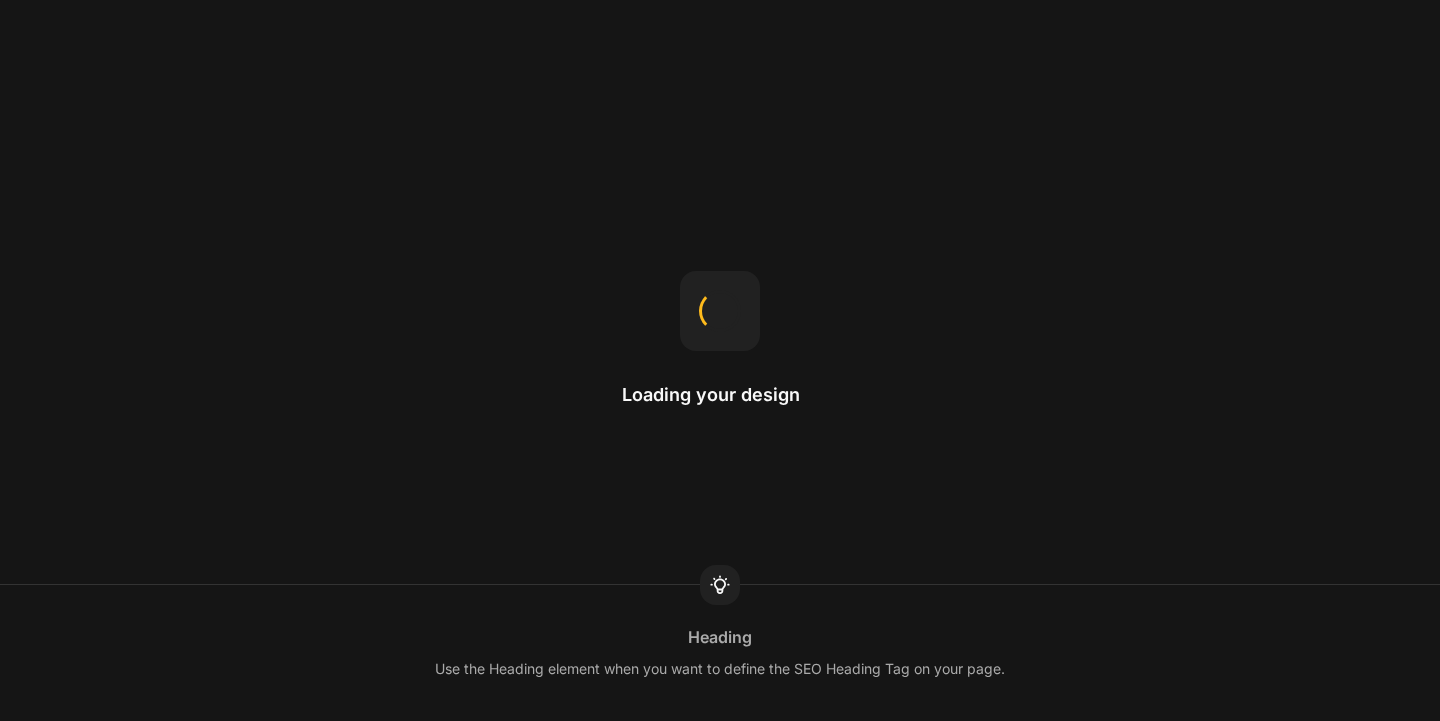 scroll, scrollTop: 0, scrollLeft: 0, axis: both 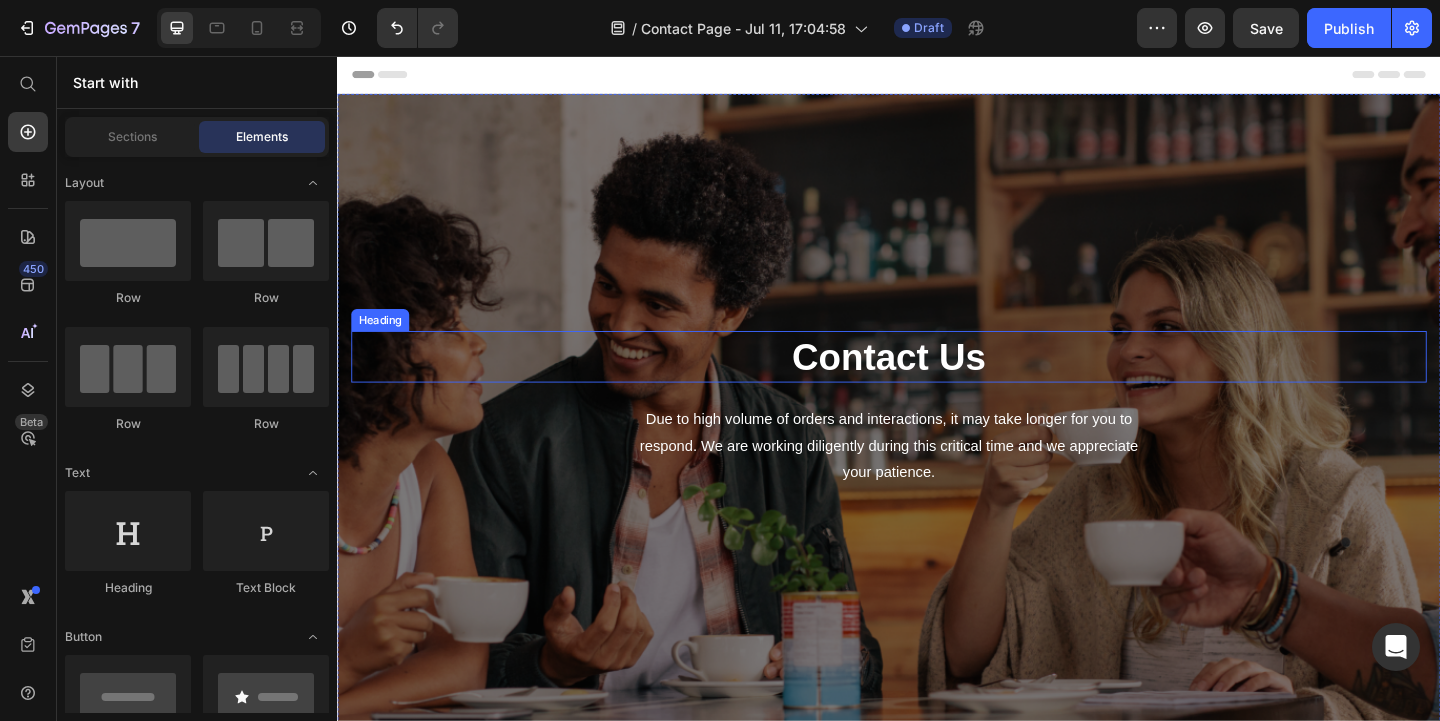 click on "Contact Us" at bounding box center [937, 383] 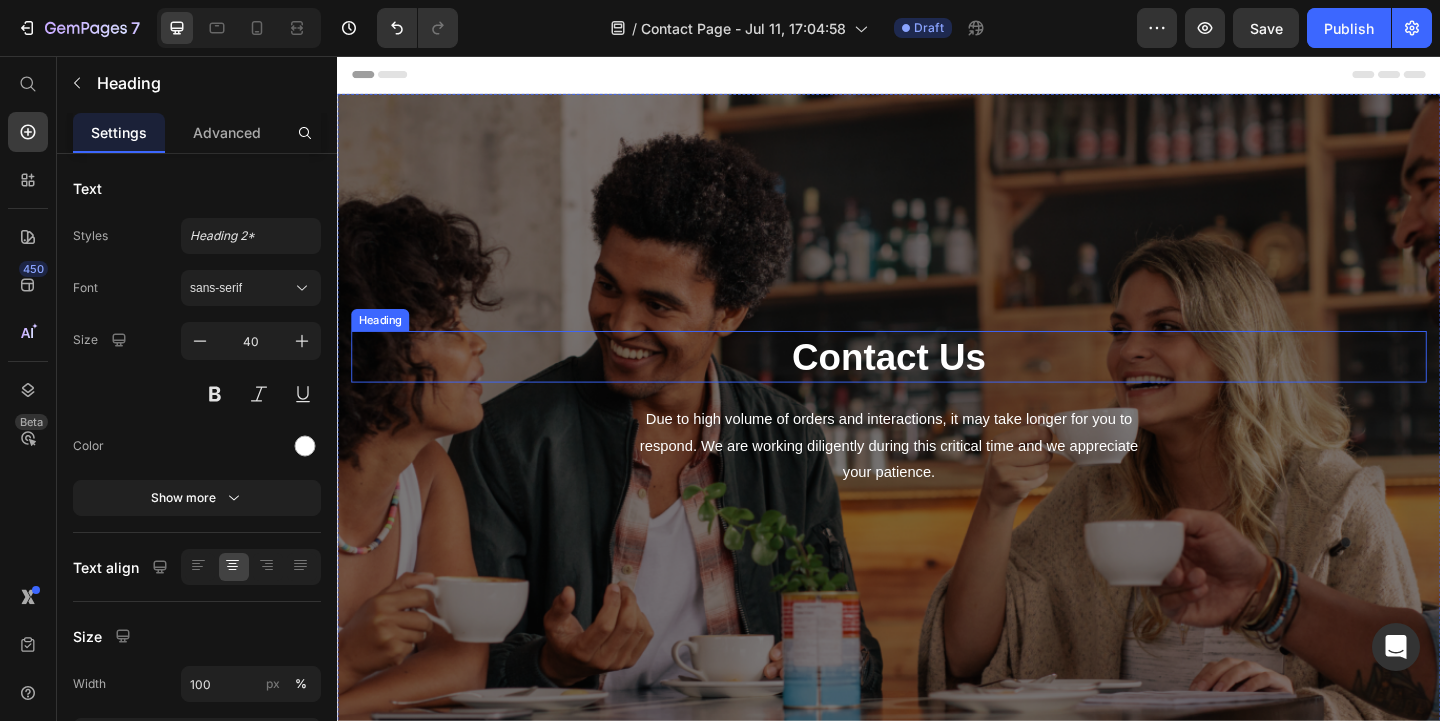 click on "Contact Us" at bounding box center (937, 383) 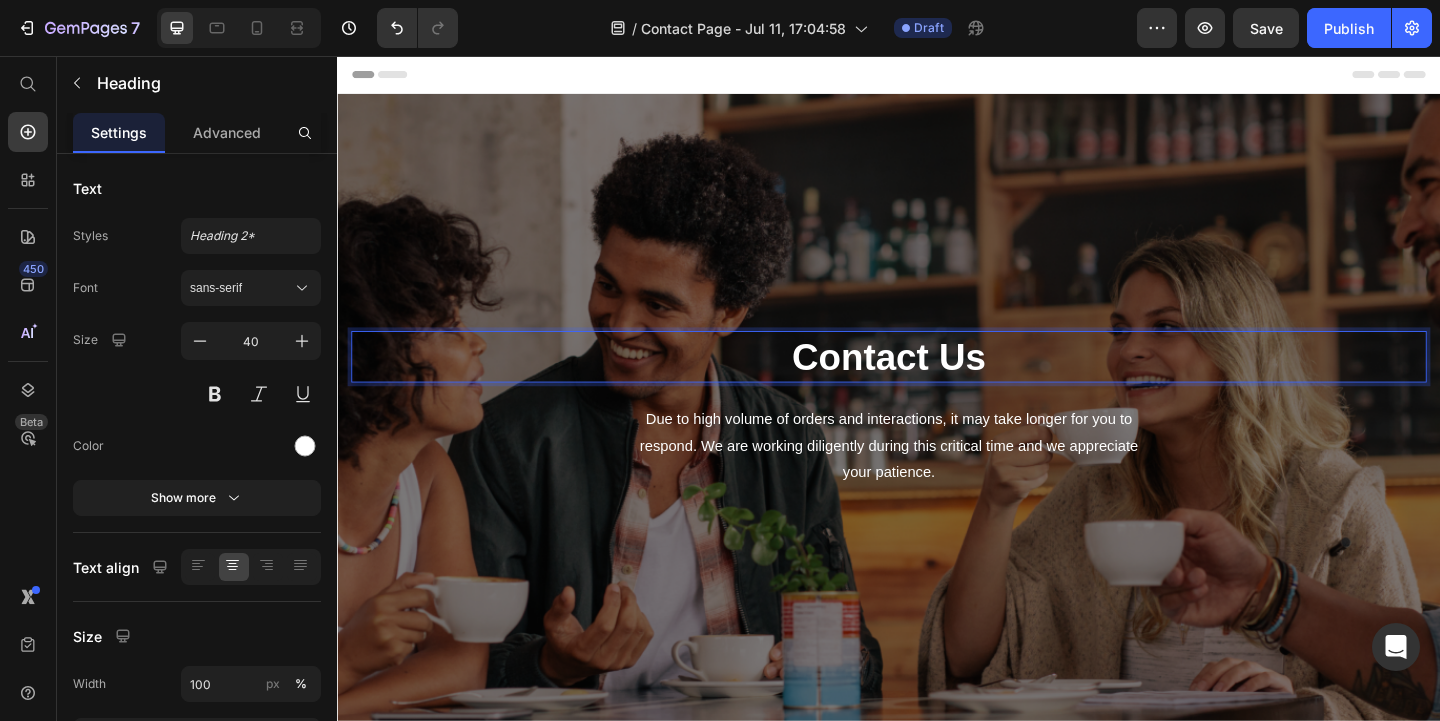 click on "Contact Us" at bounding box center (937, 383) 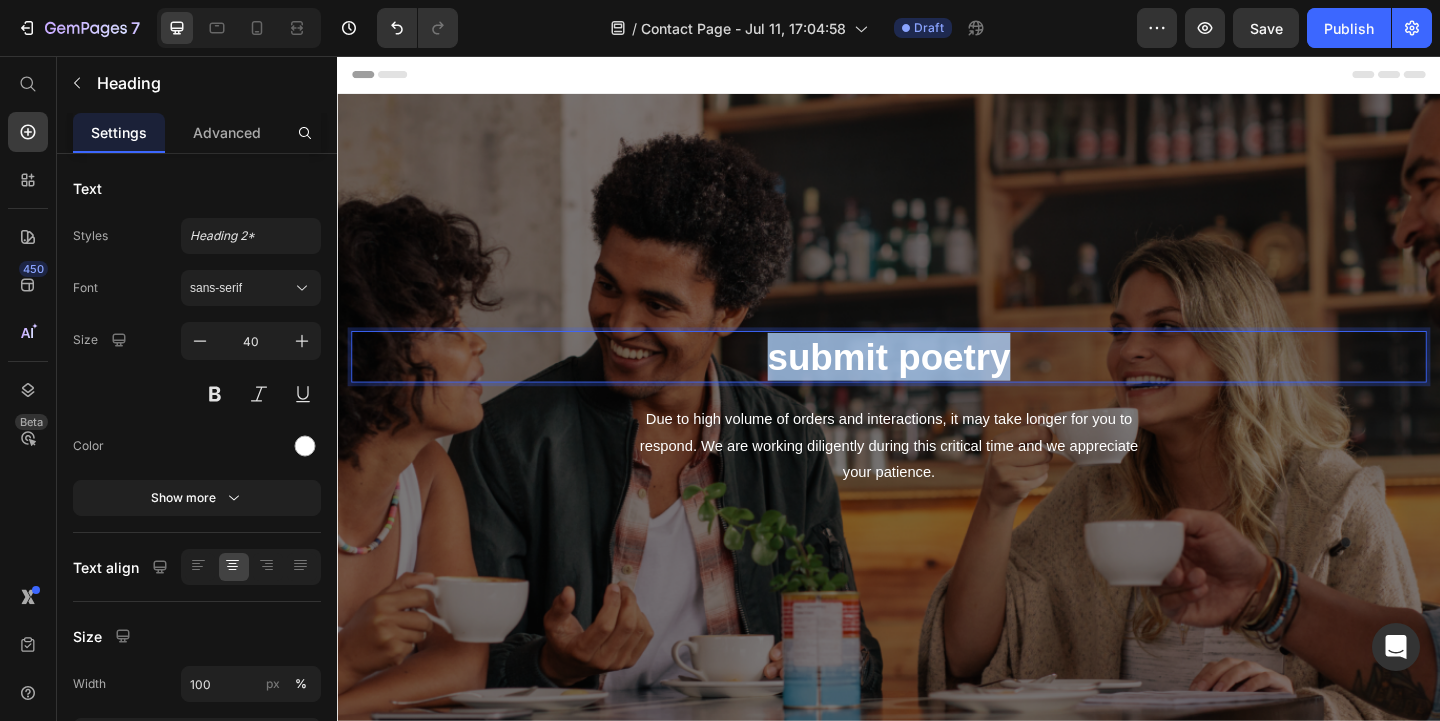 drag, startPoint x: 1143, startPoint y: 393, endPoint x: 757, endPoint y: 391, distance: 386.0052 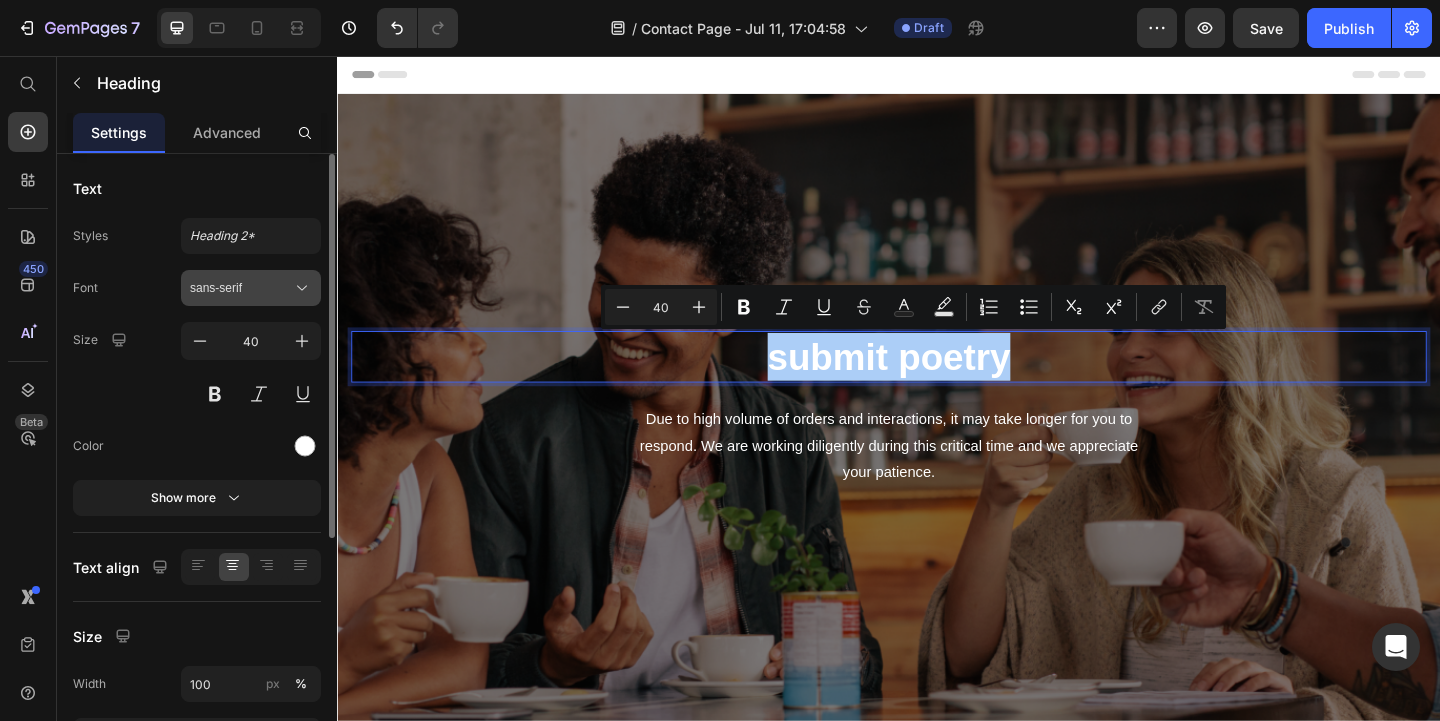 click on "sans-serif" at bounding box center [241, 288] 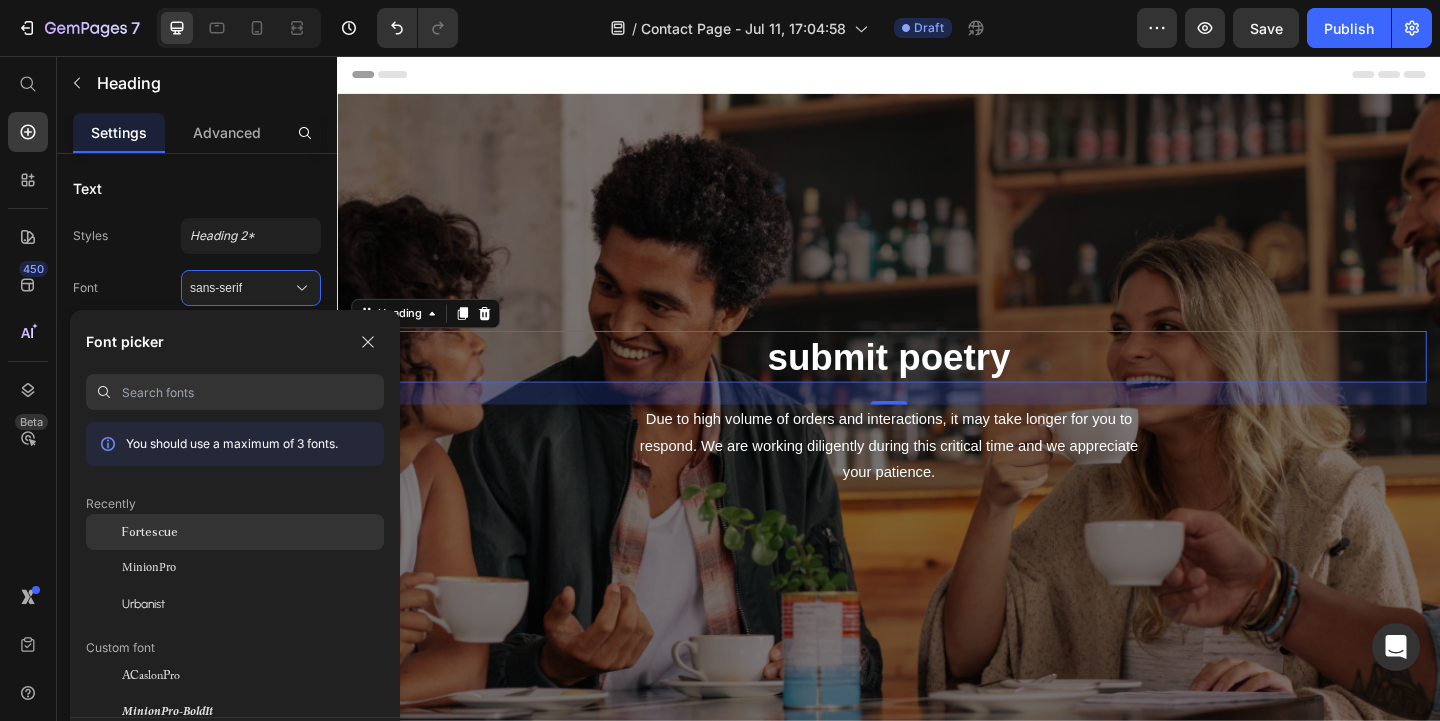 click on "Fortescue" 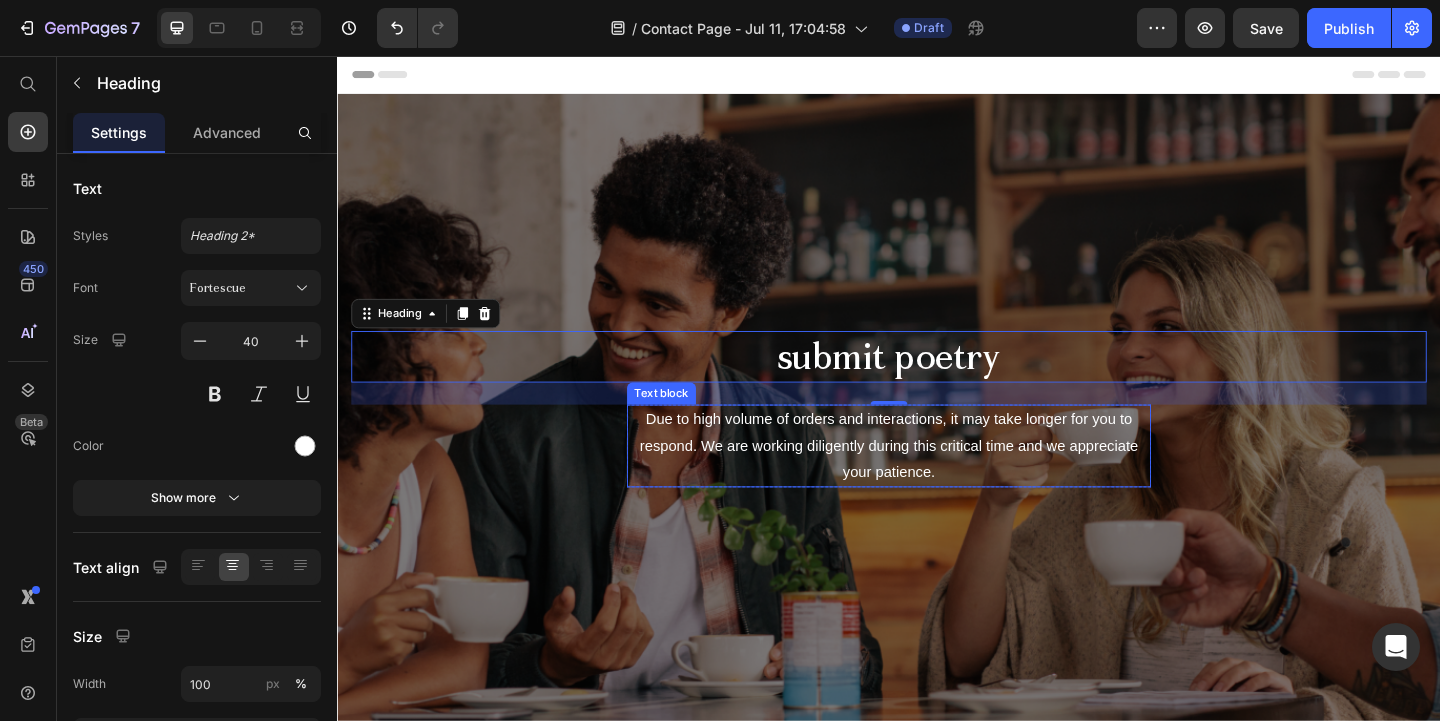 click on "Due to high volume of orders and interactions, it may take longer for you to respond. We are working diligently during this critical time and we appreciate your patience." at bounding box center (937, 480) 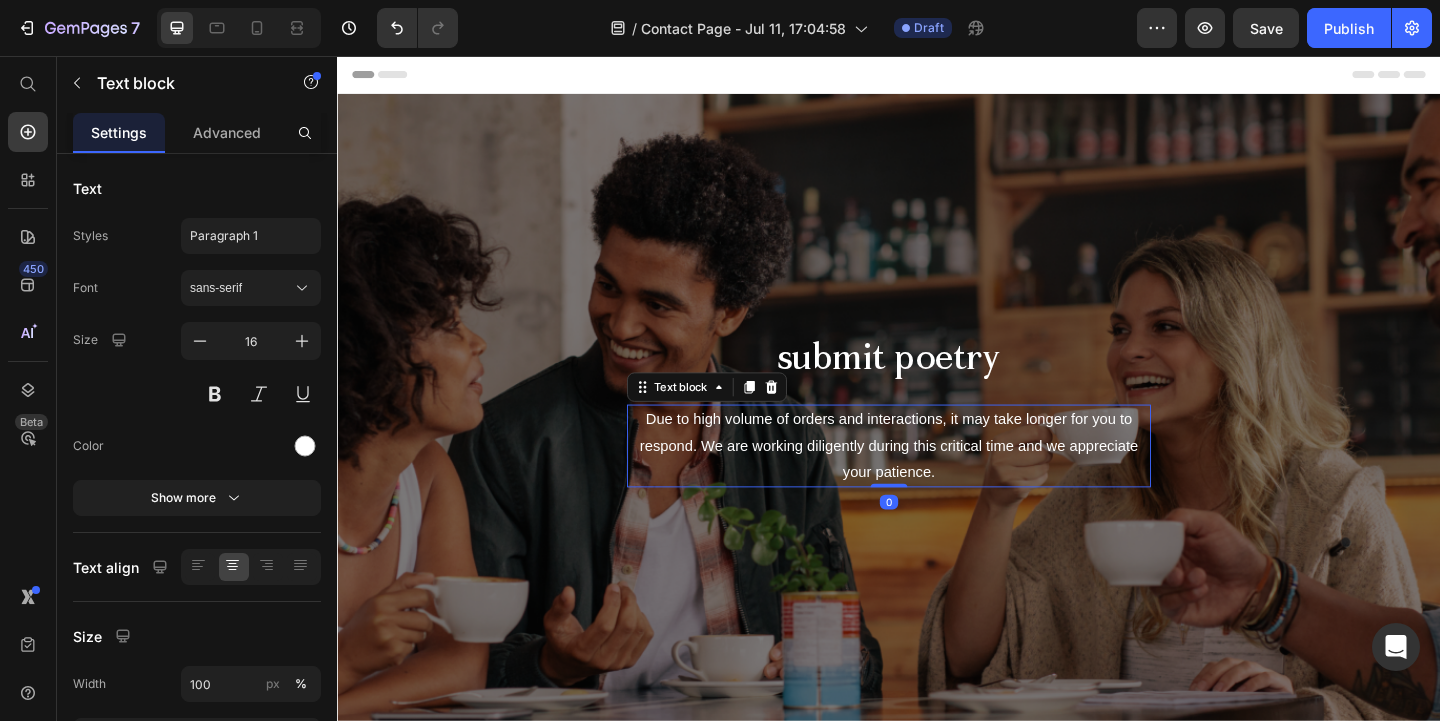 click on "Due to high volume of orders and interactions, it may take longer for you to respond. We are working diligently during this critical time and we appreciate your patience." at bounding box center (937, 480) 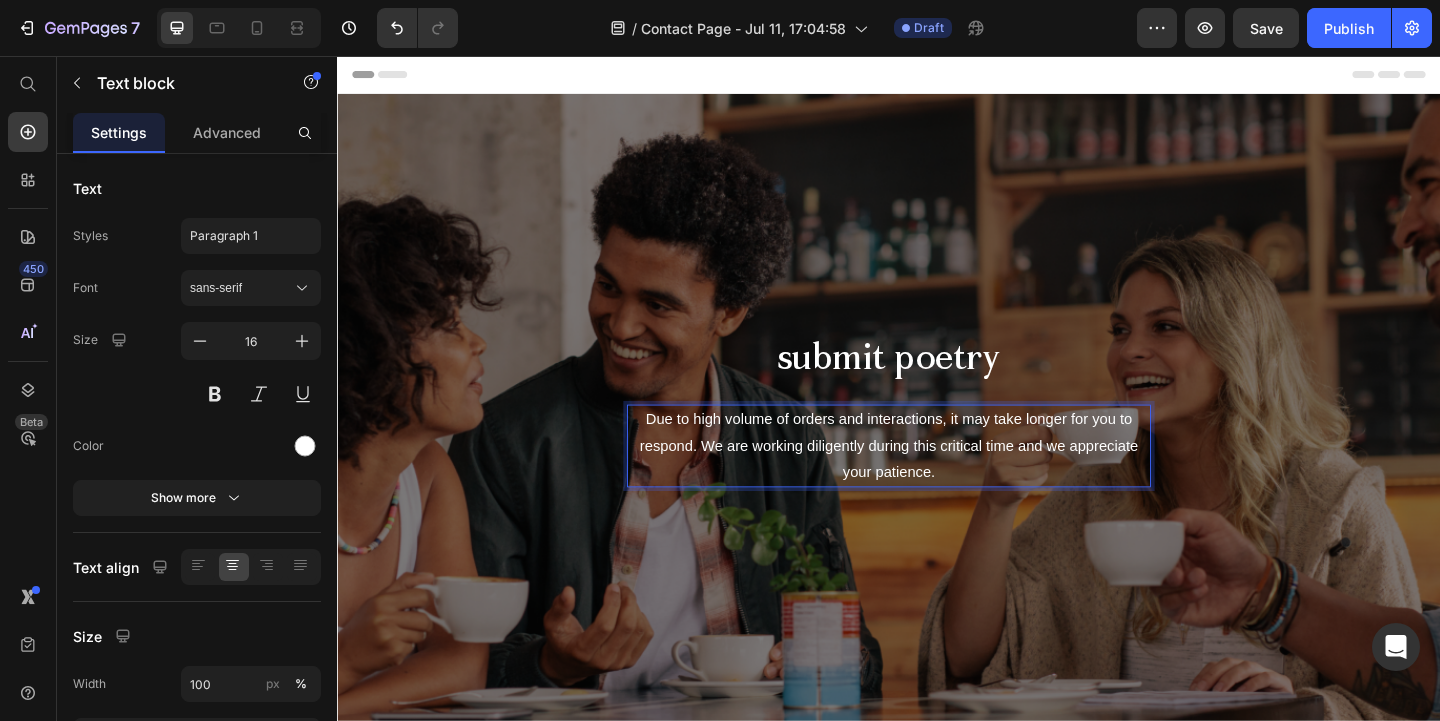click on "Due to high volume of orders and interactions, it may take longer for you to respond. We are working diligently during this critical time and we appreciate your patience." at bounding box center [937, 480] 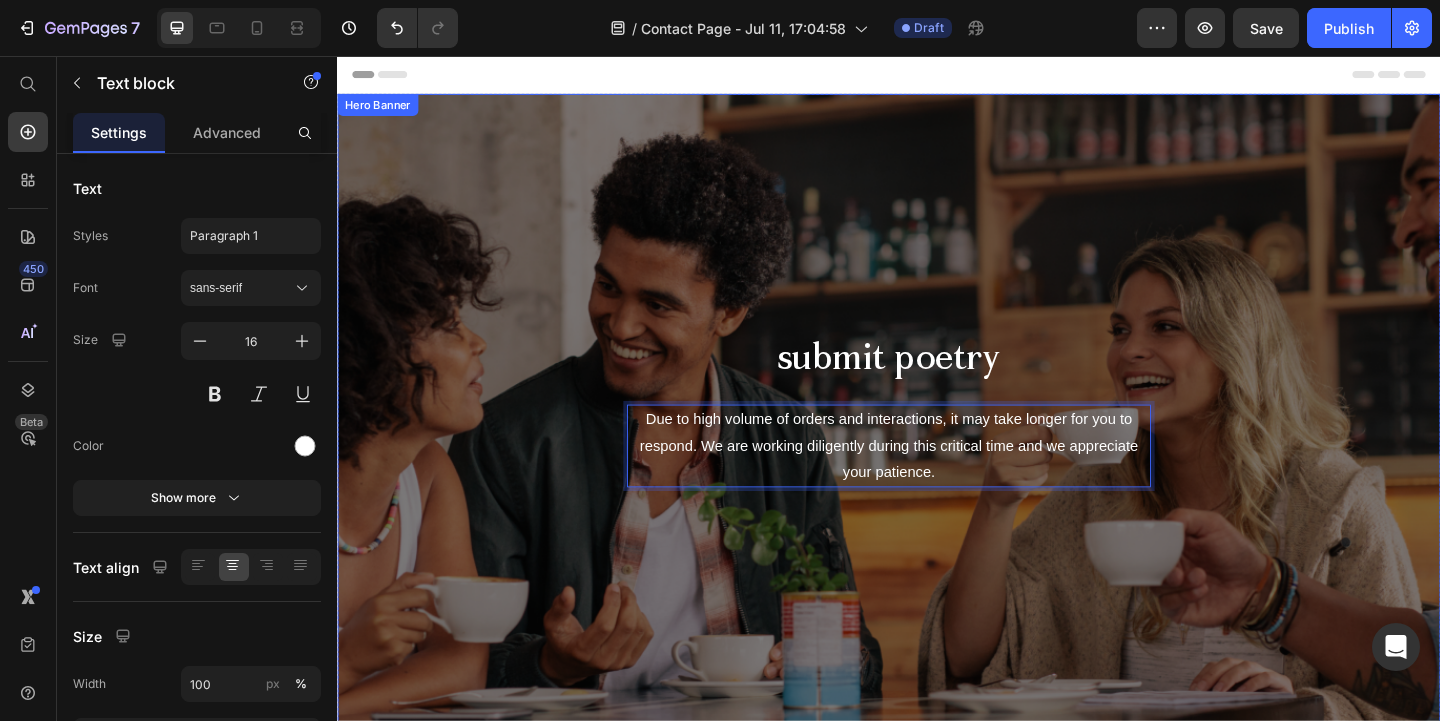 click on "submit poetry Heading Due to high volume of orders and interactions, it may take longer for you to respond. We are working diligently during this critical time and we appreciate your patience. Text block   0 Row" at bounding box center (937, 440) 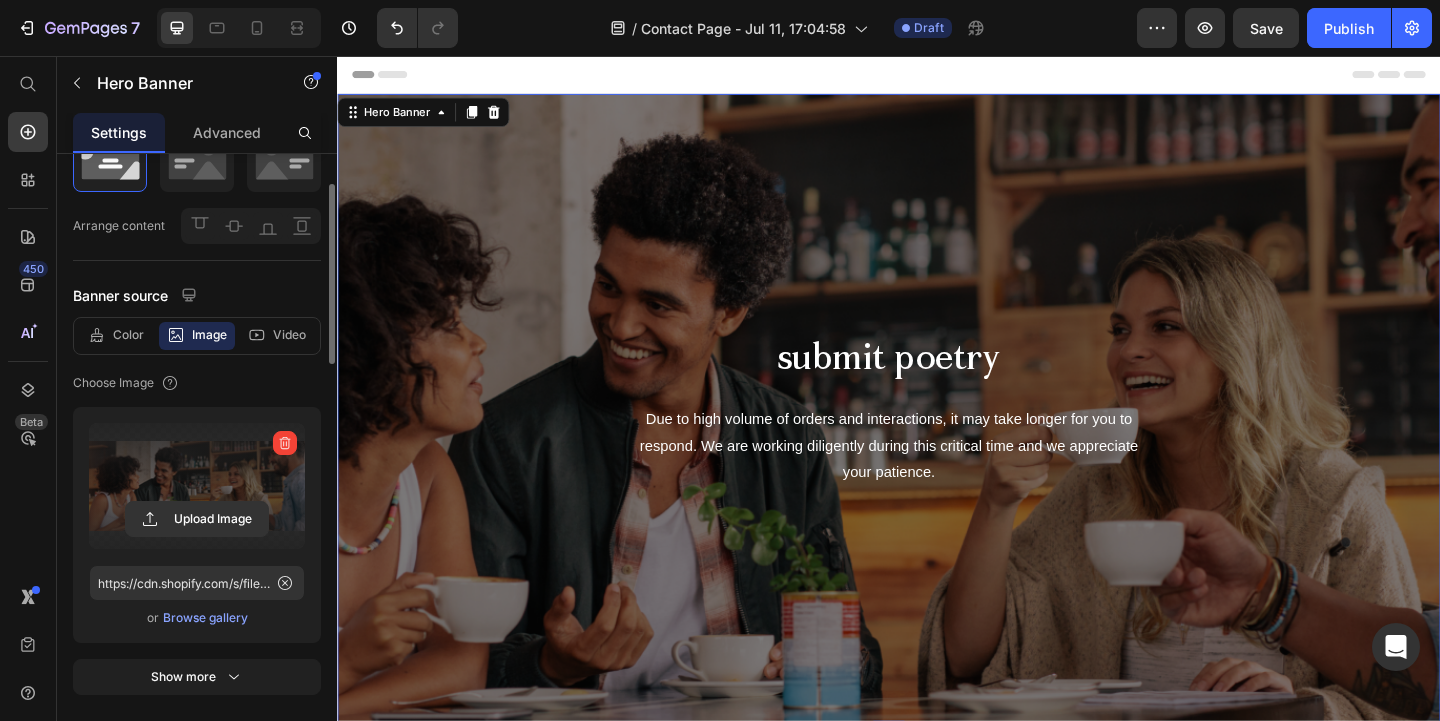 scroll, scrollTop: 89, scrollLeft: 0, axis: vertical 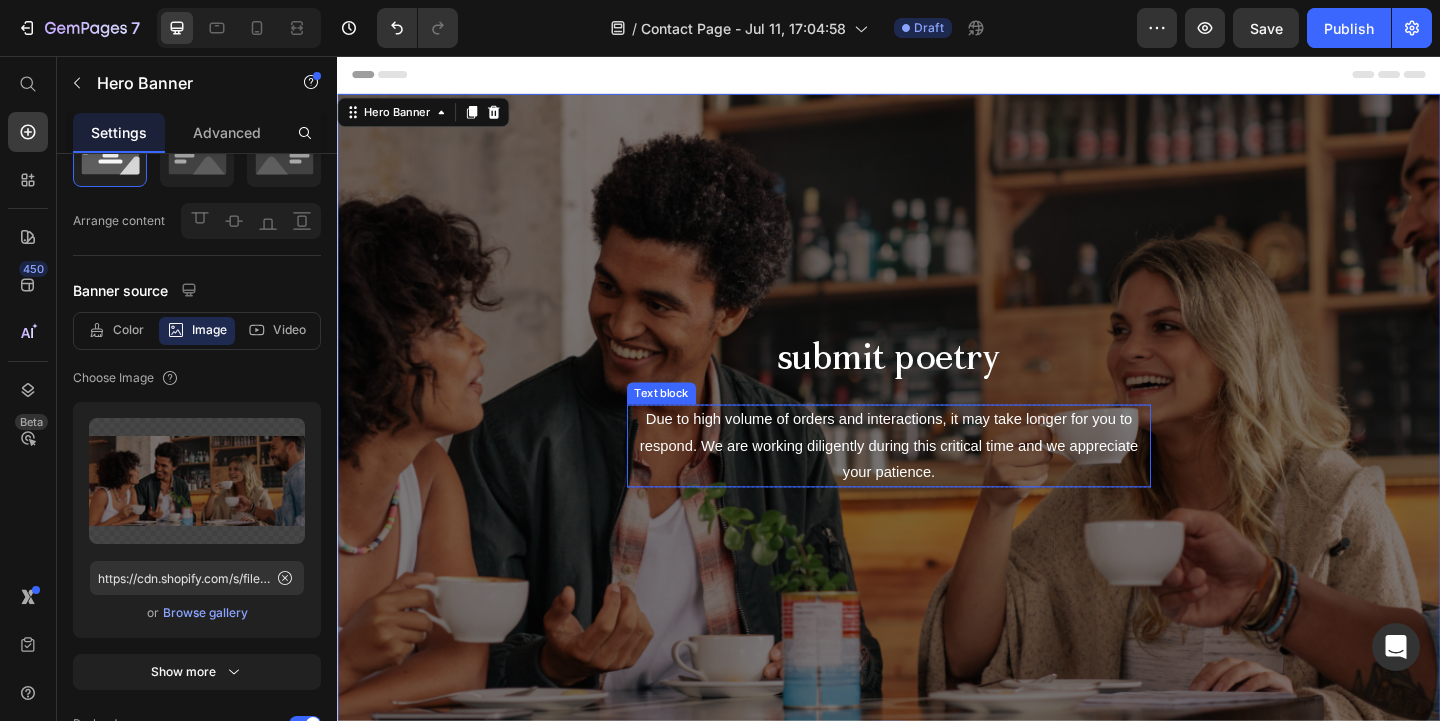 click on "Due to high volume of orders and interactions, it may take longer for you to respond. We are working diligently during this critical time and we appreciate your patience." at bounding box center [937, 480] 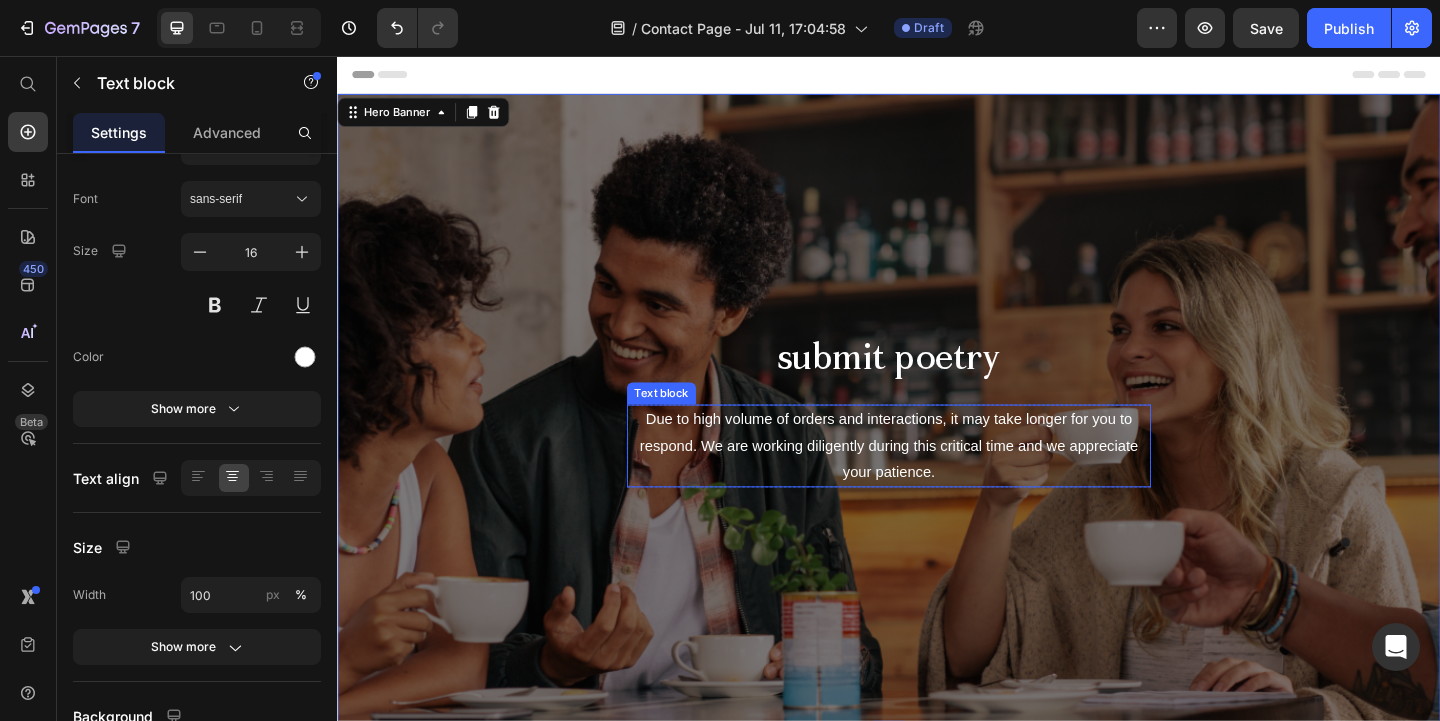 scroll, scrollTop: 0, scrollLeft: 0, axis: both 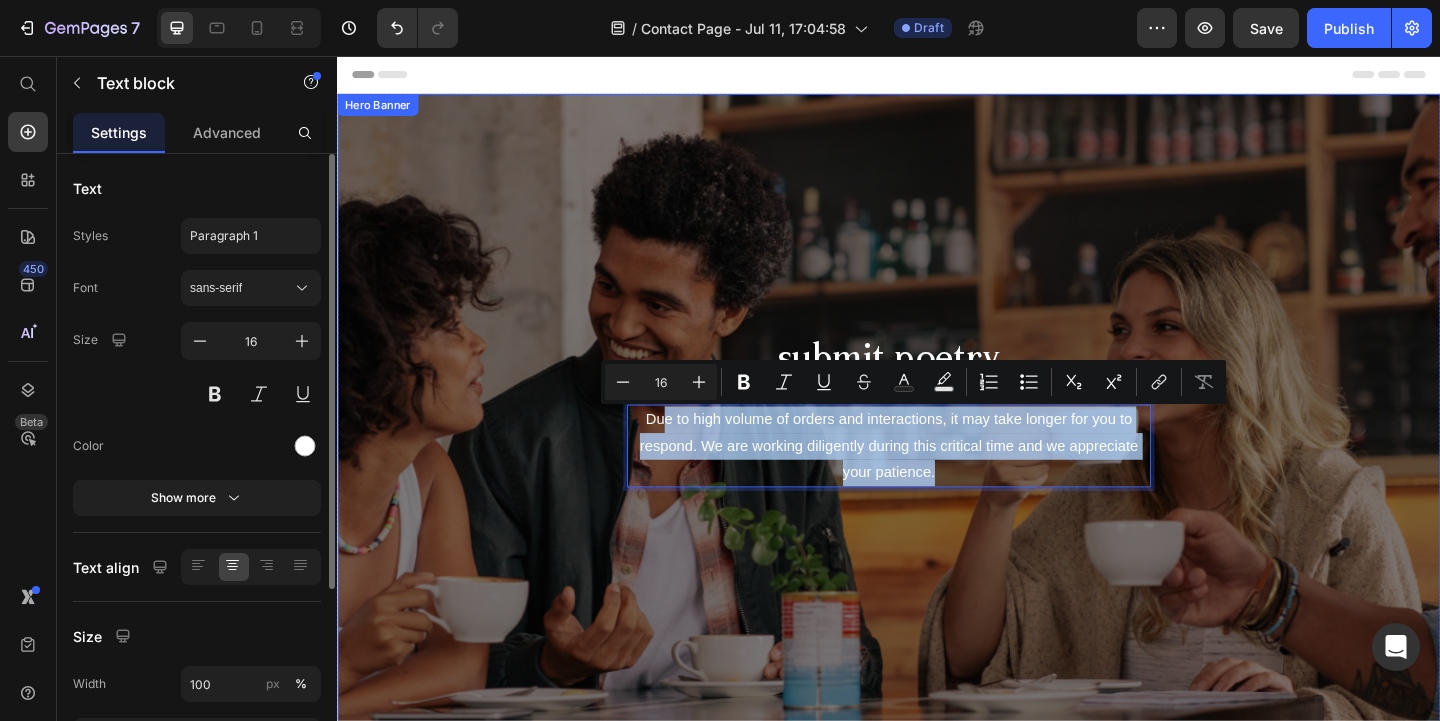 drag, startPoint x: 1002, startPoint y: 502, endPoint x: 695, endPoint y: 439, distance: 313.39752 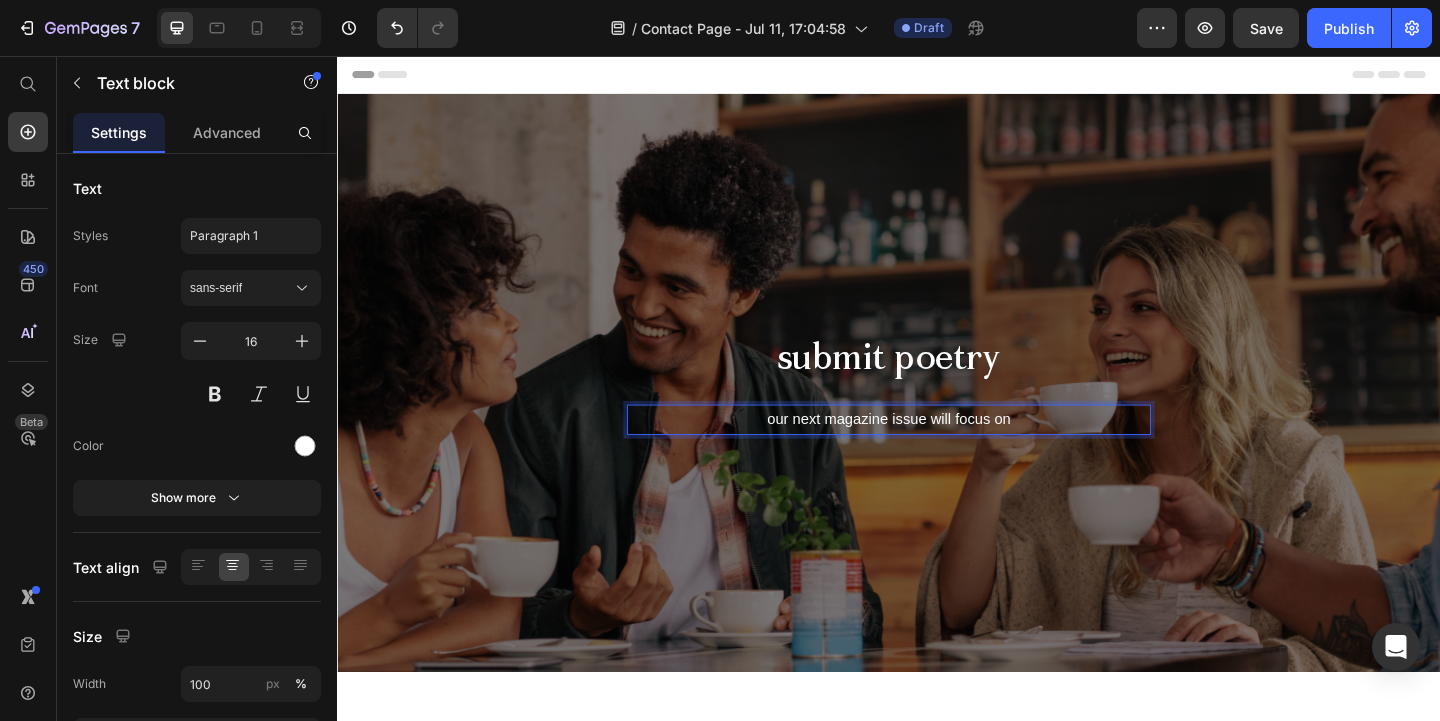 drag, startPoint x: 1084, startPoint y: 447, endPoint x: 758, endPoint y: 445, distance: 326.00613 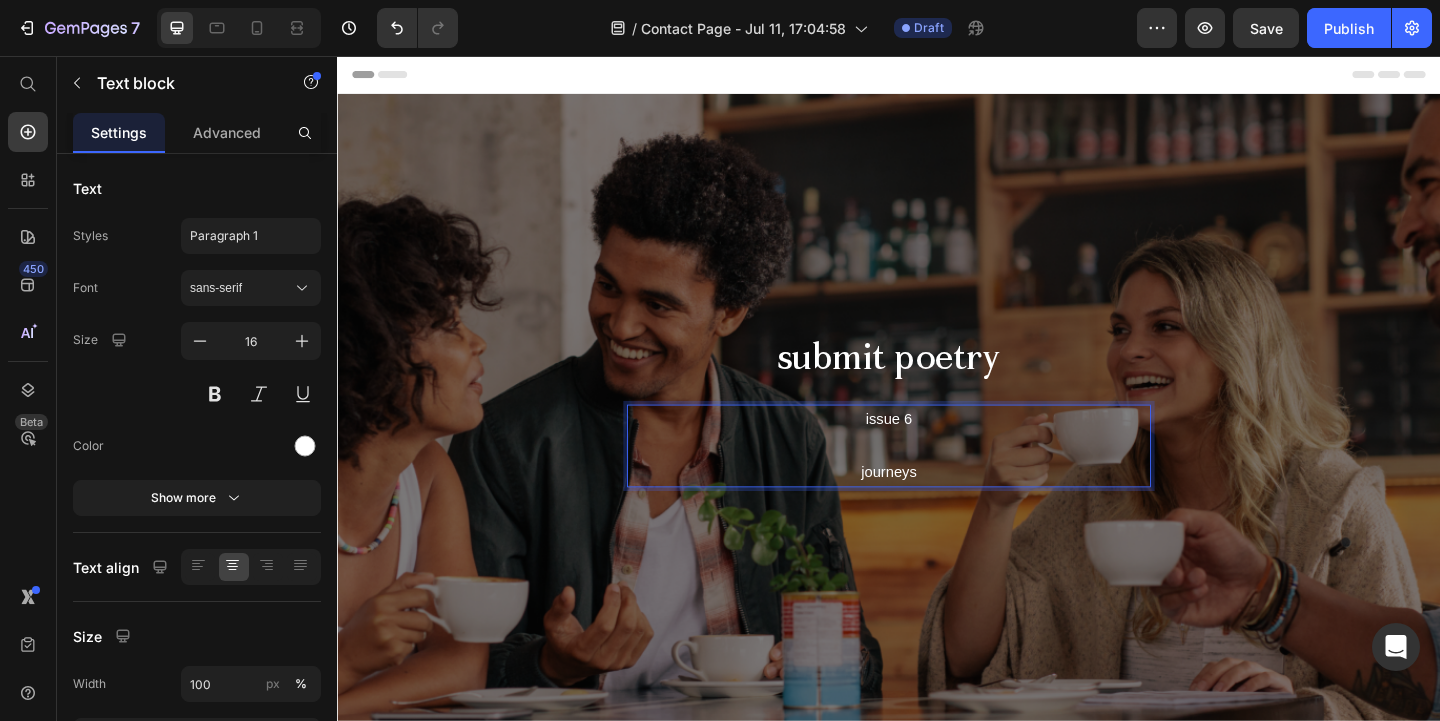click on "submit poetry Heading issue 6 journeys Text block   0 Row" at bounding box center [937, 440] 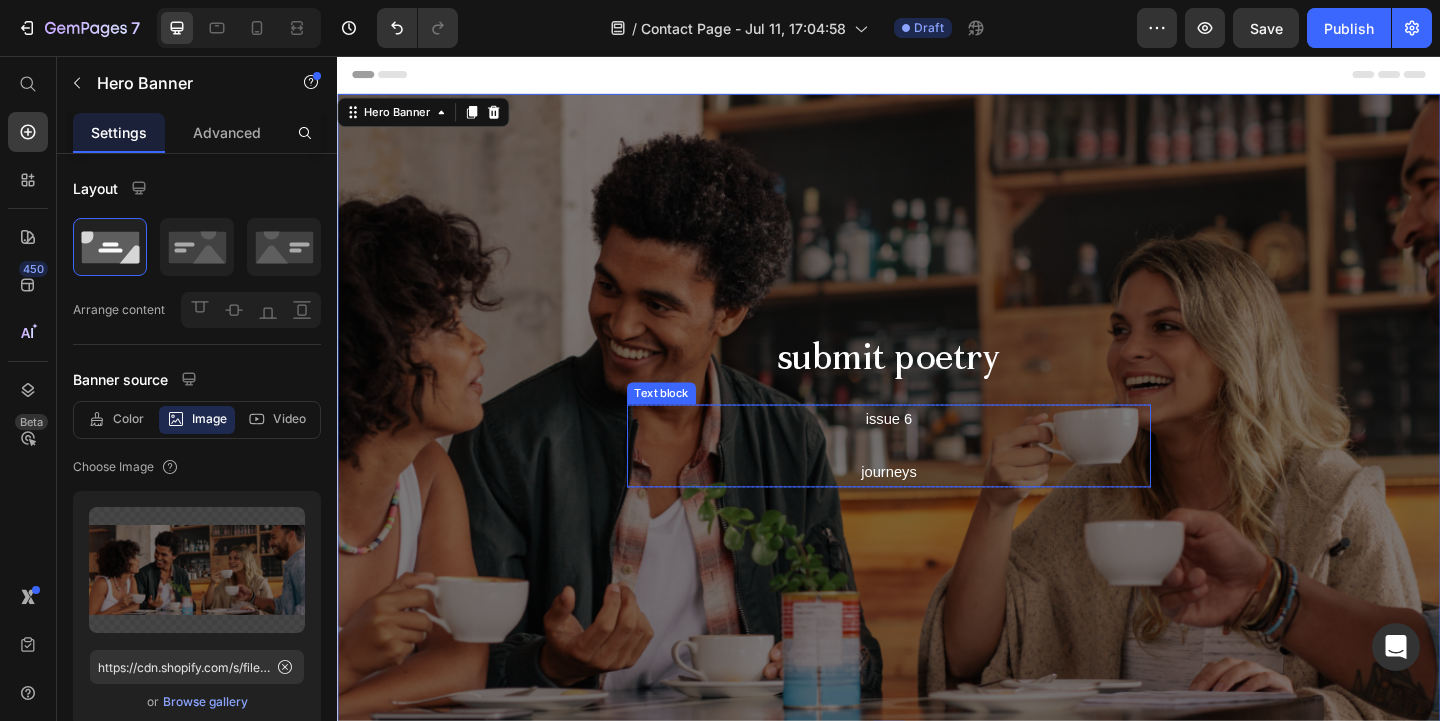 click on "journeys" at bounding box center [937, 509] 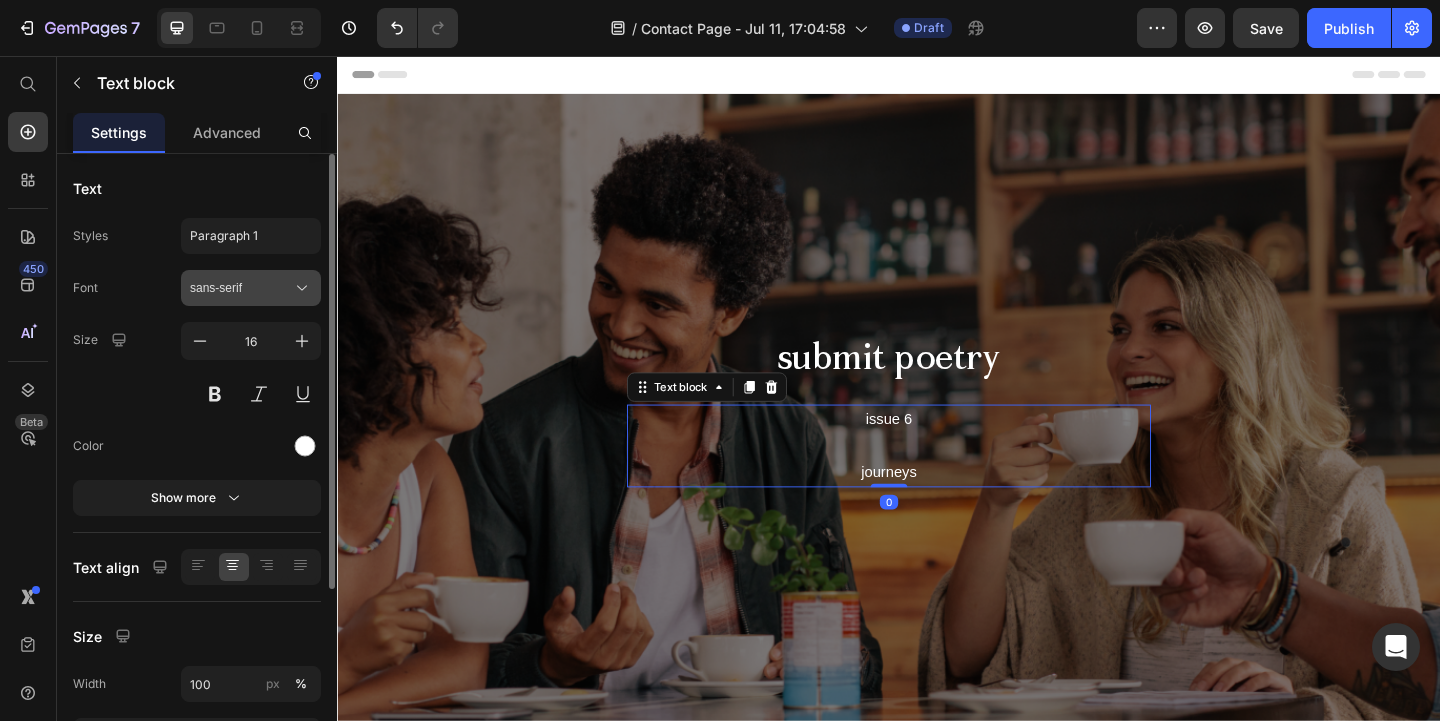 click on "sans-serif" at bounding box center (241, 288) 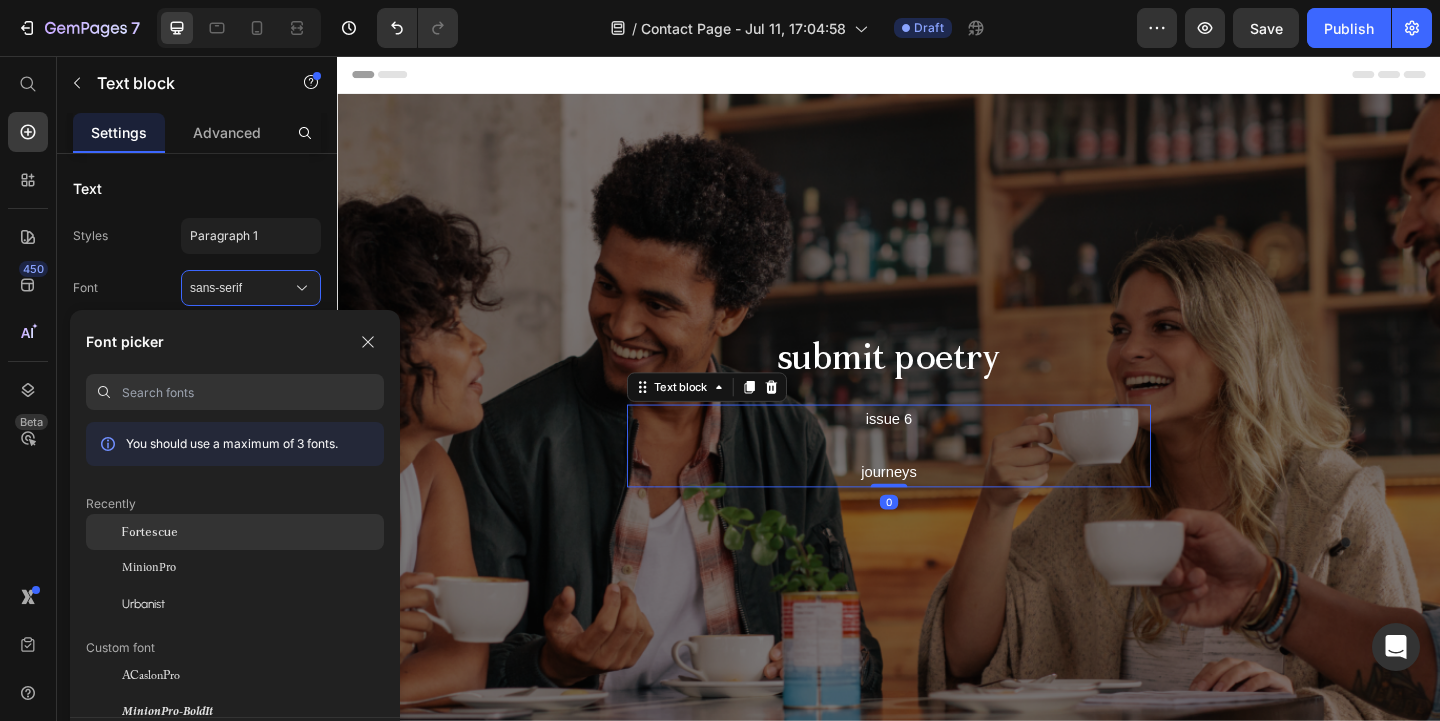 click on "Fortescue" 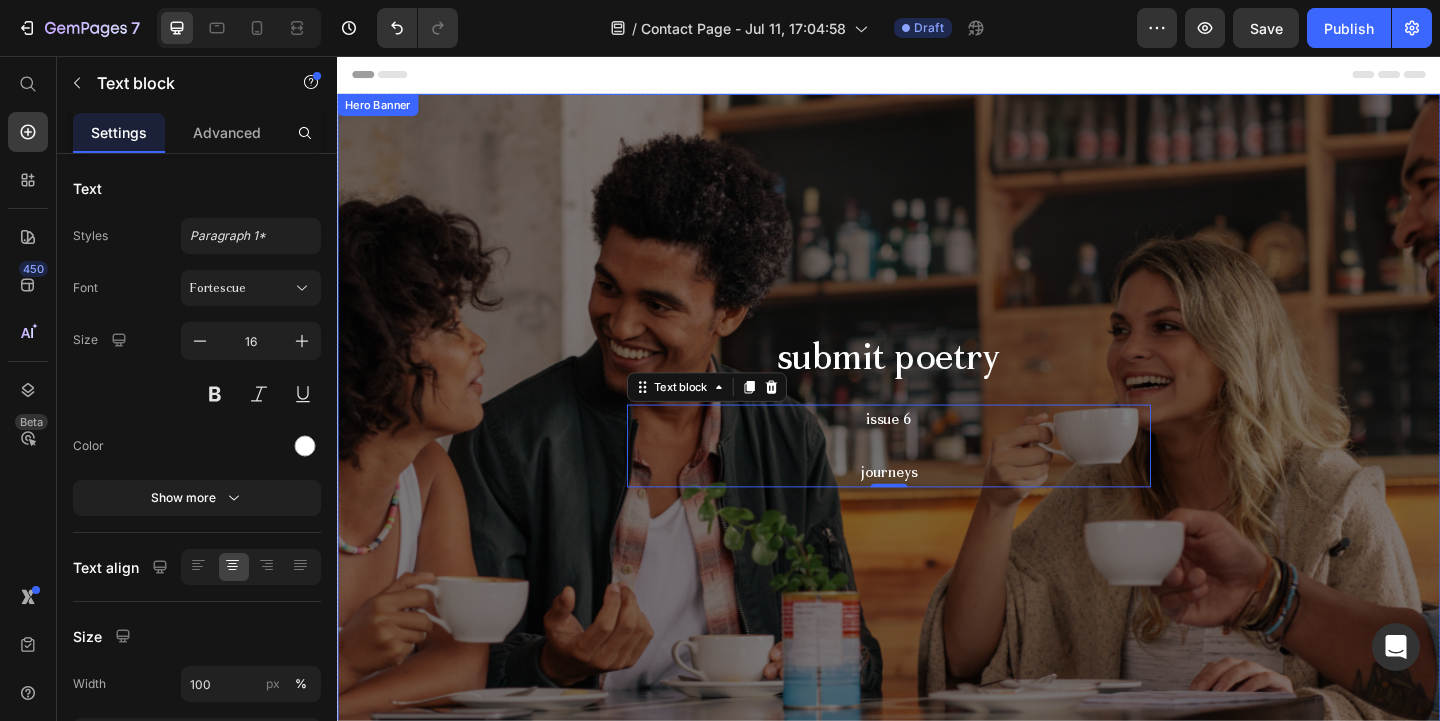 click on "submit poetry Heading issue 6 journeys Text block   0 Row" at bounding box center (937, 440) 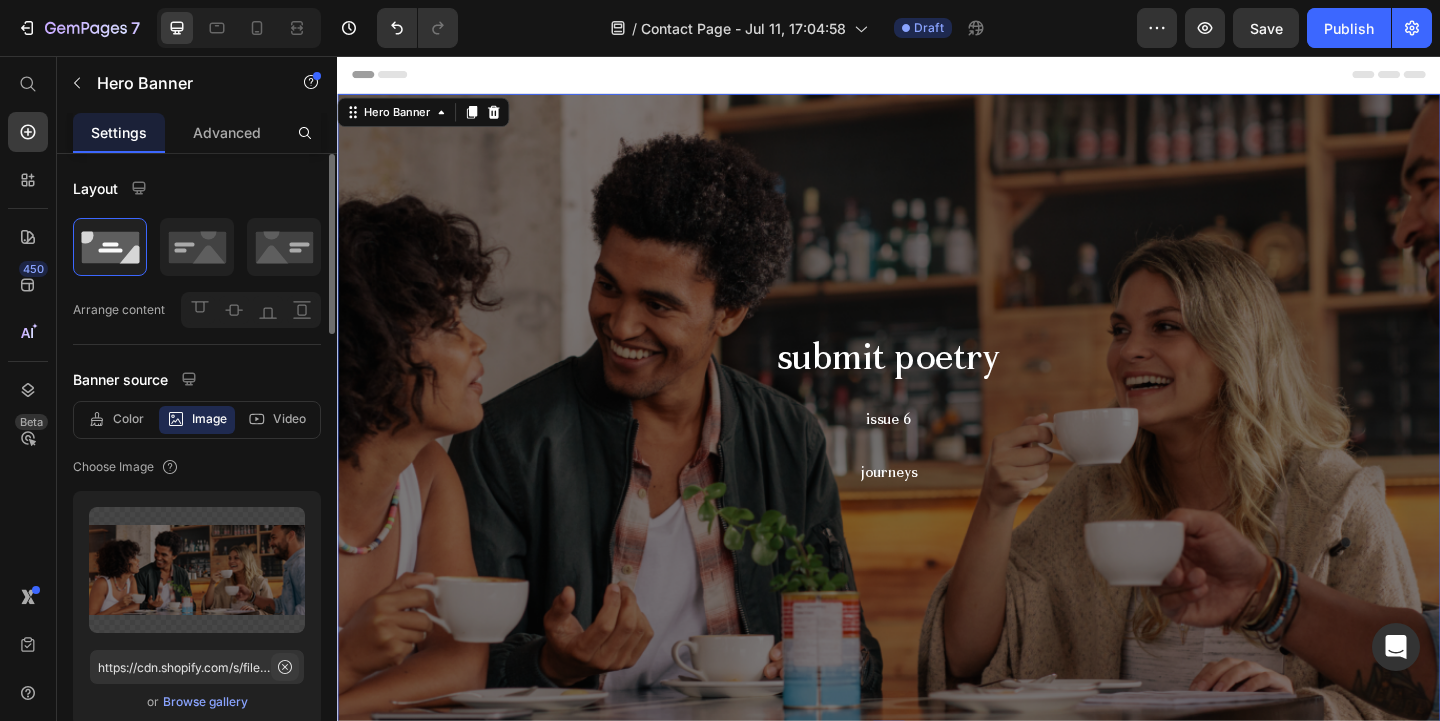 click 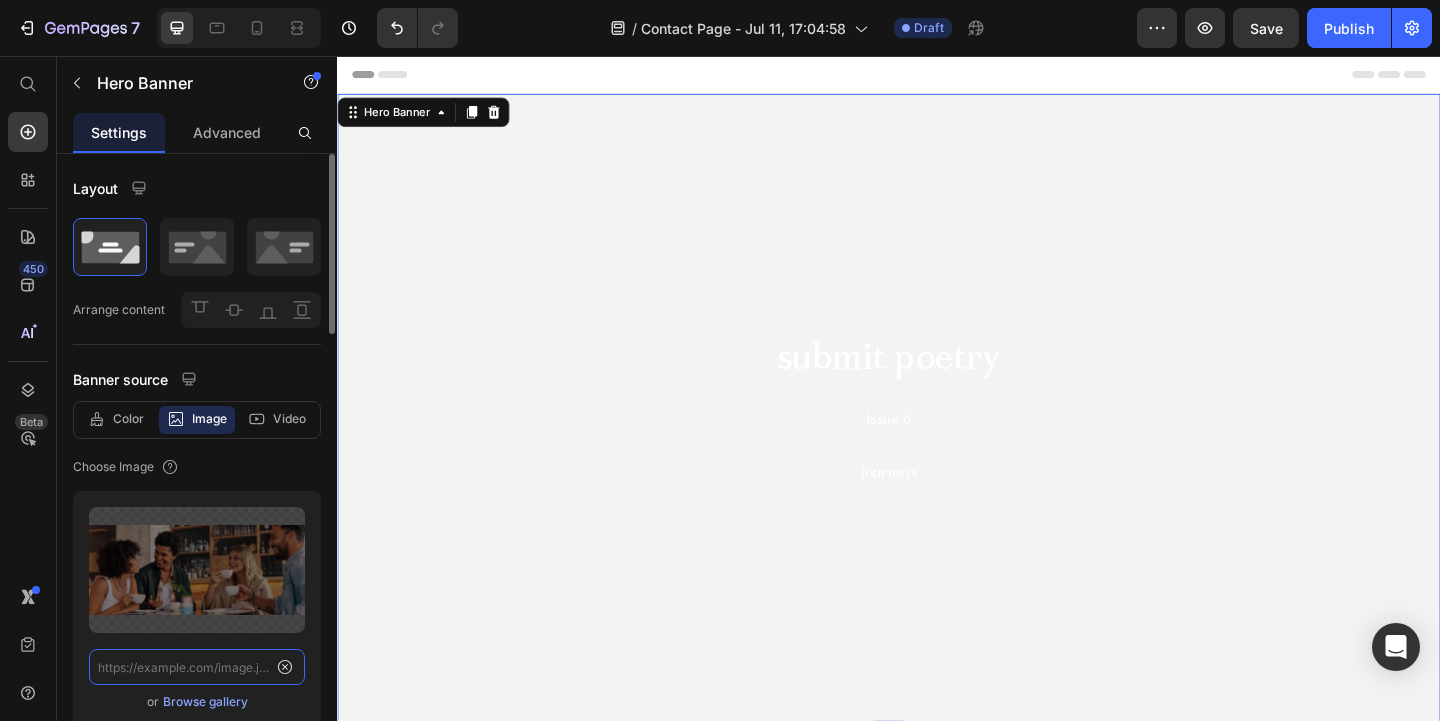 scroll, scrollTop: 0, scrollLeft: 0, axis: both 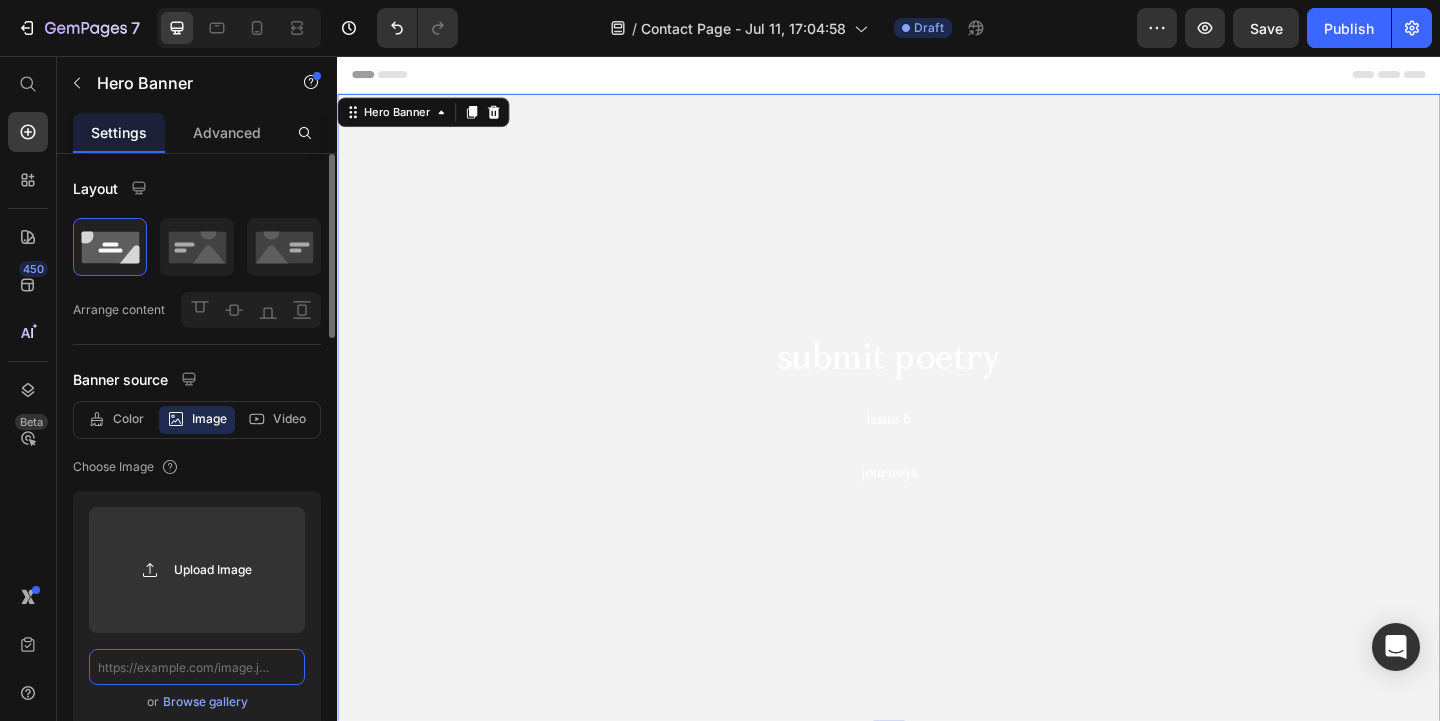 paste on "https://images.unsplash.com/photo-1751601382303-f23fb4738449?q=80&w=1364&auto=format&fit=crop&ixlib=rb-4.1.0&ixid=M3wxMjA3fDB8MHxwaG90by1wYWdlfHx8fGVufDB8fHx8fA%3D%3D" 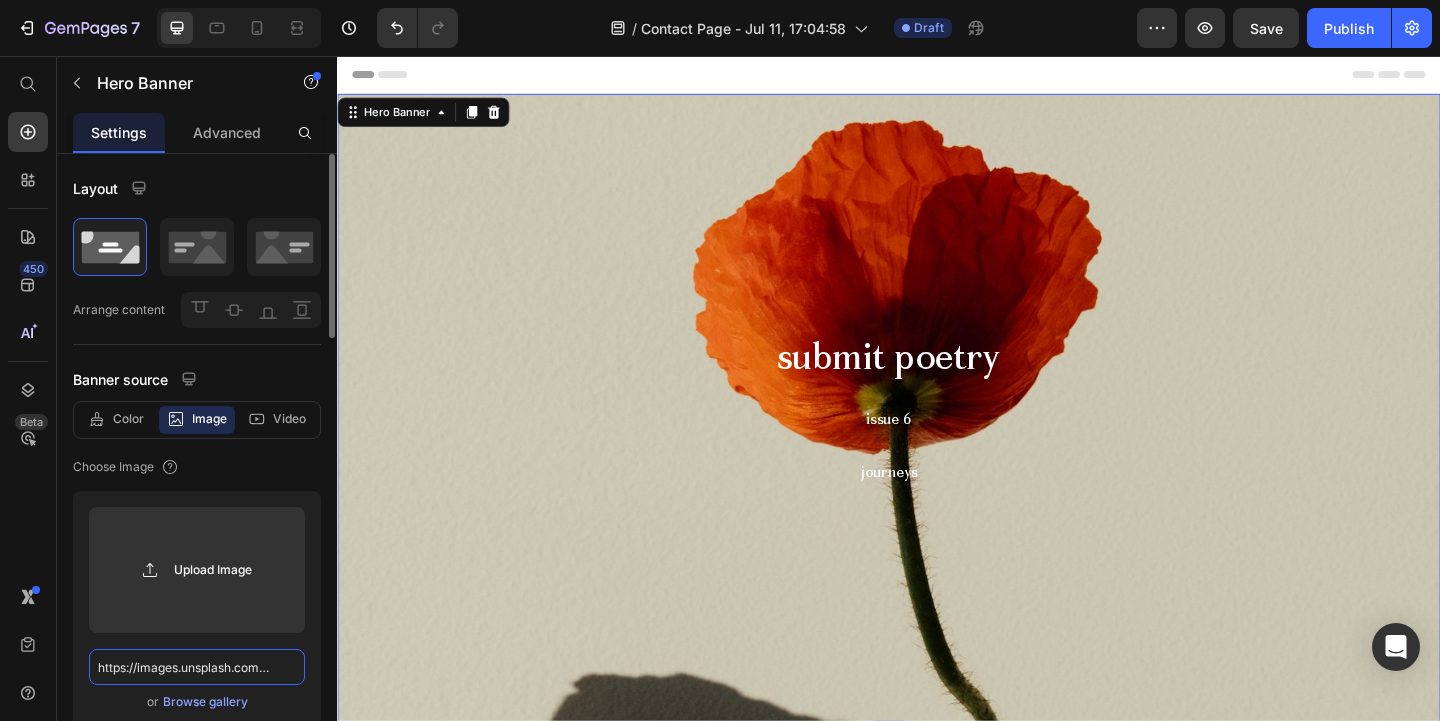 scroll, scrollTop: 0, scrollLeft: 942, axis: horizontal 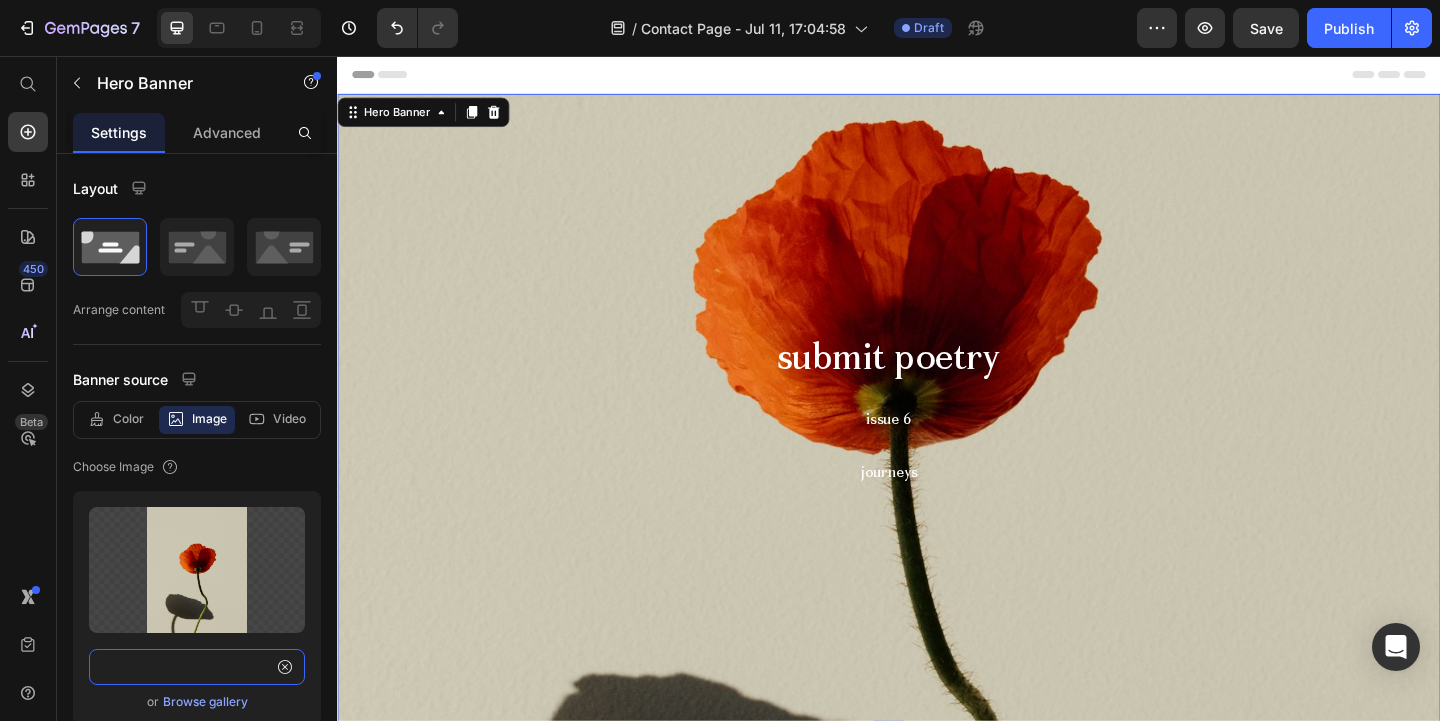 type on "https://images.unsplash.com/photo-1751601382303-f23fb4738449?q=80&w=1364&auto=format&fit=crop&ixlib=rb-4.1.0&ixid=M3wxMjA3fDB8MHxwaG90by1wYWdlfHx8fGVufDB8fHx8fA%3D%3D" 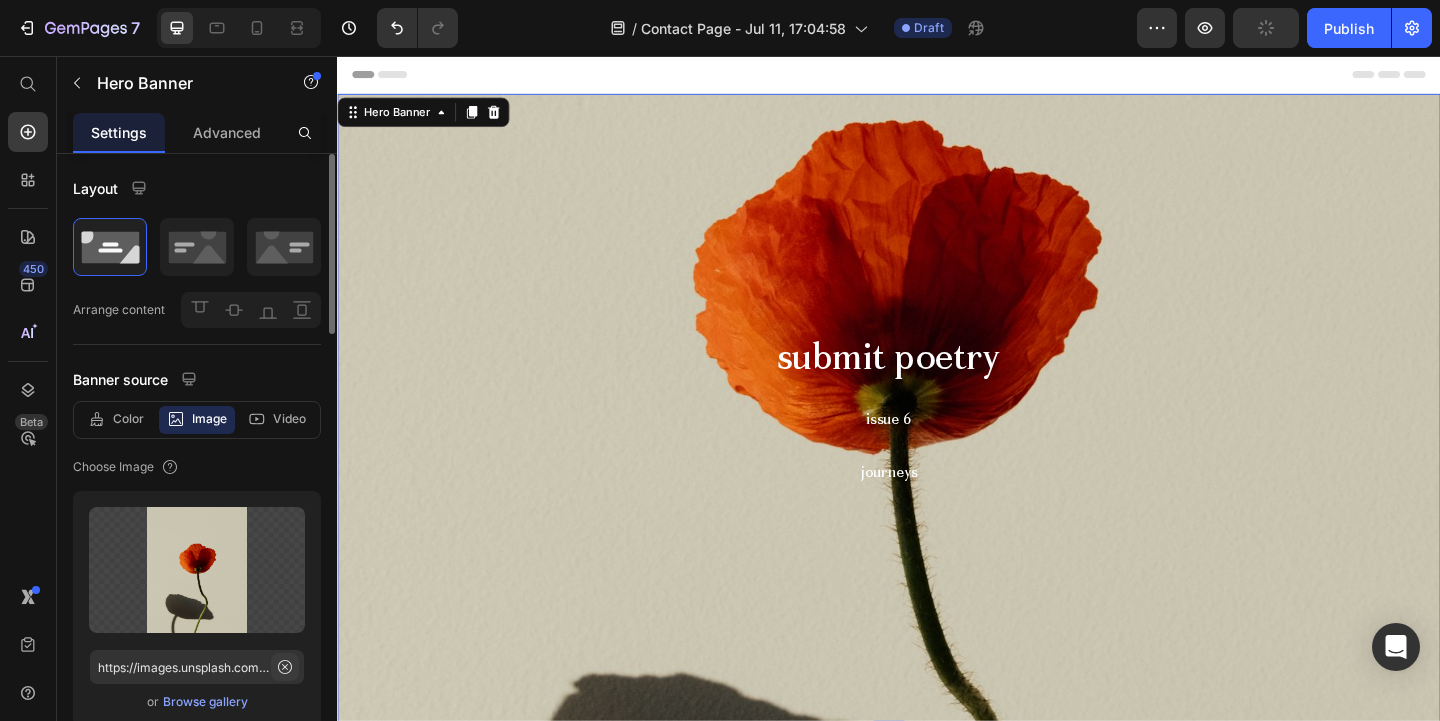click 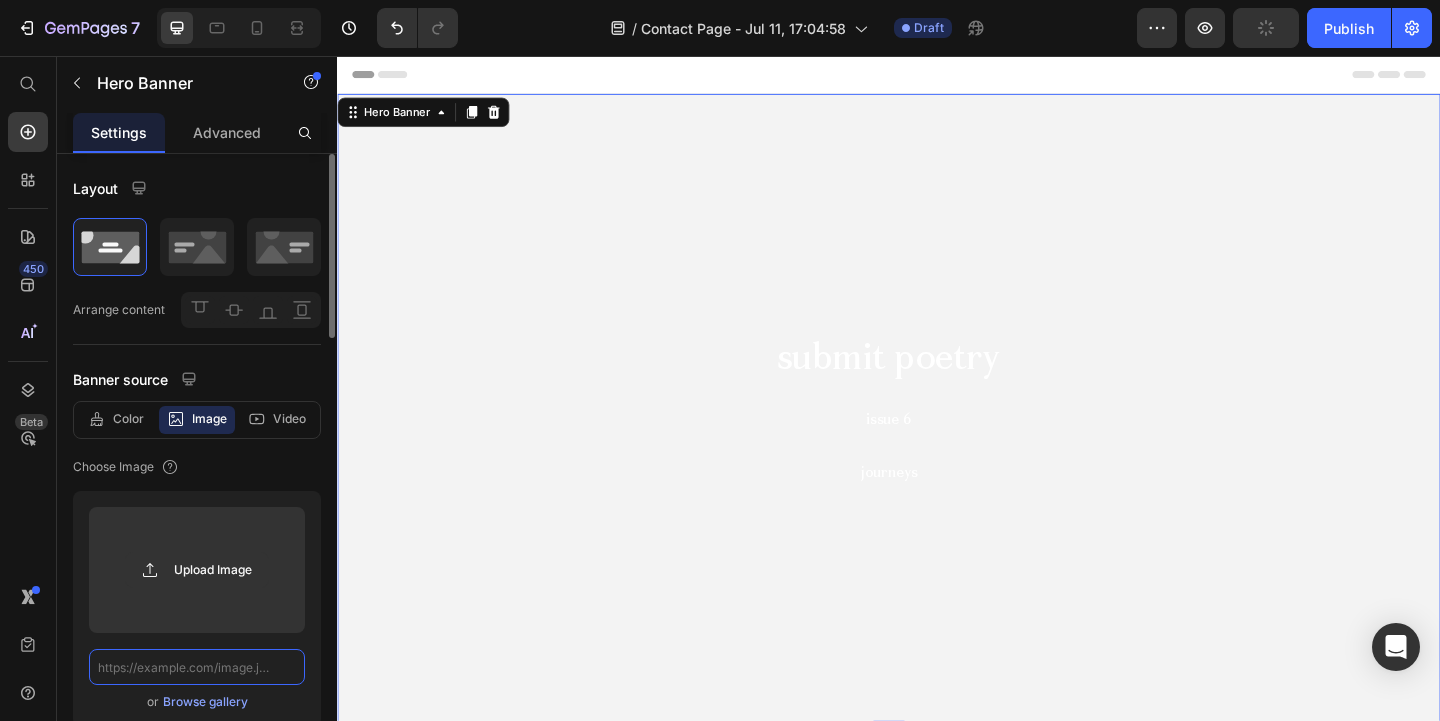 paste on "https://images.unsplash.com/photo-1751601727553-8bd4ad69f6b4?q=80&w=930&auto=format&fit=crop&ixlib=rb-4.1.0&ixid=M3wxMjA3fDB8MHxwaG90by1wYWdlfHx8fGVufDB8fHx8fA%3D%3D" 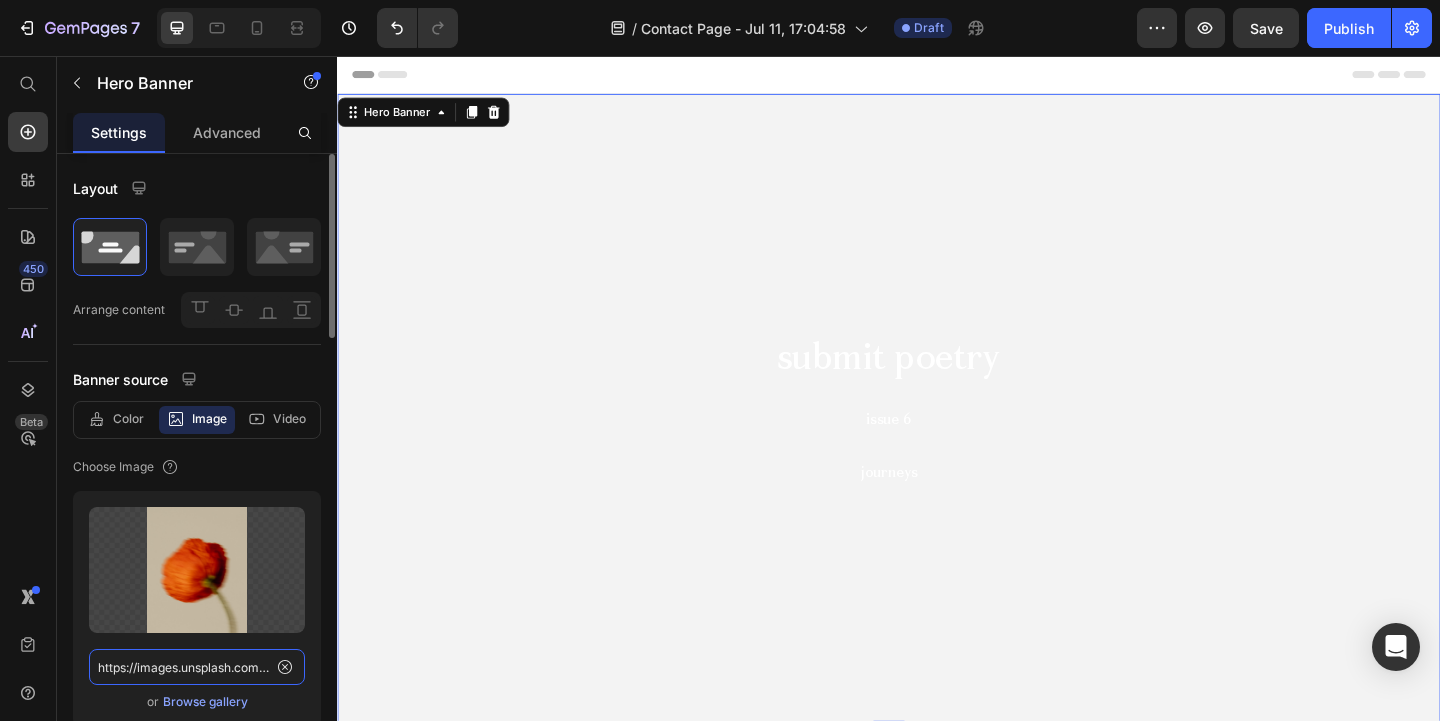 scroll, scrollTop: 0, scrollLeft: 937, axis: horizontal 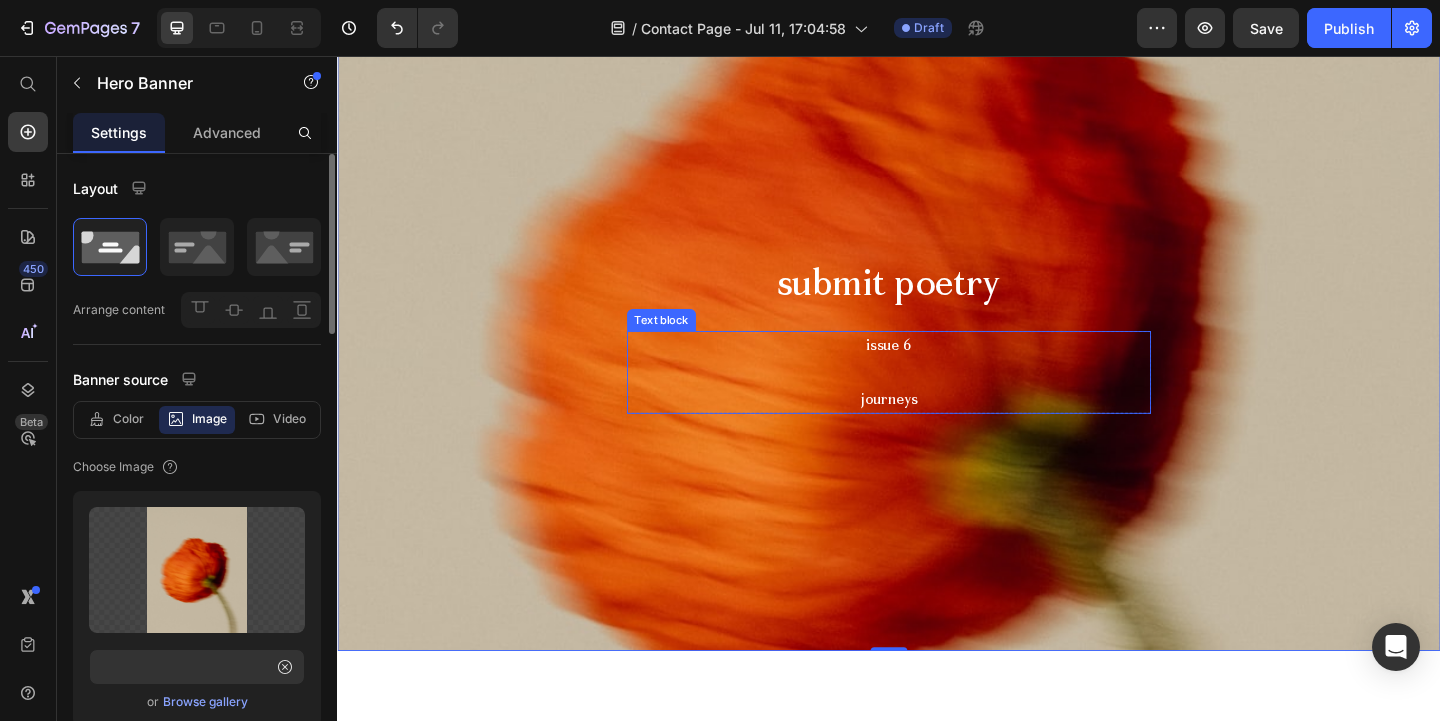 click on "journeys" at bounding box center (937, 429) 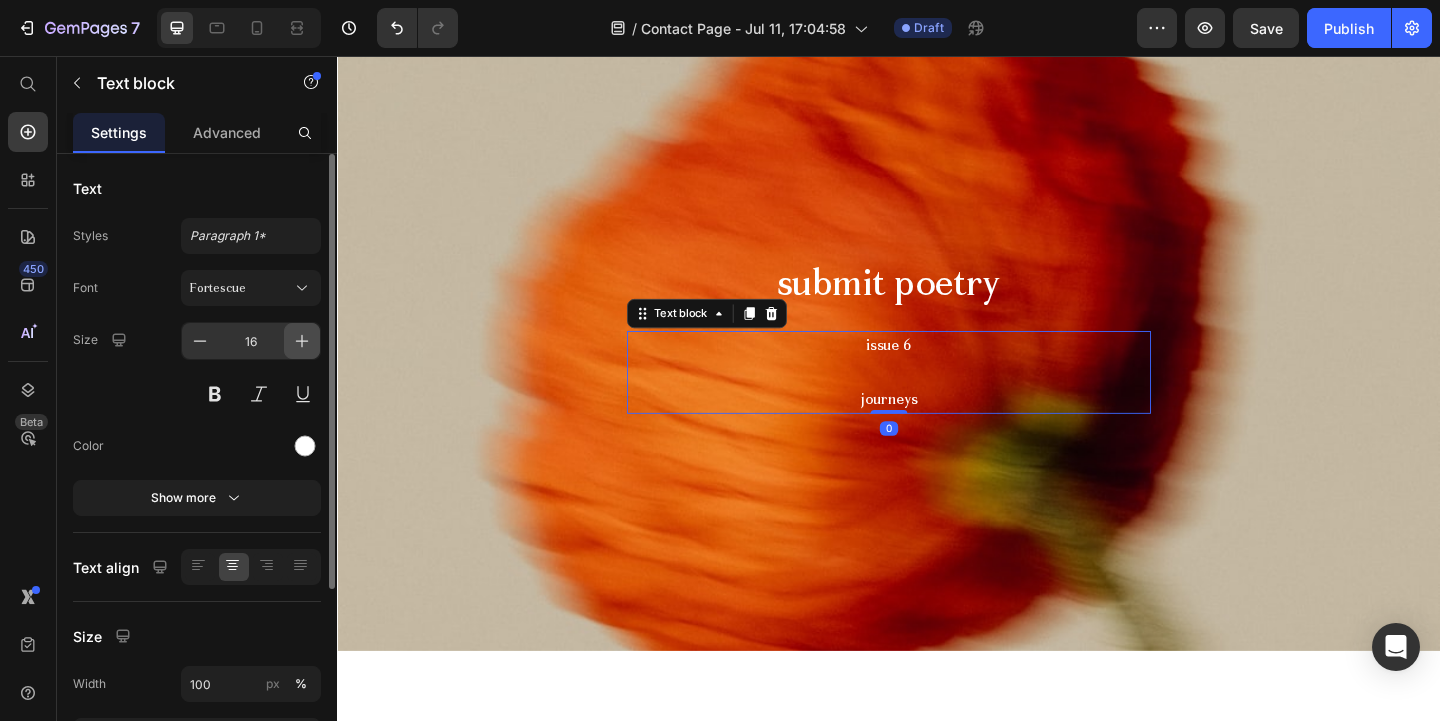 click 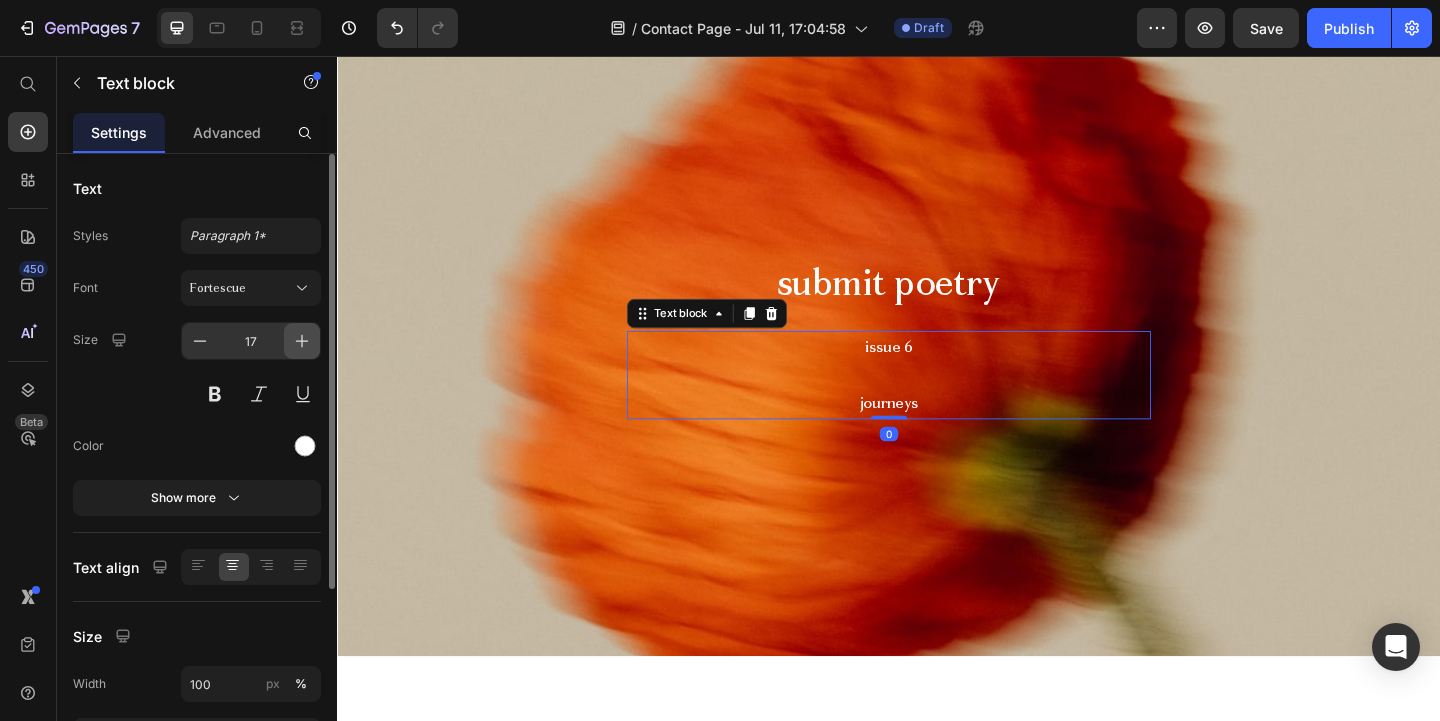 click 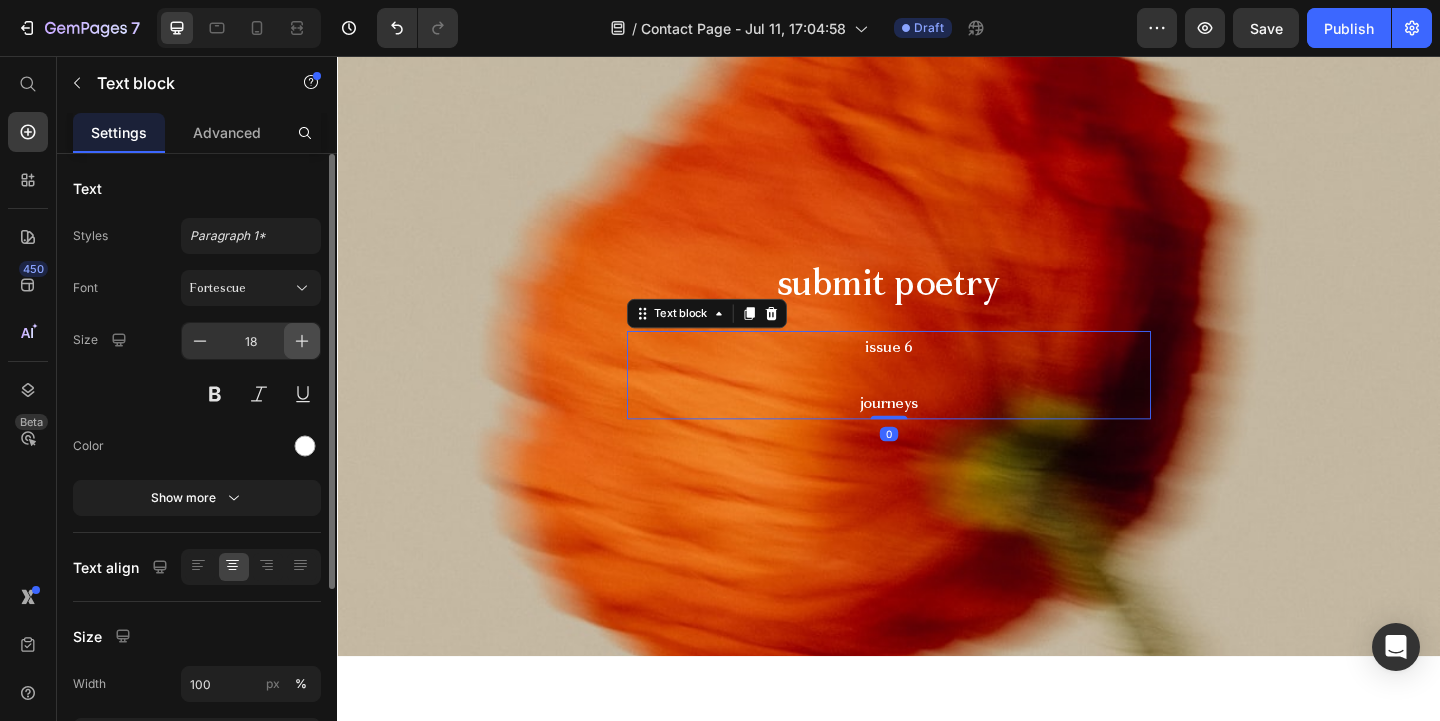 click 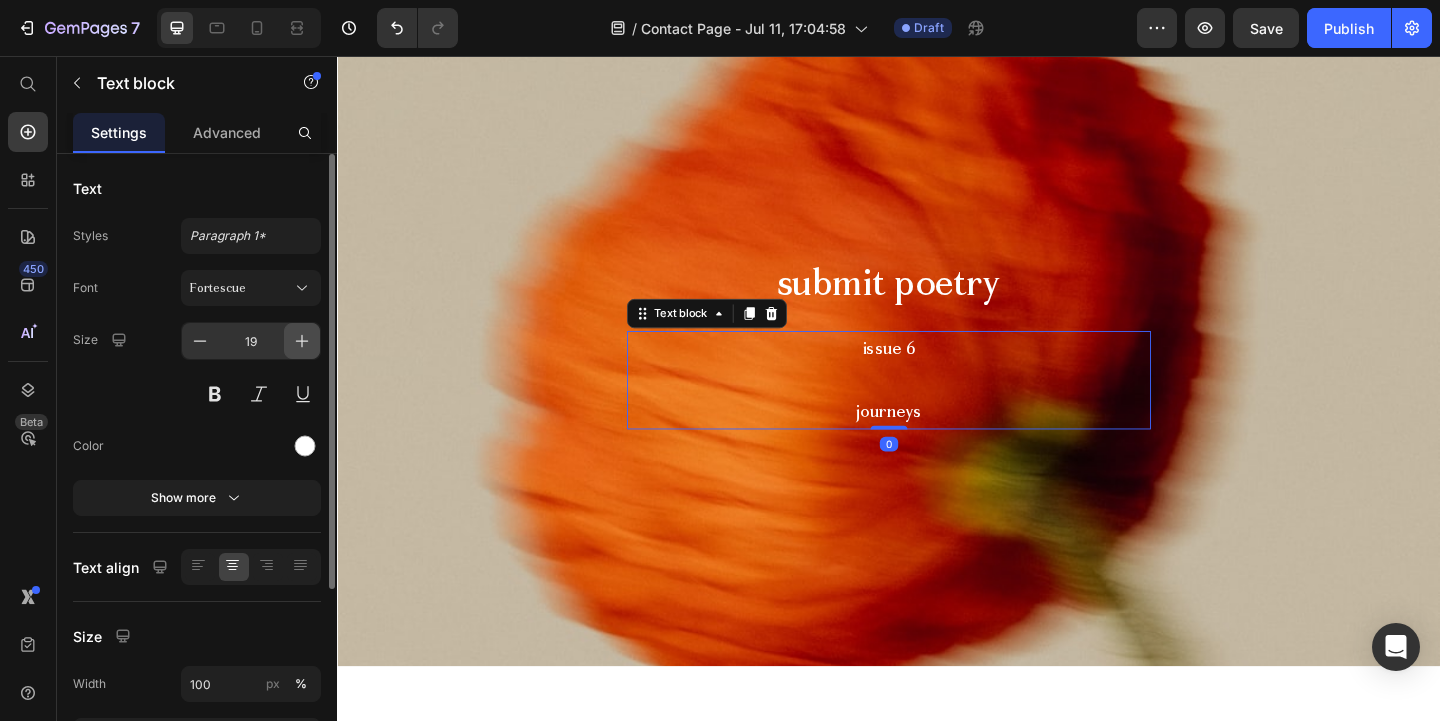 click 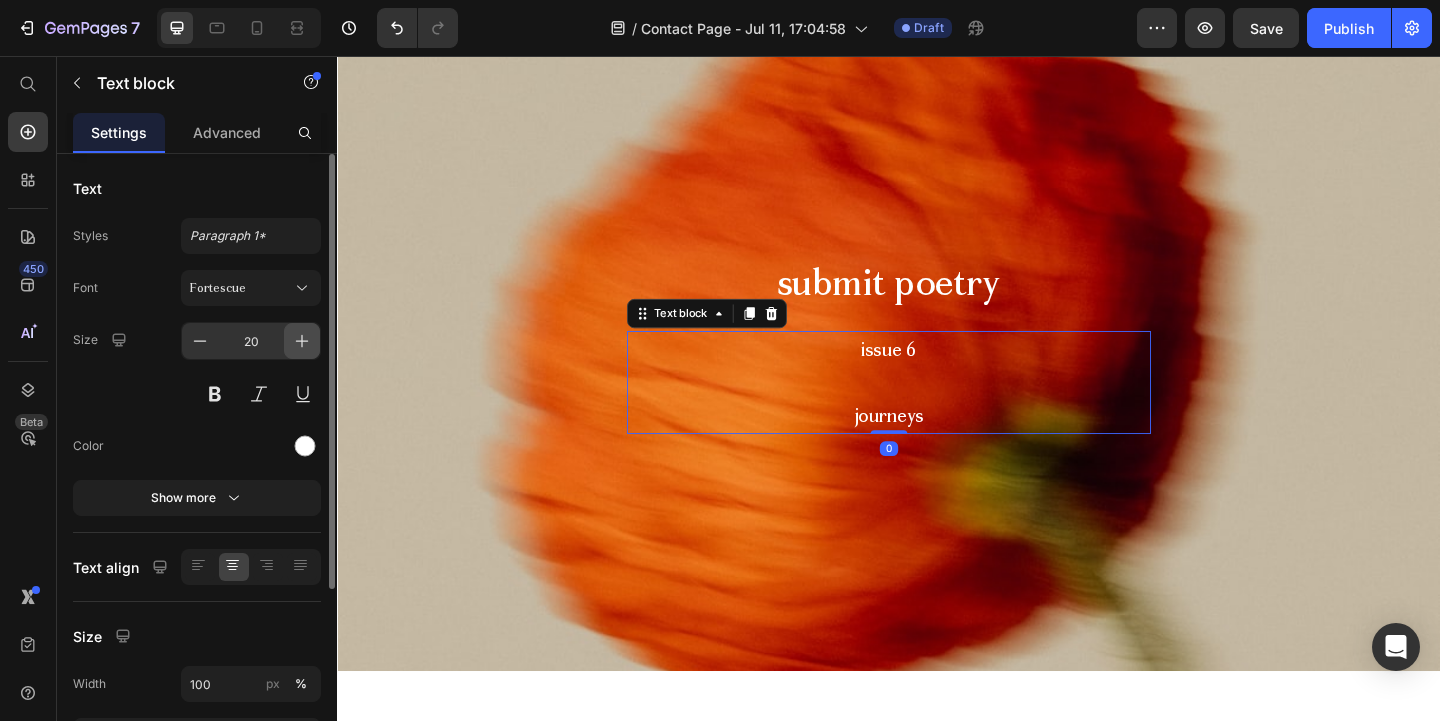 click 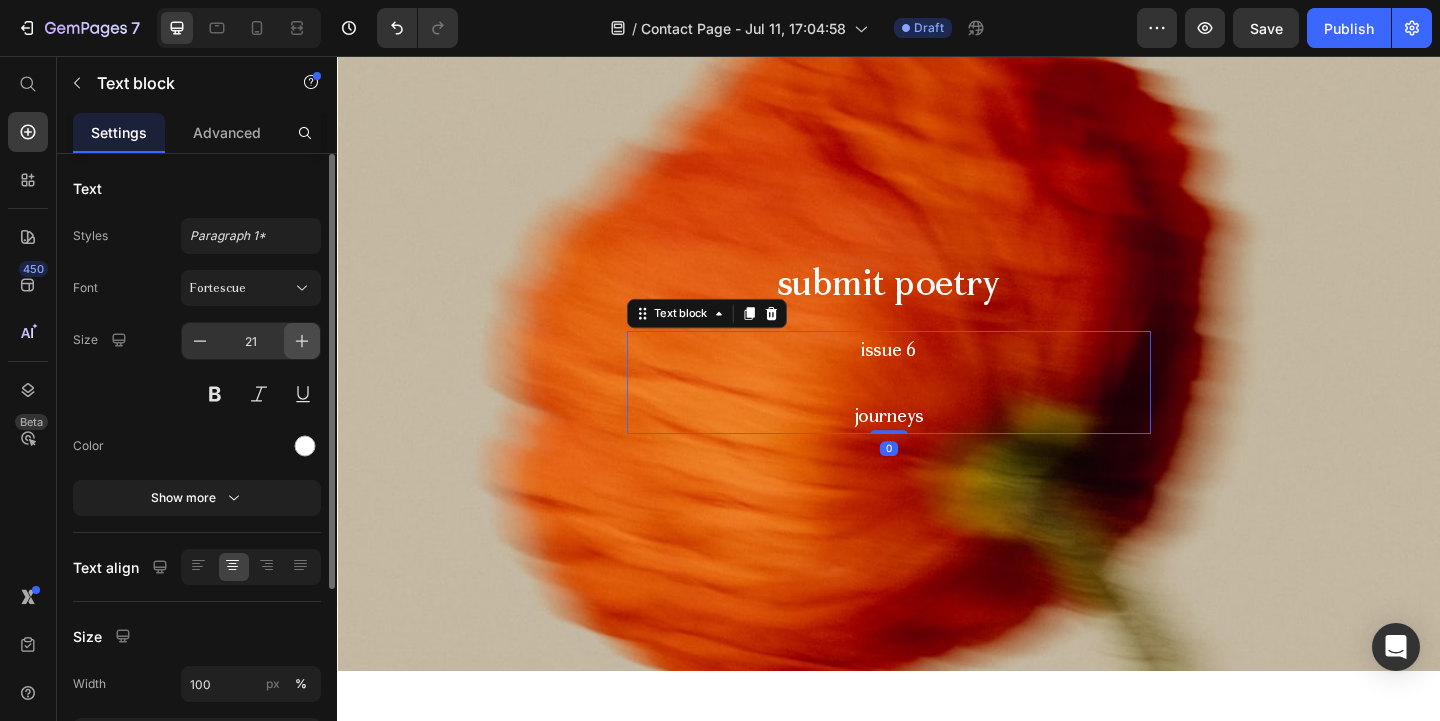 click 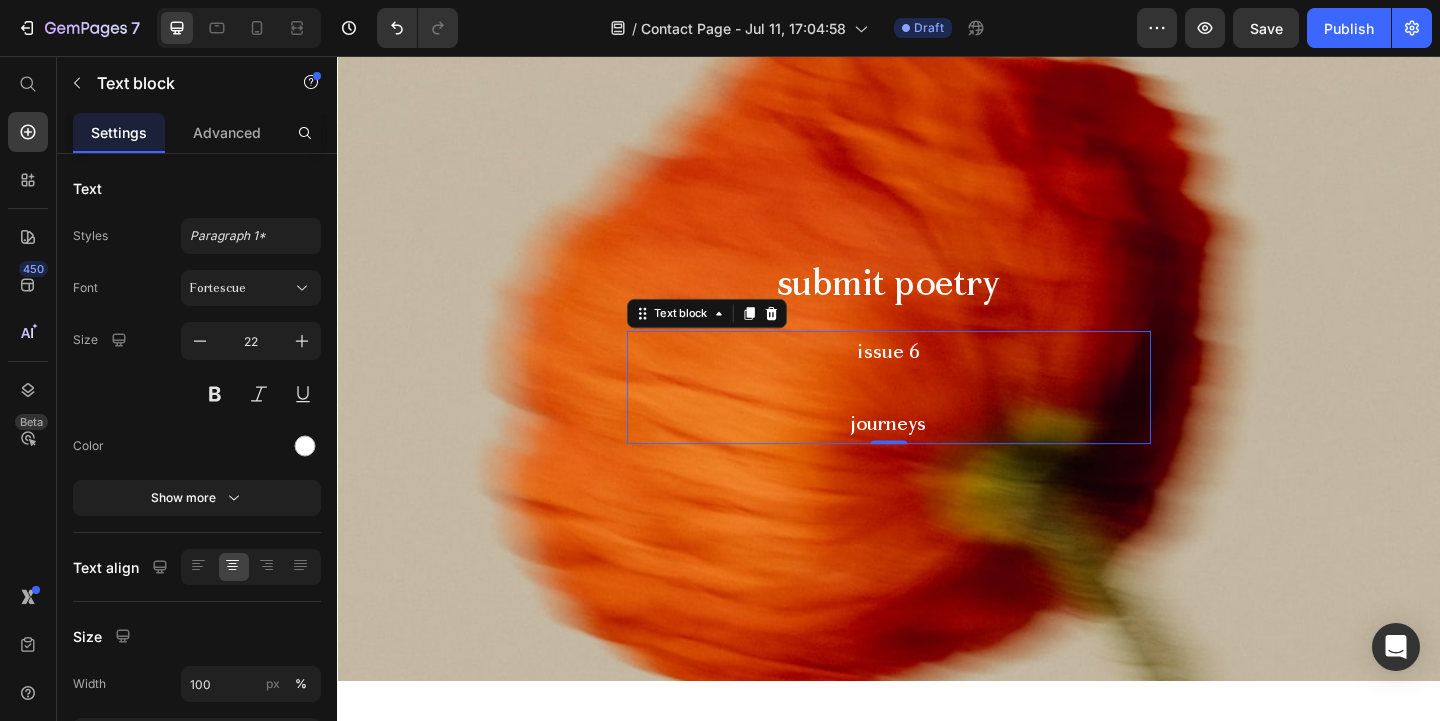 click on "submit poetry Heading issue 6 journeys Text block   0 Row" at bounding box center [937, 376] 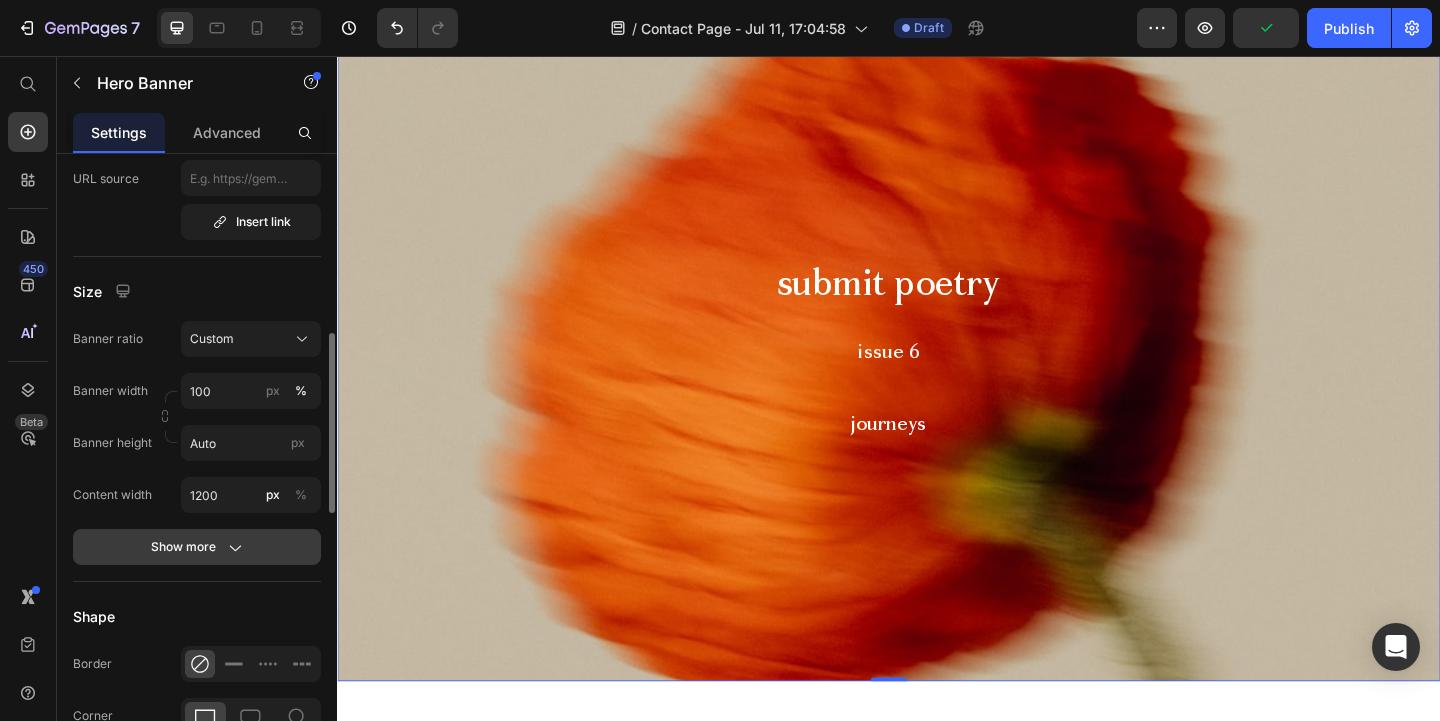 scroll, scrollTop: 756, scrollLeft: 0, axis: vertical 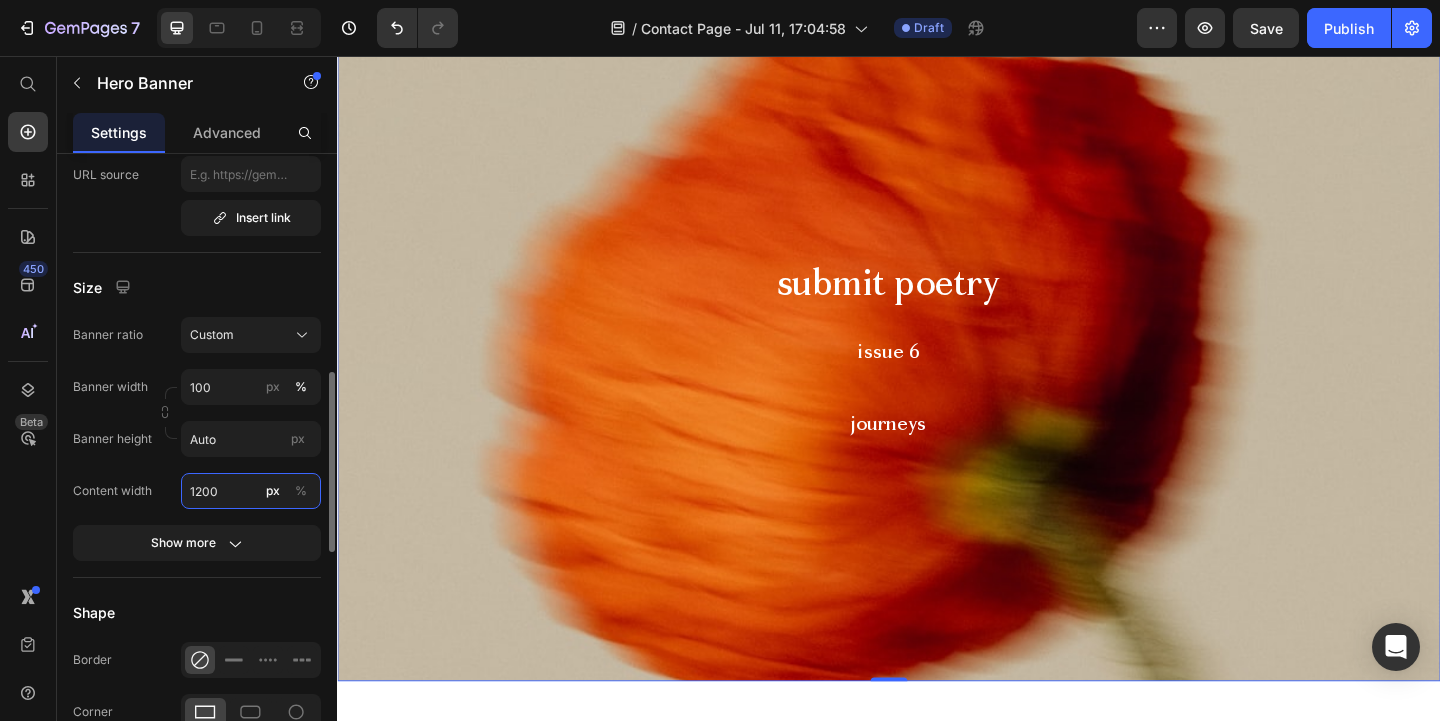 click on "1200" at bounding box center [251, 491] 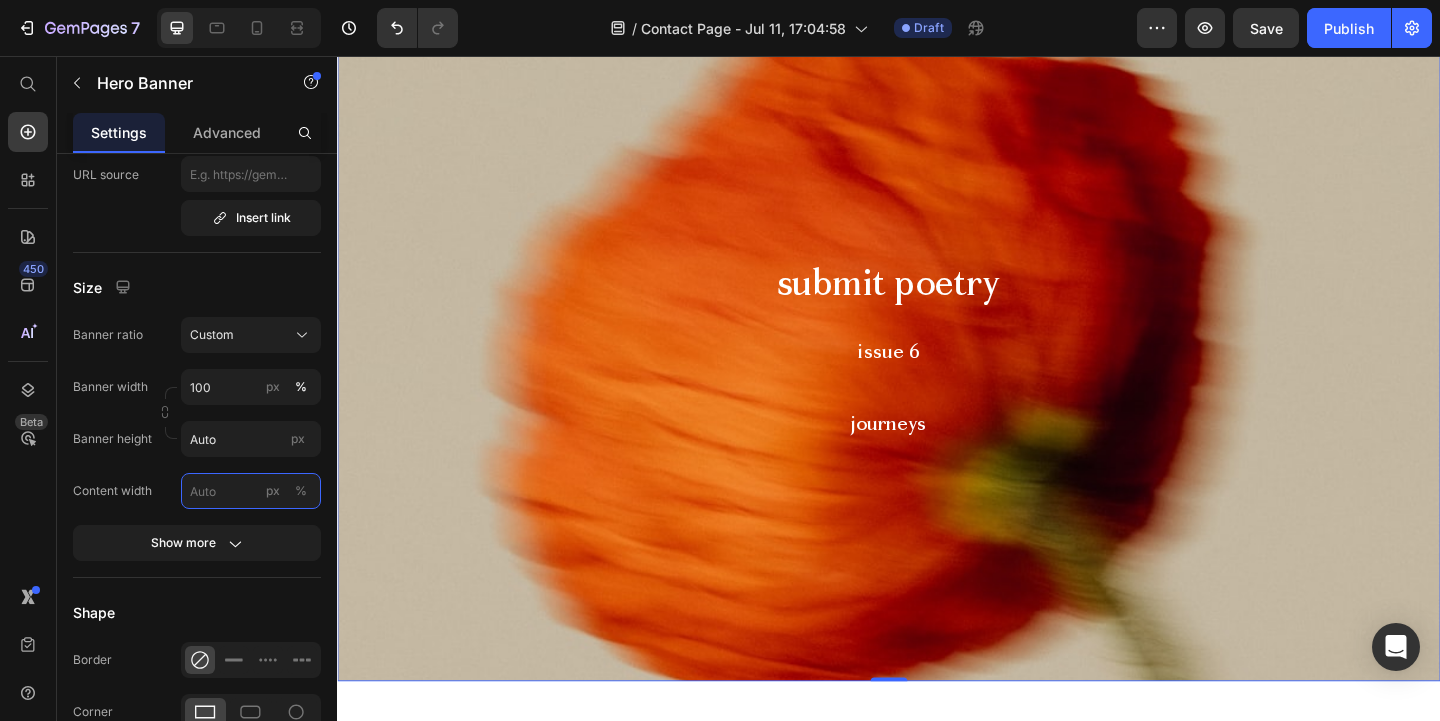 type on "0" 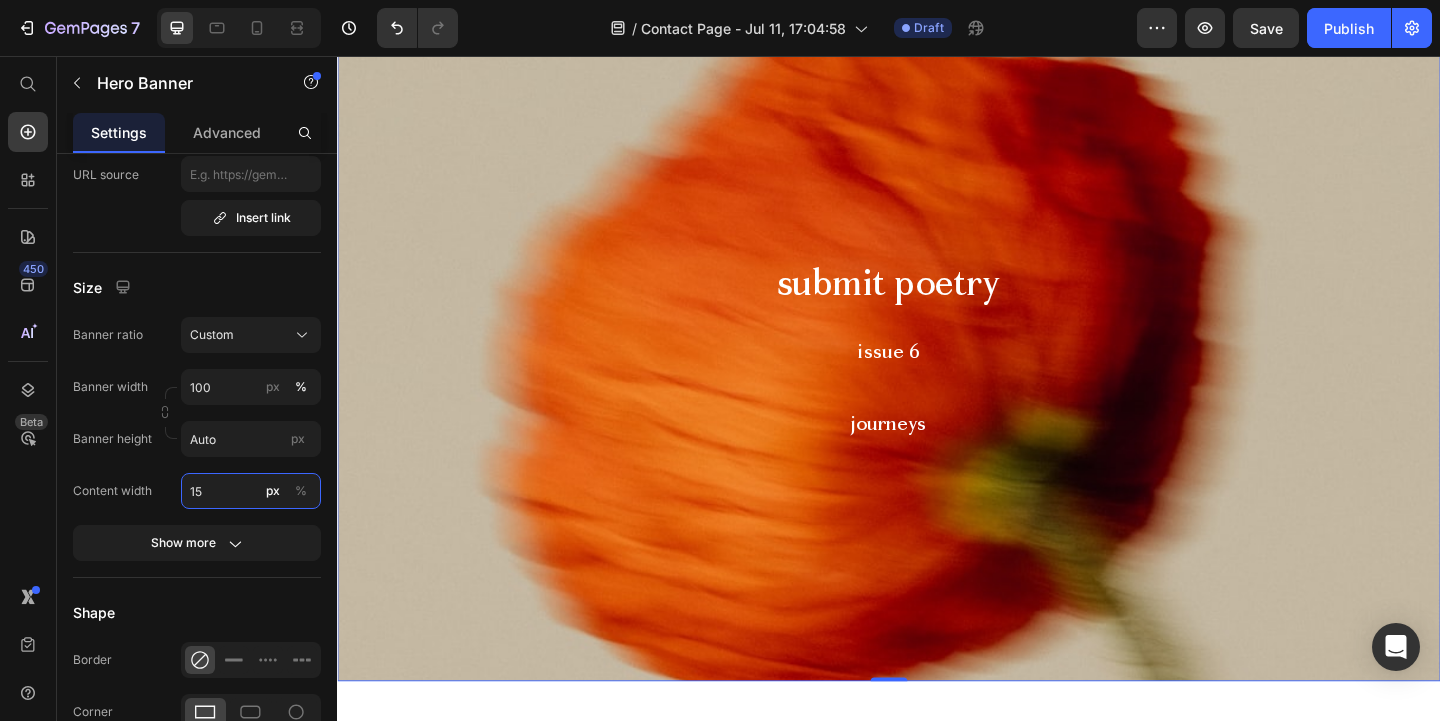 type on "1" 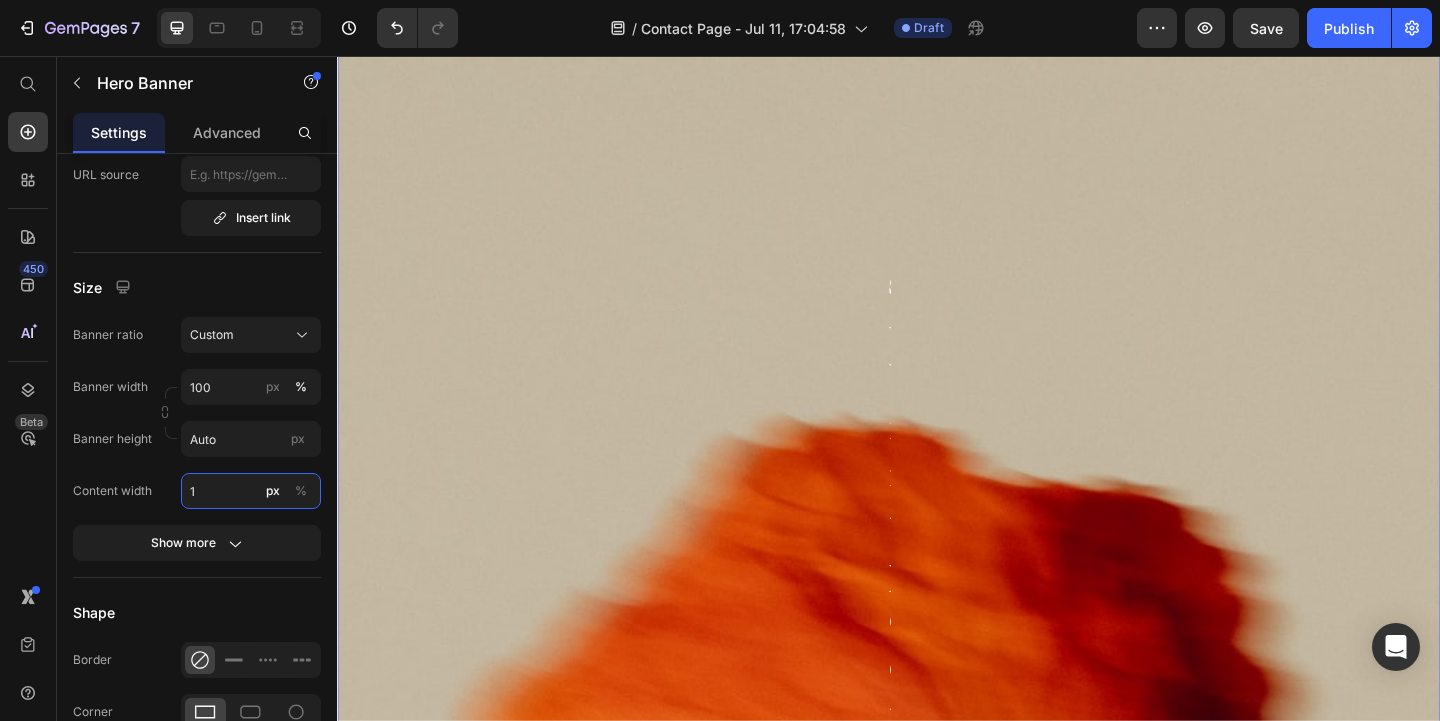 type 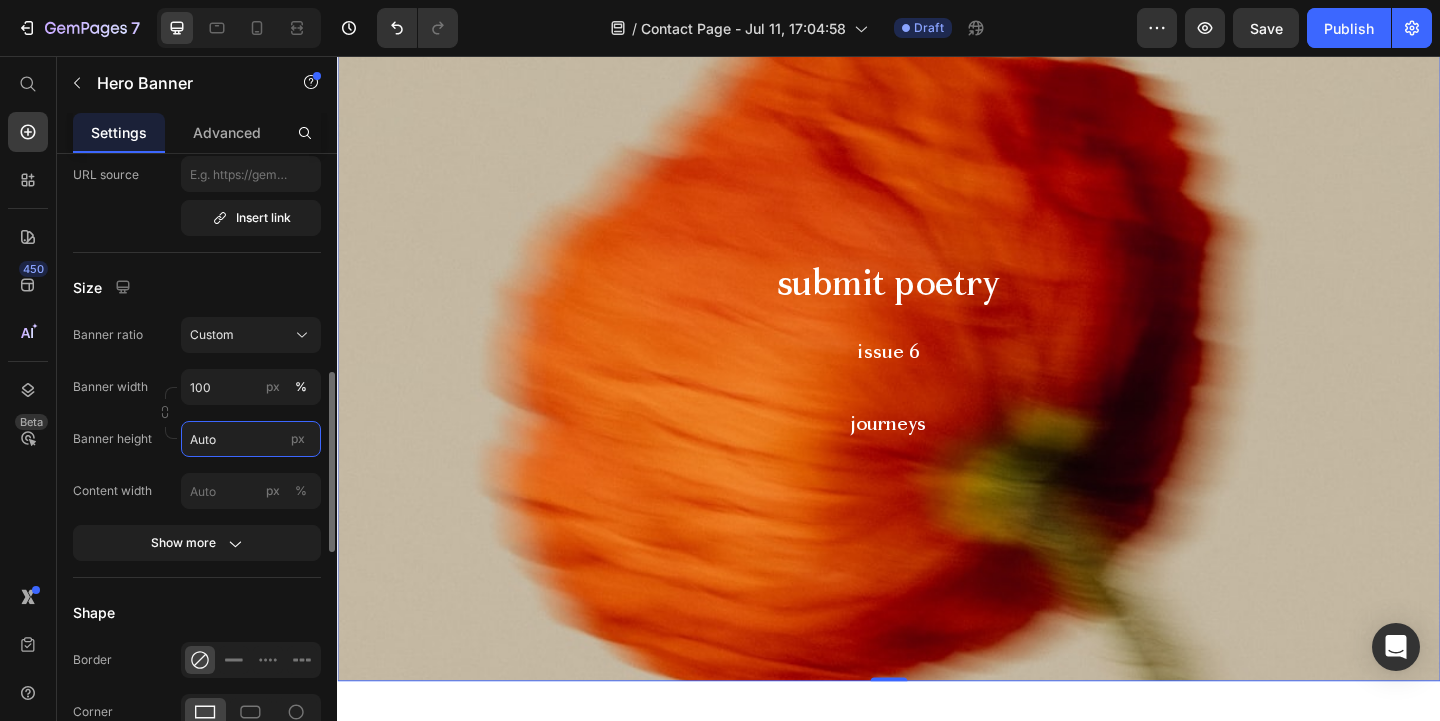click on "Auto" at bounding box center (251, 439) 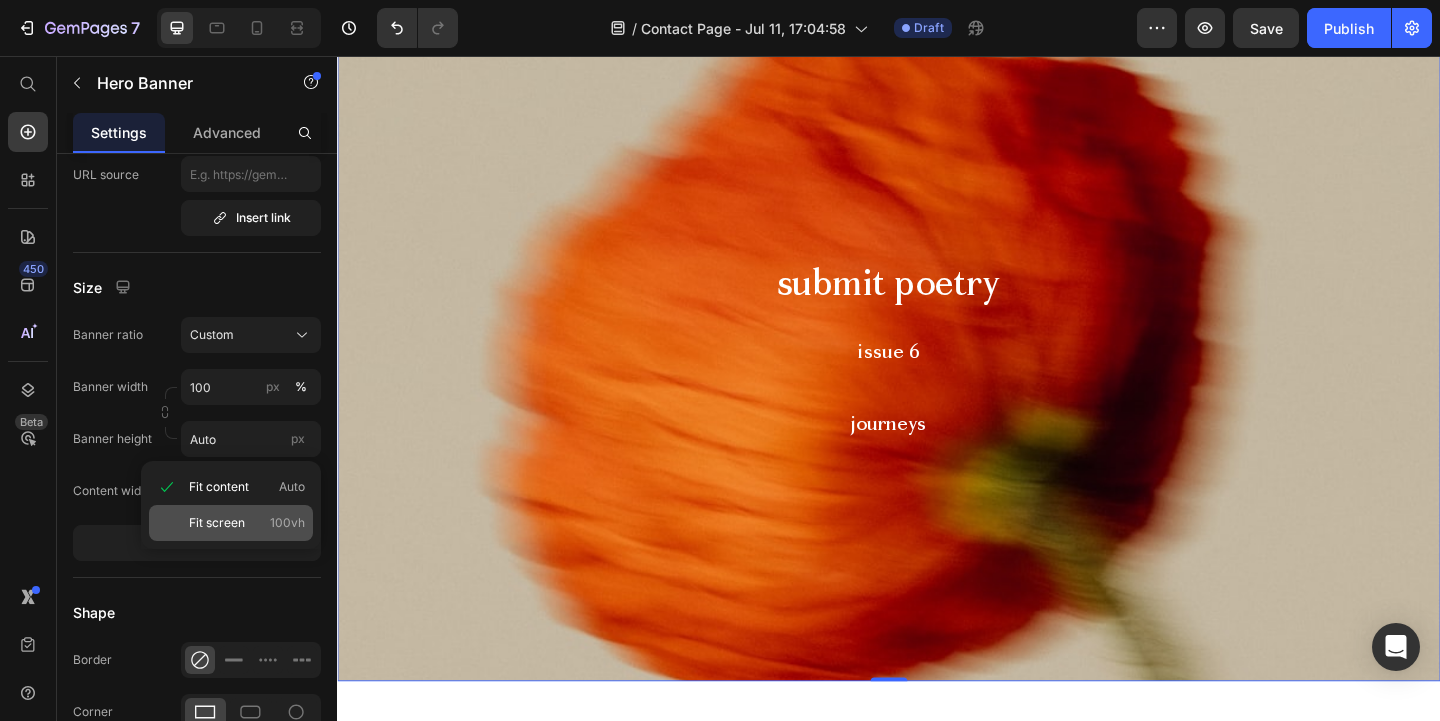 click on "Fit screen" at bounding box center [217, 523] 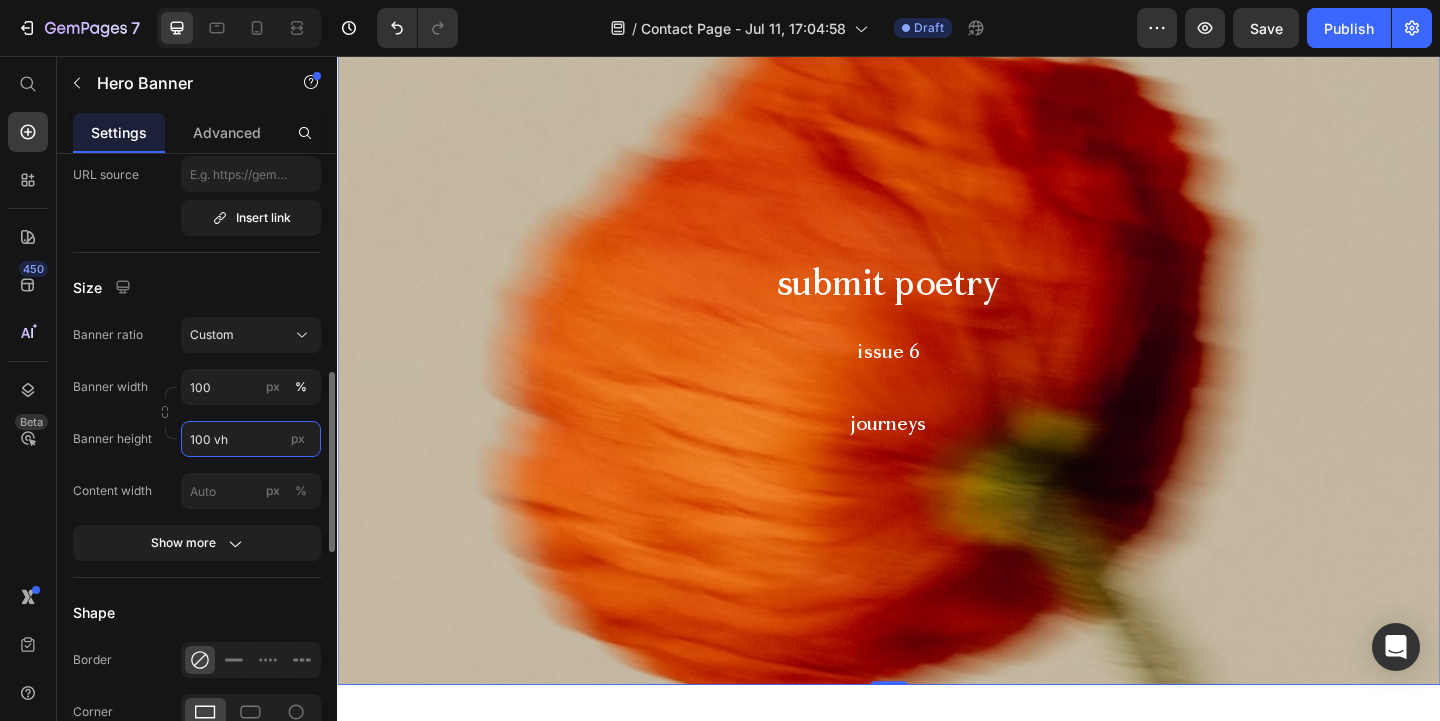 click on "100 vh" at bounding box center [251, 439] 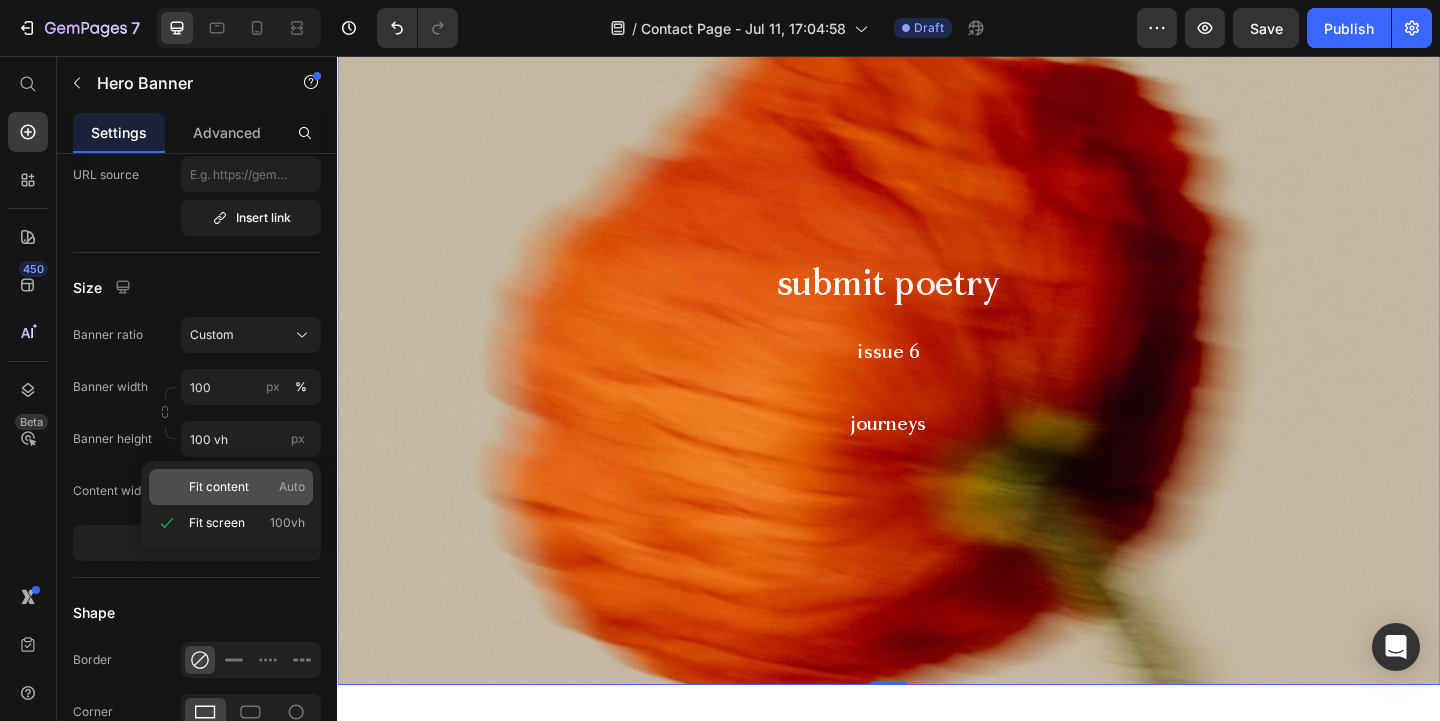 click on "Fit content" at bounding box center (219, 487) 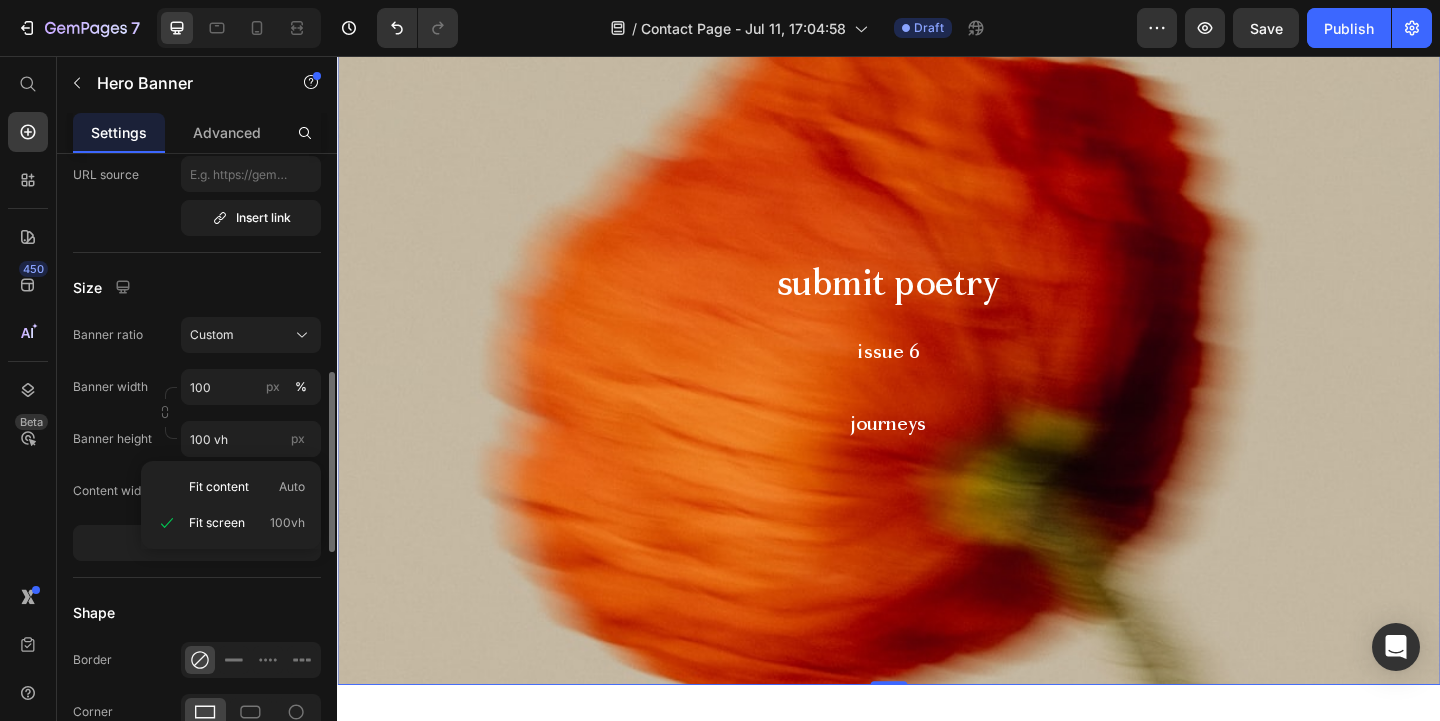 type on "Auto" 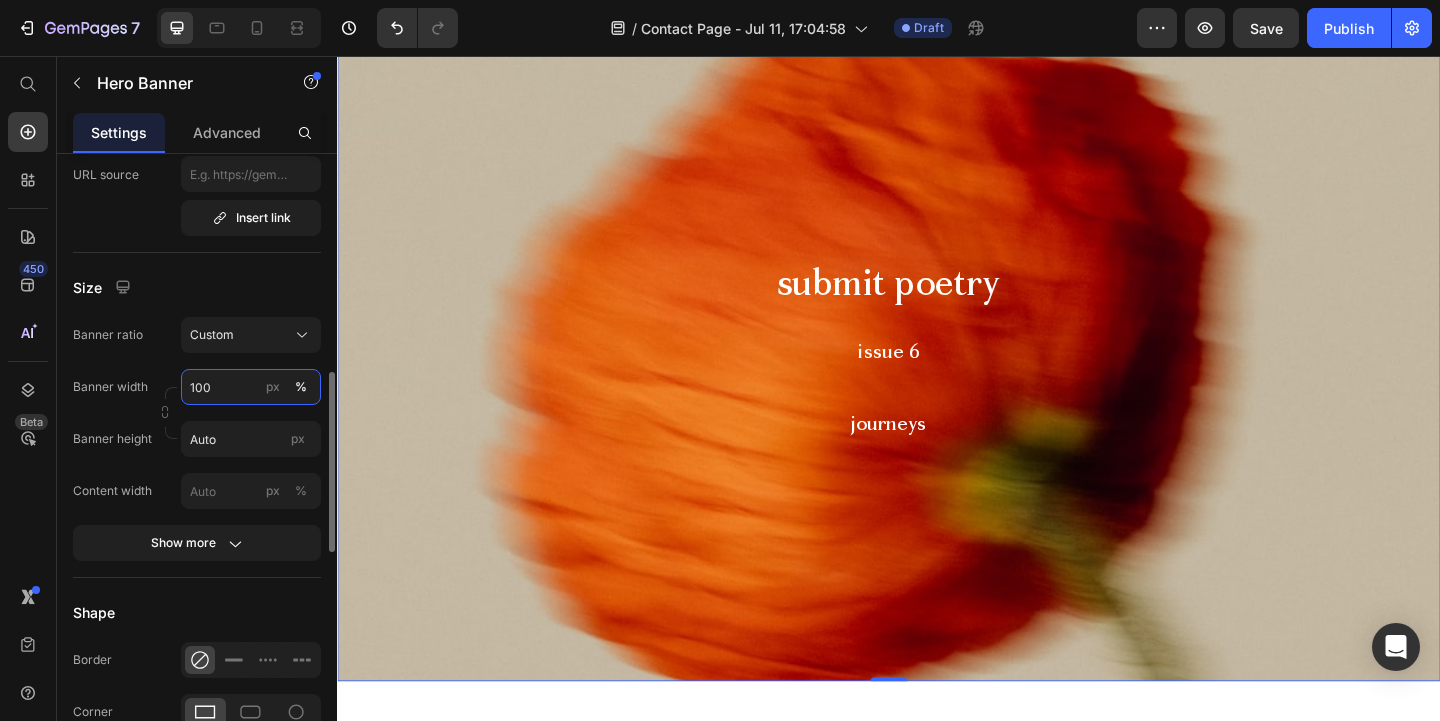 click on "100" at bounding box center [251, 387] 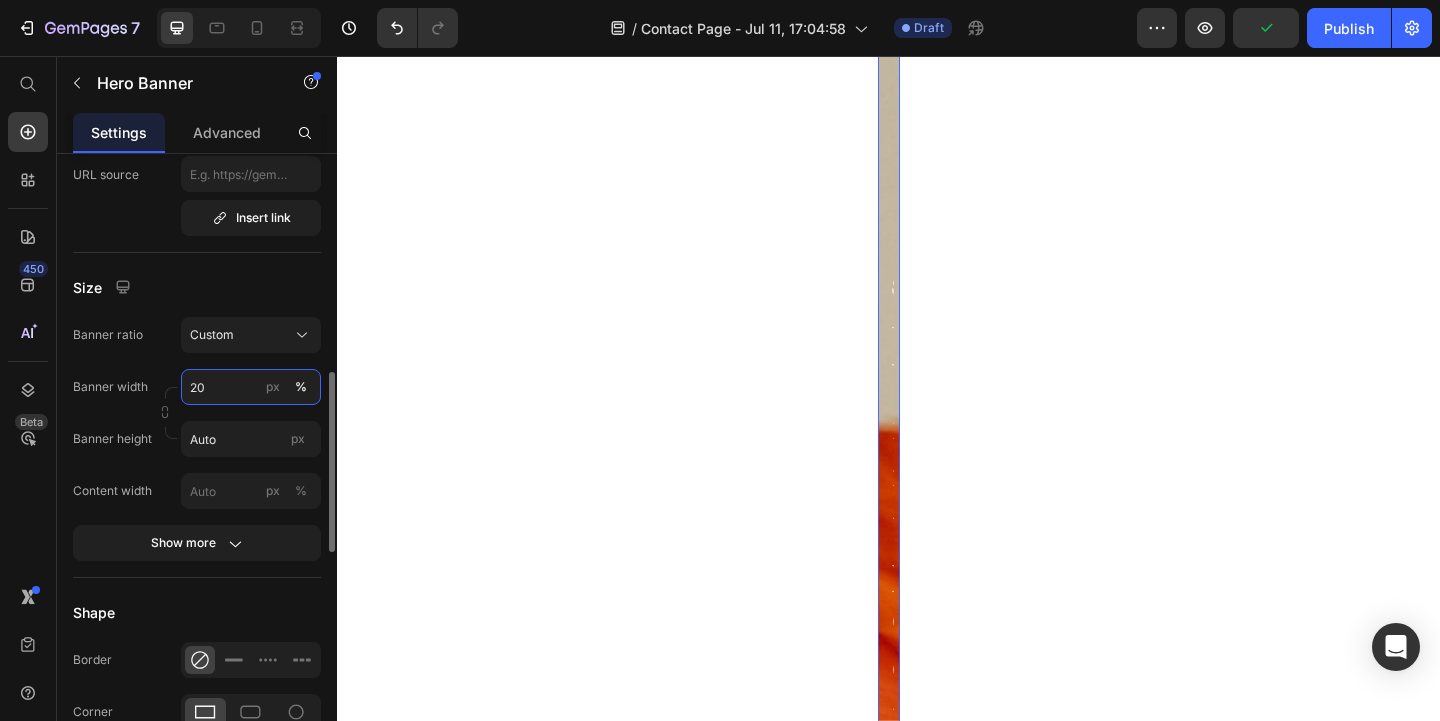 type on "200" 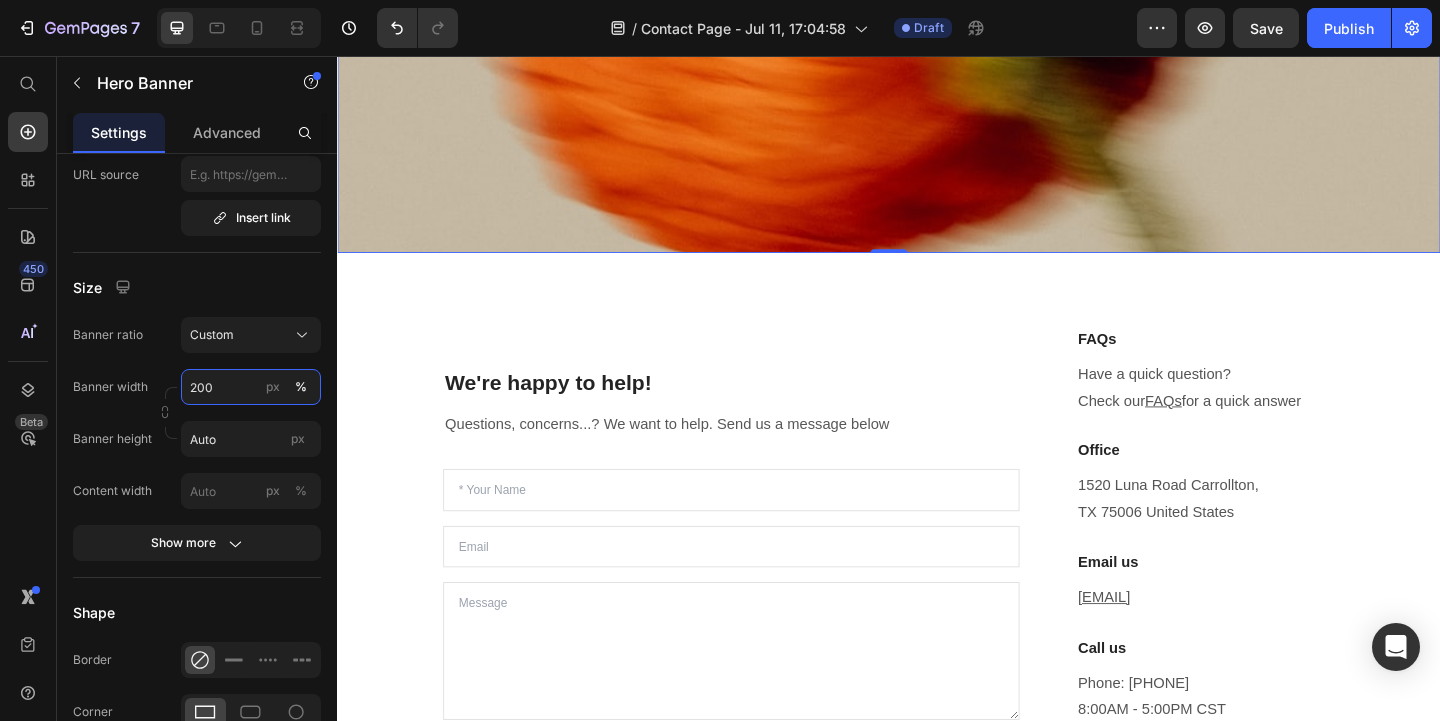 scroll, scrollTop: 567, scrollLeft: 0, axis: vertical 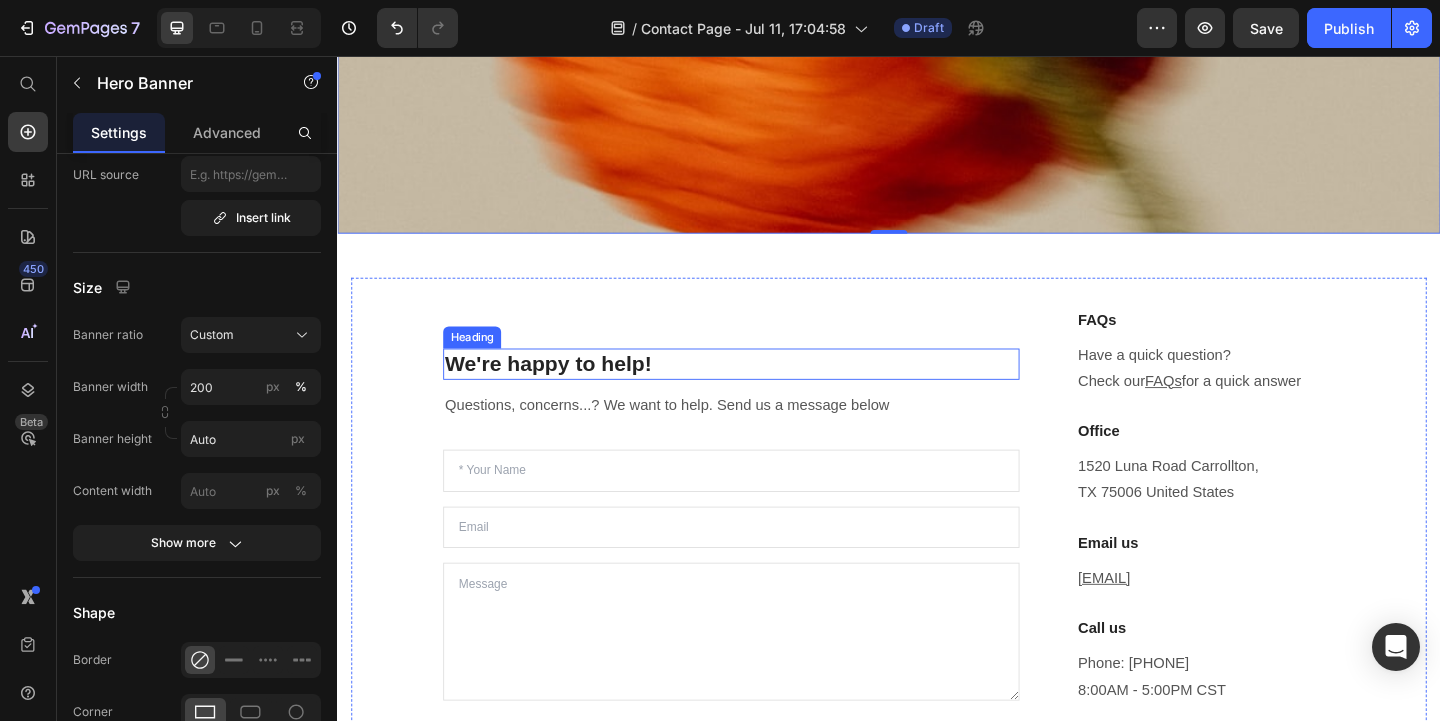click on "We're happy to help!" at bounding box center [765, 391] 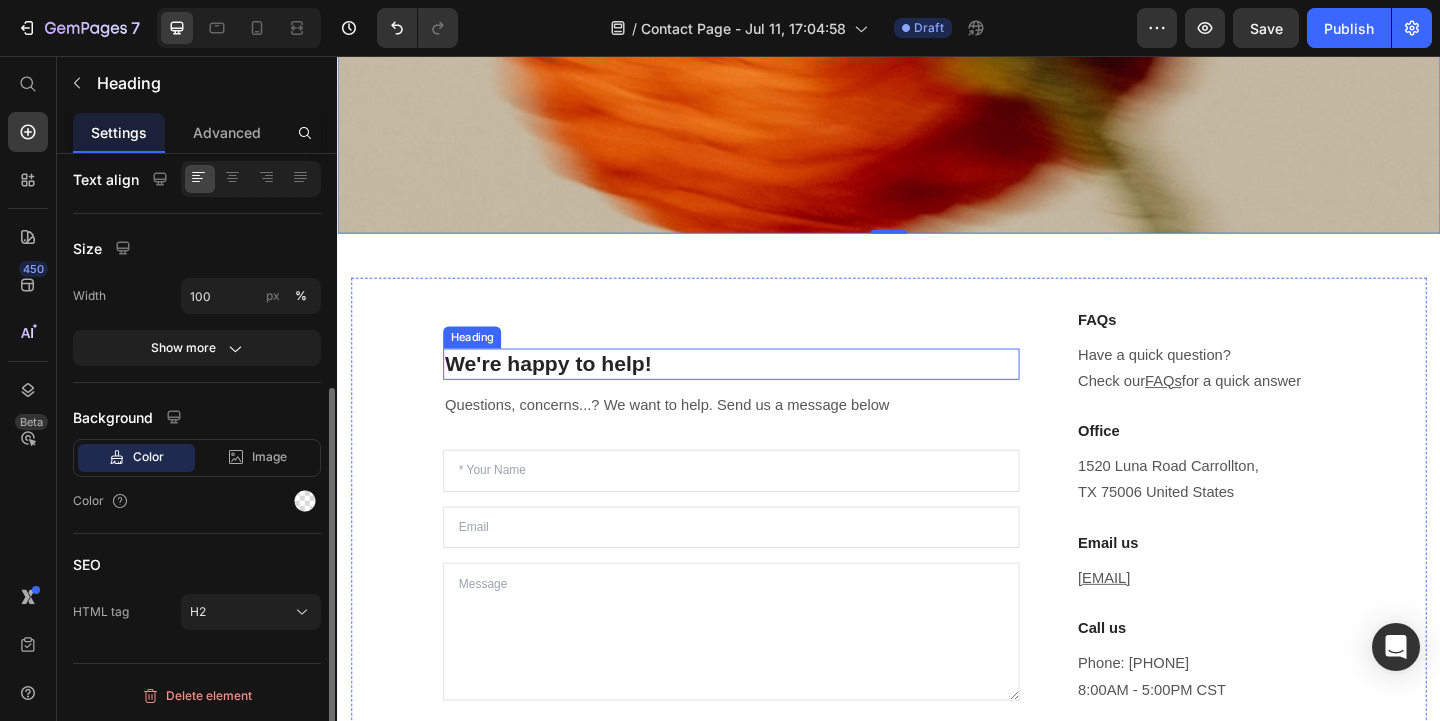 scroll, scrollTop: 0, scrollLeft: 0, axis: both 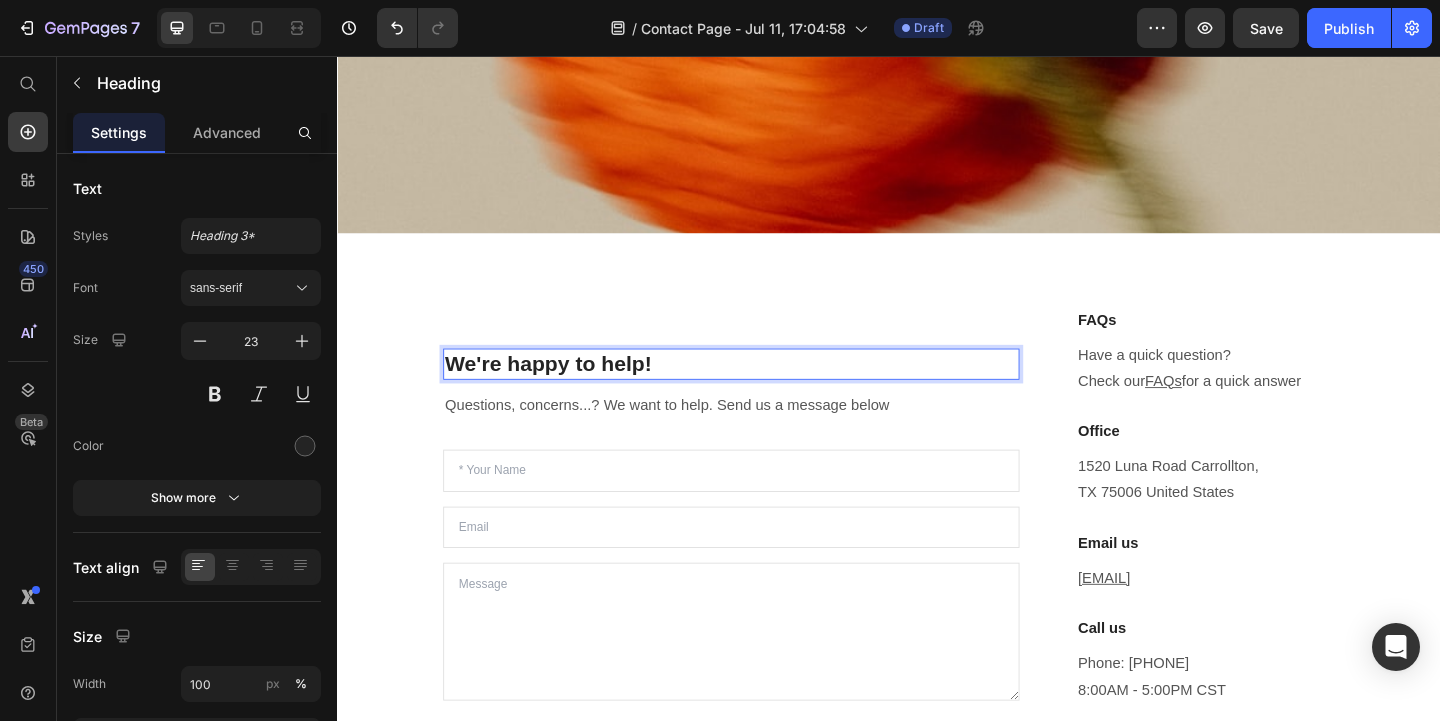 click on "We're happy to help!" at bounding box center [765, 391] 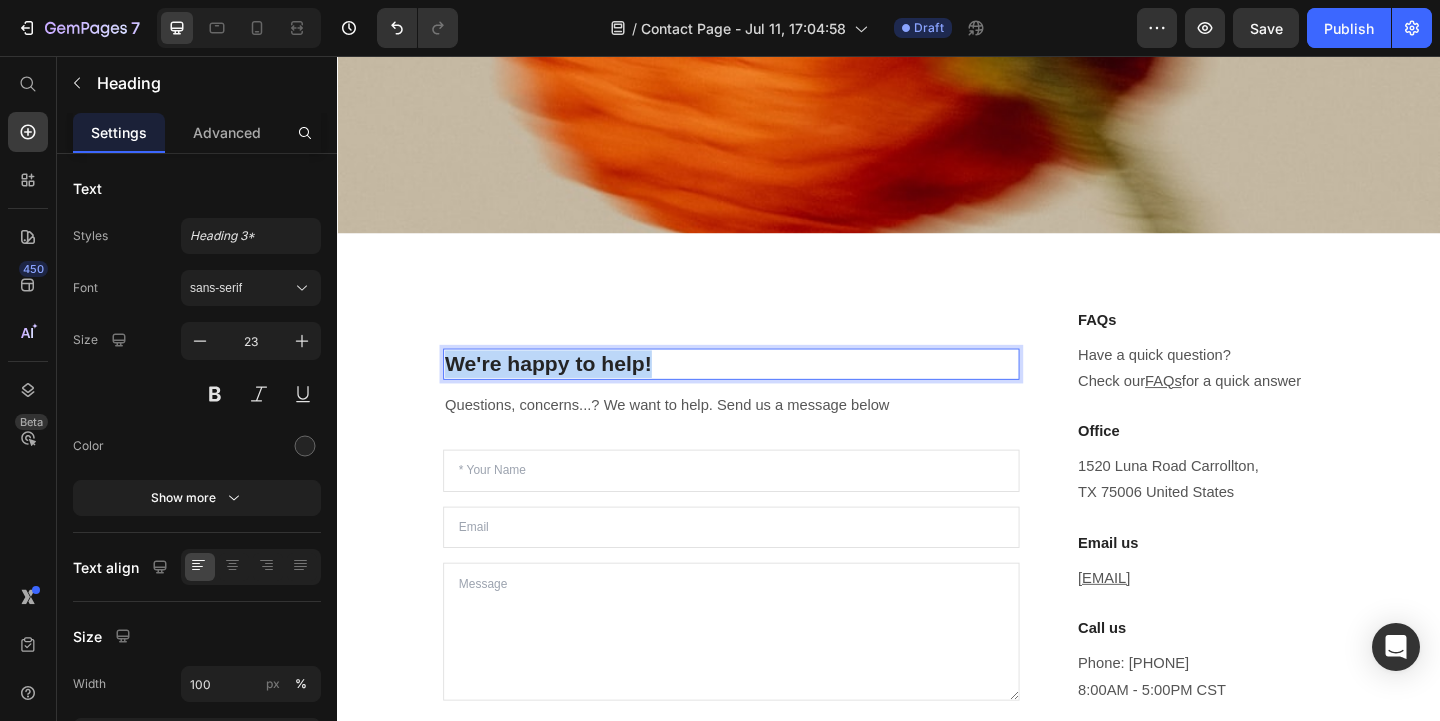 drag, startPoint x: 702, startPoint y: 390, endPoint x: 454, endPoint y: 389, distance: 248.00201 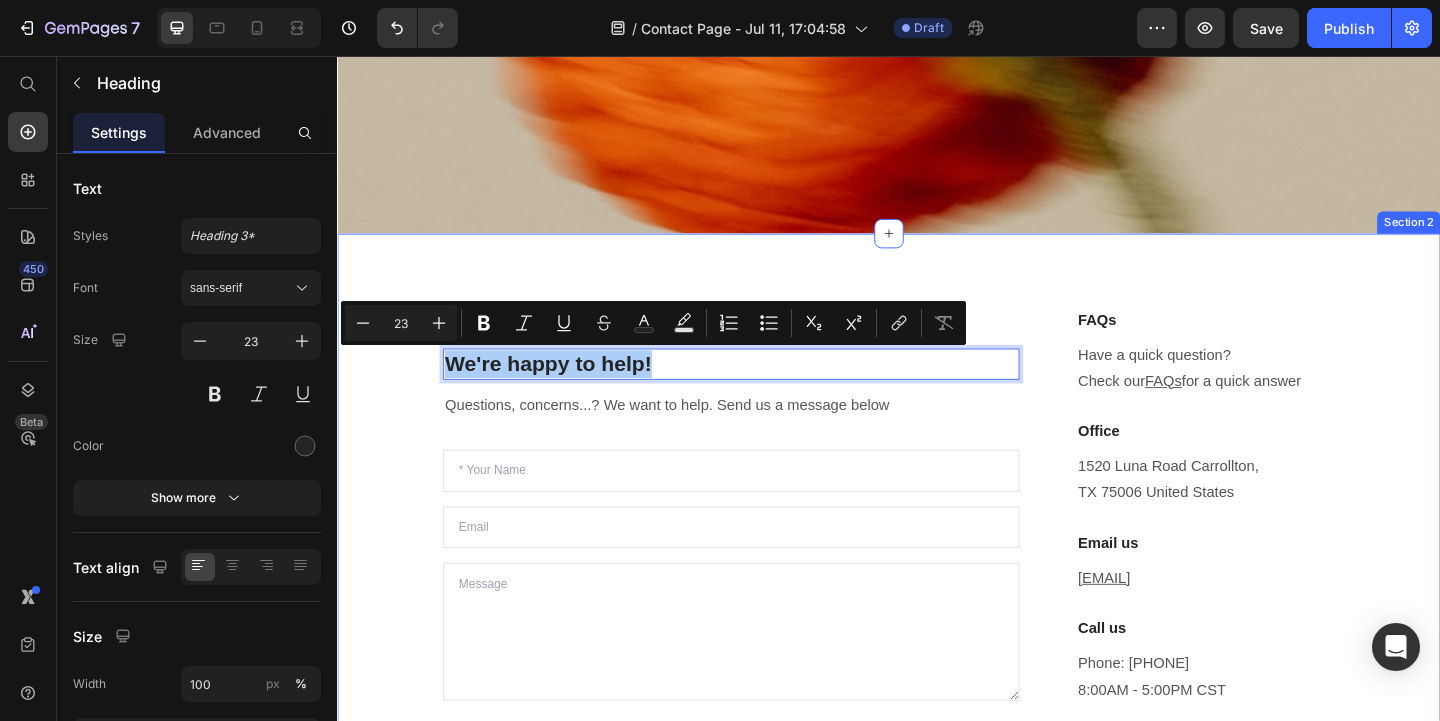 click on "[NUMBER] [STREET] [CITY], [STATE] [COUNTRY]" at bounding box center [937, 583] 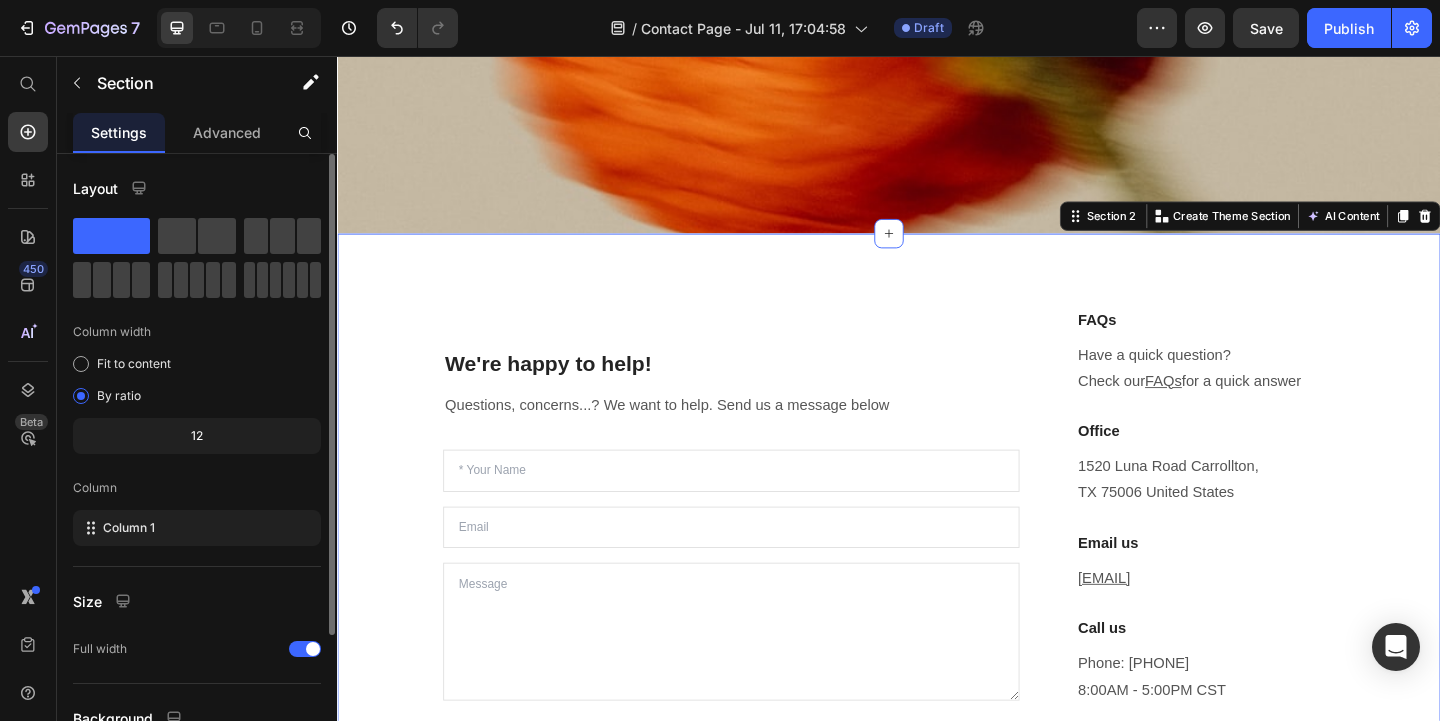 scroll, scrollTop: 184, scrollLeft: 0, axis: vertical 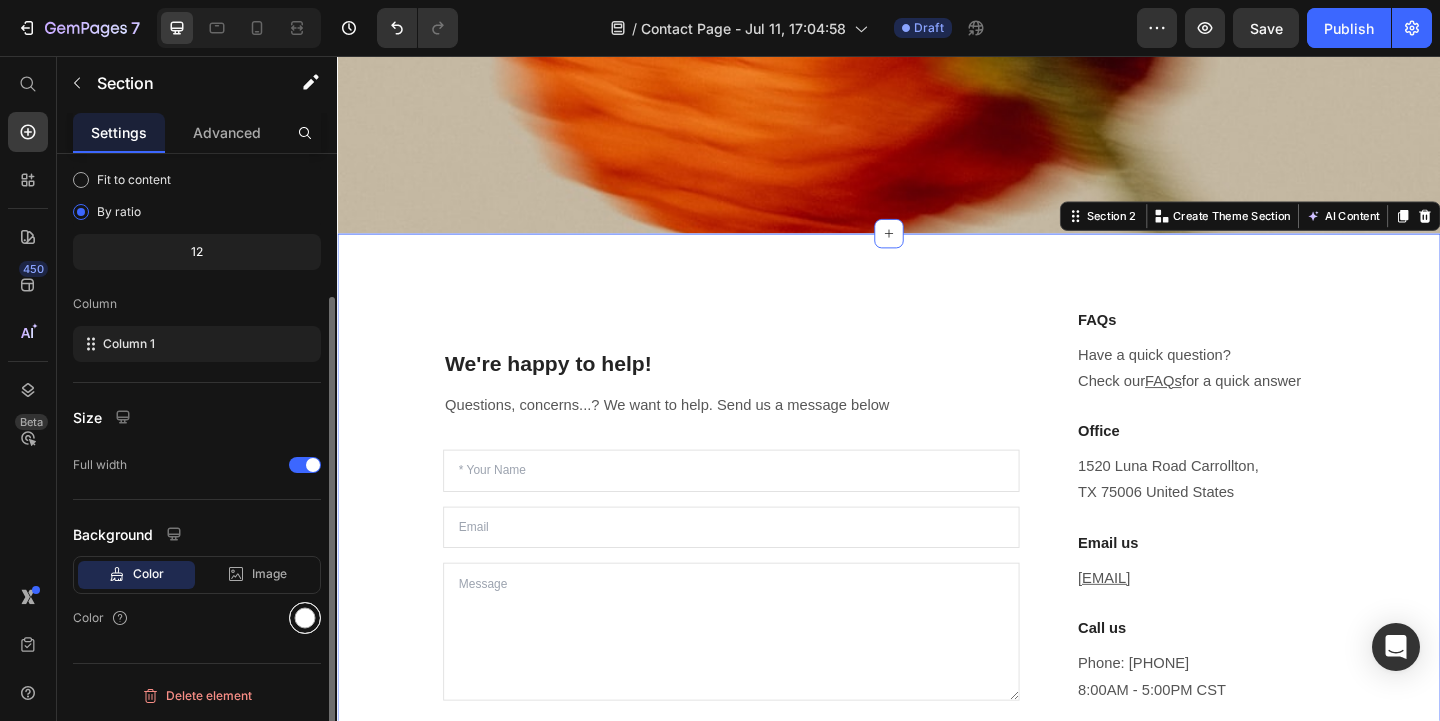 click at bounding box center (305, 618) 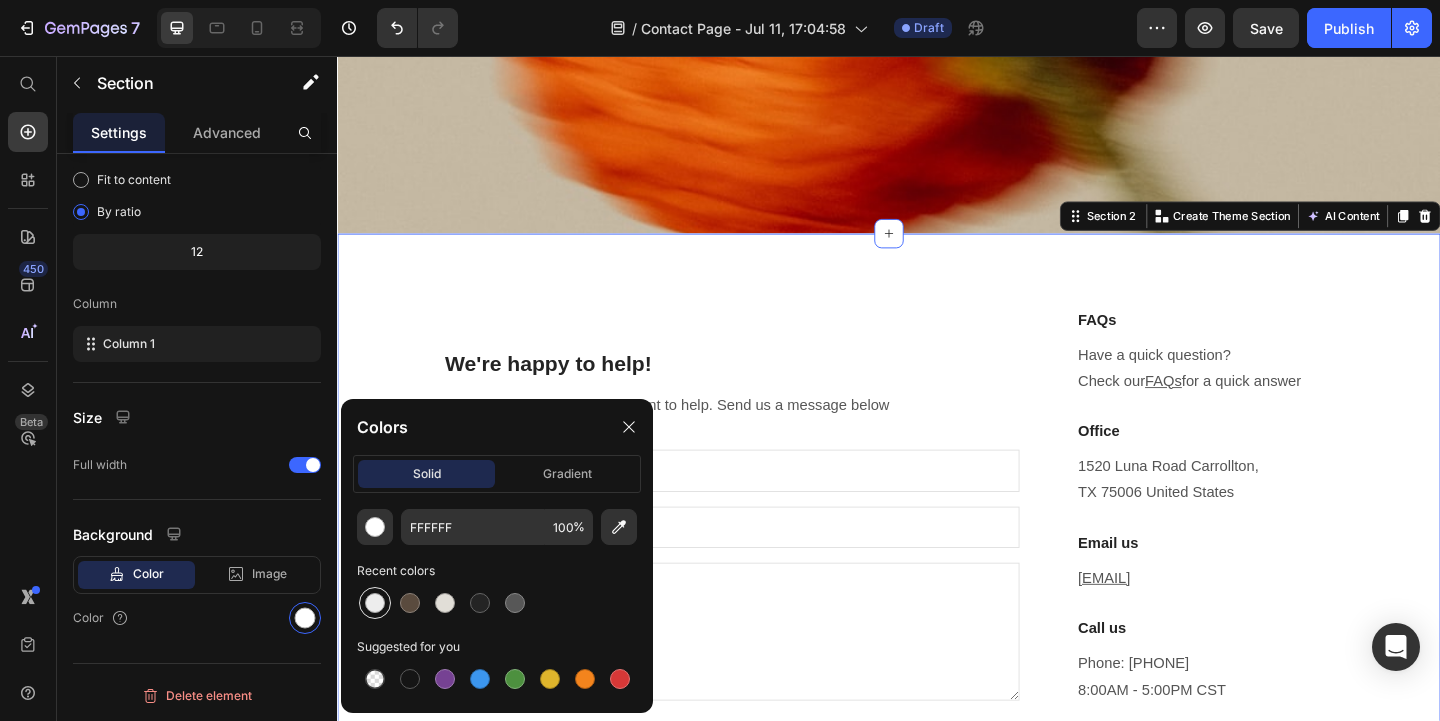 click at bounding box center (375, 603) 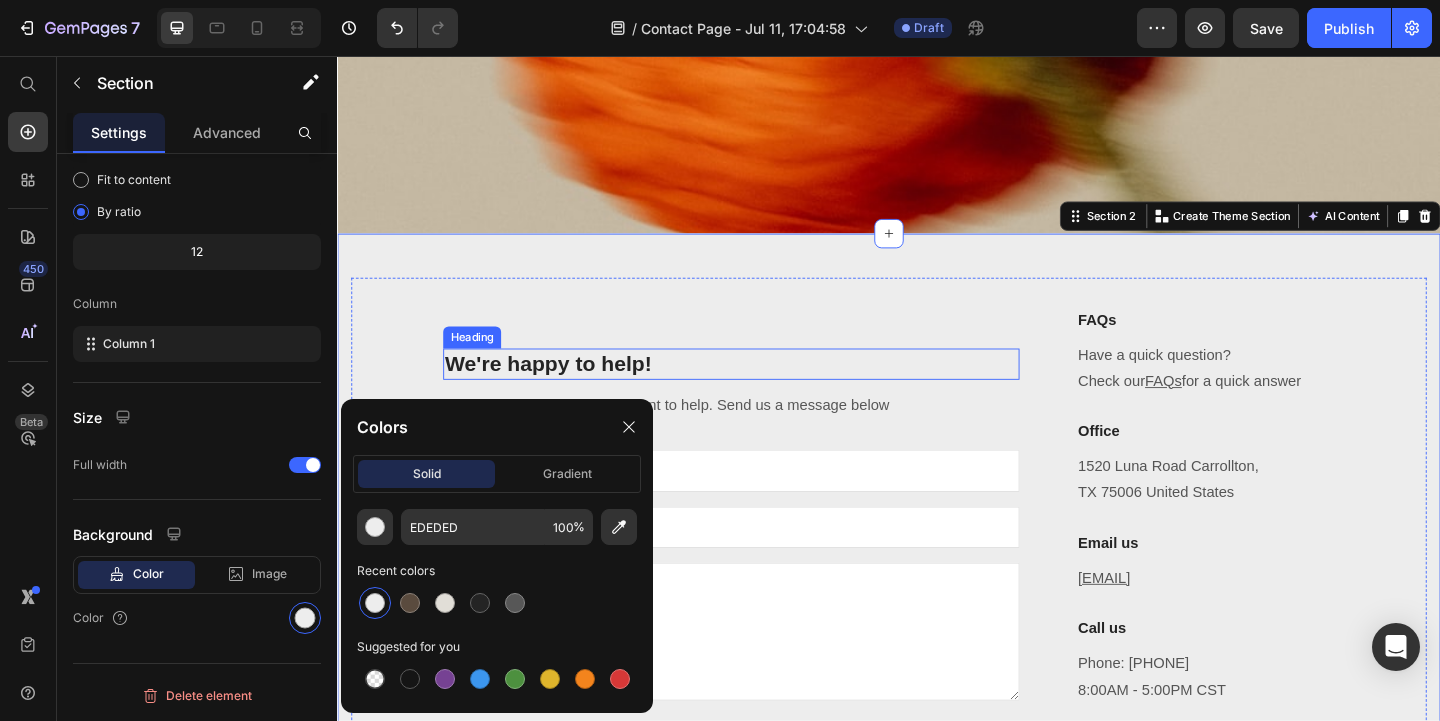 click on "[NUMBER] [STREET] [CITY], [STATE] [COUNTRY]" at bounding box center (937, 583) 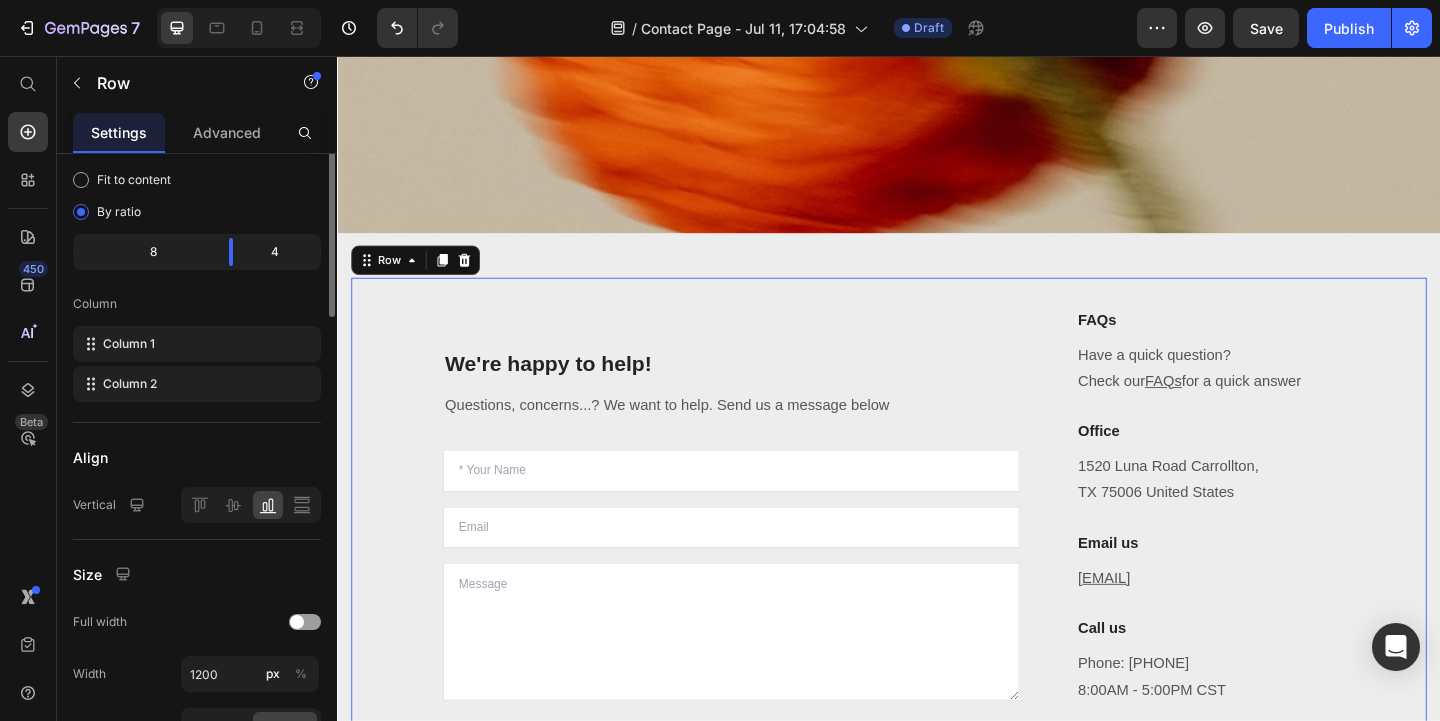 scroll, scrollTop: 0, scrollLeft: 0, axis: both 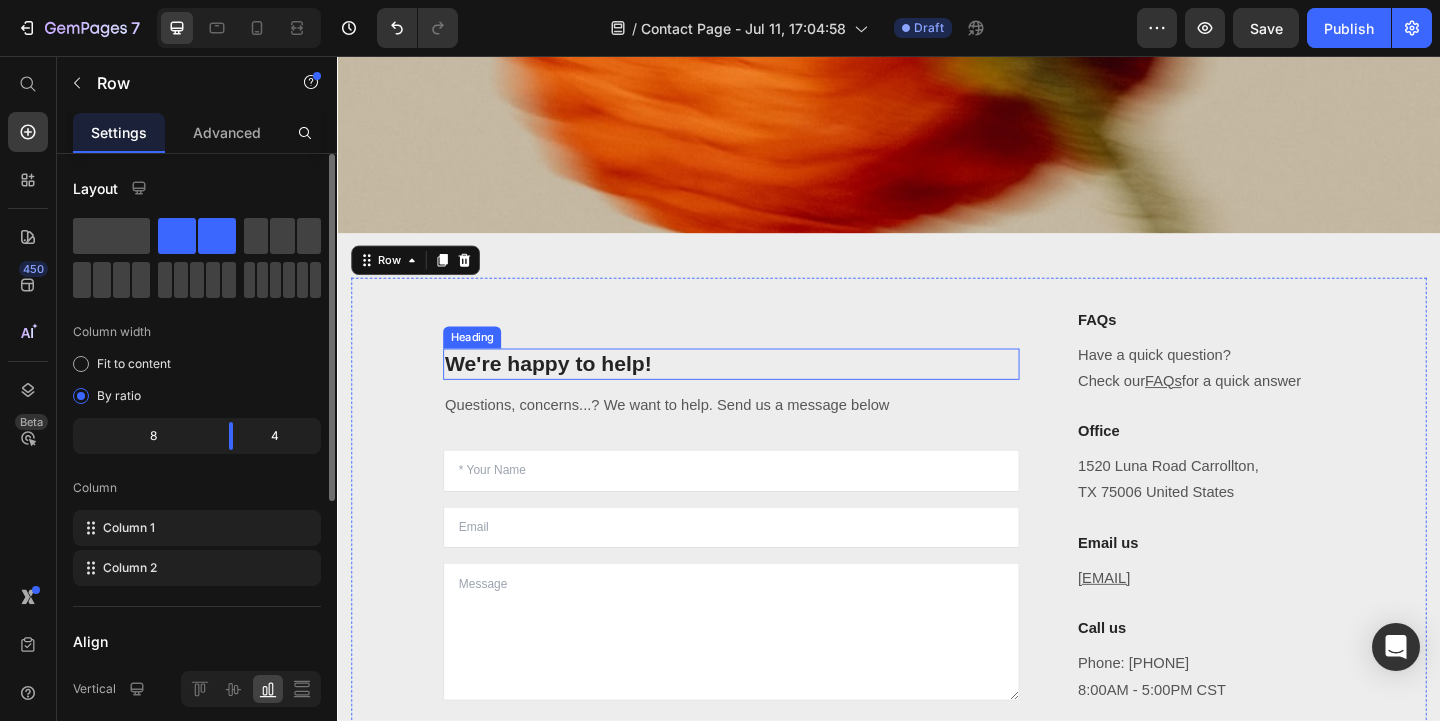 click on "We're happy to help!" at bounding box center [765, 391] 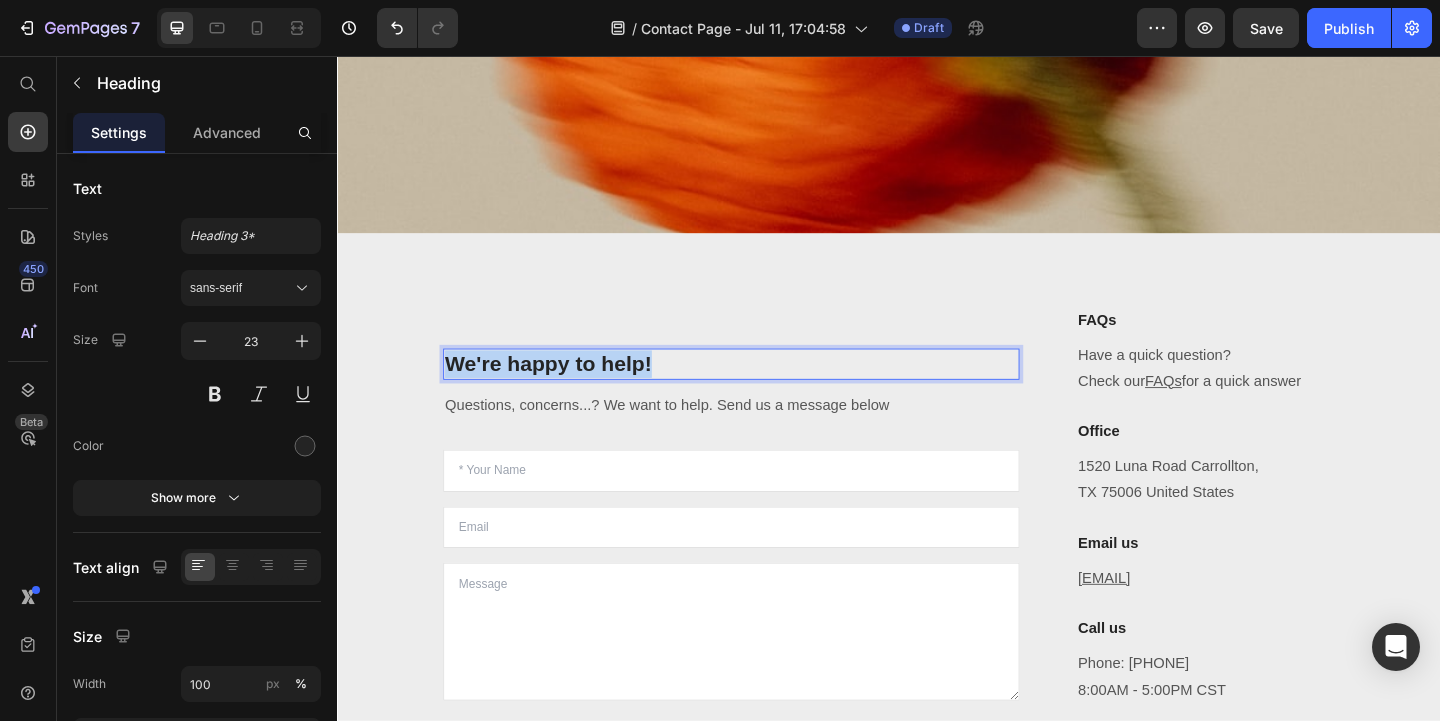 drag, startPoint x: 680, startPoint y: 381, endPoint x: 282, endPoint y: 379, distance: 398.00504 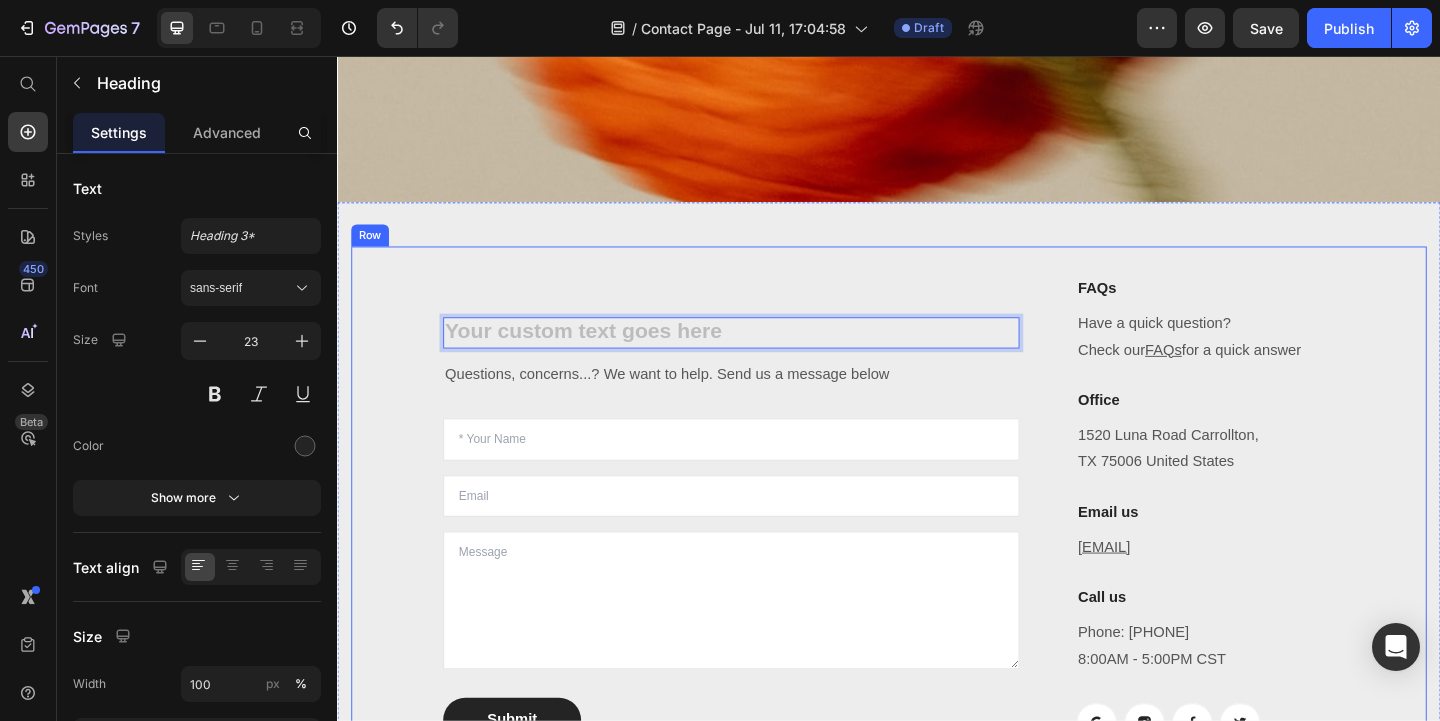 scroll, scrollTop: 616, scrollLeft: 0, axis: vertical 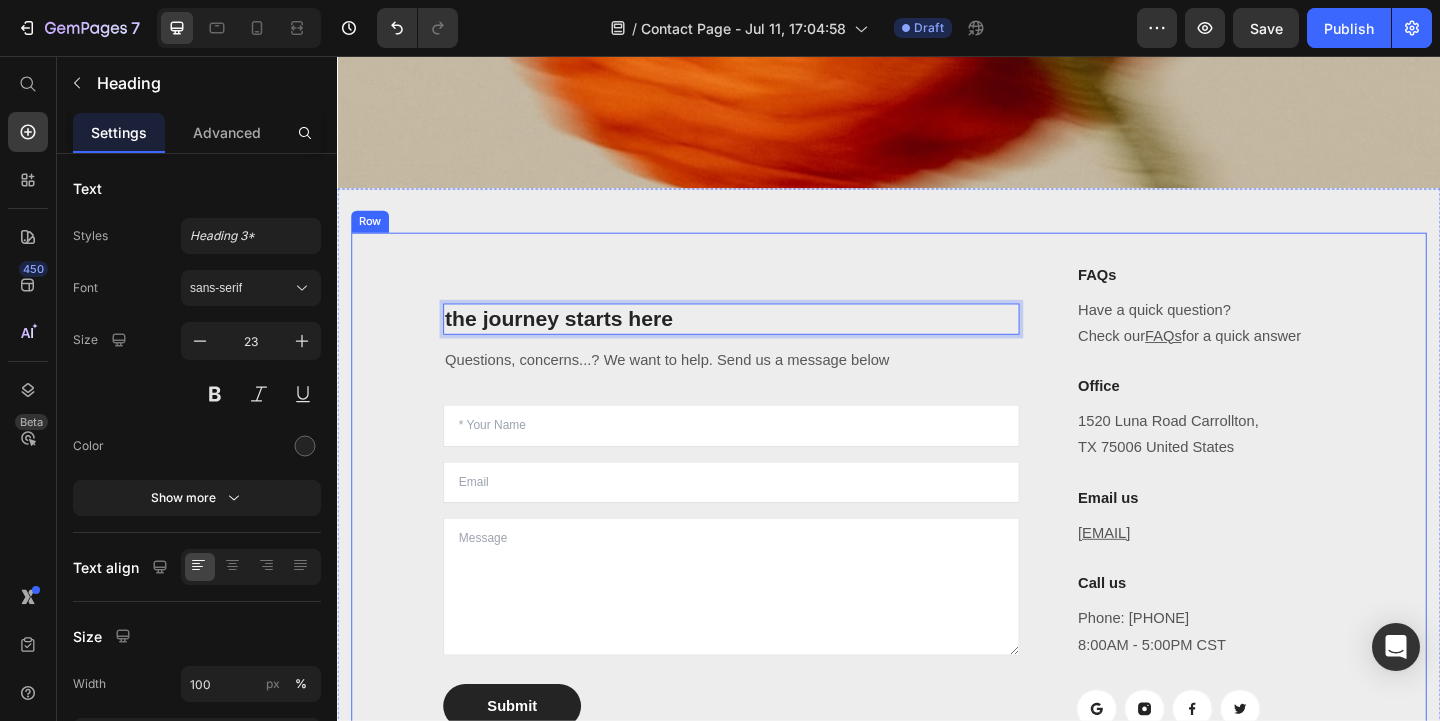 click on "[NUMBER] [STREET] [CITY], [STATE] [COUNTRY]" at bounding box center (937, 534) 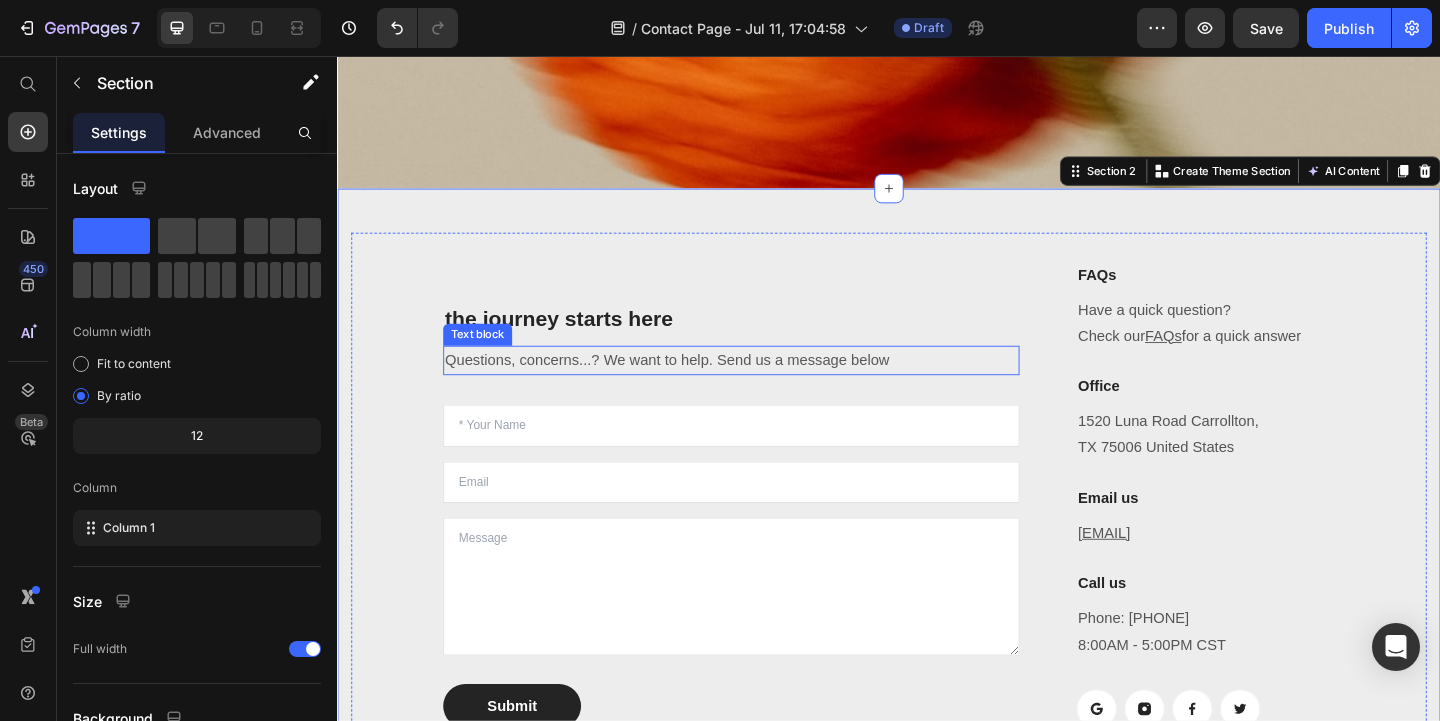 click on "the journey starts here" at bounding box center [765, 342] 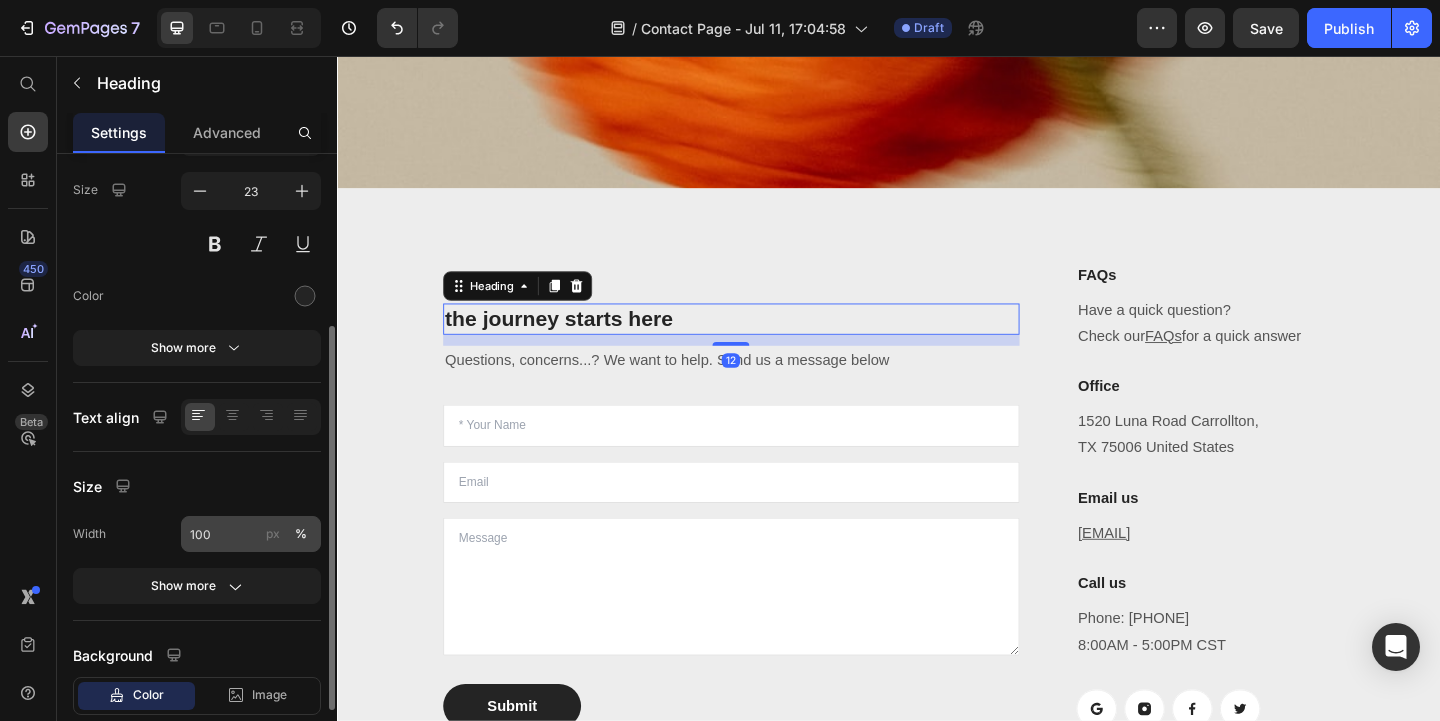 scroll, scrollTop: 0, scrollLeft: 0, axis: both 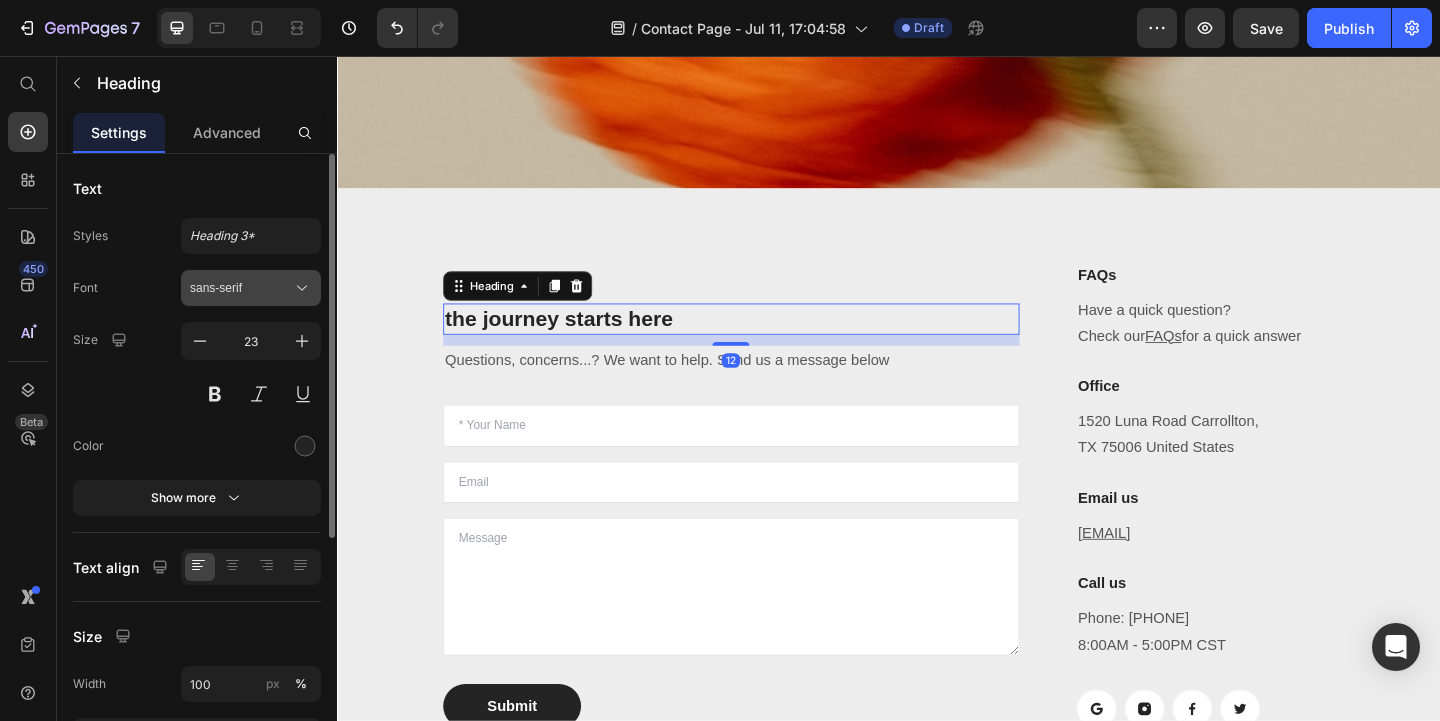 click on "sans-serif" at bounding box center [241, 288] 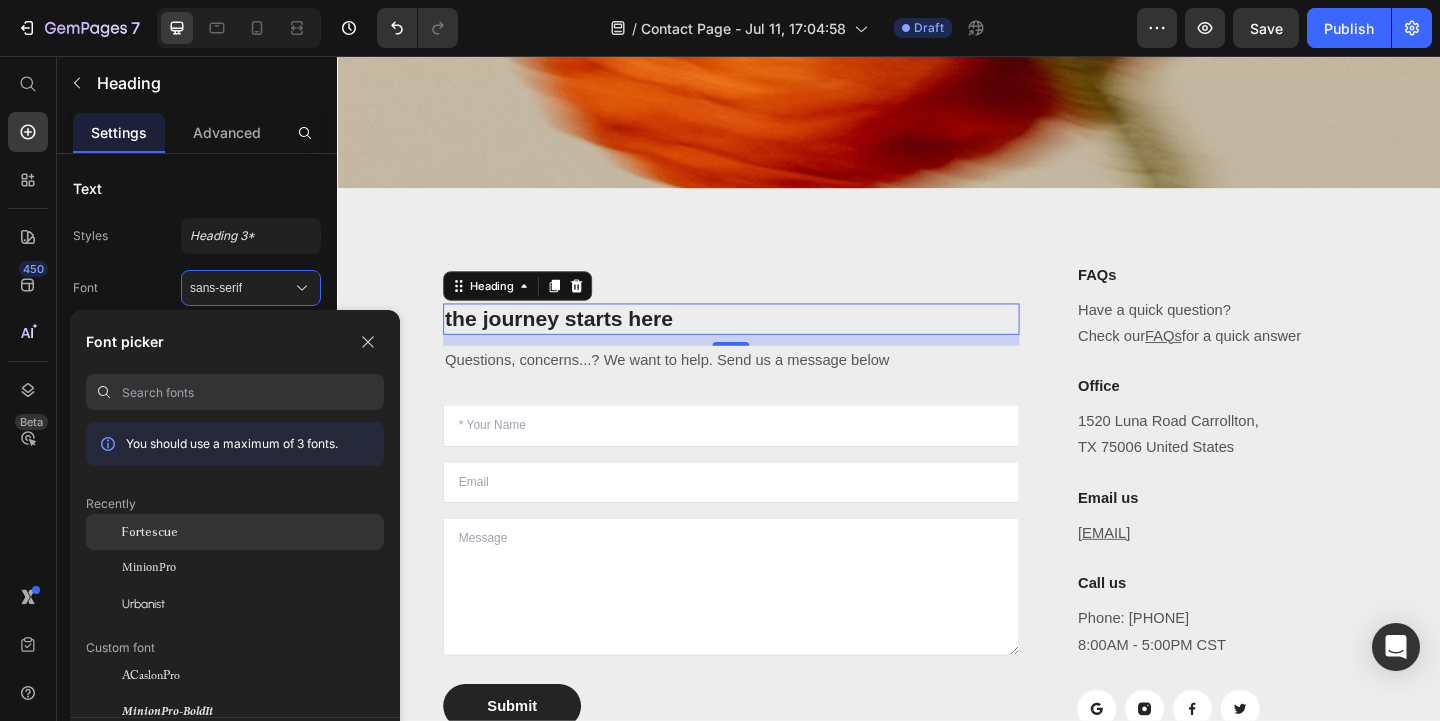 click on "Fortescue" 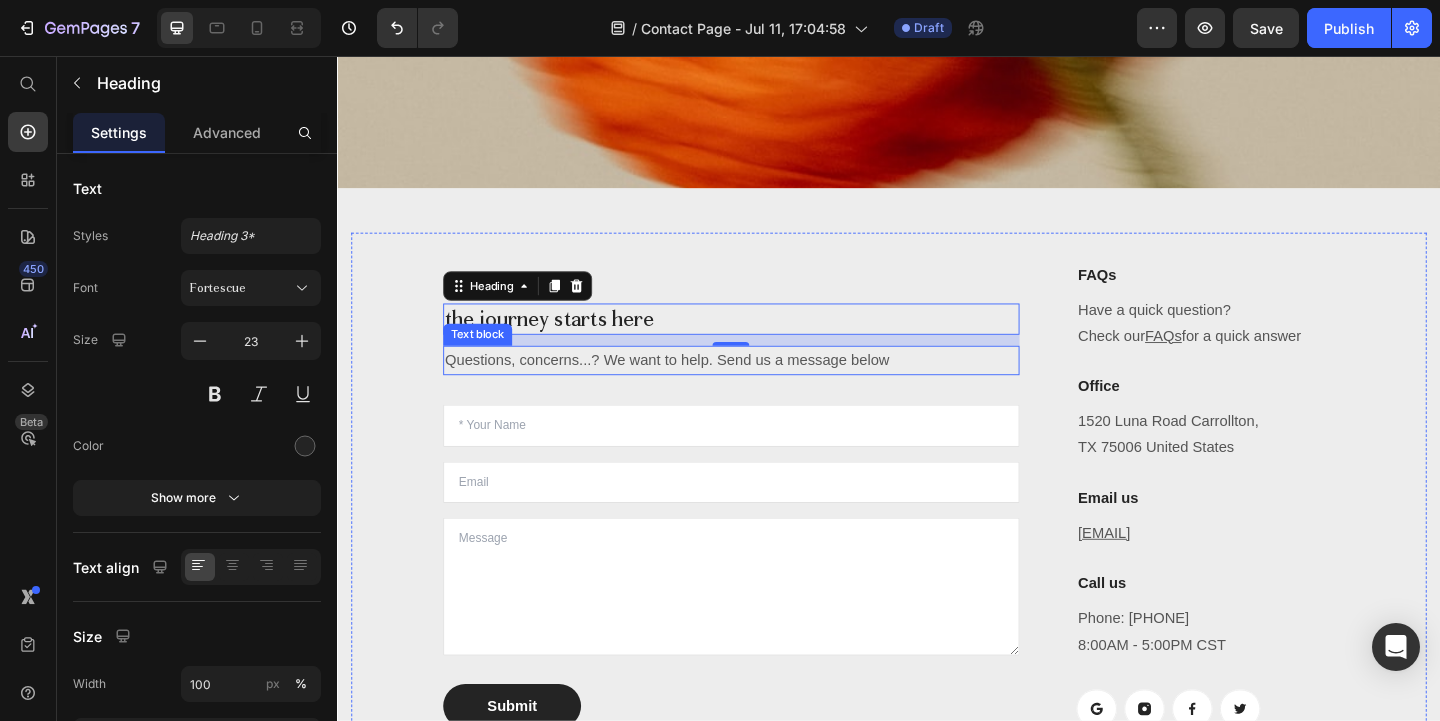 click on "Questions, concerns...? We want to help. Send us a message below" at bounding box center [765, 387] 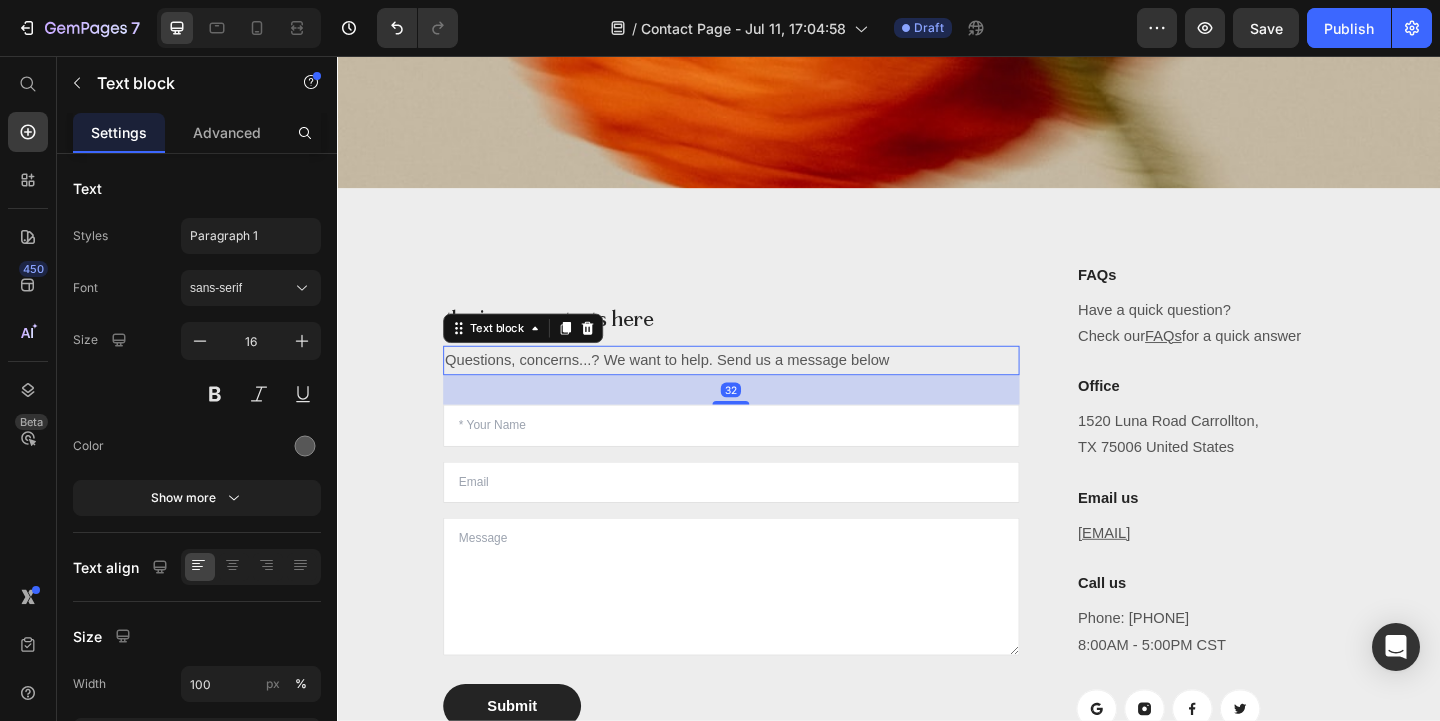 click at bounding box center [609, 352] 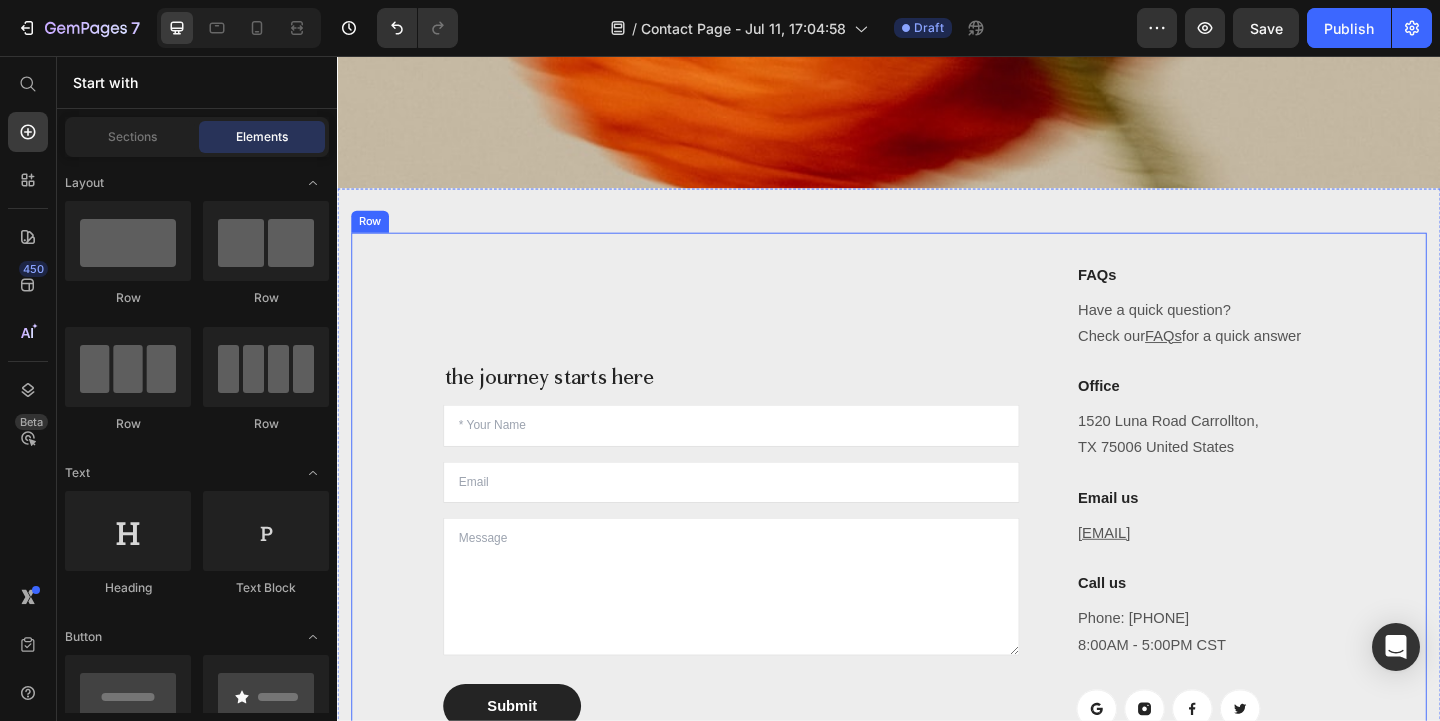 click on "the journey starts here Heading Text Field Email Field Text Area Submit Submit Button Contact Form" at bounding box center [765, 534] 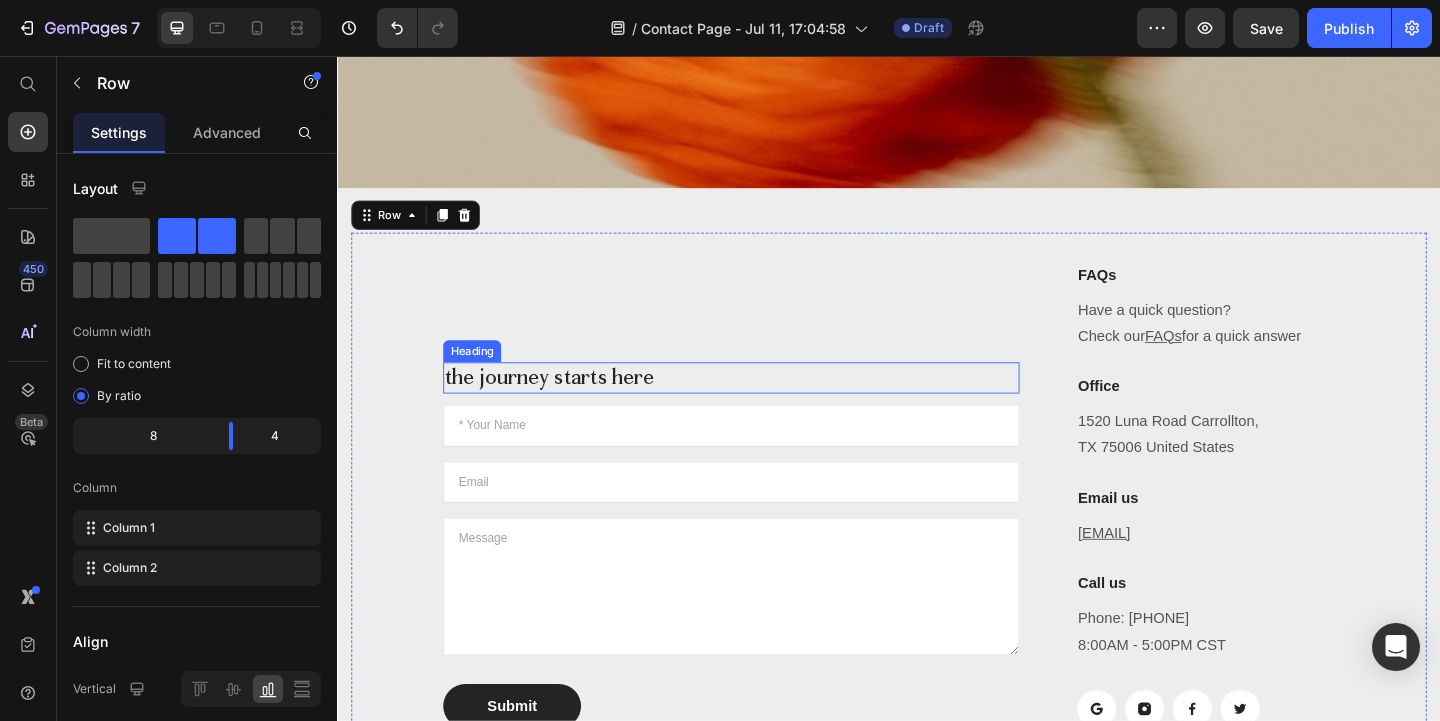click on "the journey starts here" at bounding box center (765, 406) 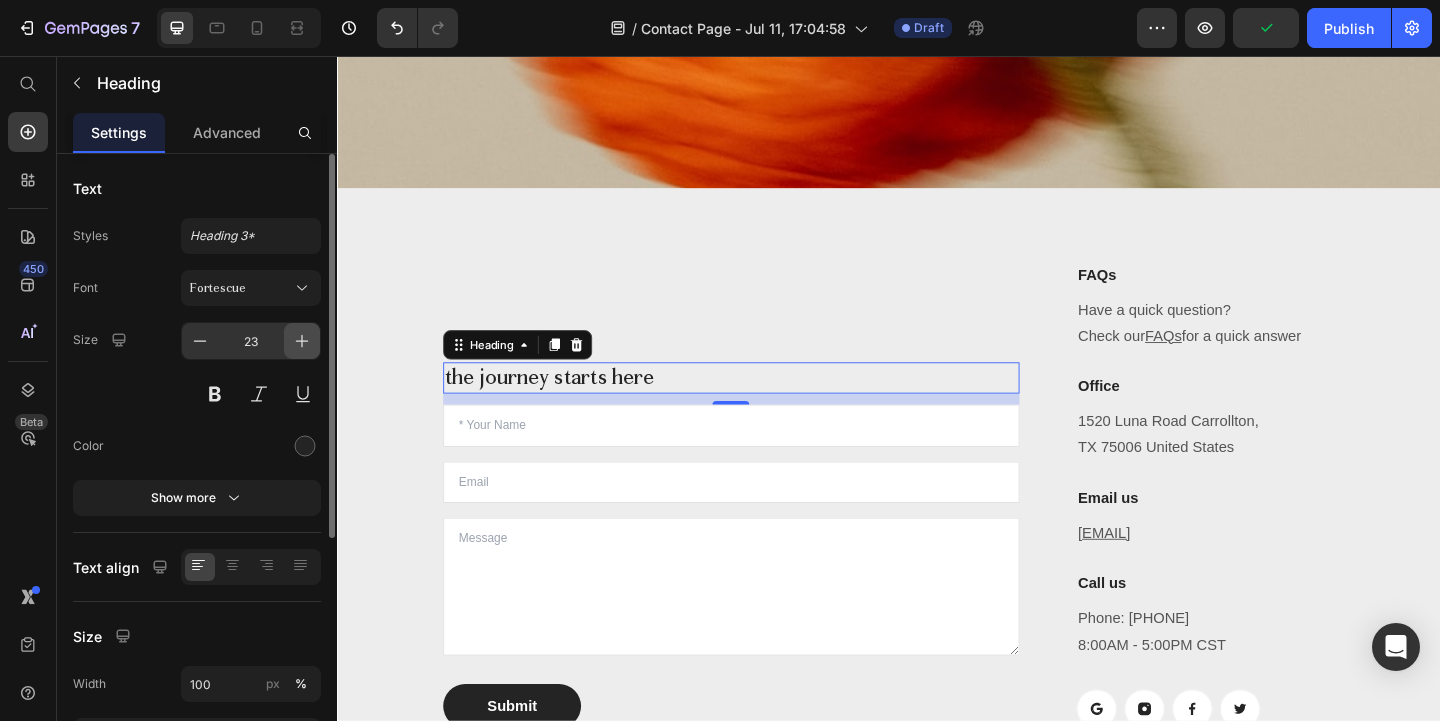 click 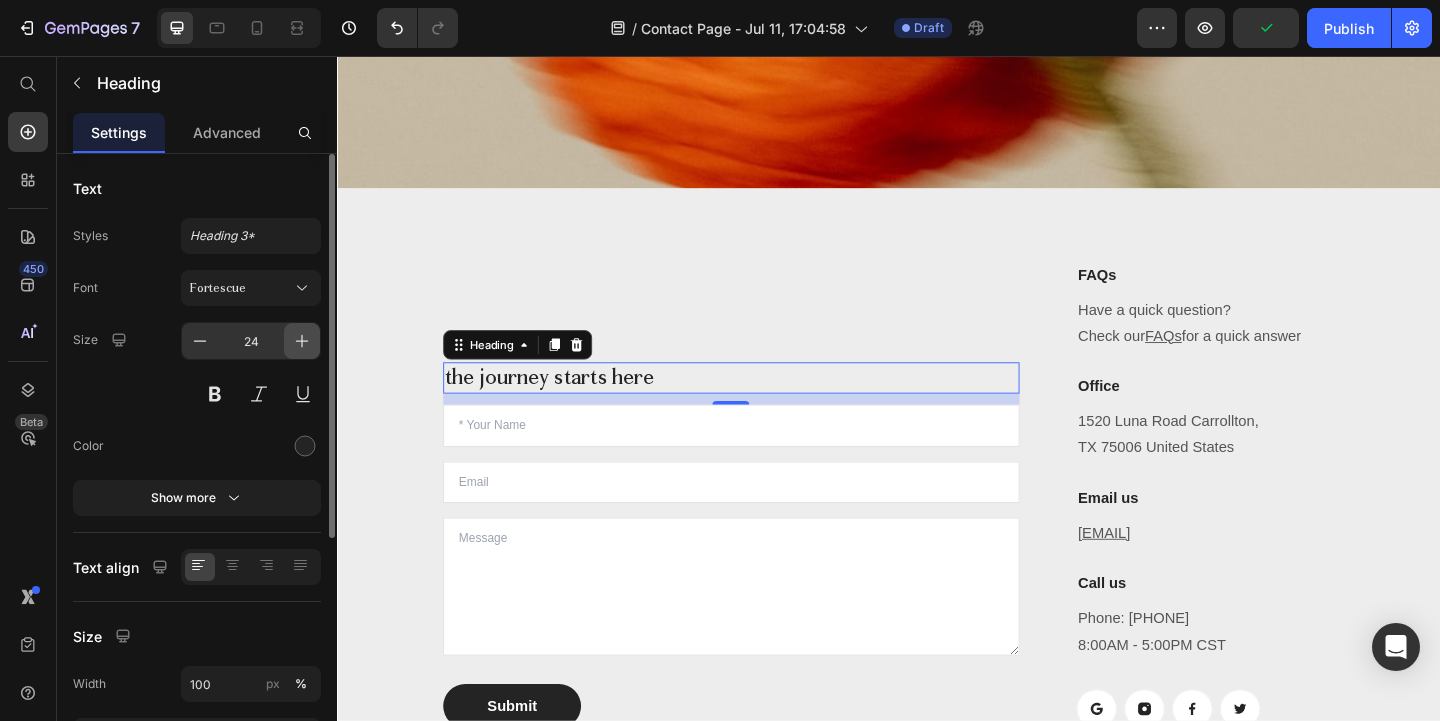 click 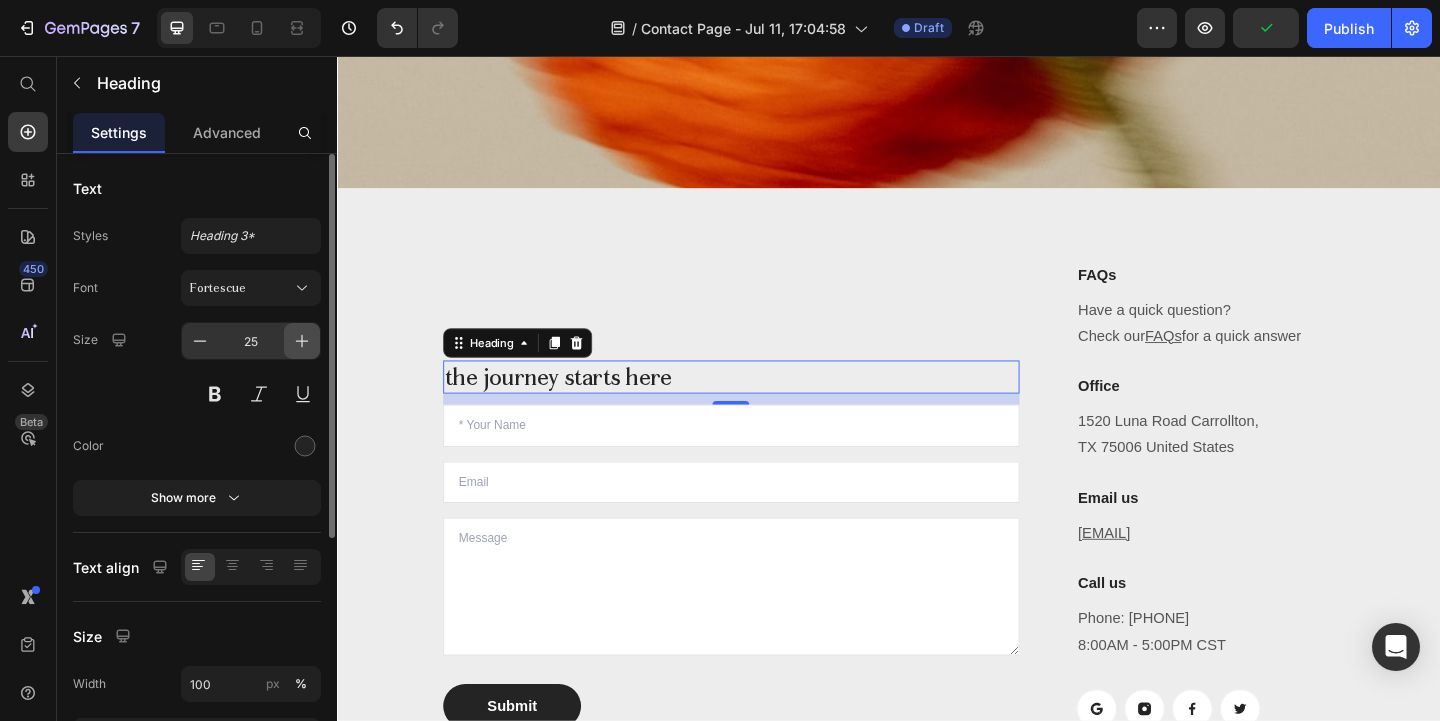 click 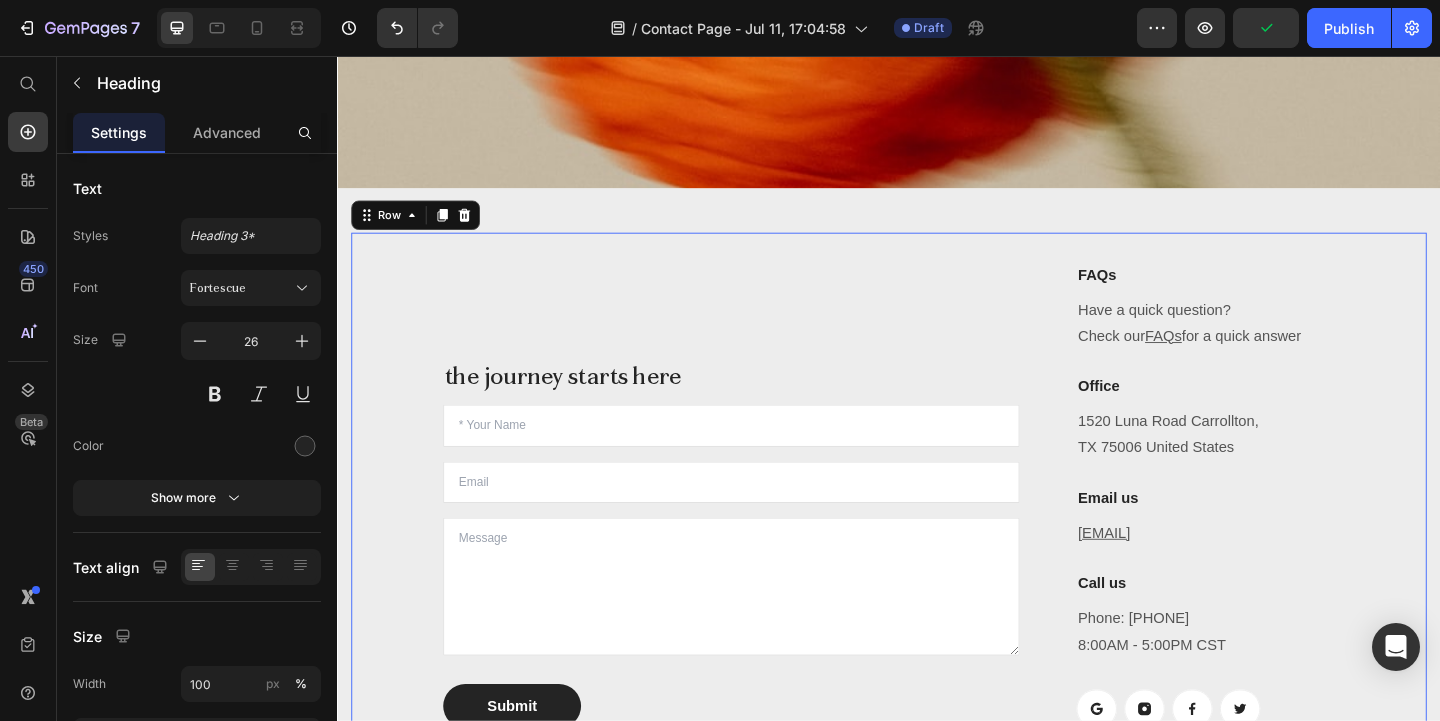 click on "the journey starts here Heading Text Field Email Field Text Area Submit Submit Button Contact Form" at bounding box center [765, 534] 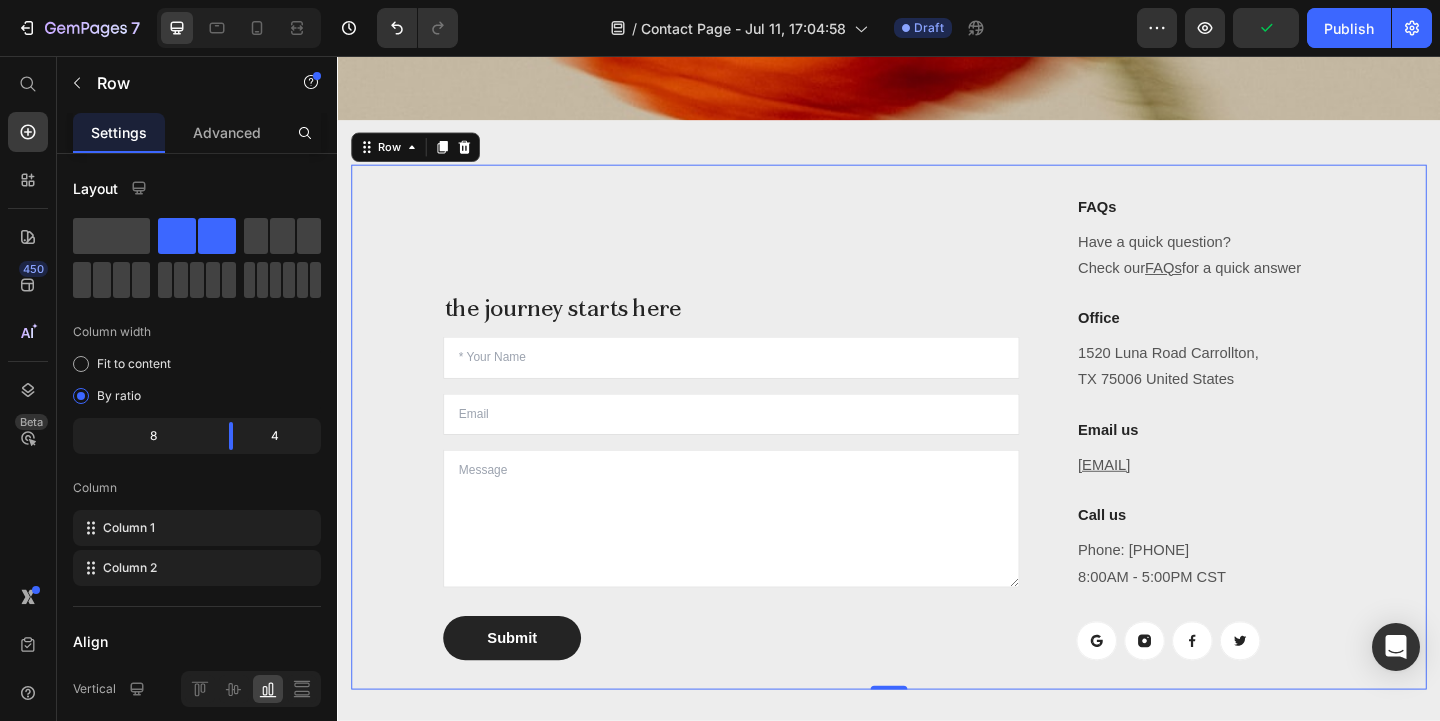 scroll, scrollTop: 721, scrollLeft: 0, axis: vertical 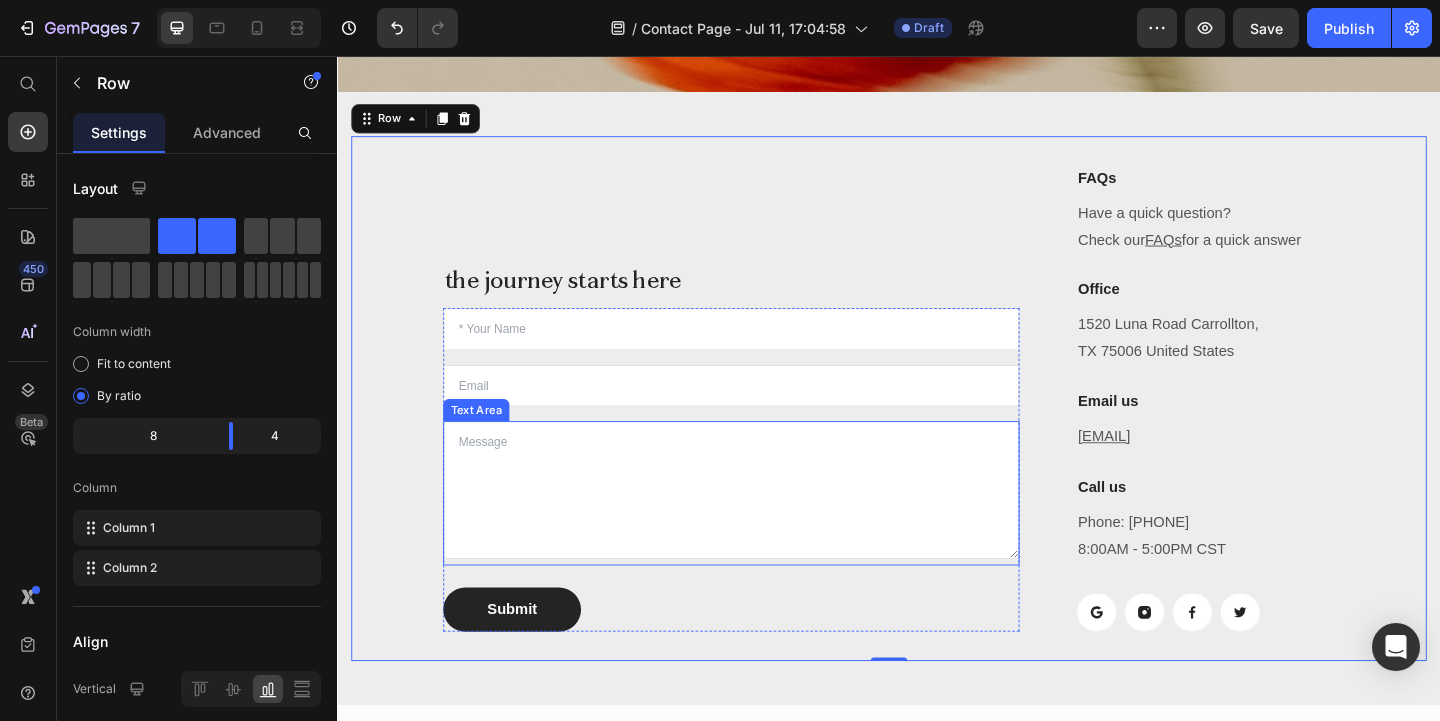 click at bounding box center [765, 528] 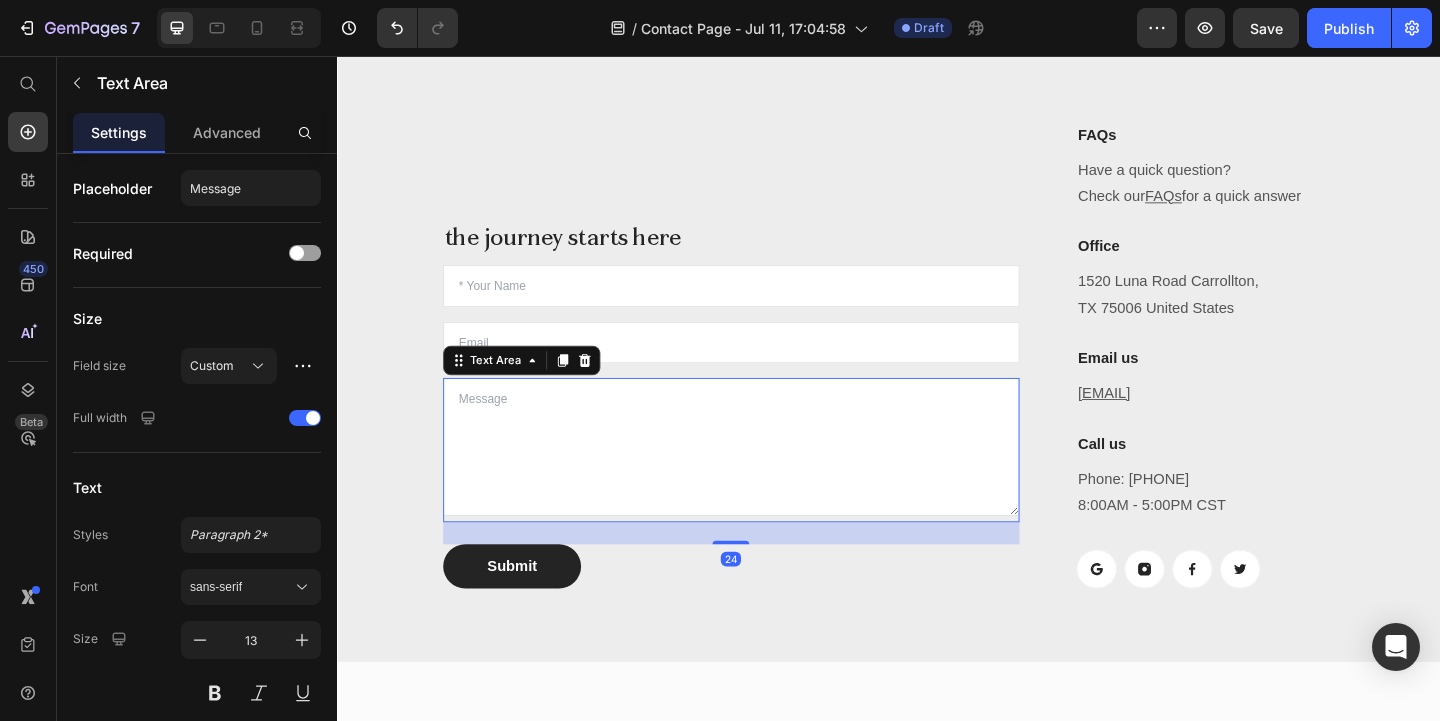 scroll, scrollTop: 790, scrollLeft: 0, axis: vertical 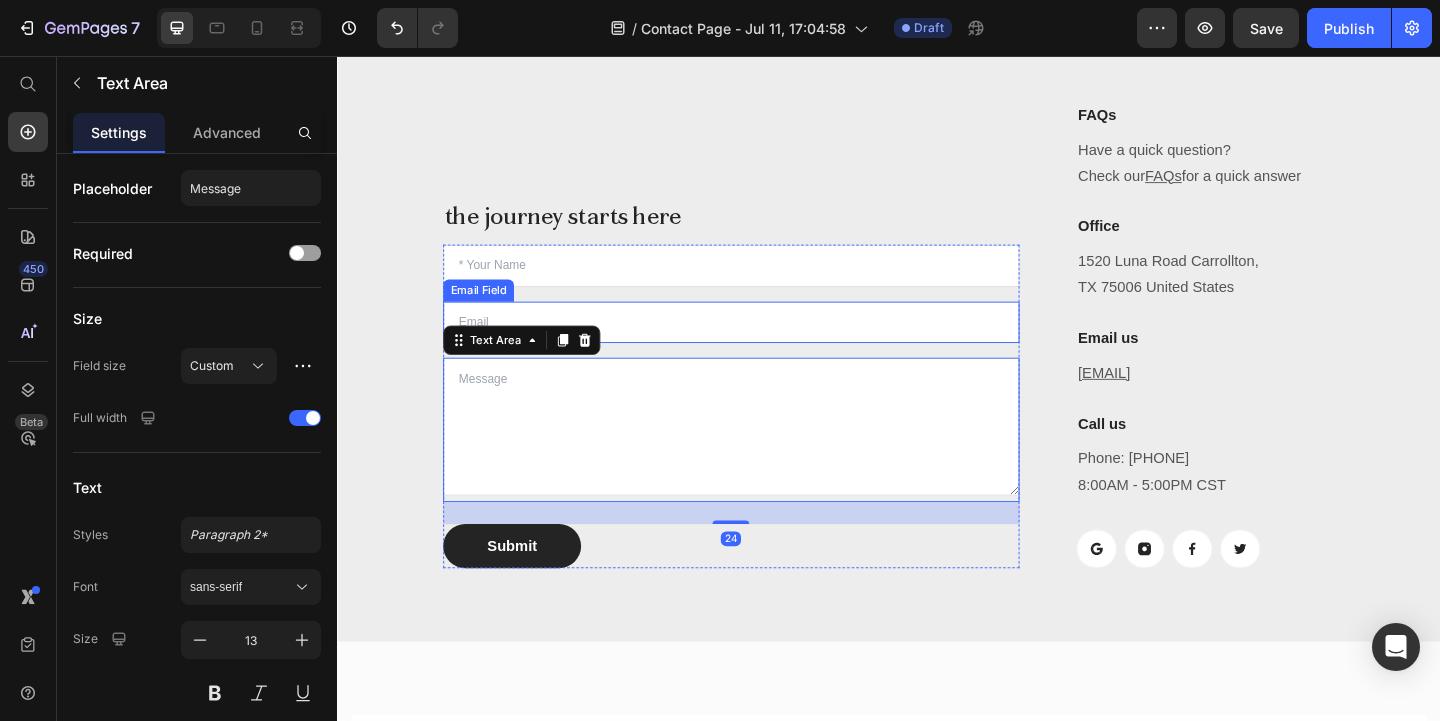click at bounding box center [765, 284] 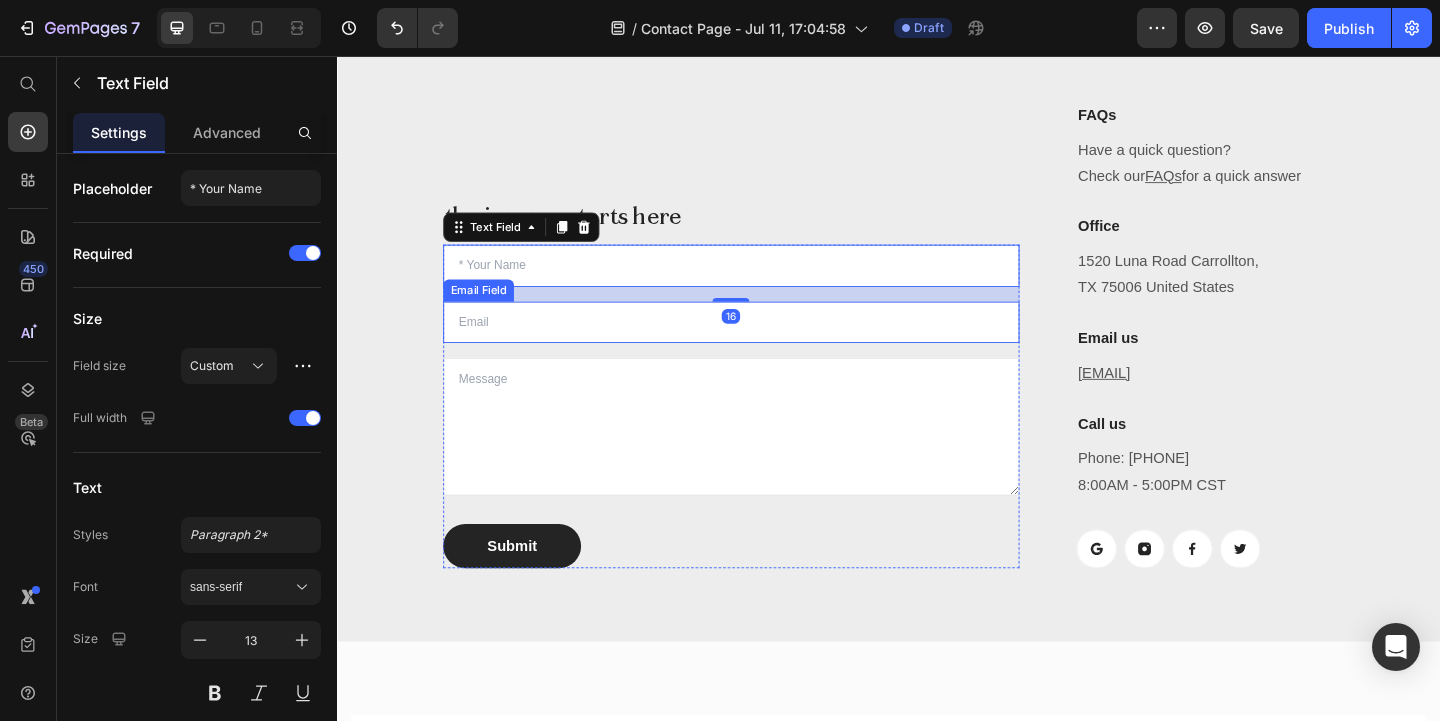 click at bounding box center [765, 346] 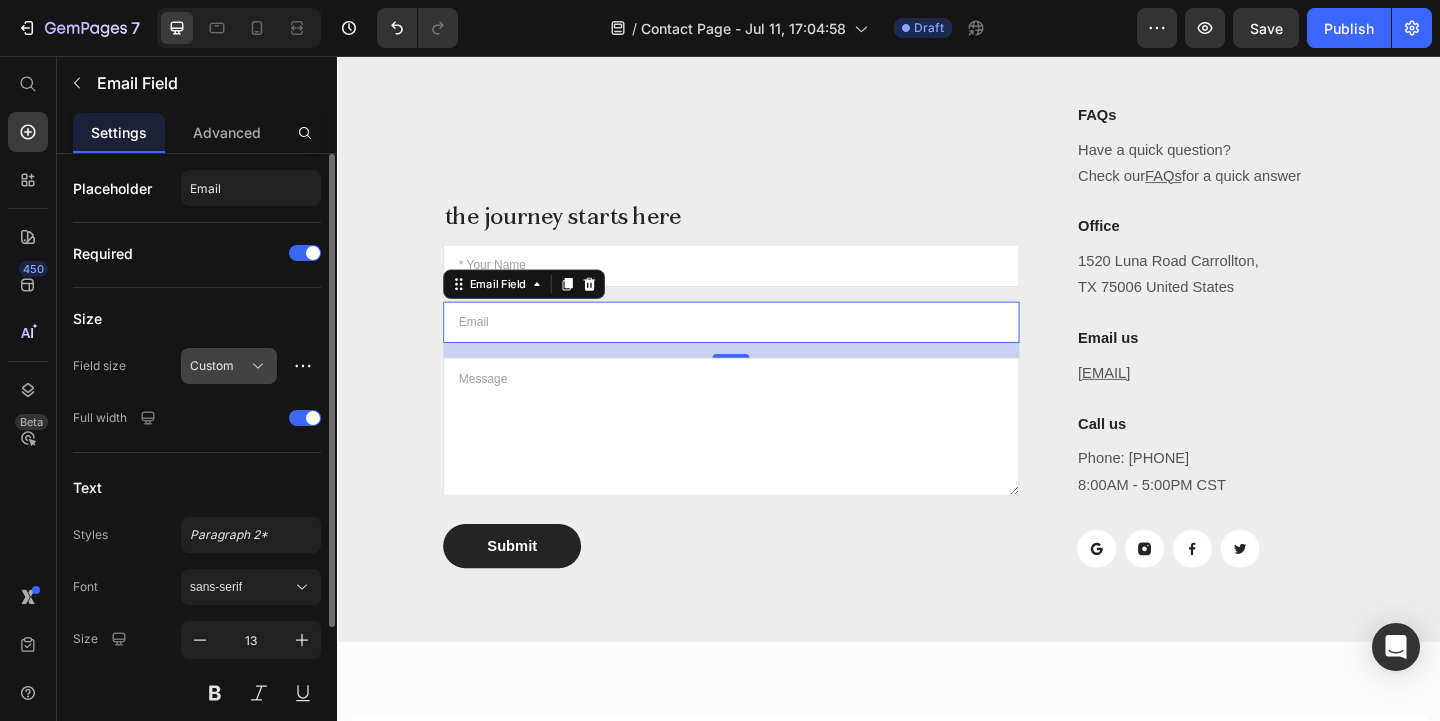 click 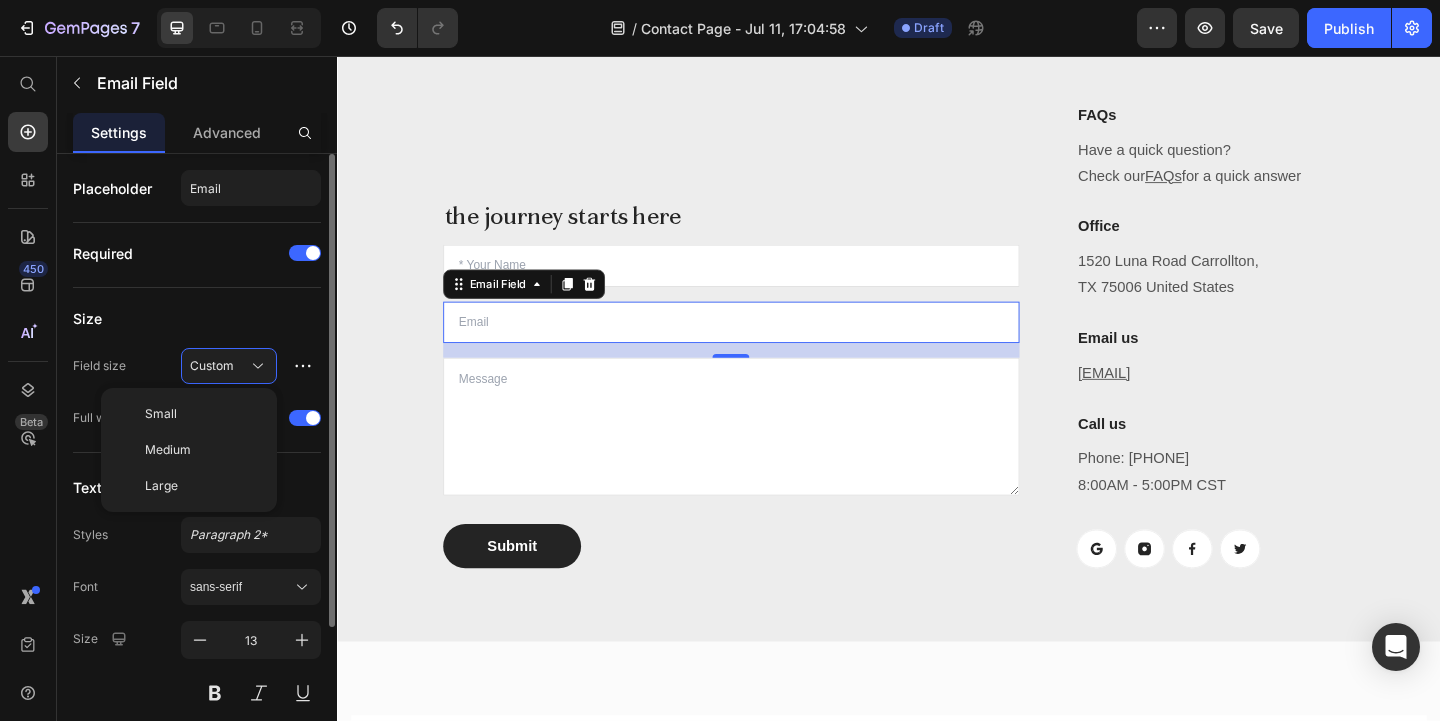 click on "Size" at bounding box center [197, 318] 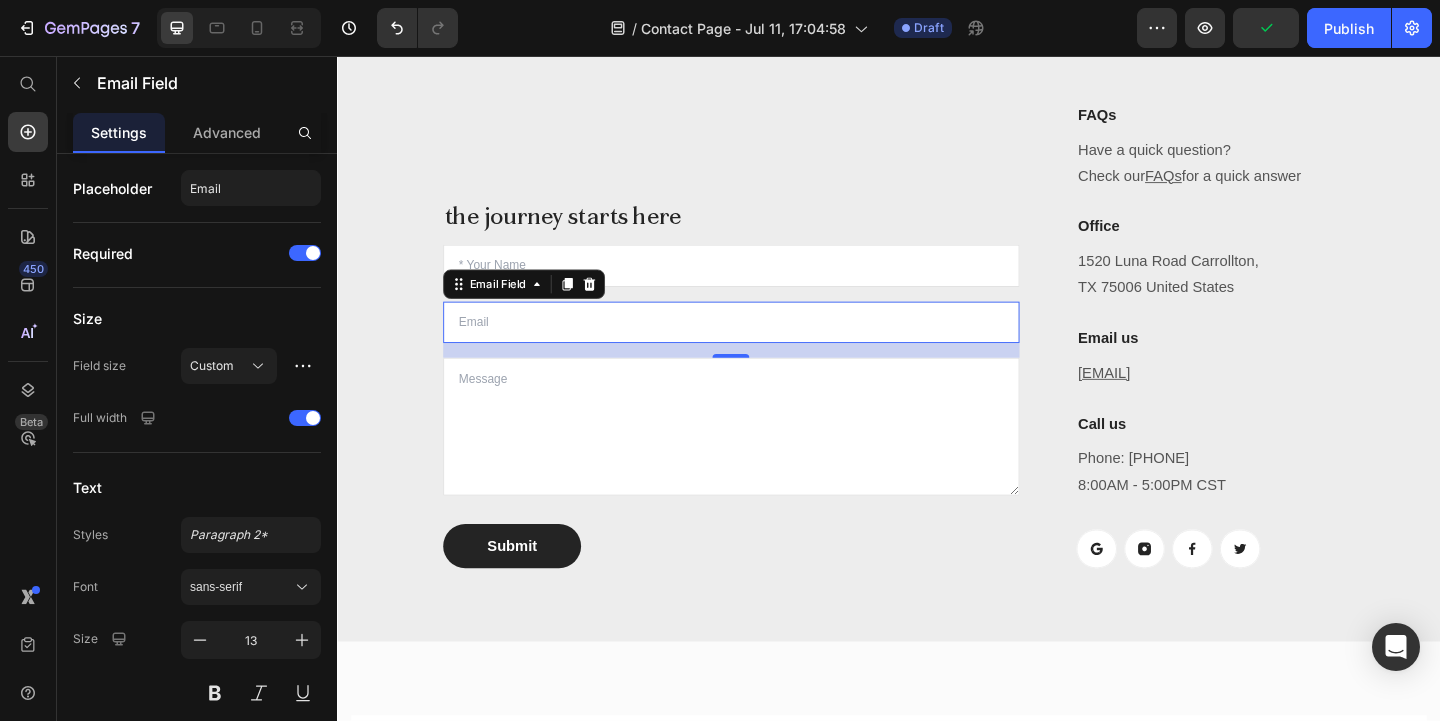 click at bounding box center (765, 346) 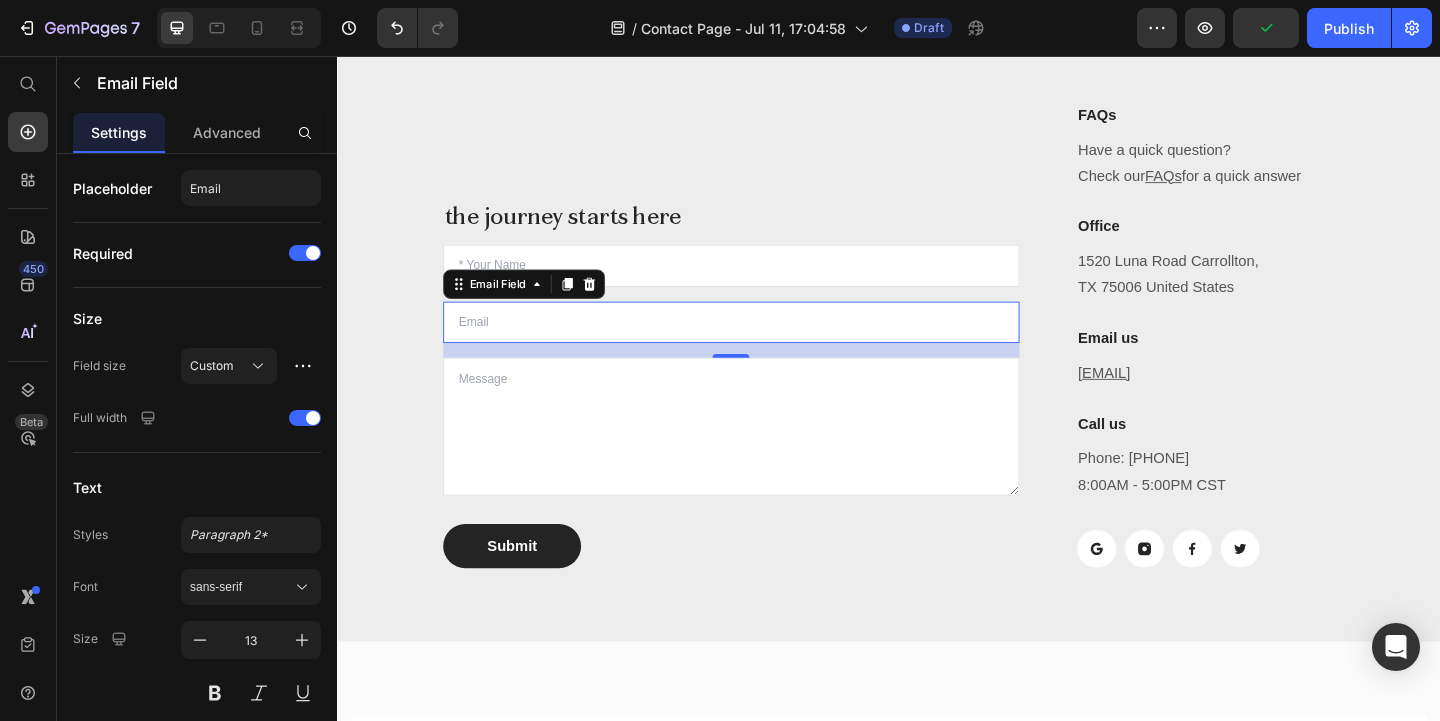 click at bounding box center [765, 346] 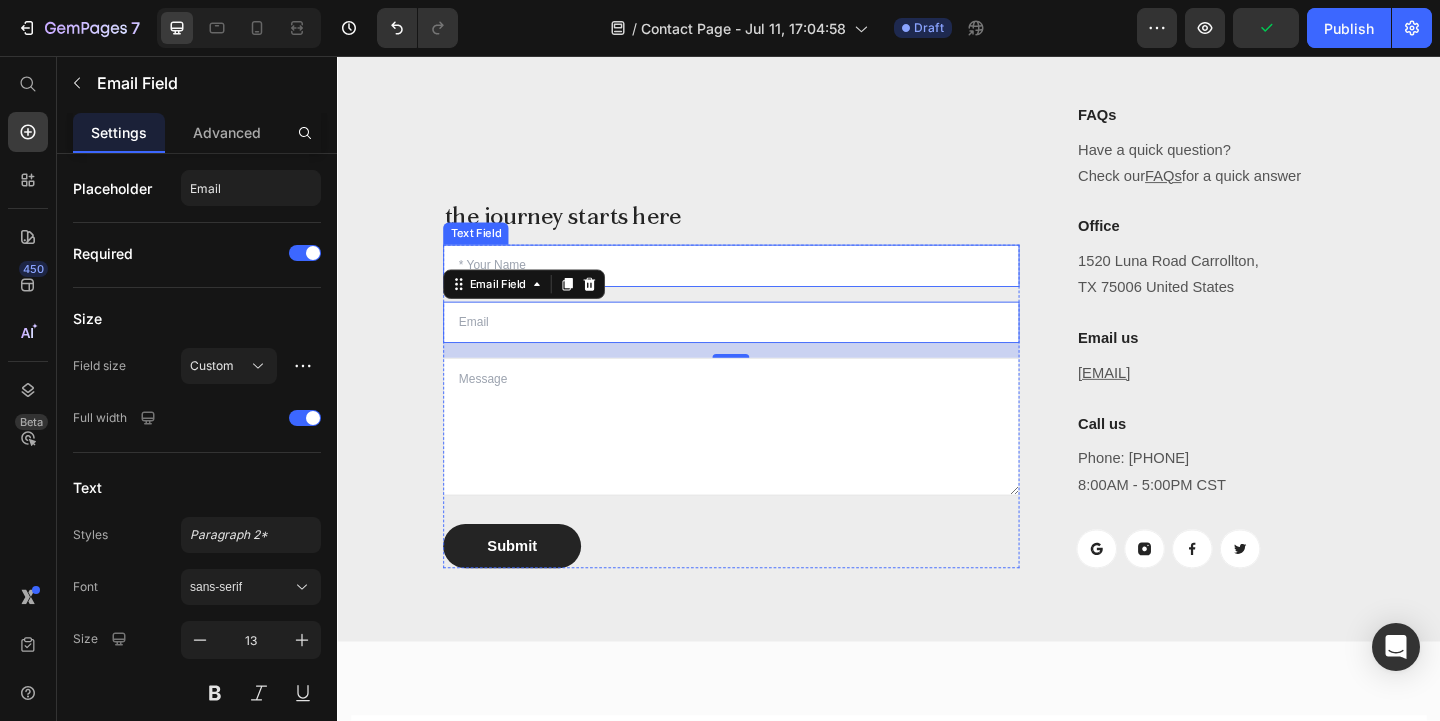 click on "the journey starts here" at bounding box center (765, 231) 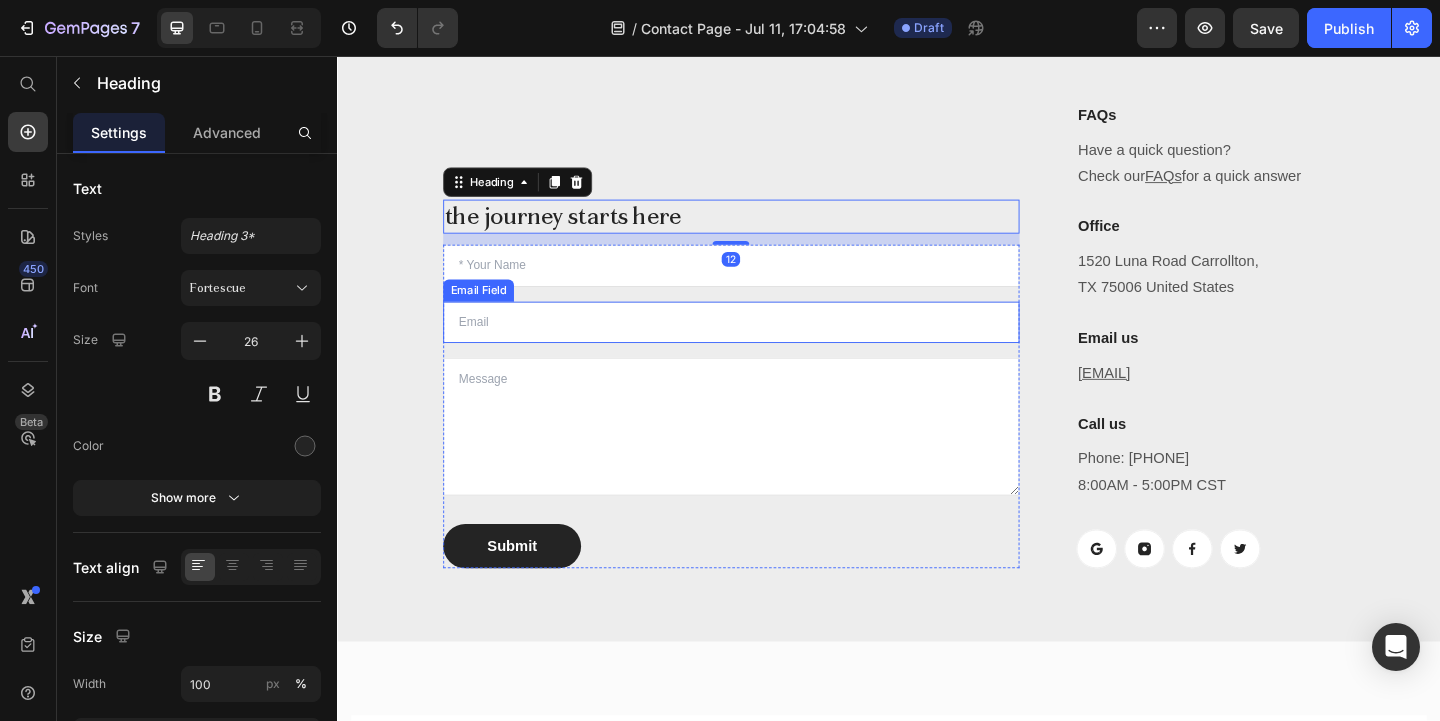click at bounding box center [765, 346] 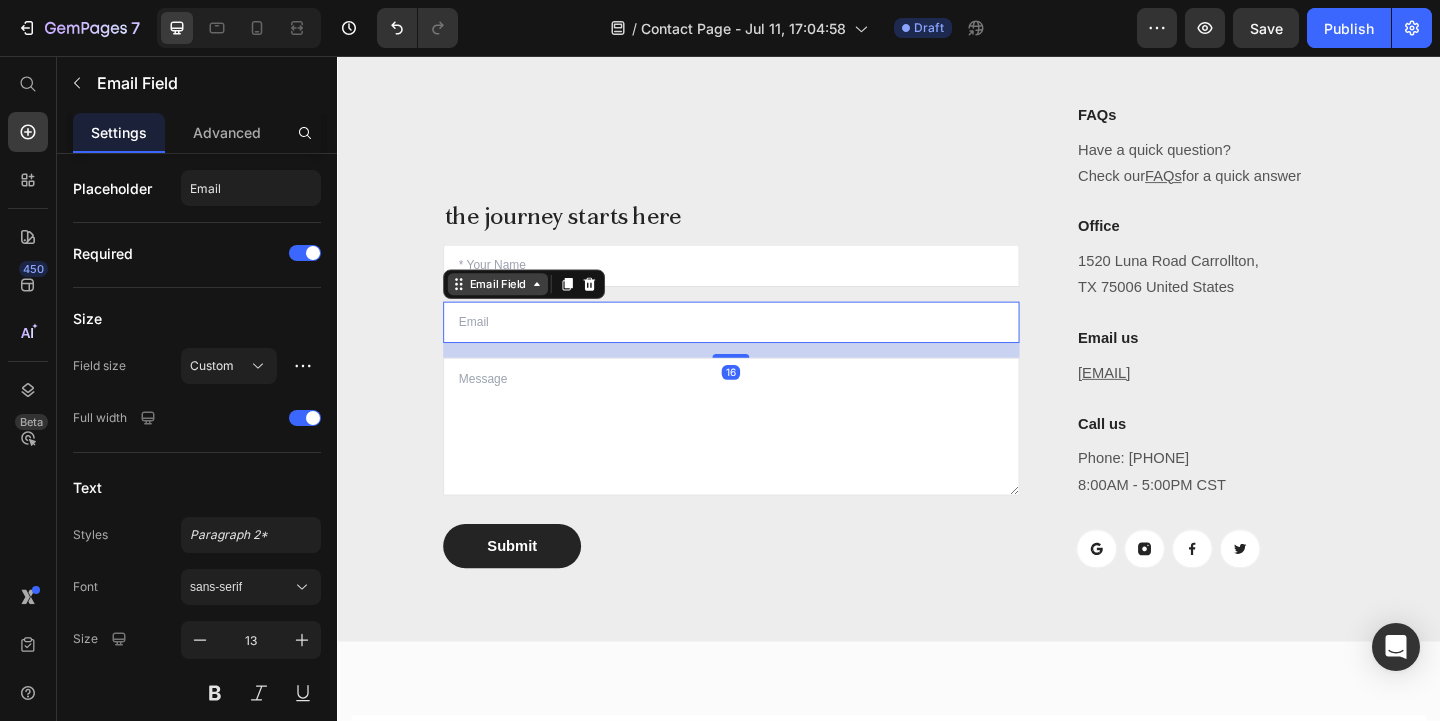 click on "Email Field" at bounding box center (511, 304) 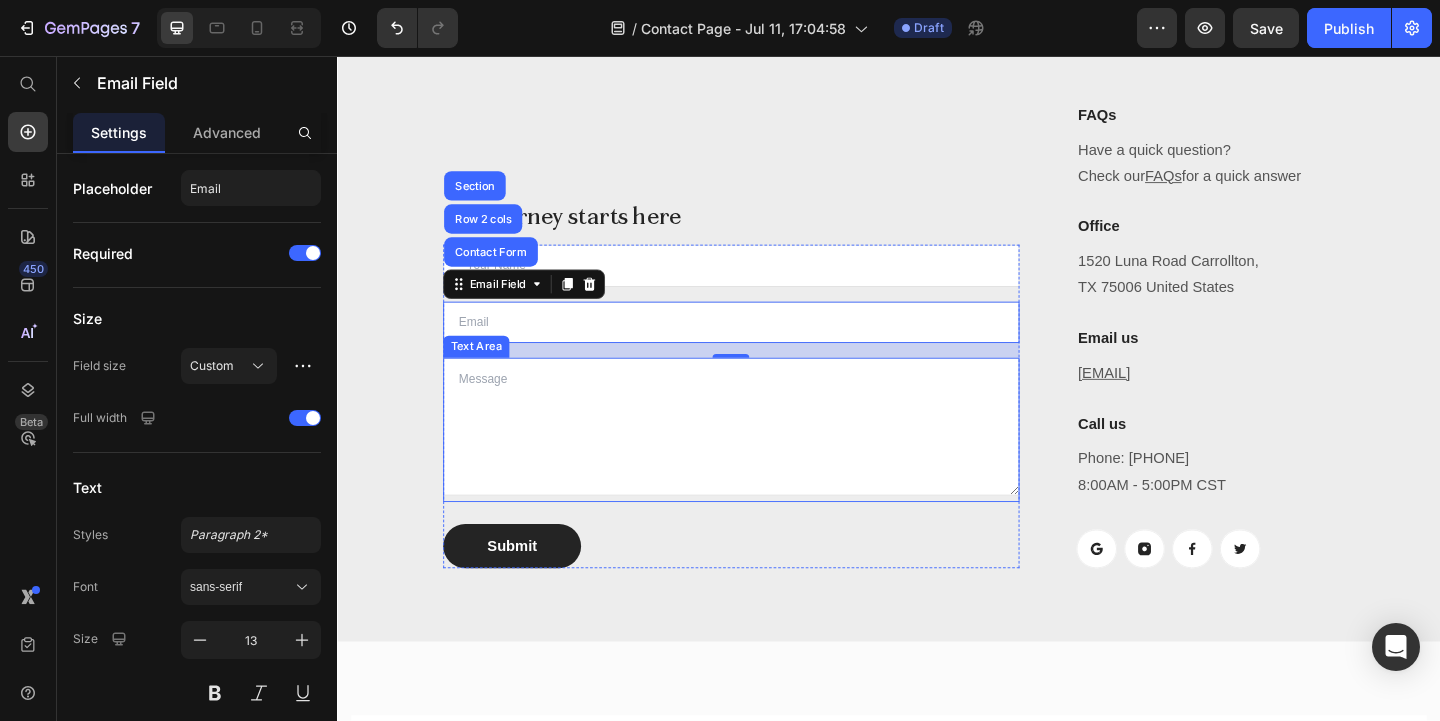 click at bounding box center (765, 459) 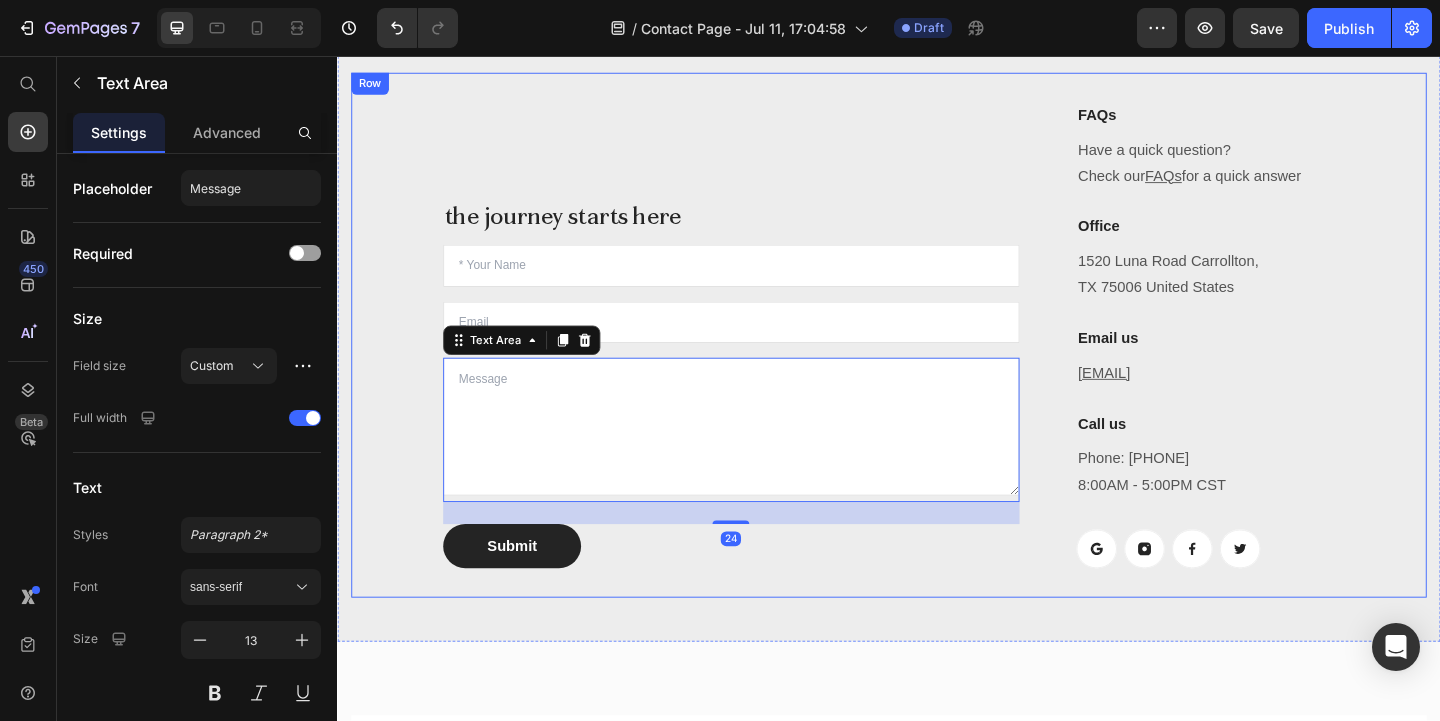 click on "the journey starts here Heading Text Field Email Field Text Area   24 Submit Submit Button Contact Form" at bounding box center (765, 360) 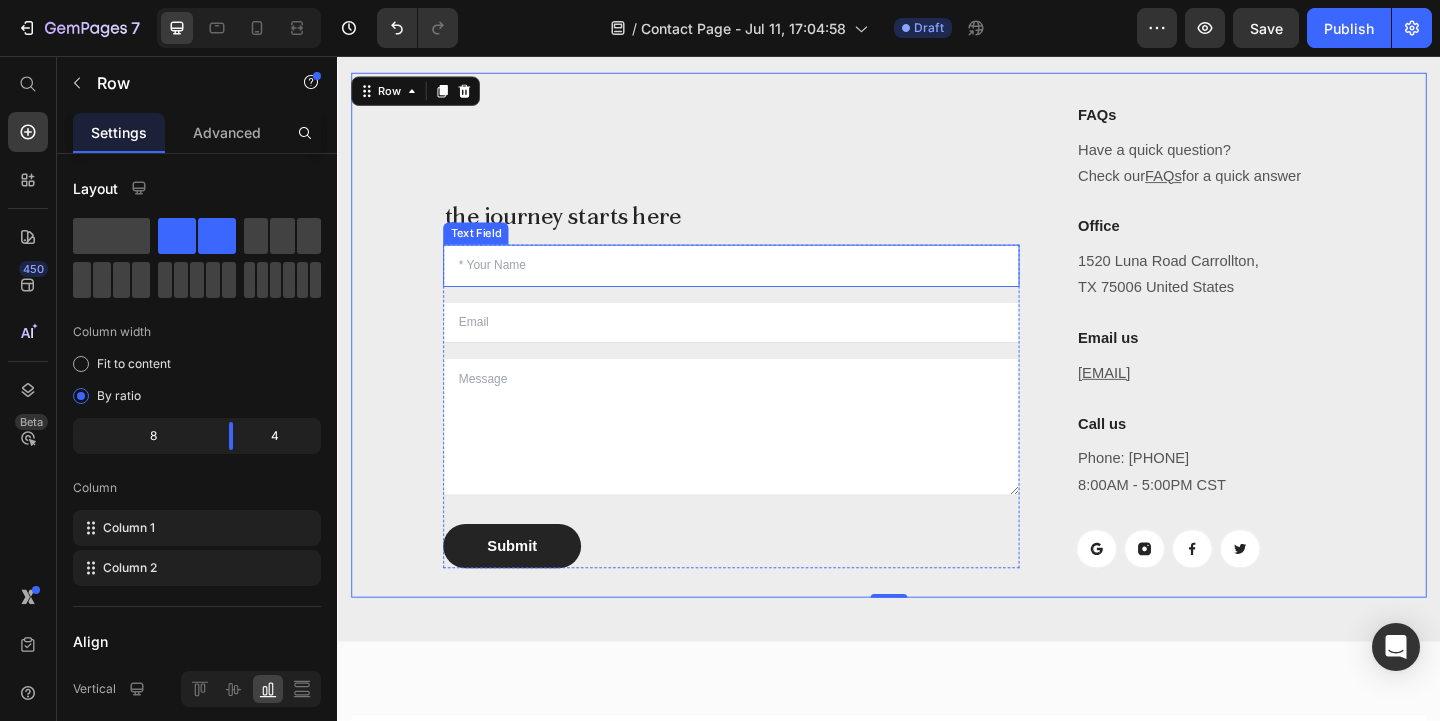 click at bounding box center (765, 284) 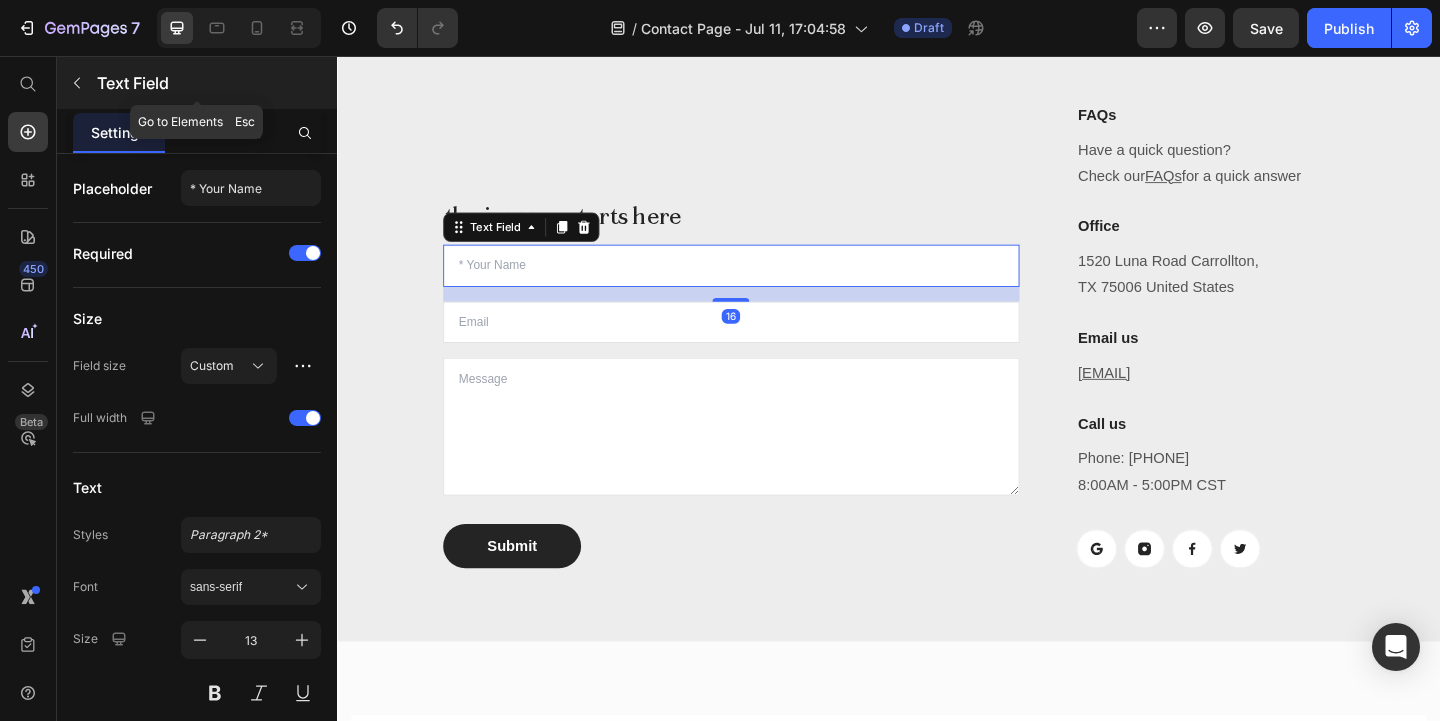 click at bounding box center (77, 83) 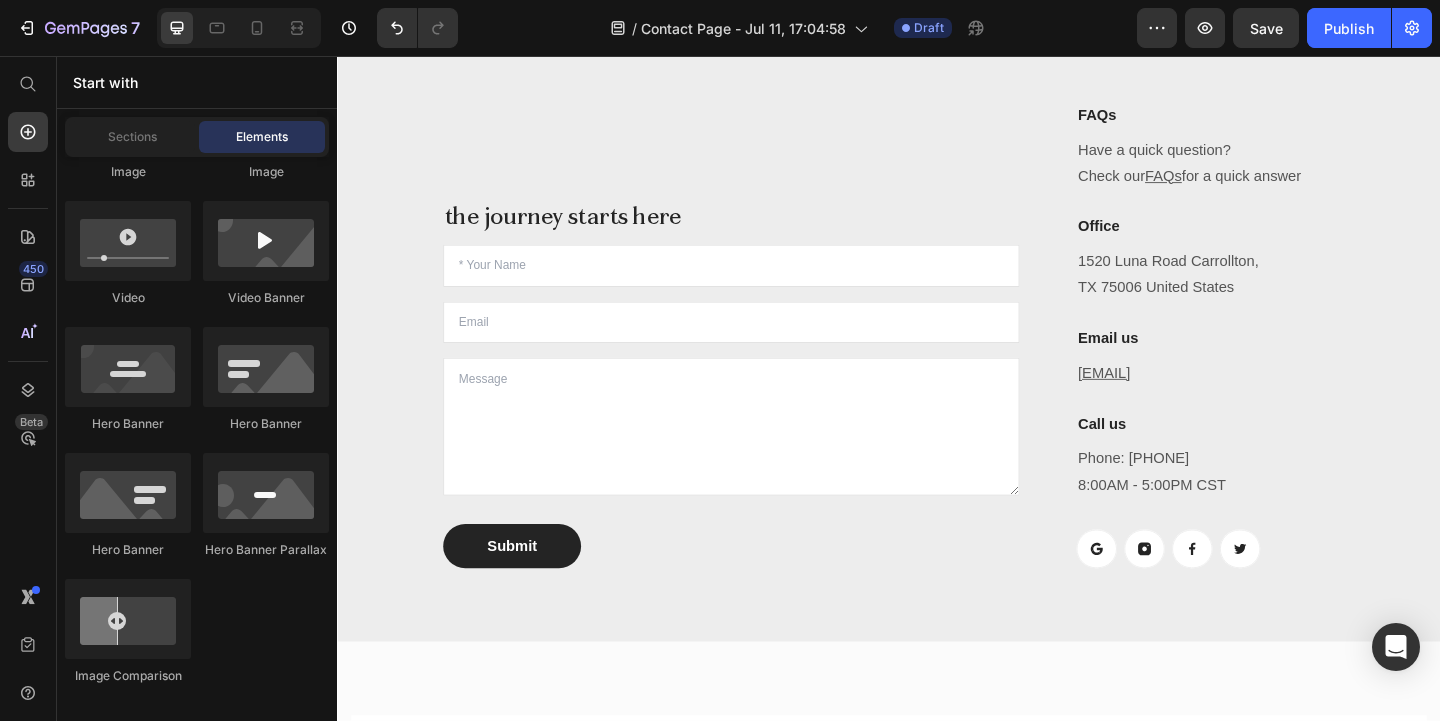 scroll, scrollTop: 0, scrollLeft: 0, axis: both 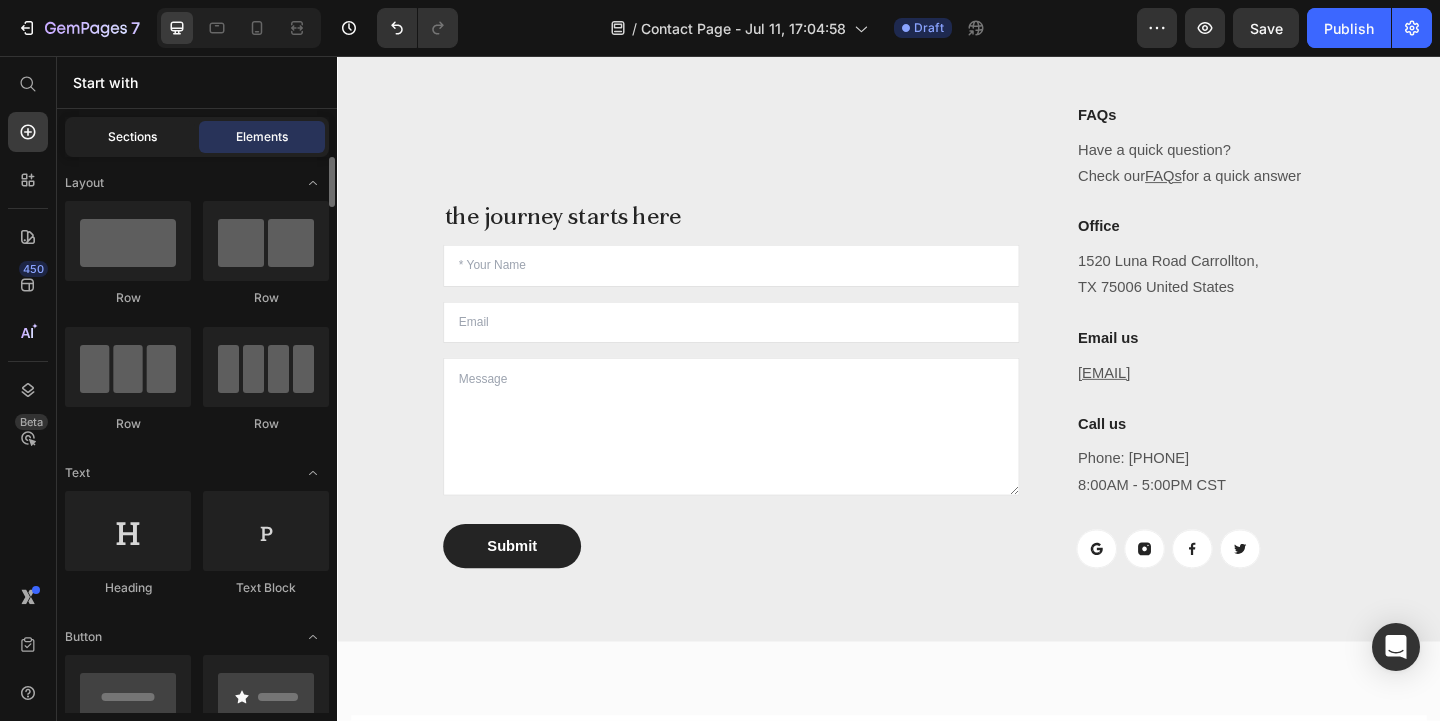 click on "Sections" at bounding box center [132, 137] 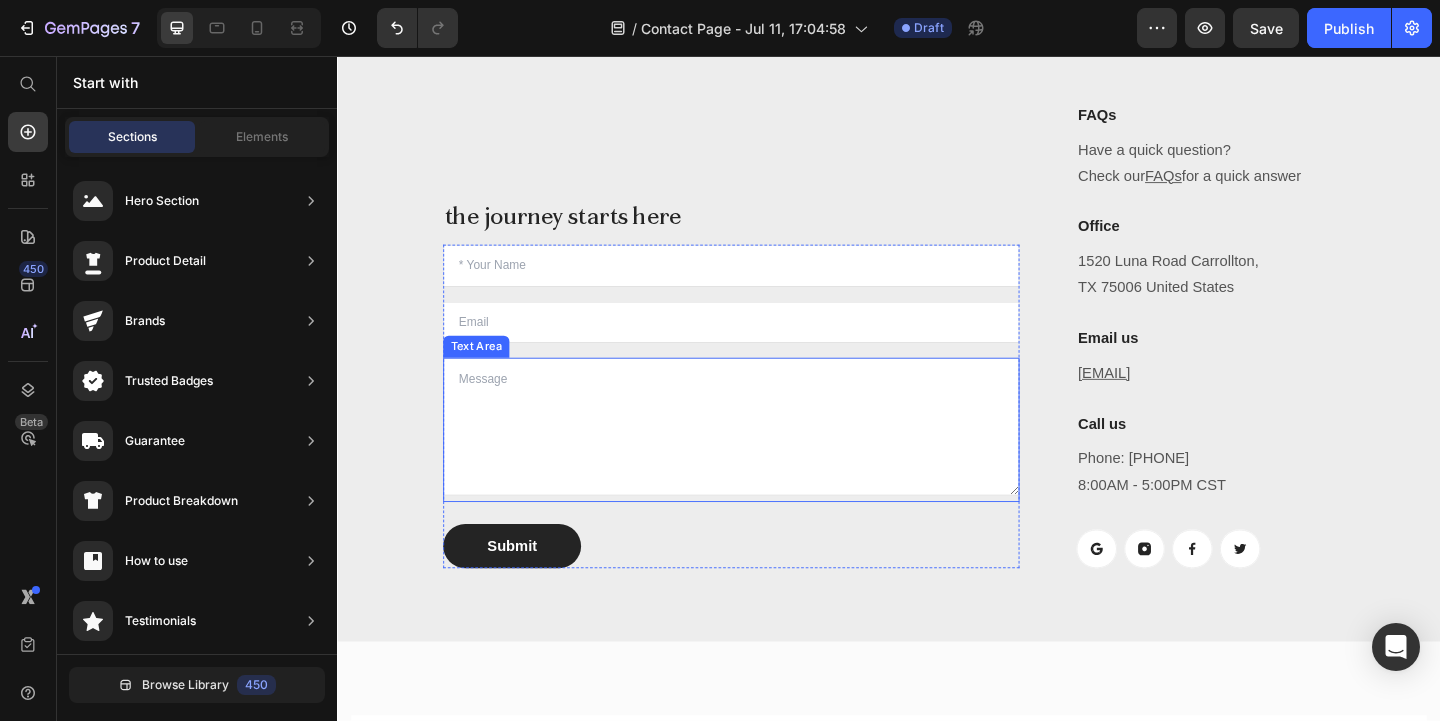 click at bounding box center [765, 459] 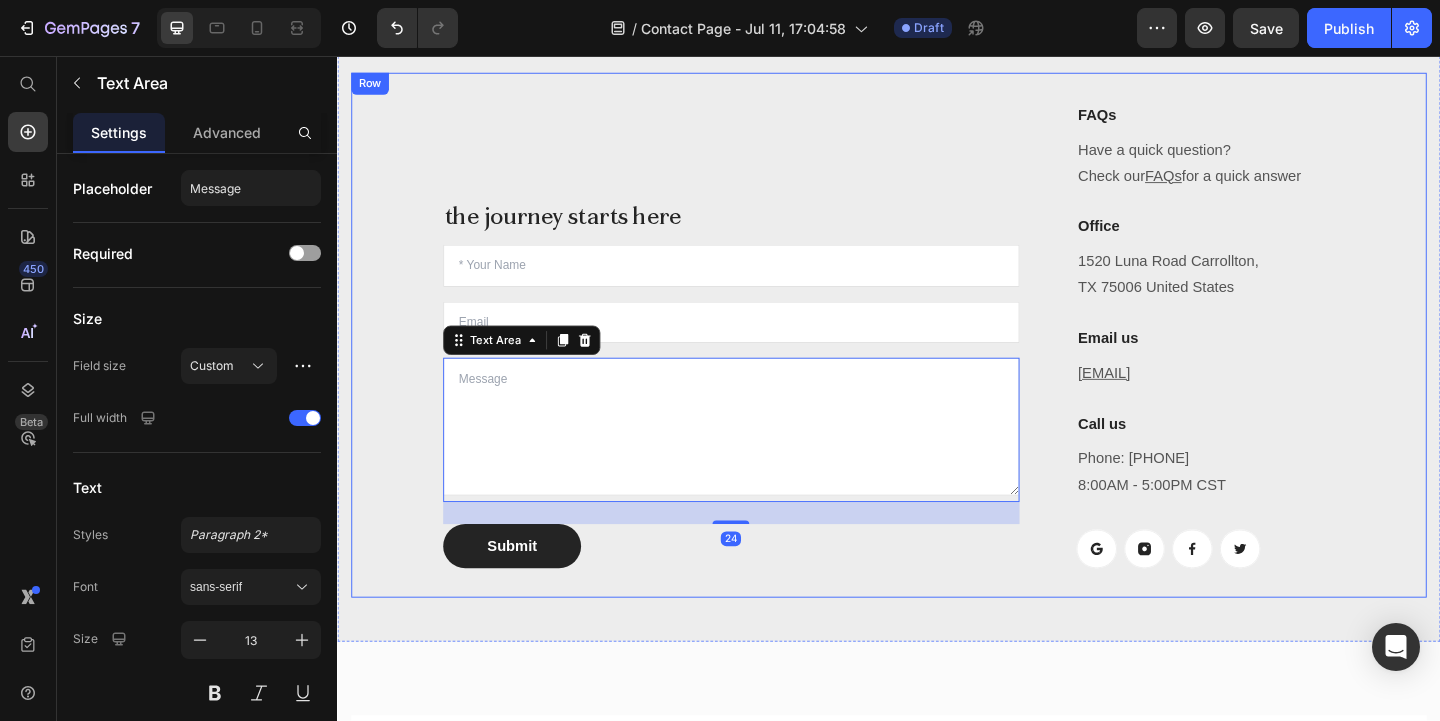 click on "the journey starts here Heading Text Field Email Field Text Area   24 Submit Submit Button Contact Form" at bounding box center [765, 360] 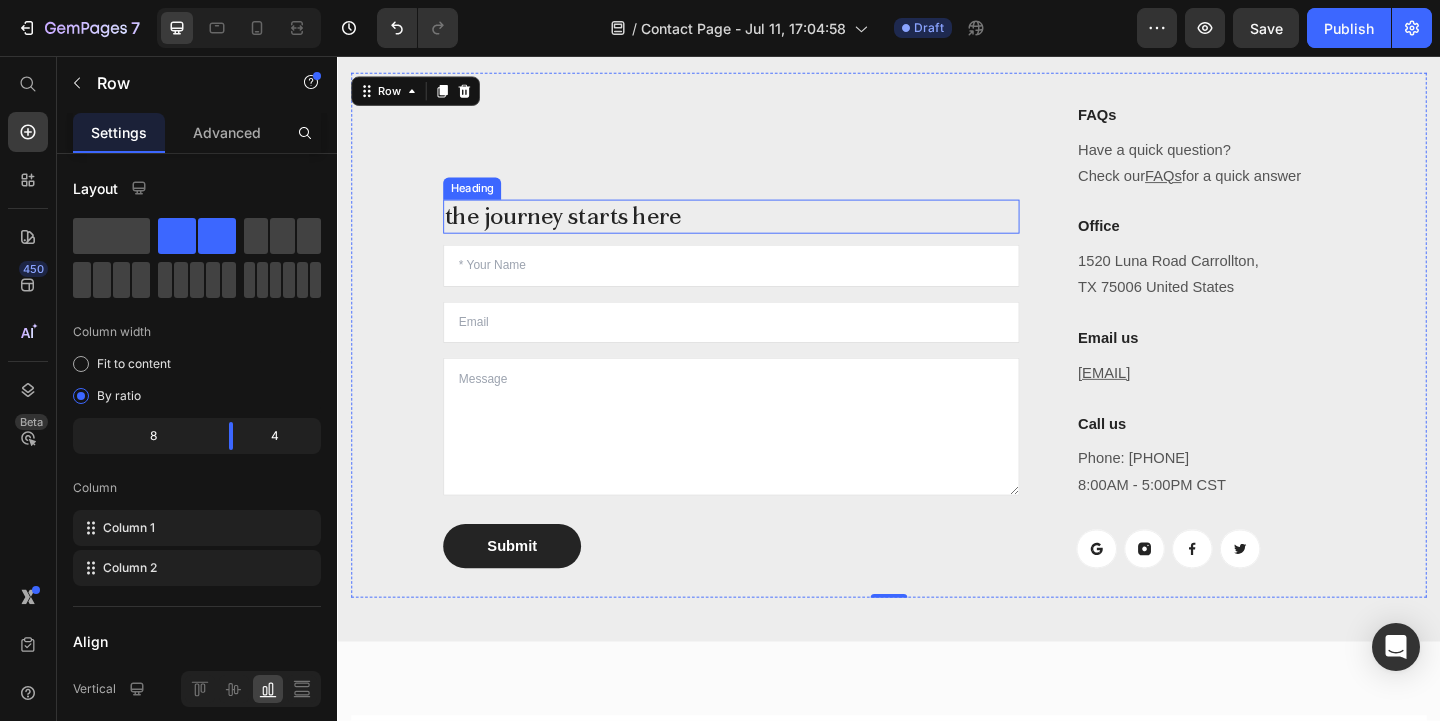 click at bounding box center (765, 346) 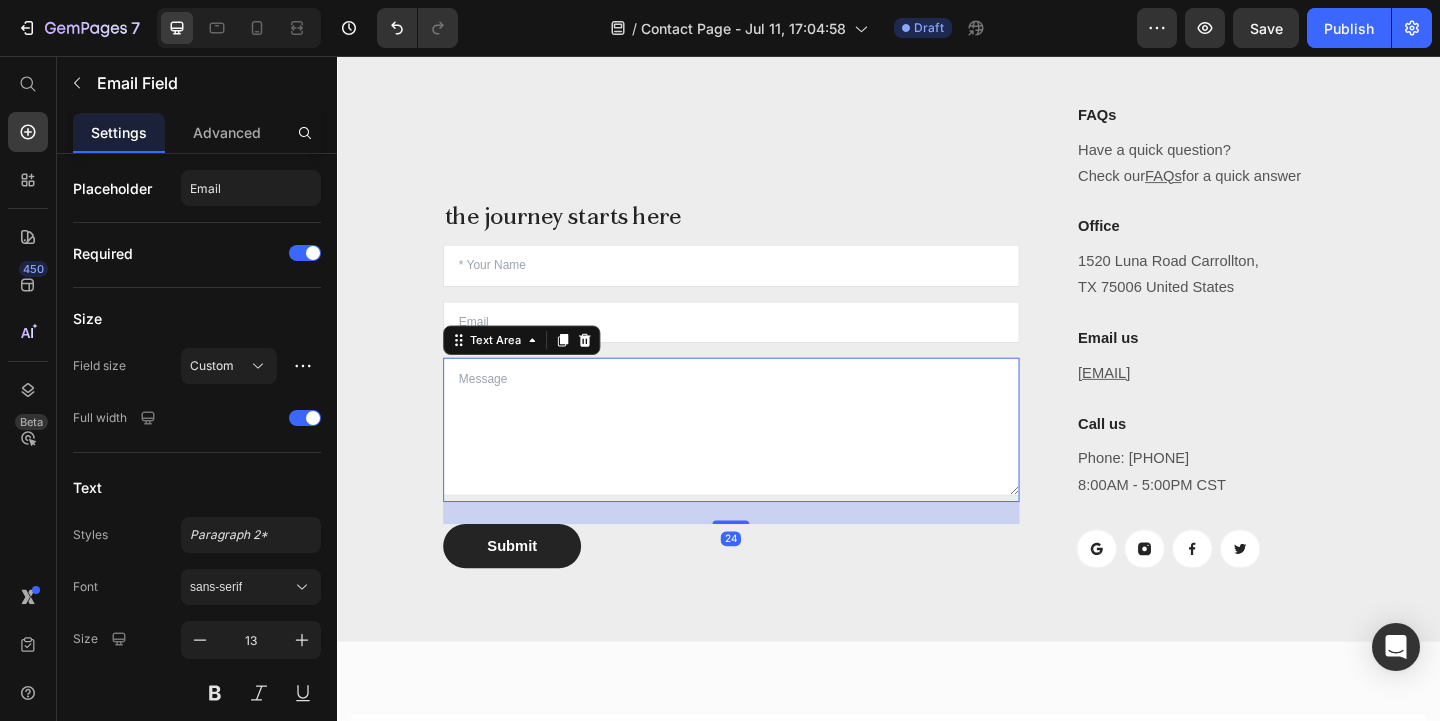 click at bounding box center (765, 459) 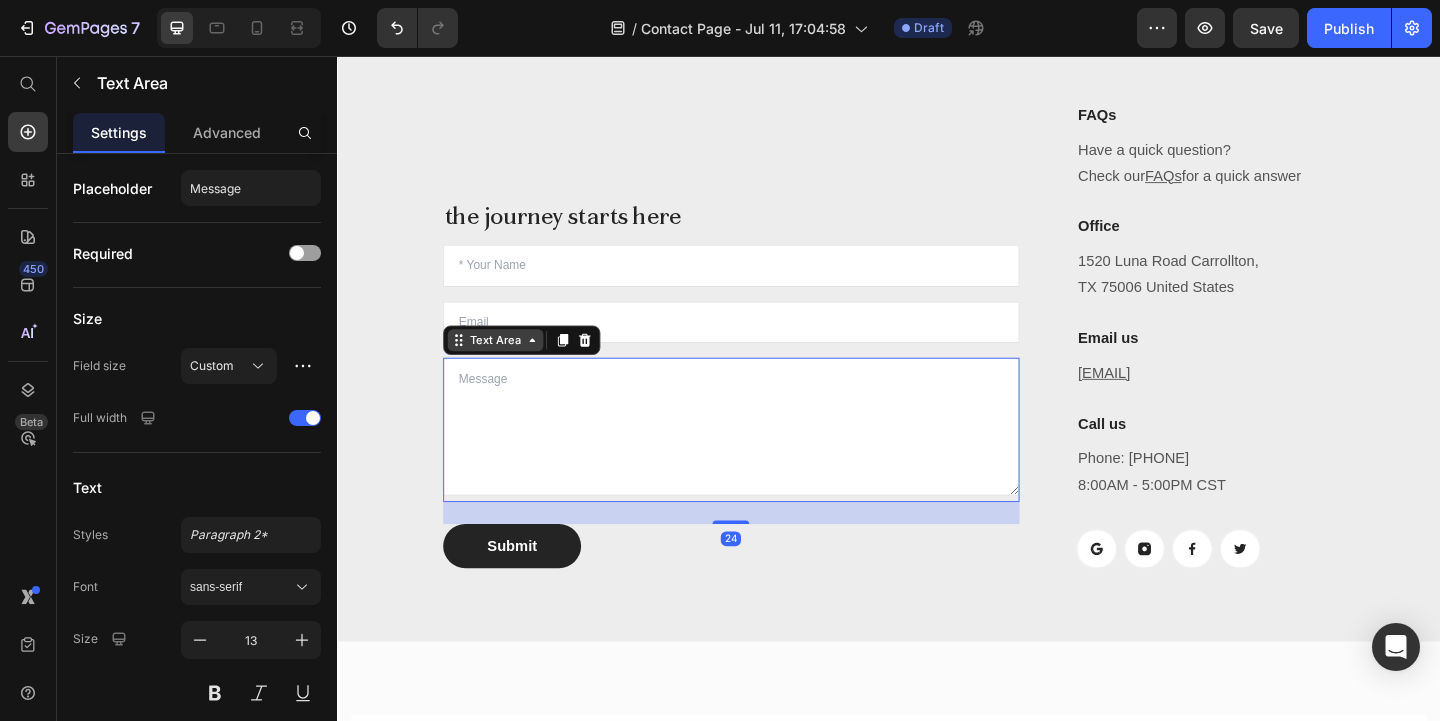 click on "Text Area" at bounding box center [509, 365] 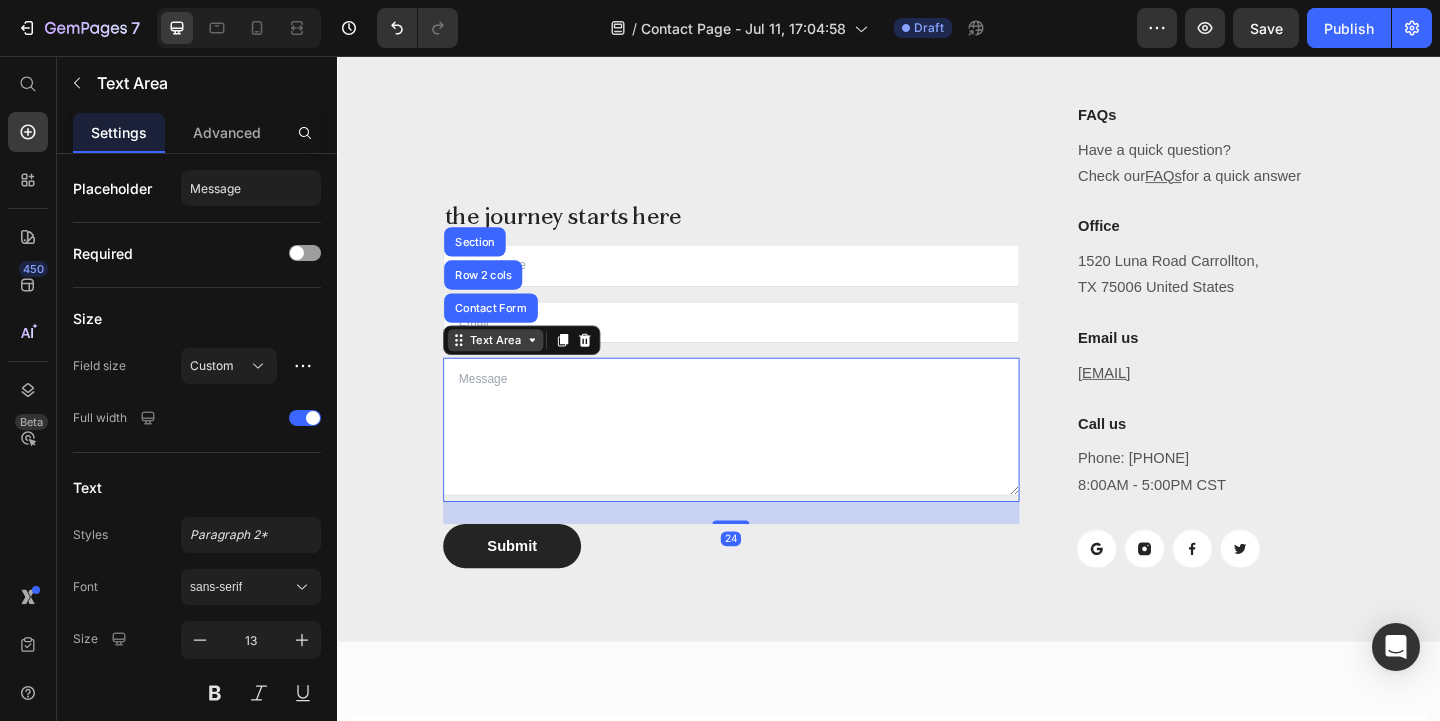 click on "Text Area" at bounding box center (509, 365) 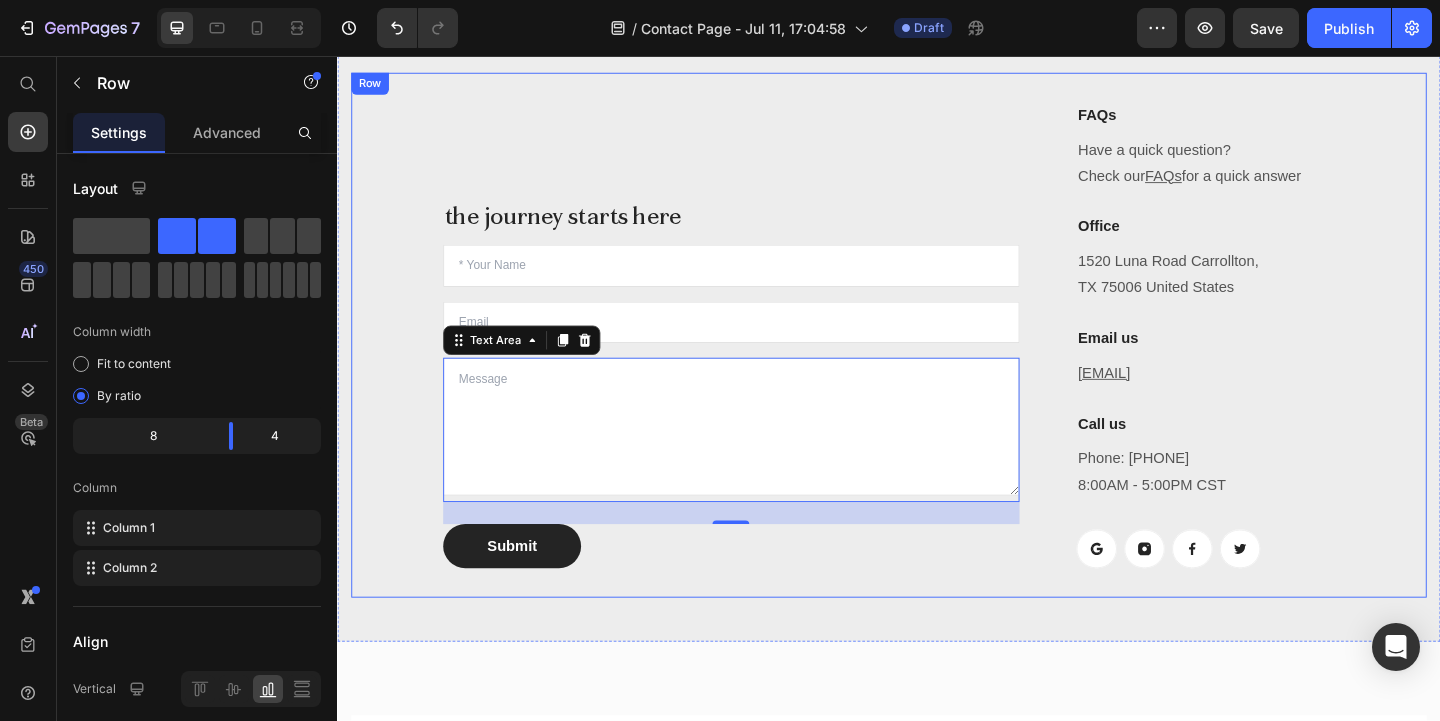 click on "the journey starts here Heading Text Field Email Field Text Area   24 Submit Submit Button Contact Form" at bounding box center [765, 360] 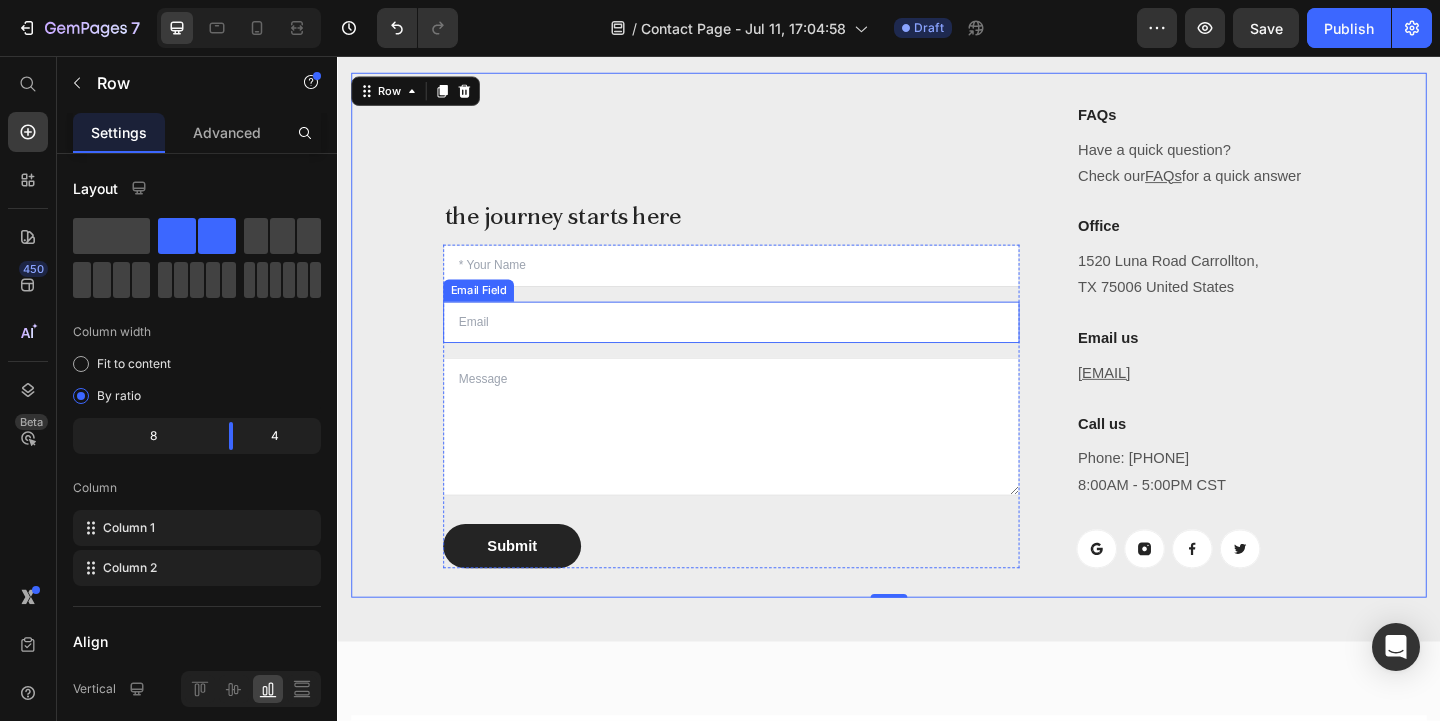 click at bounding box center (765, 346) 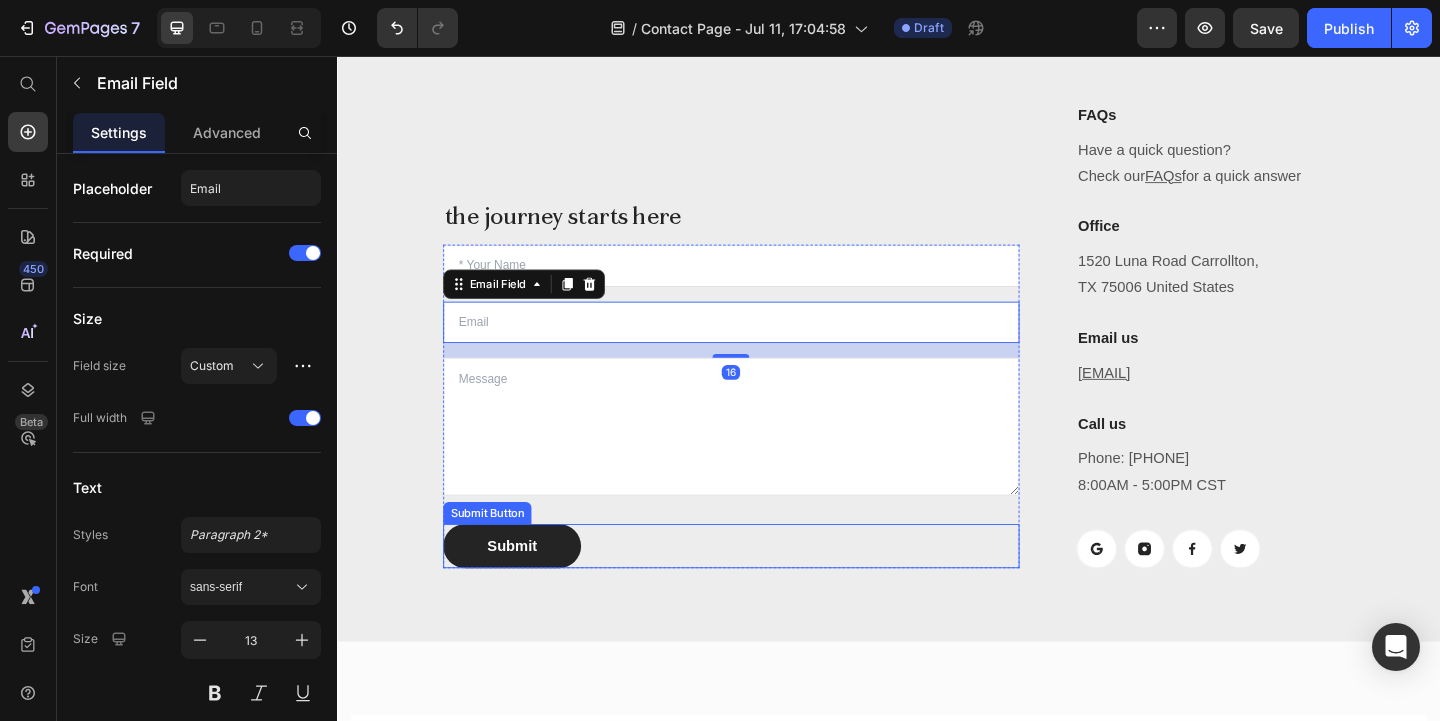 click on "Submit Submit Button" at bounding box center (765, 589) 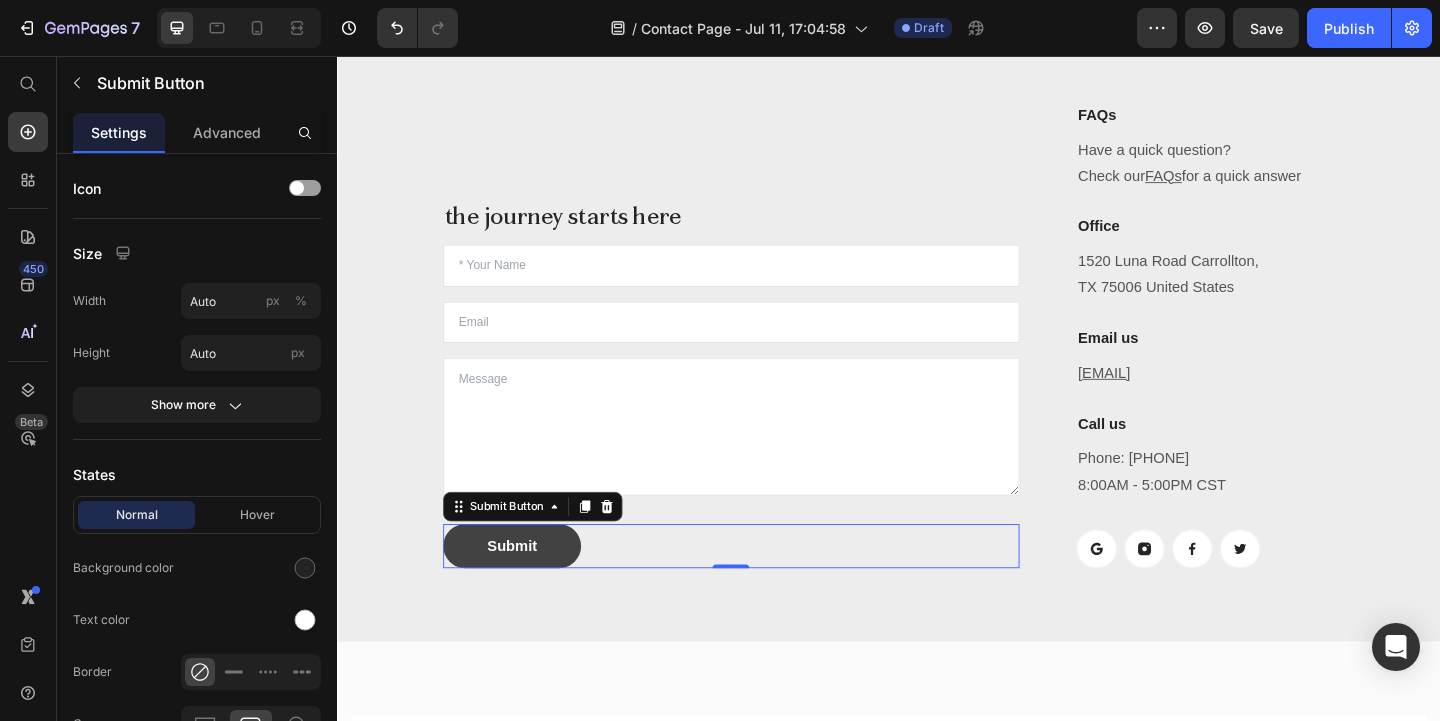 click on "Submit" at bounding box center (527, 589) 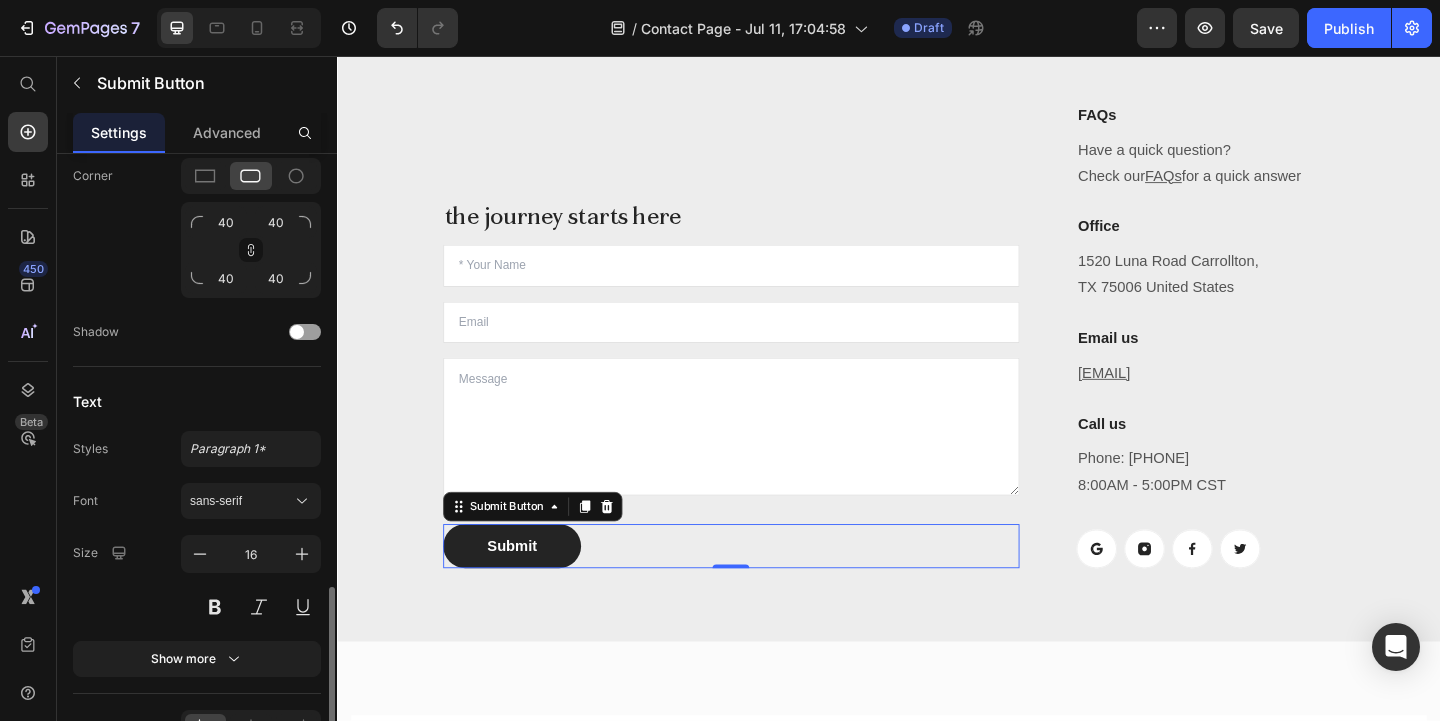 scroll, scrollTop: 660, scrollLeft: 0, axis: vertical 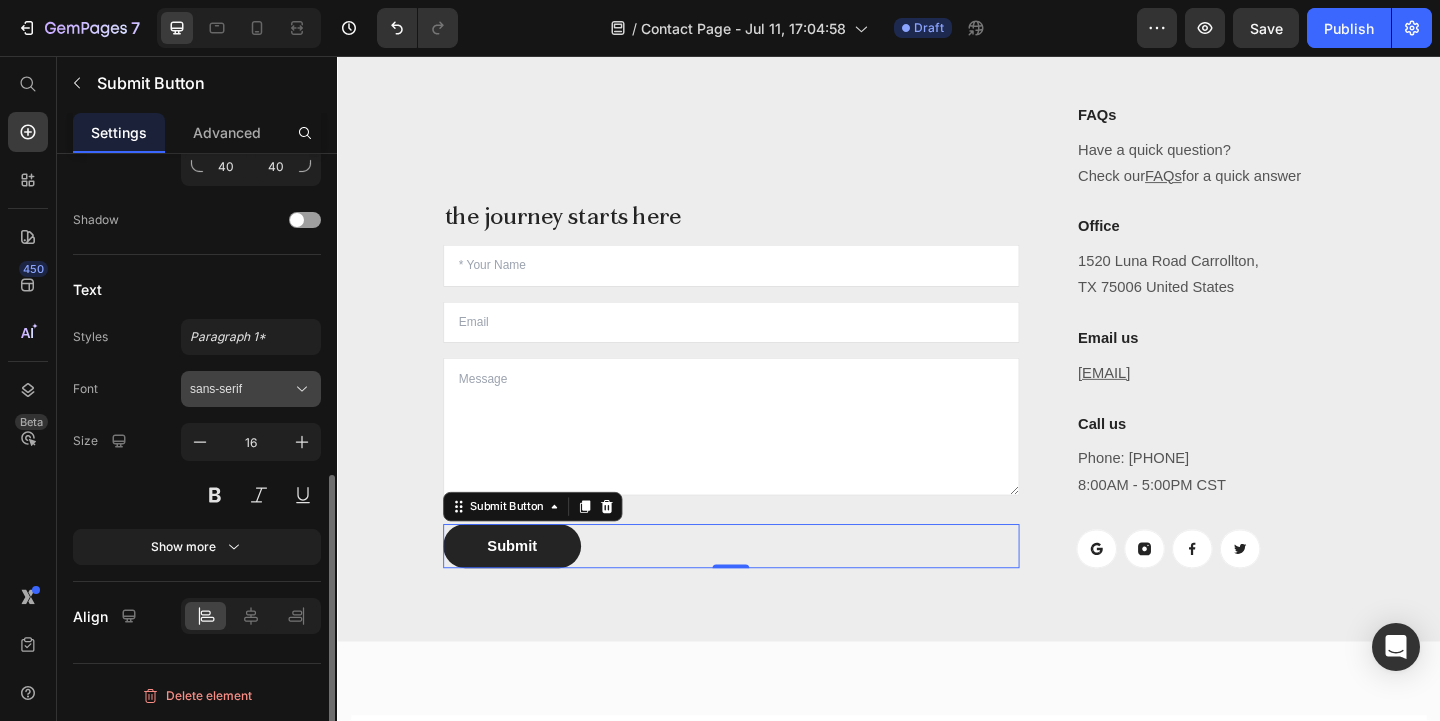 click on "sans-serif" at bounding box center (241, 389) 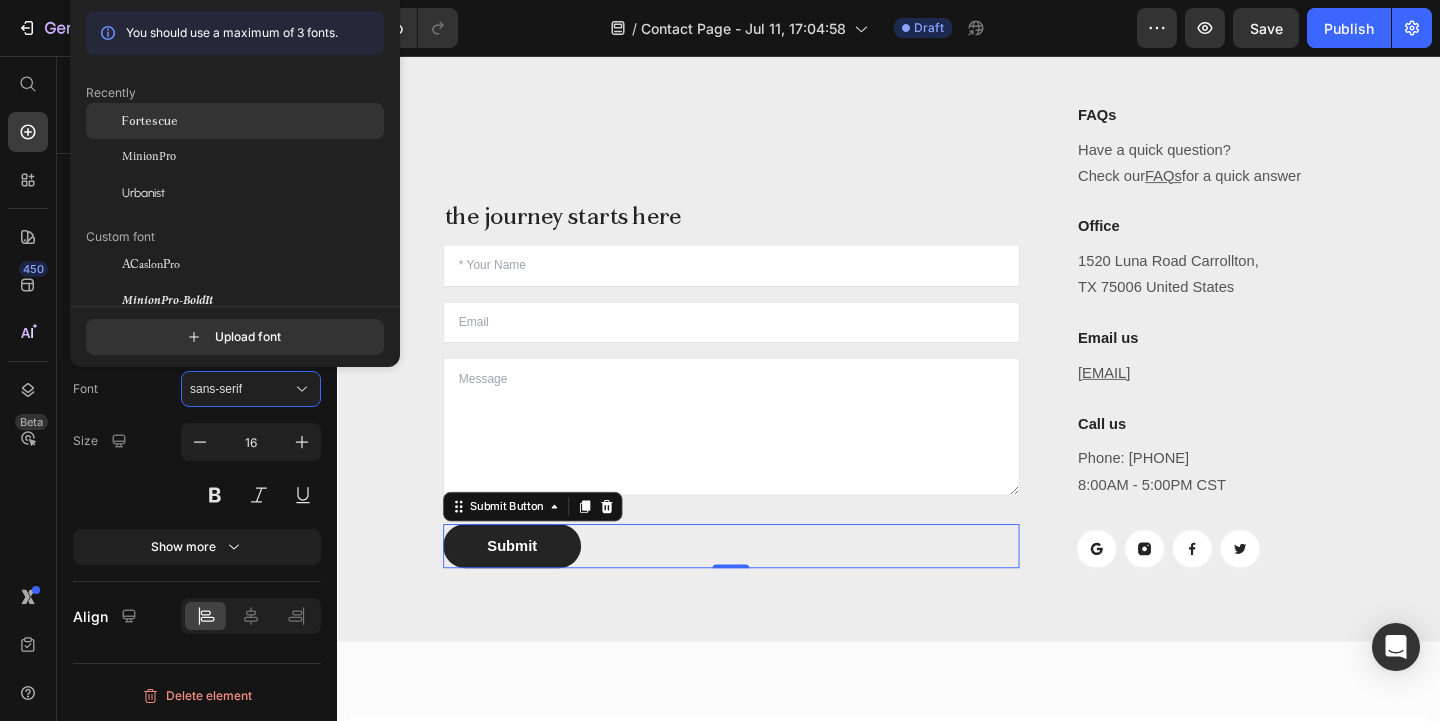 click on "Fortescue" 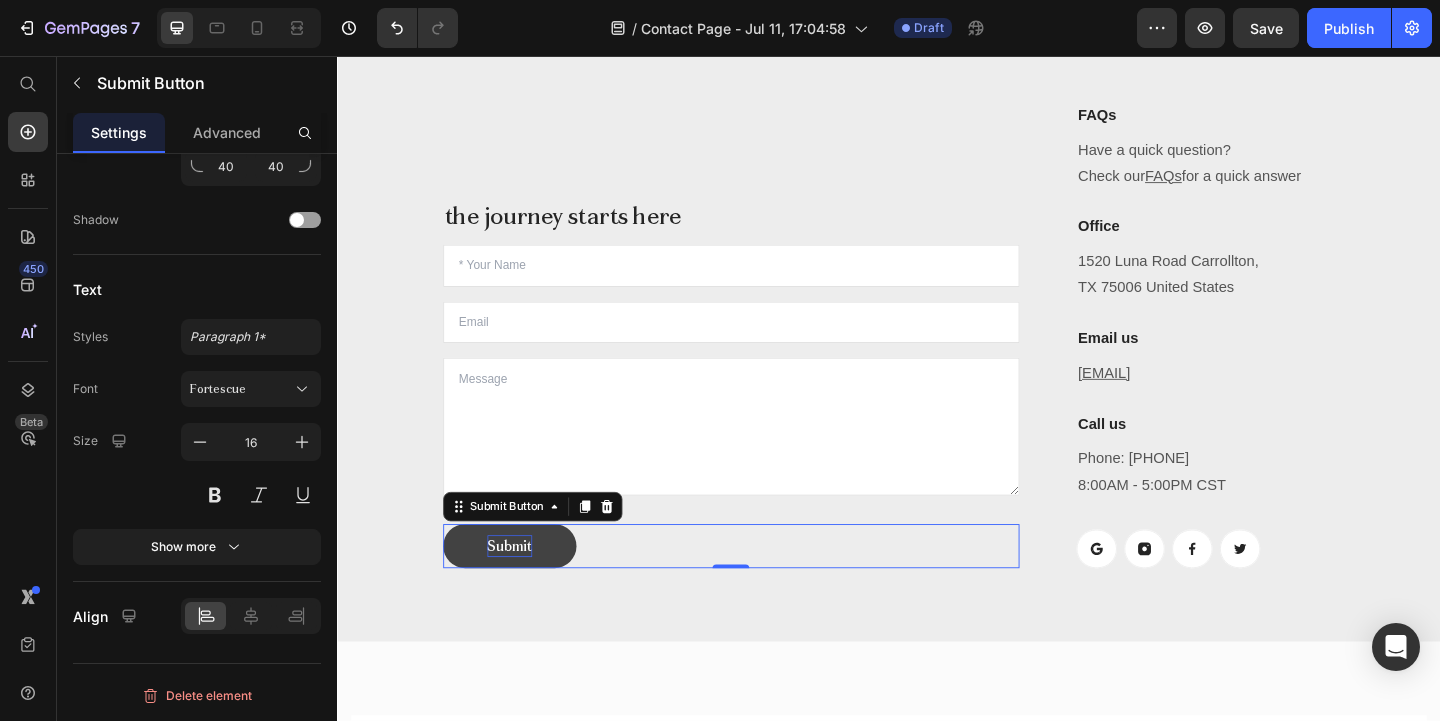 click on "Submit" at bounding box center [524, 589] 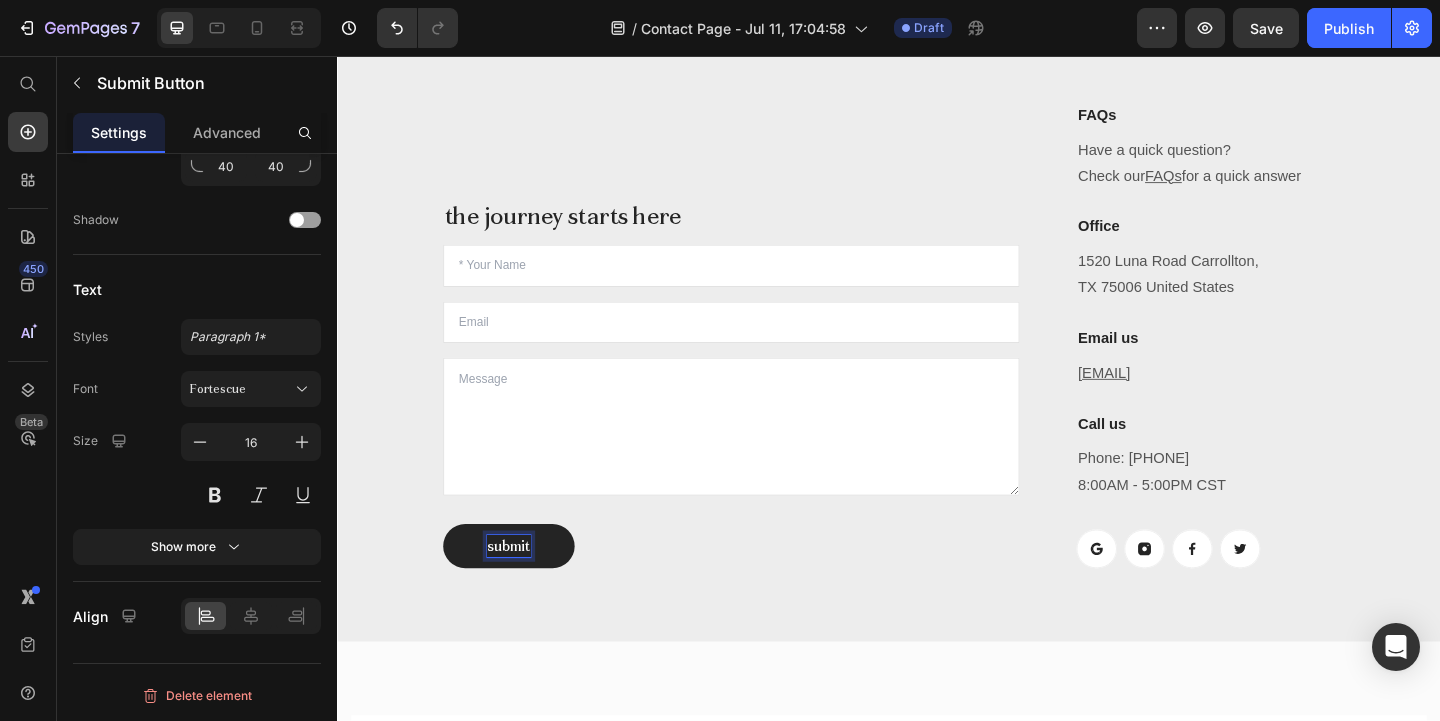 click on "[NUMBER] [STREET] [CITY], [STATE] [COUNTRY]" at bounding box center [937, 360] 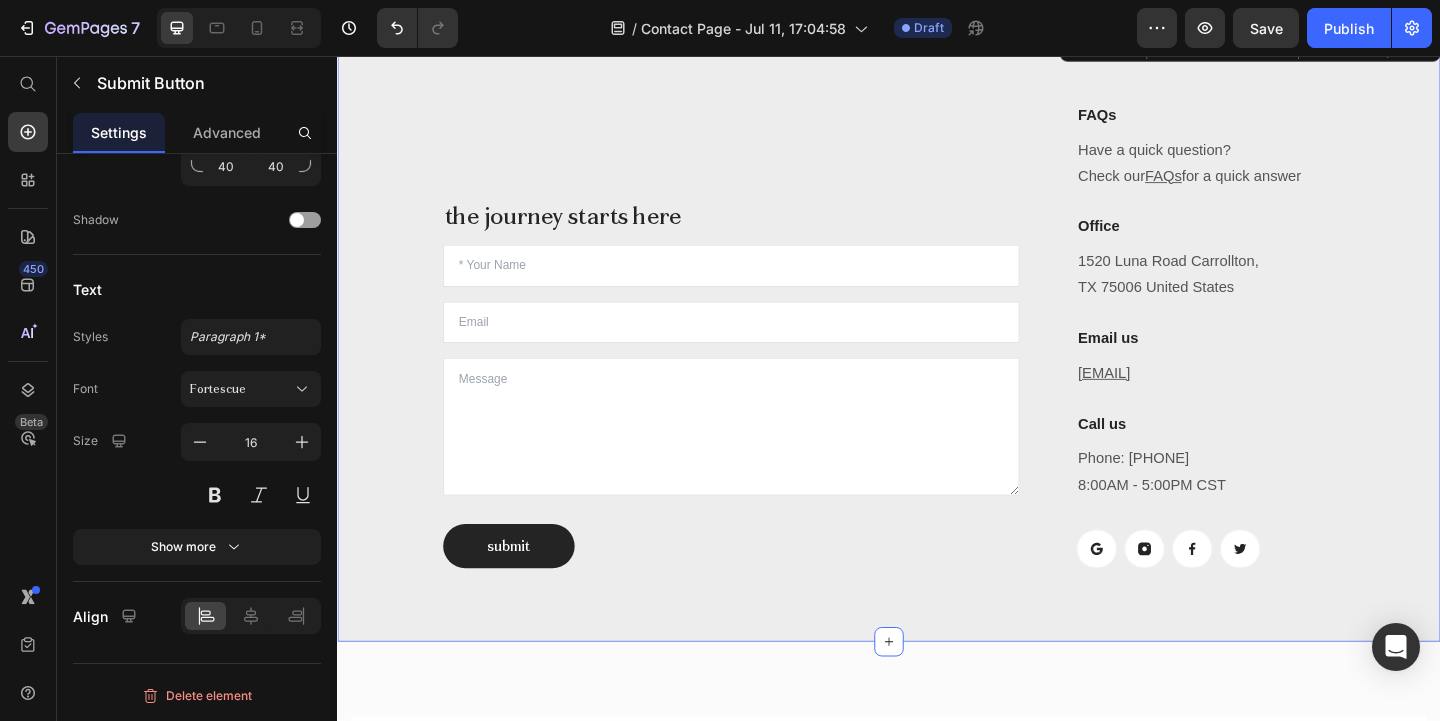 scroll, scrollTop: 0, scrollLeft: 0, axis: both 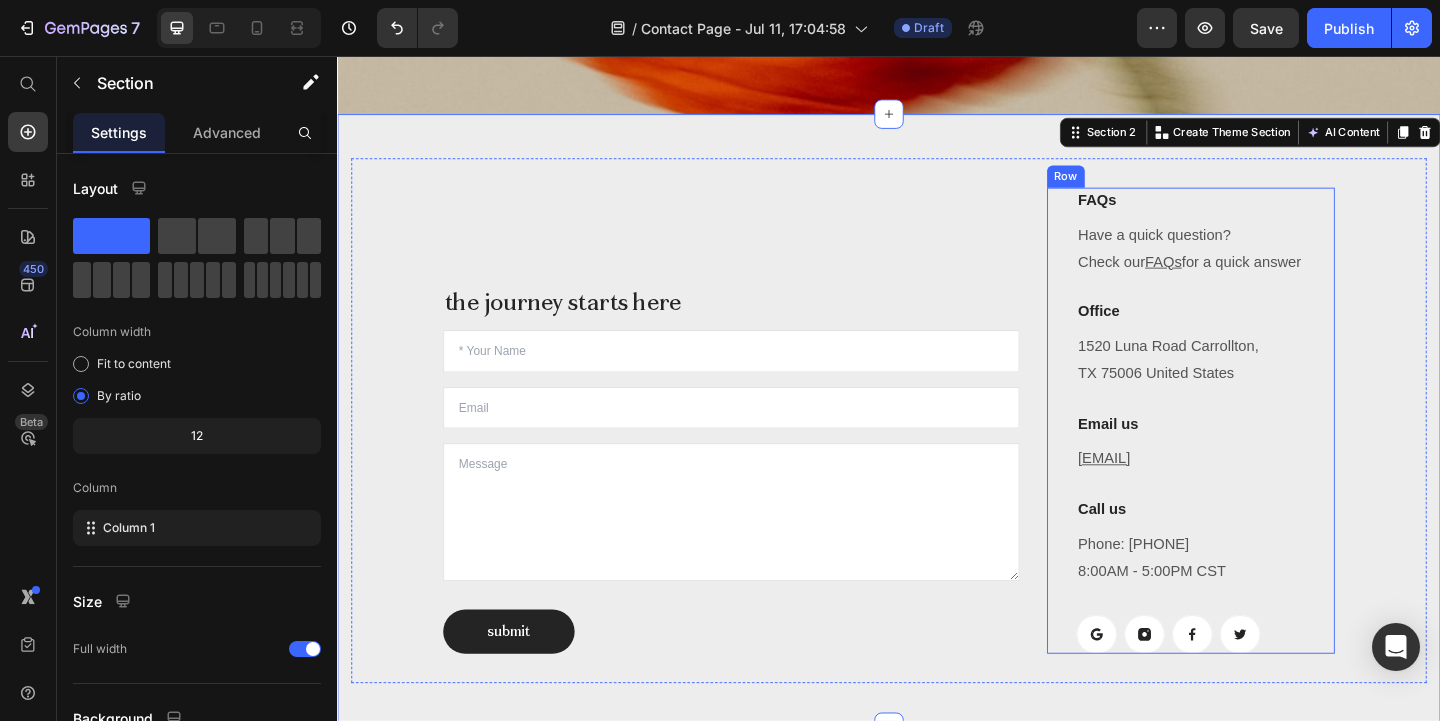 click on "Phone: [PHONE]" at bounding box center [1281, 602] 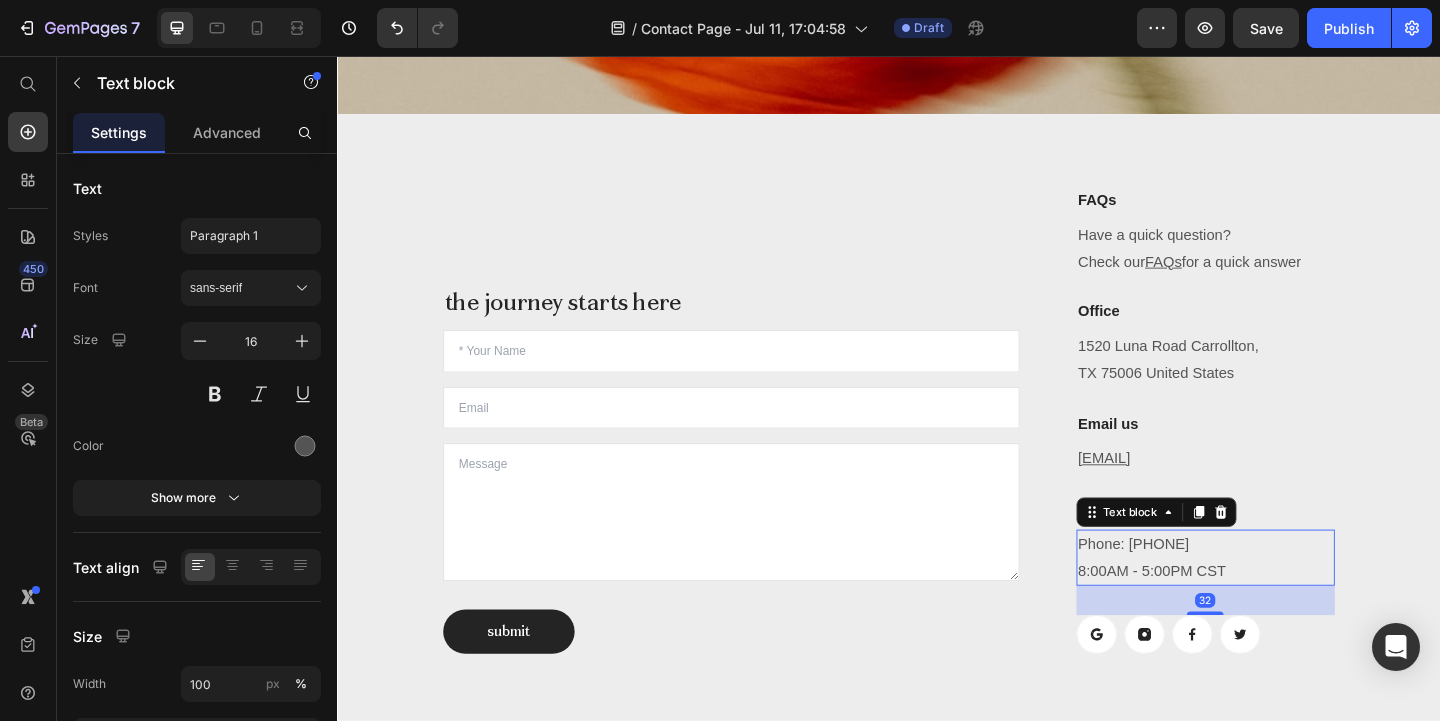 click on "Phone: [PHONE]" at bounding box center (1281, 602) 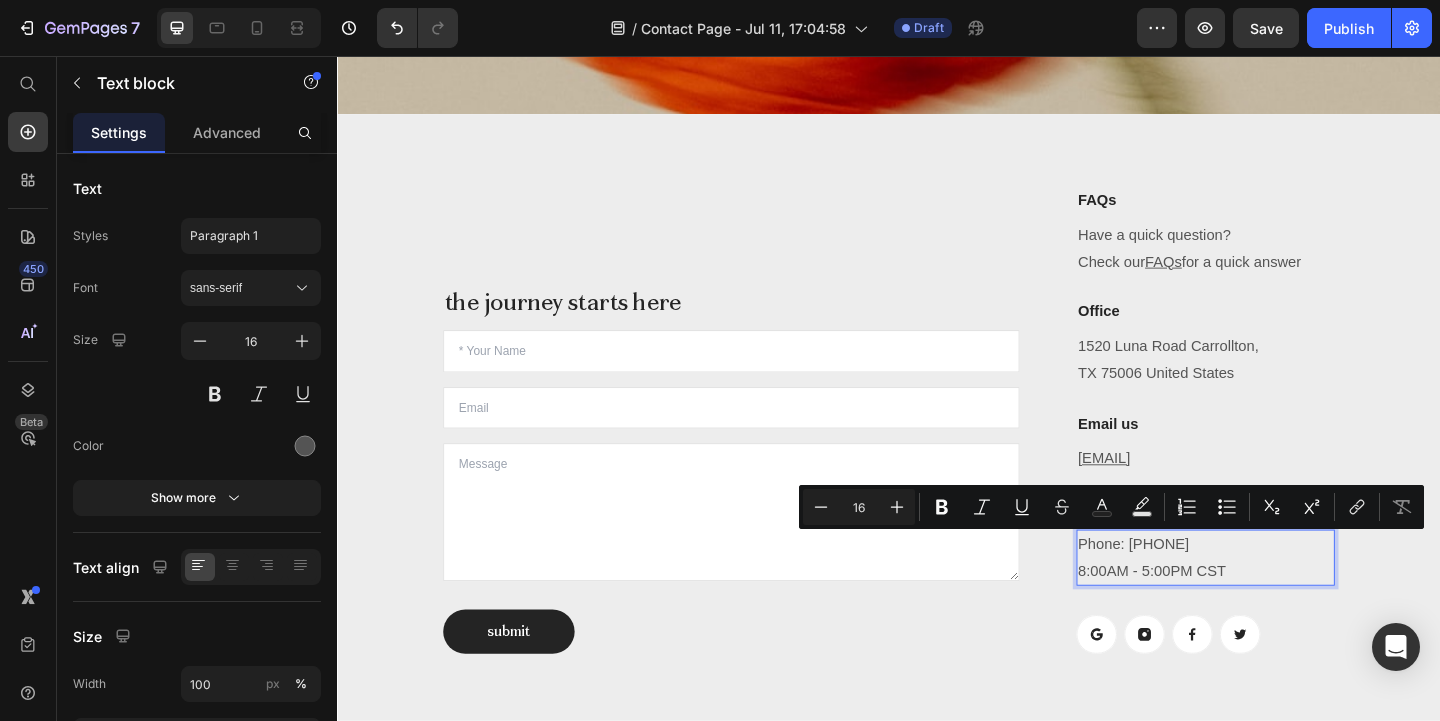 click on "Phone: [PHONE]" at bounding box center (1281, 602) 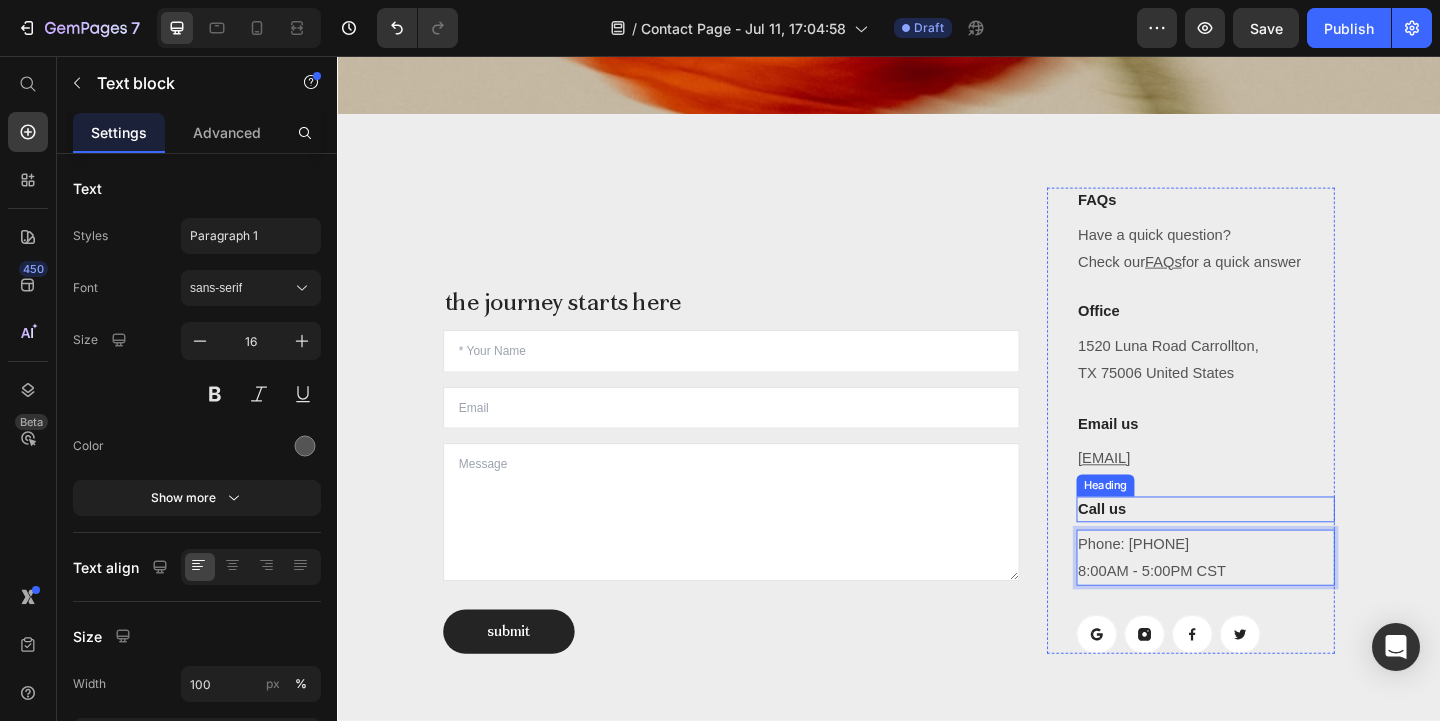 click on "Call us" at bounding box center (1281, 549) 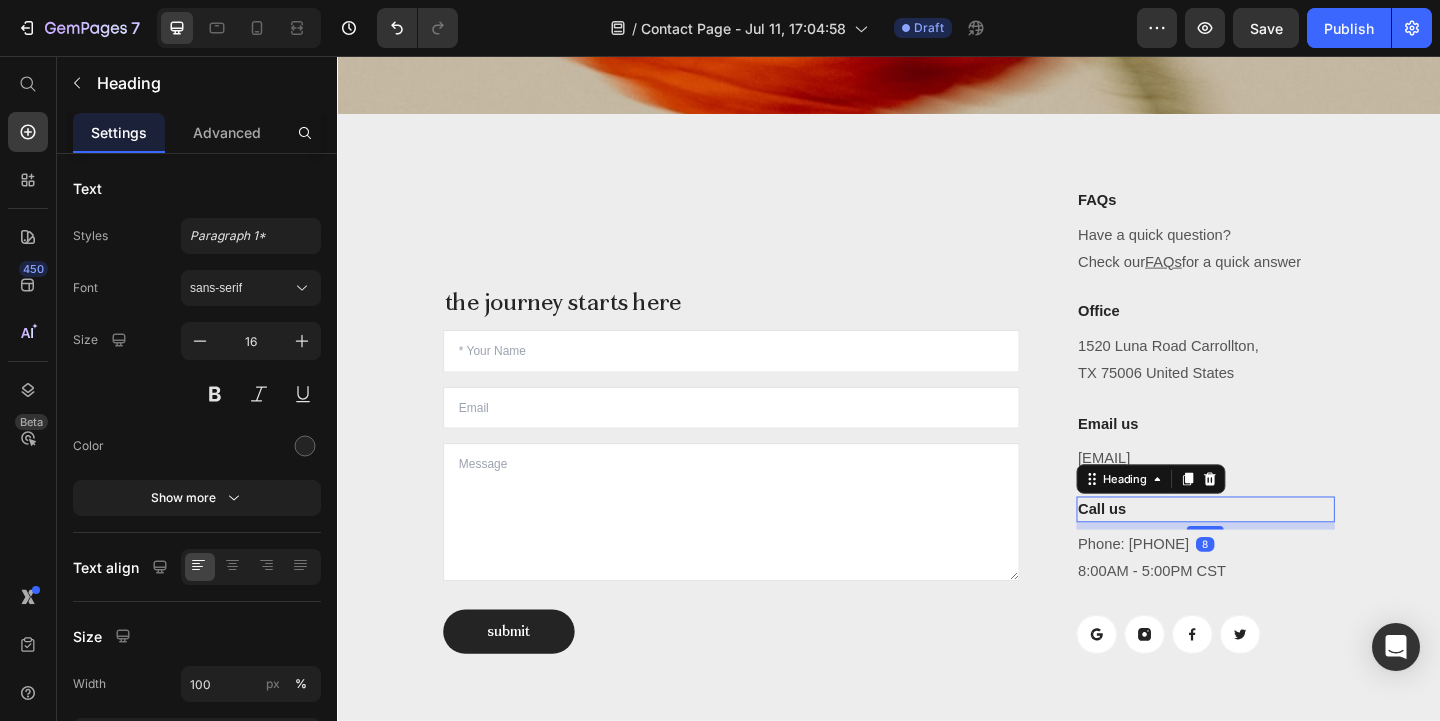 click on "Call us" at bounding box center [1281, 549] 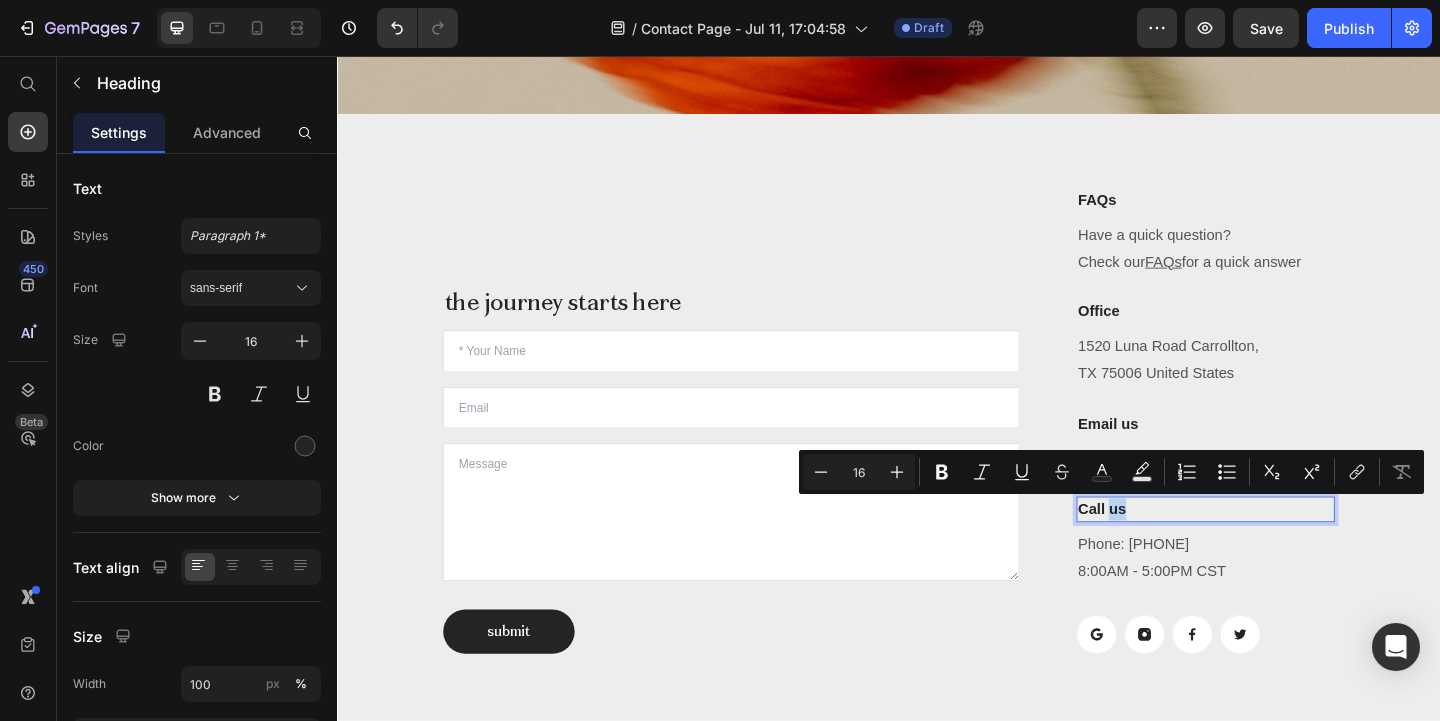 click on "Call us" at bounding box center [1281, 549] 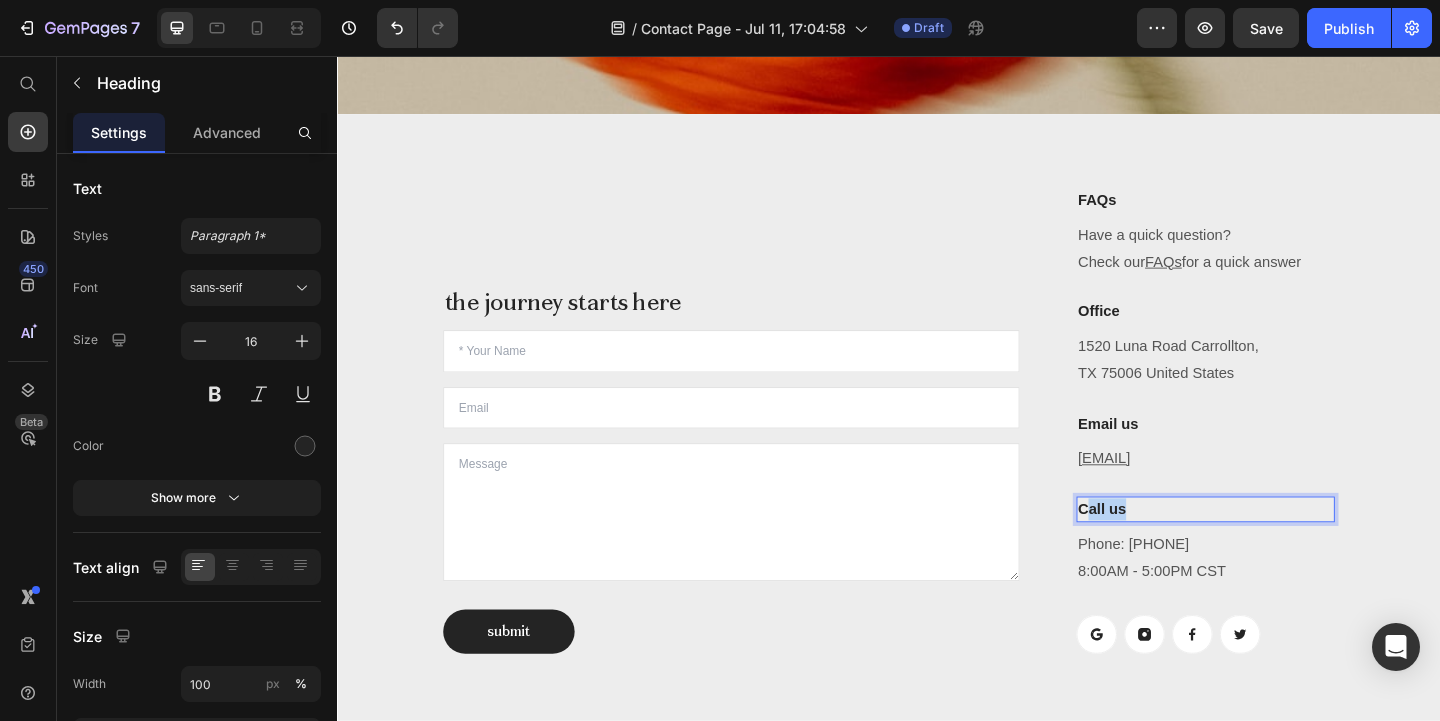 drag, startPoint x: 1213, startPoint y: 545, endPoint x: 1156, endPoint y: 545, distance: 57 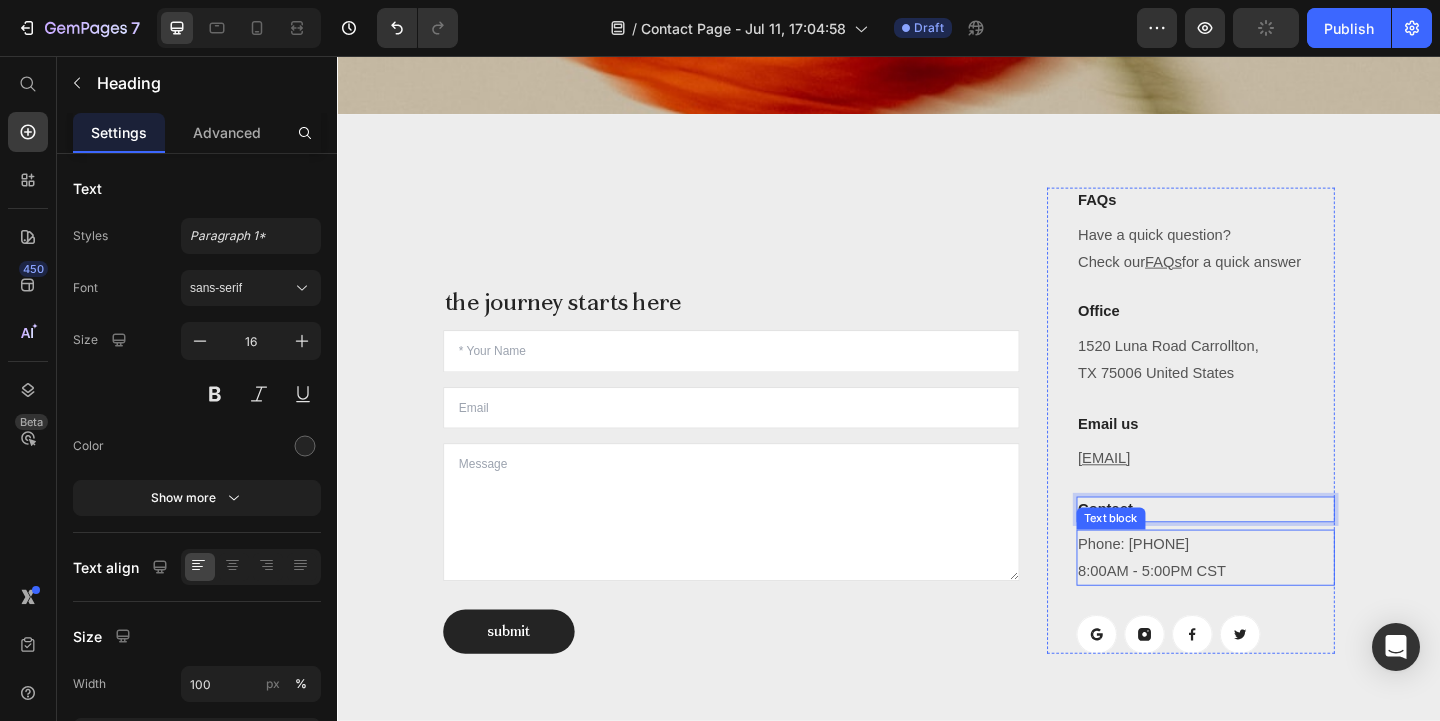click on "Phone: [PHONE]" at bounding box center [1281, 602] 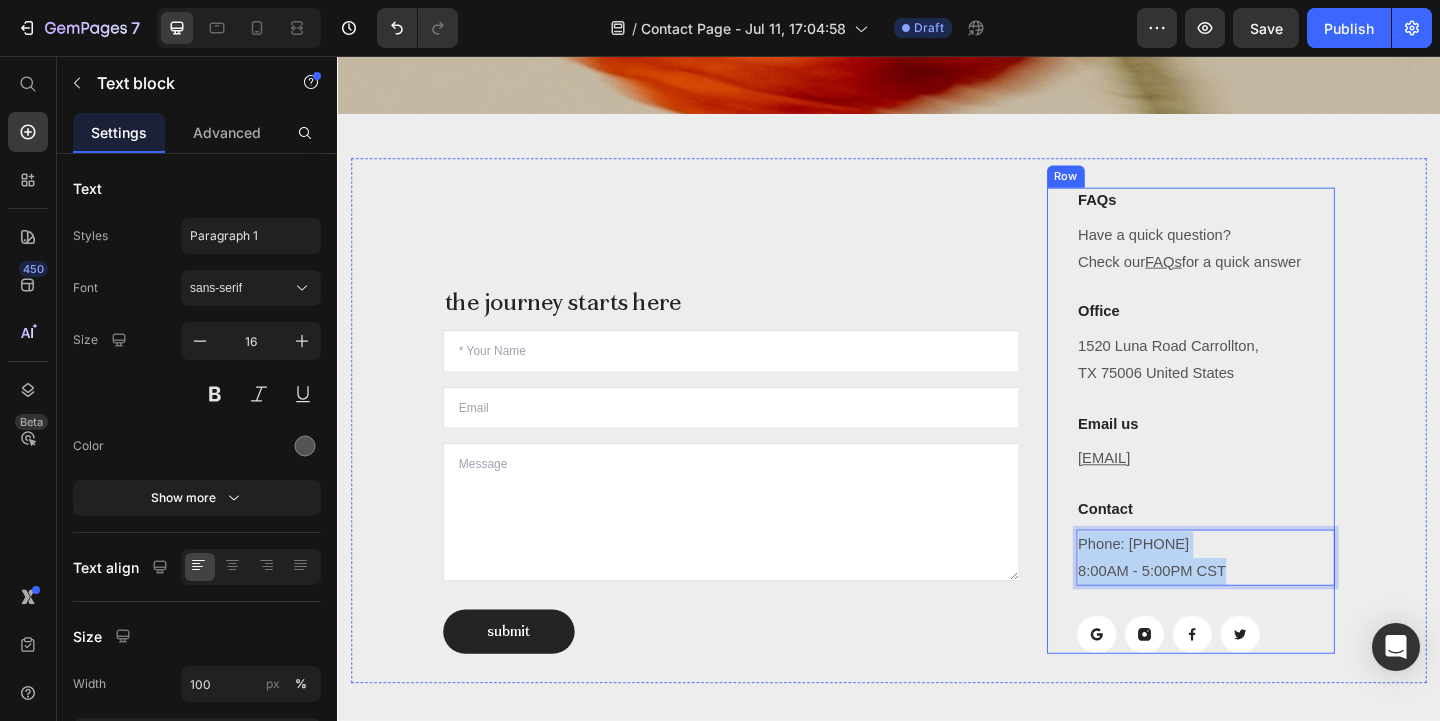 drag, startPoint x: 1322, startPoint y: 610, endPoint x: 1133, endPoint y: 583, distance: 190.91884 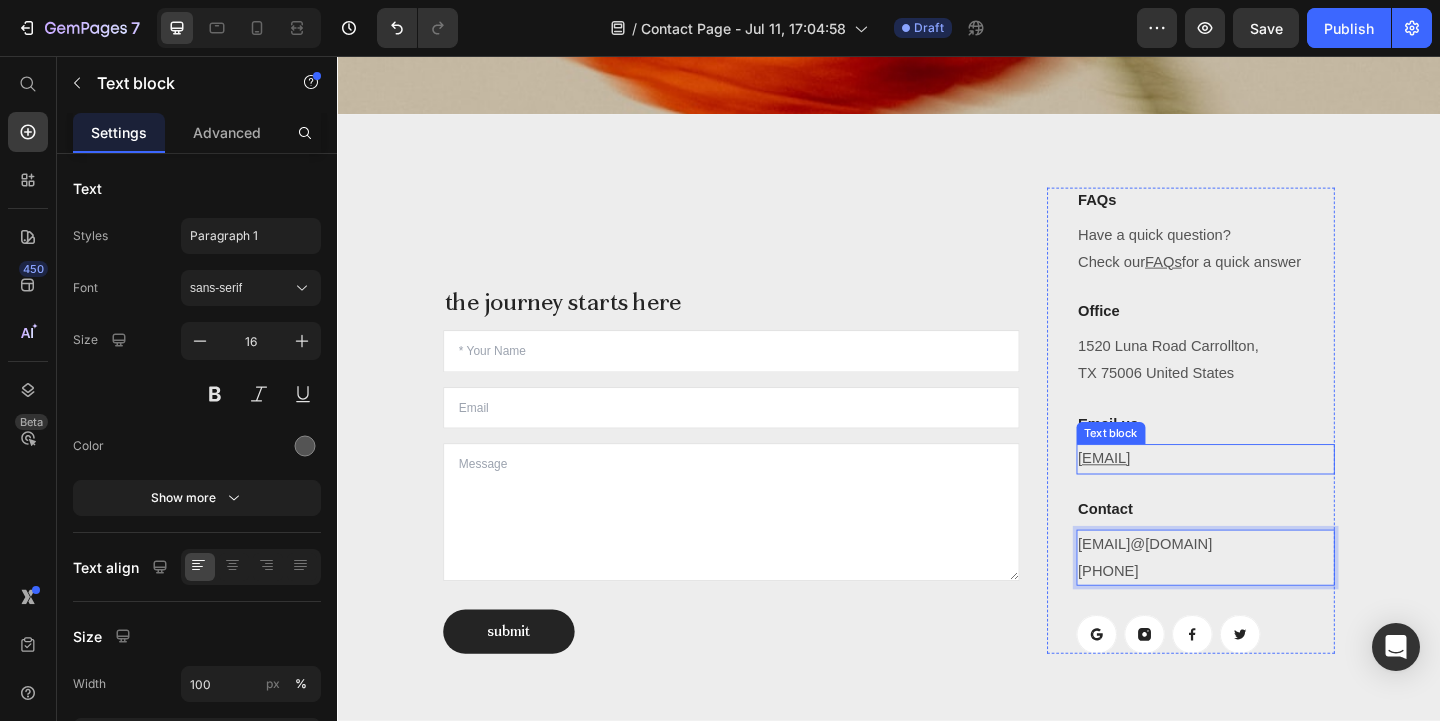 click on "[EMAIL]" at bounding box center [1281, 494] 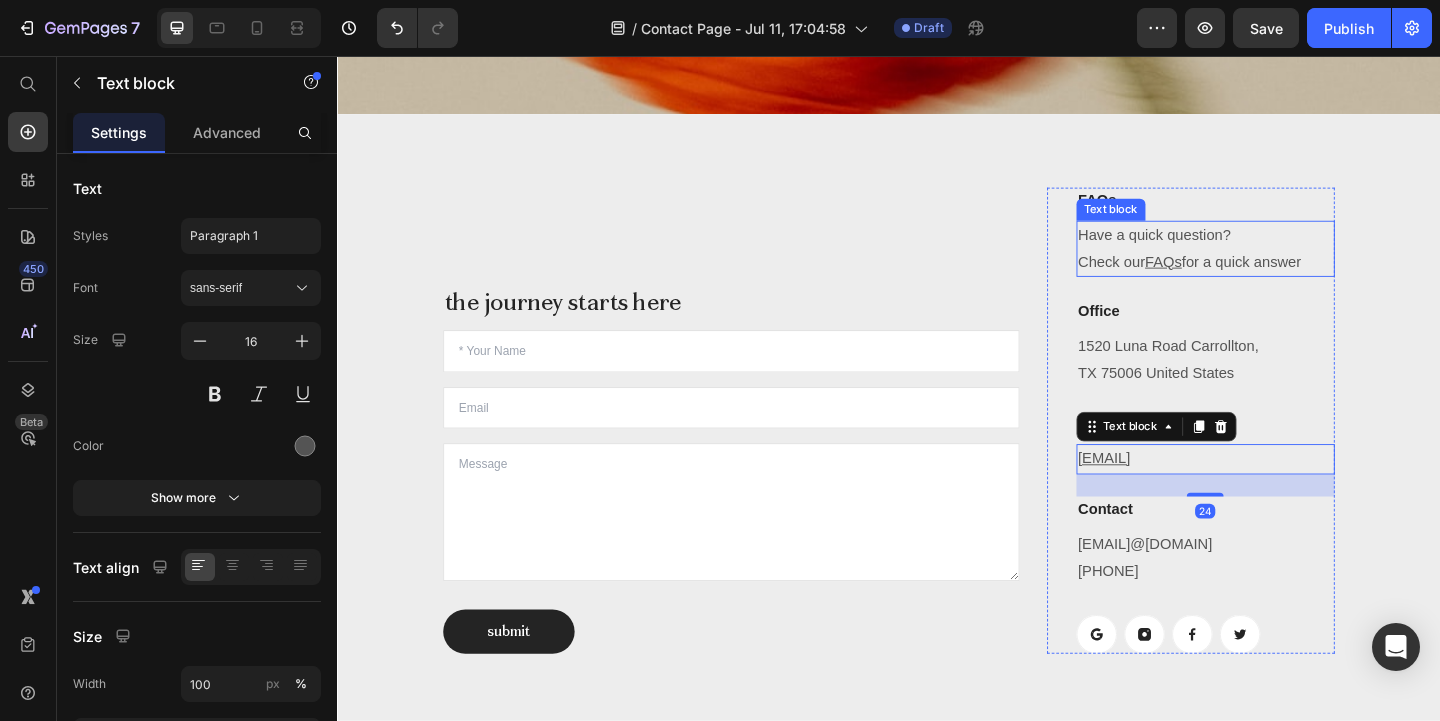 click on "Have a quick question? Check our  FAQs  for a quick answer" at bounding box center (1281, 266) 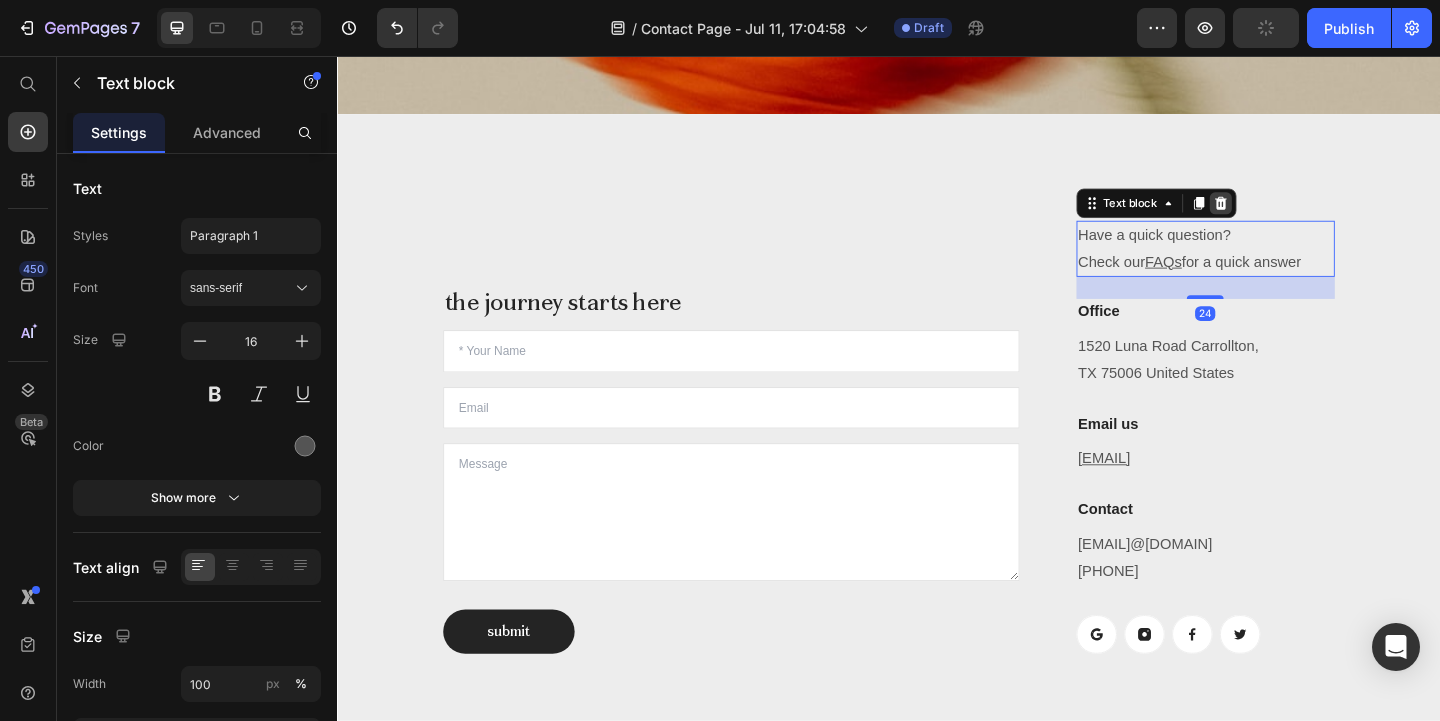 click 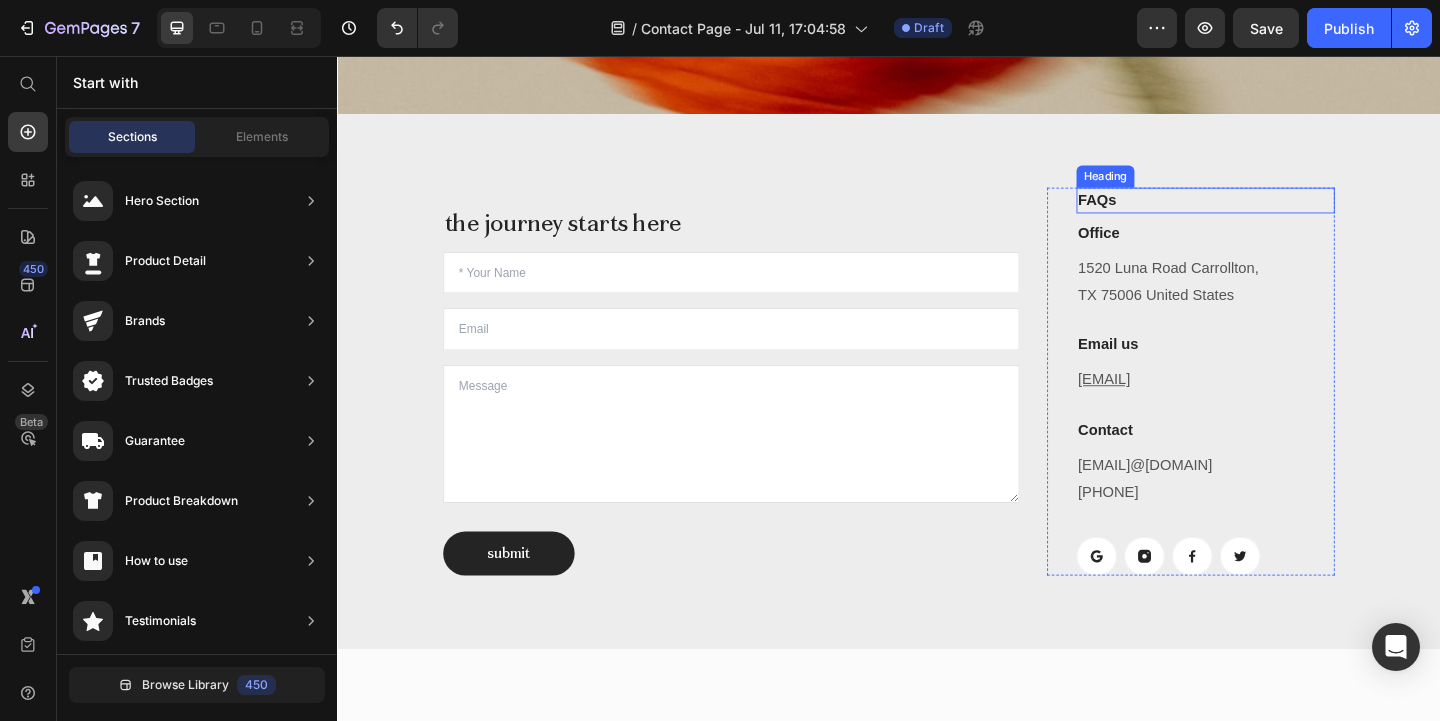 click on "FAQs" at bounding box center [1281, 213] 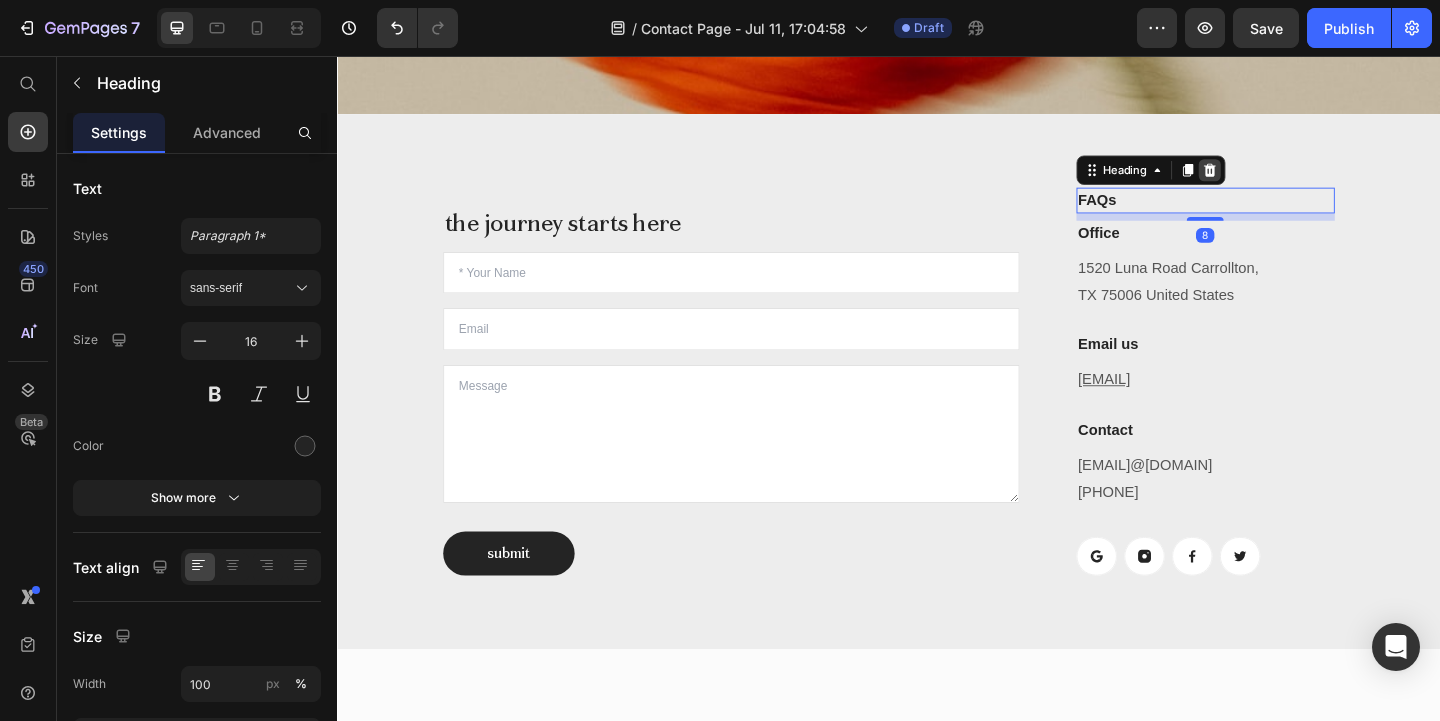 click 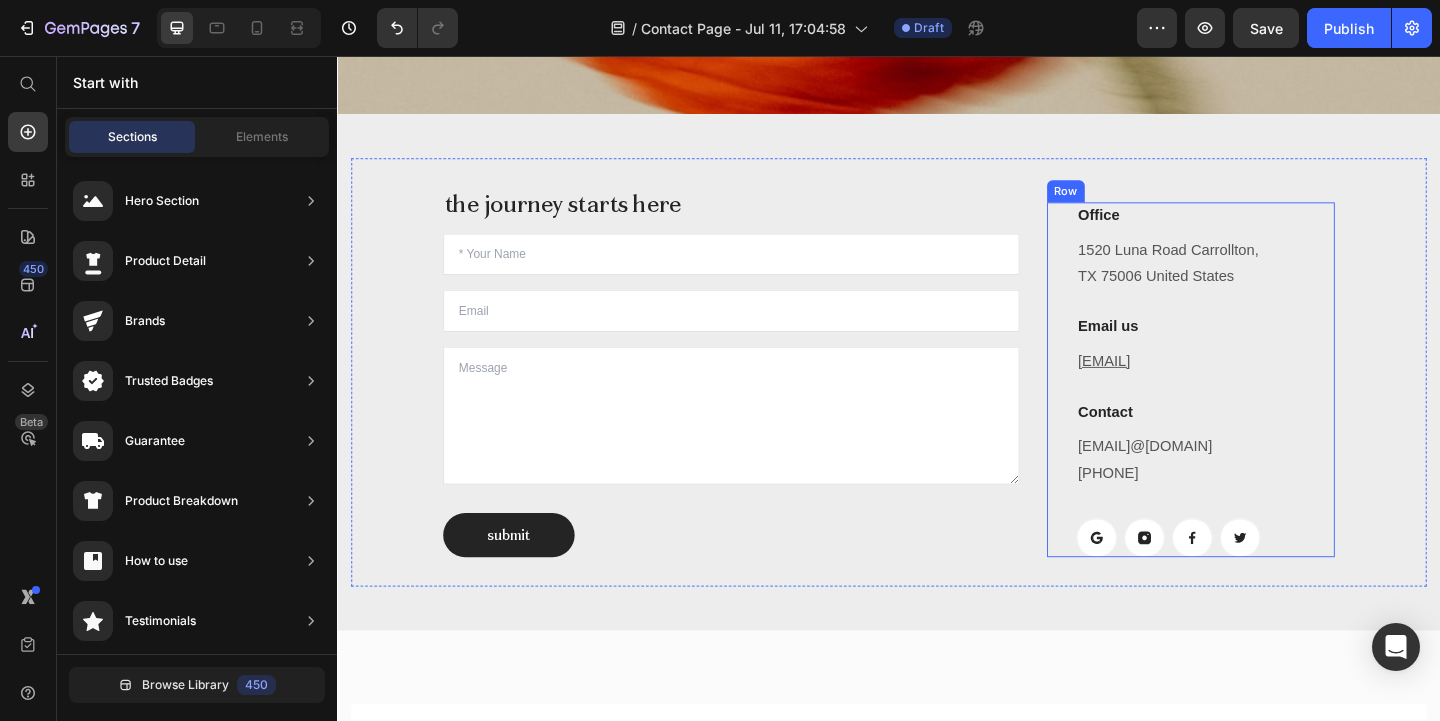 click on "Office" at bounding box center (1281, 229) 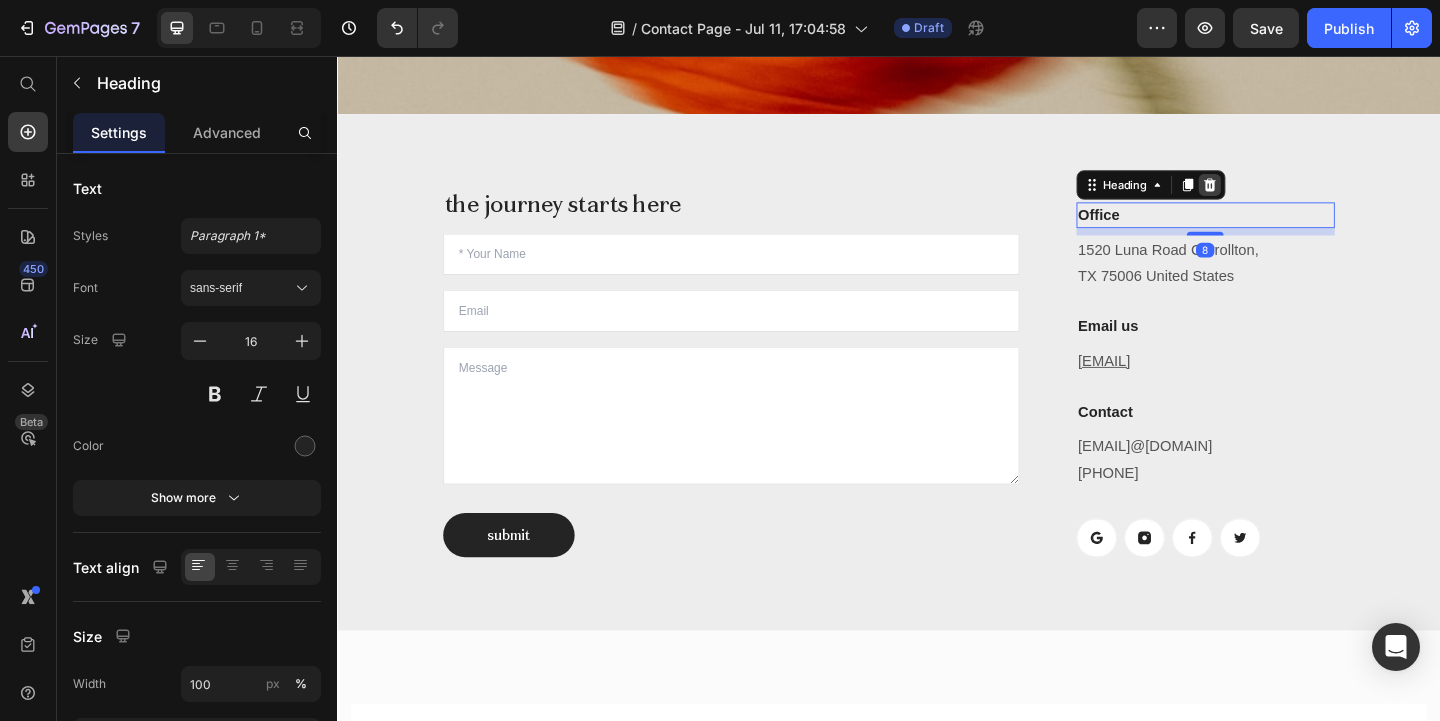 click at bounding box center [1286, 196] 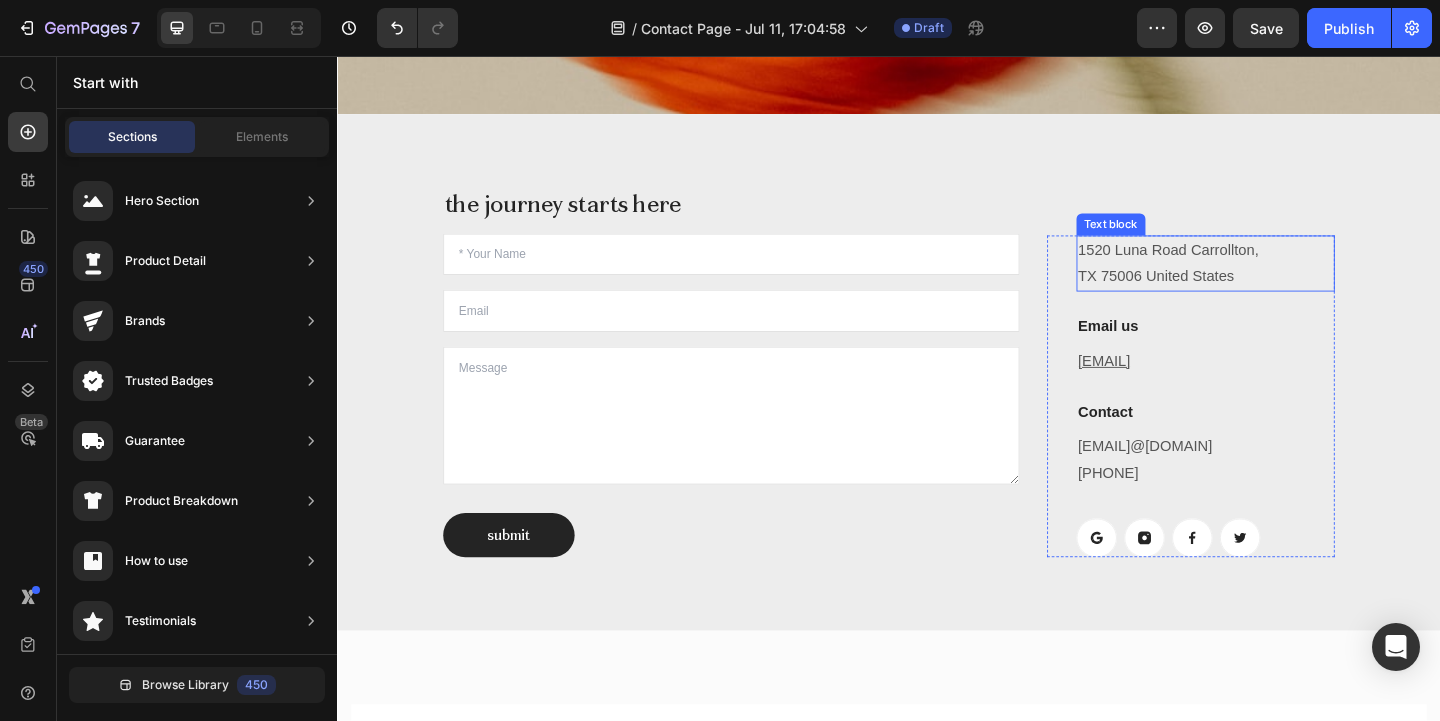click on "[NUMBER] [STREET] [CITY], [STATE] [COUNTRY]" at bounding box center [1281, 282] 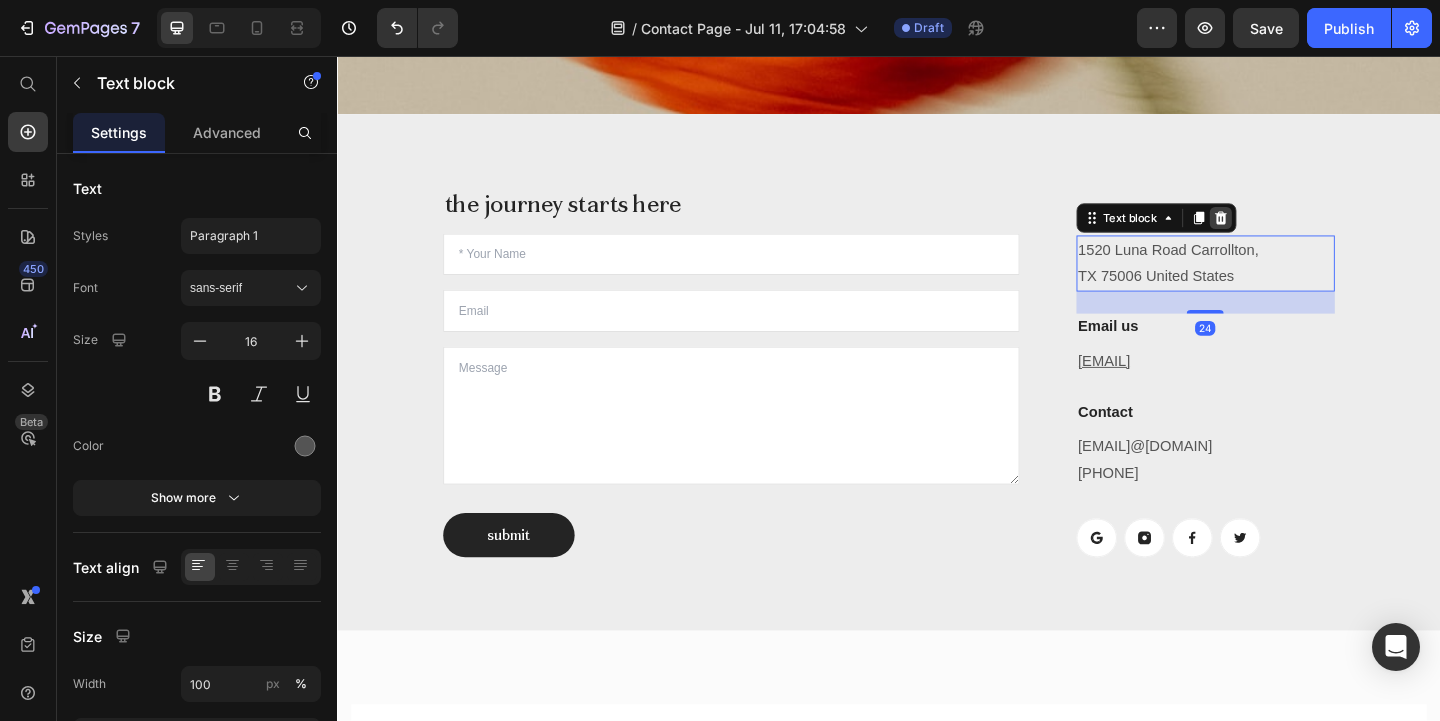 click 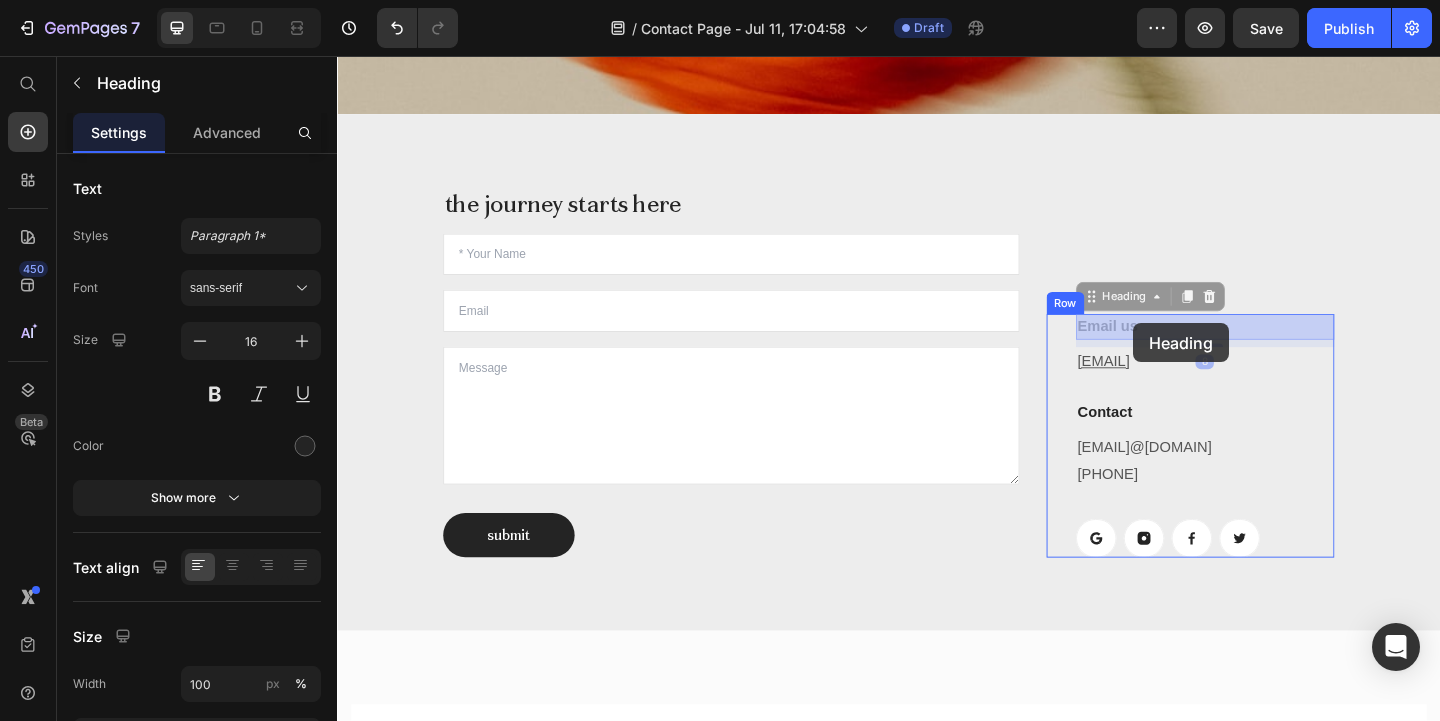 drag, startPoint x: 1217, startPoint y: 358, endPoint x: 1203, endPoint y: 346, distance: 18.439089 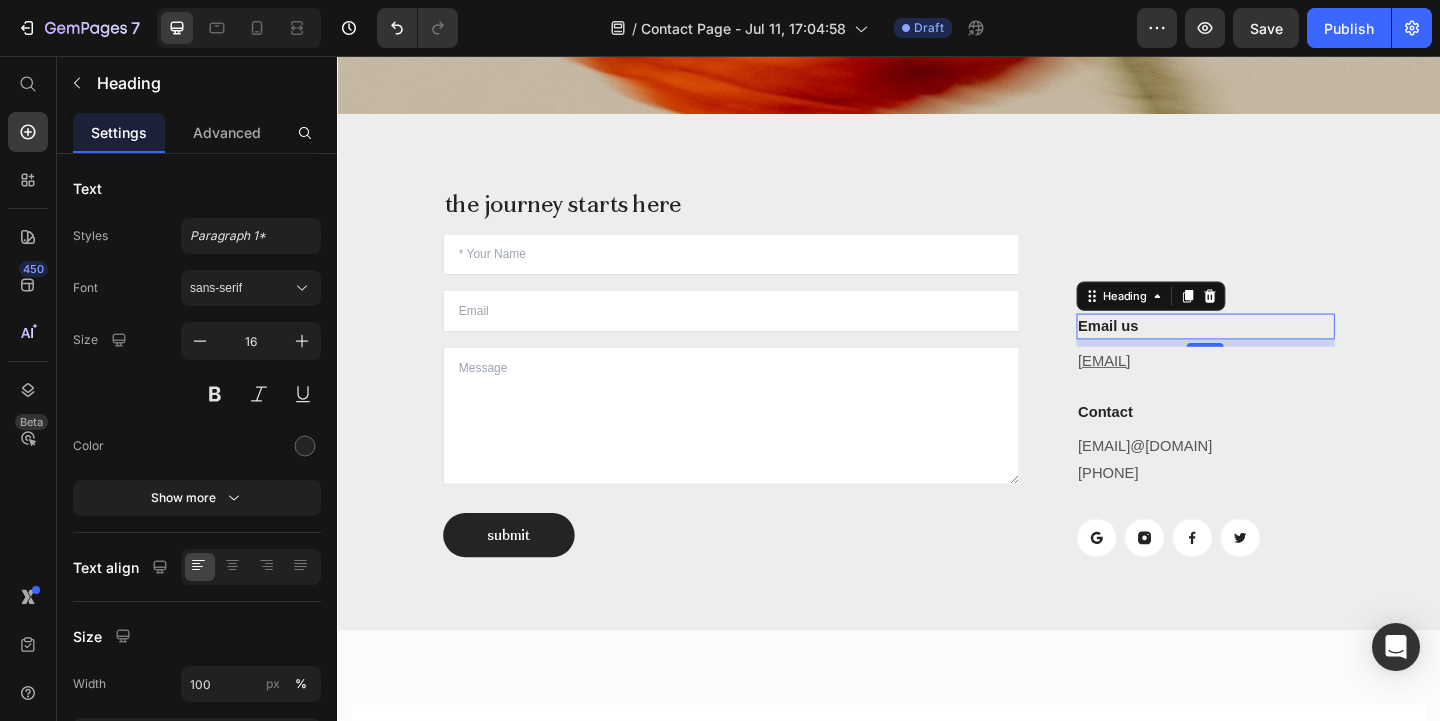 click 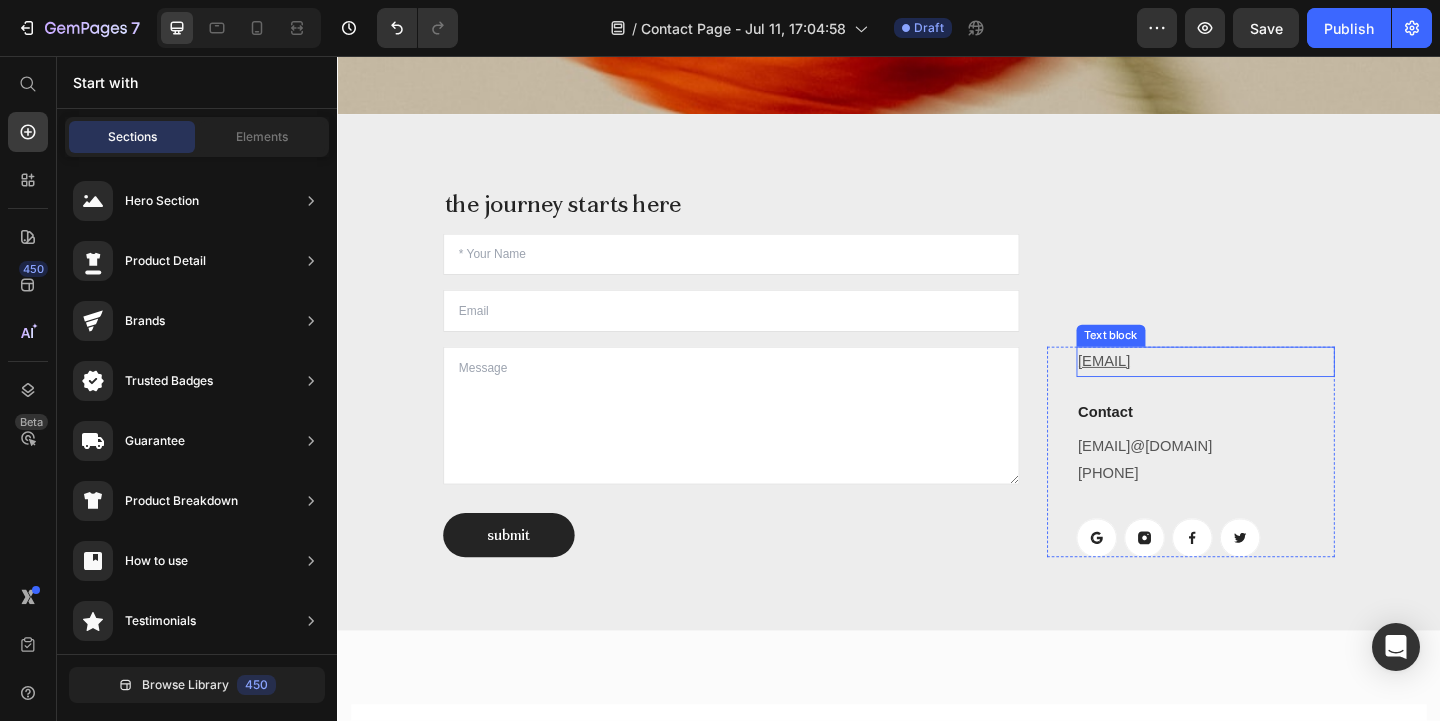 click on "[EMAIL]" at bounding box center (1281, 388) 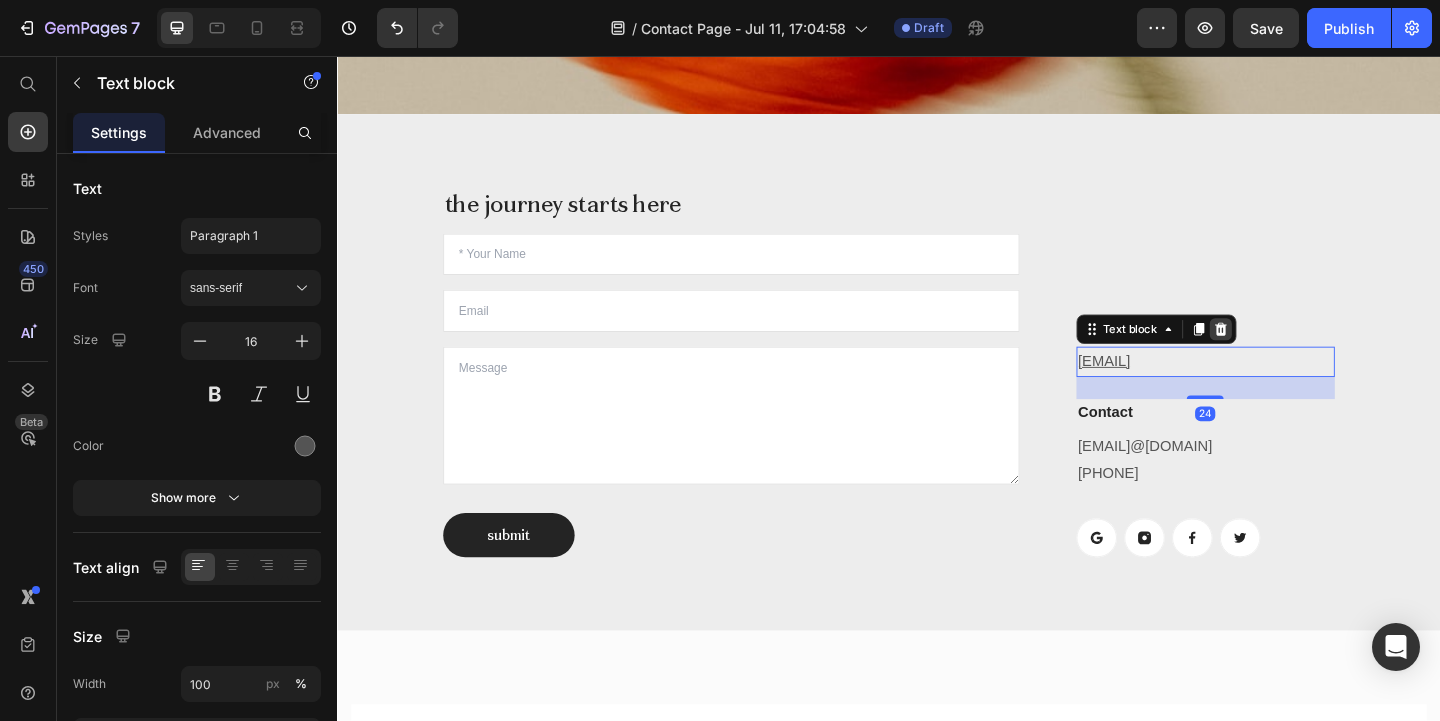 click 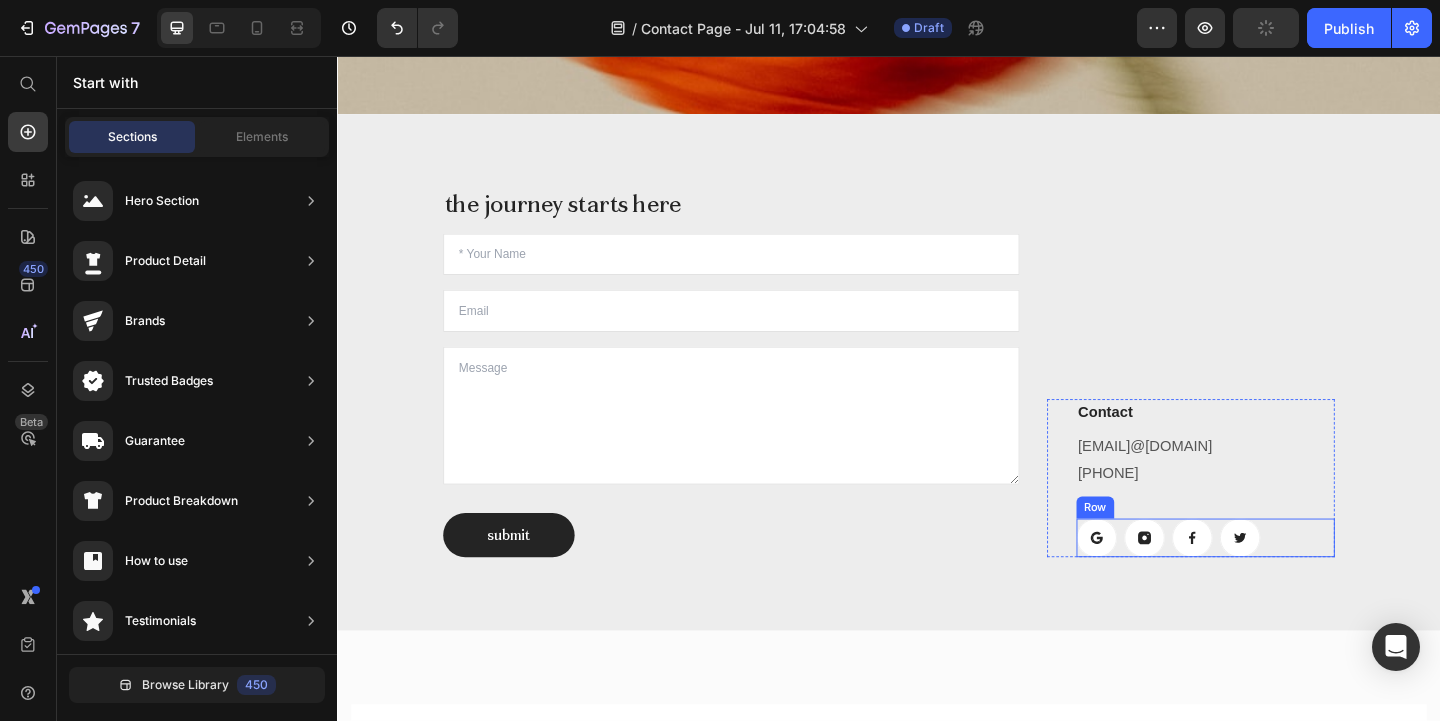 click on "Button     Button     Button     Button Row" at bounding box center (1281, 580) 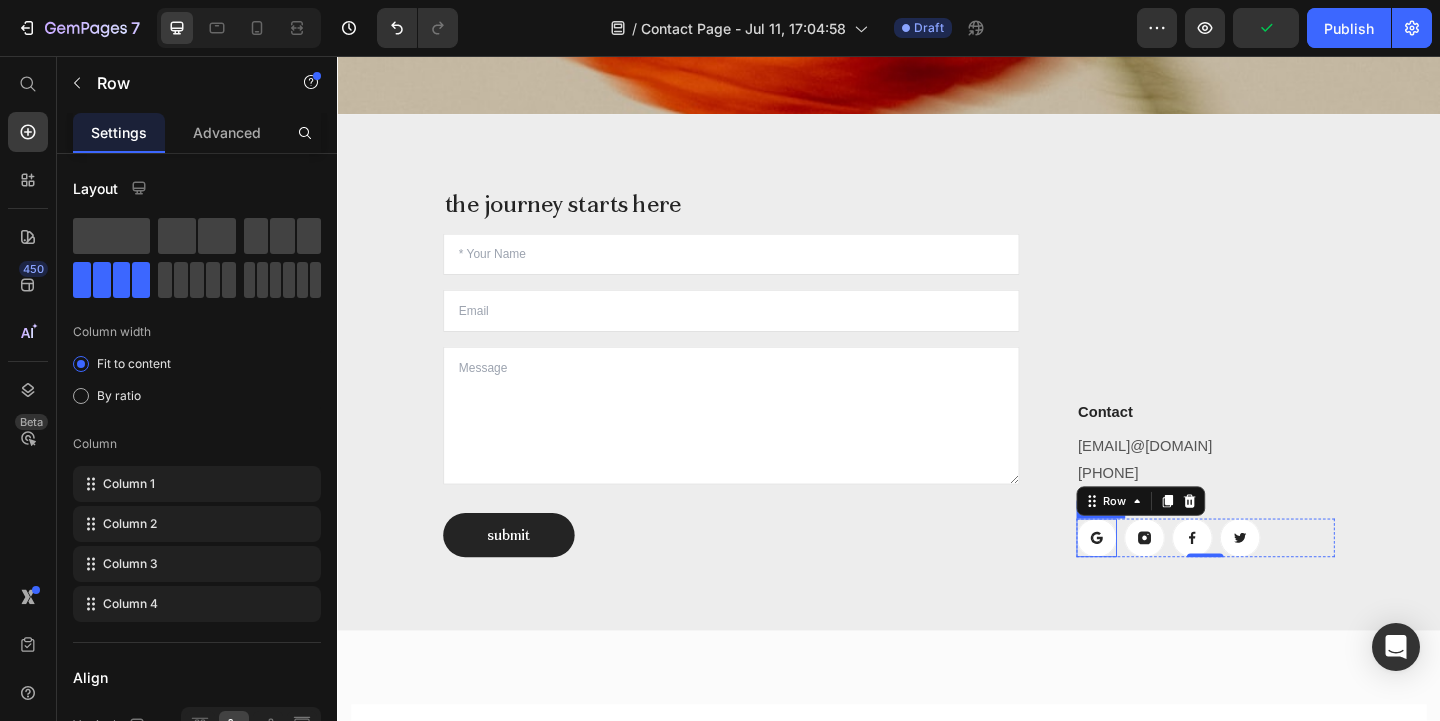 click at bounding box center [1163, 580] 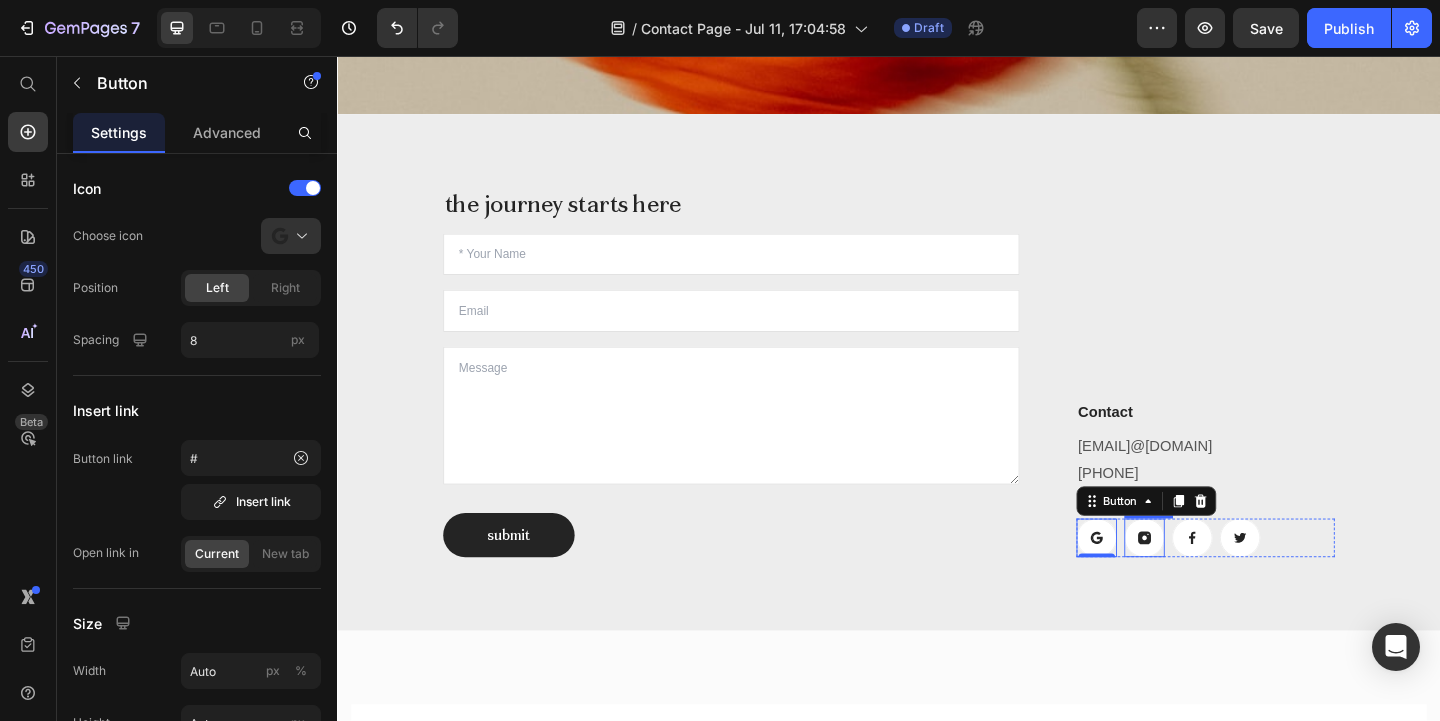 click at bounding box center (1215, 580) 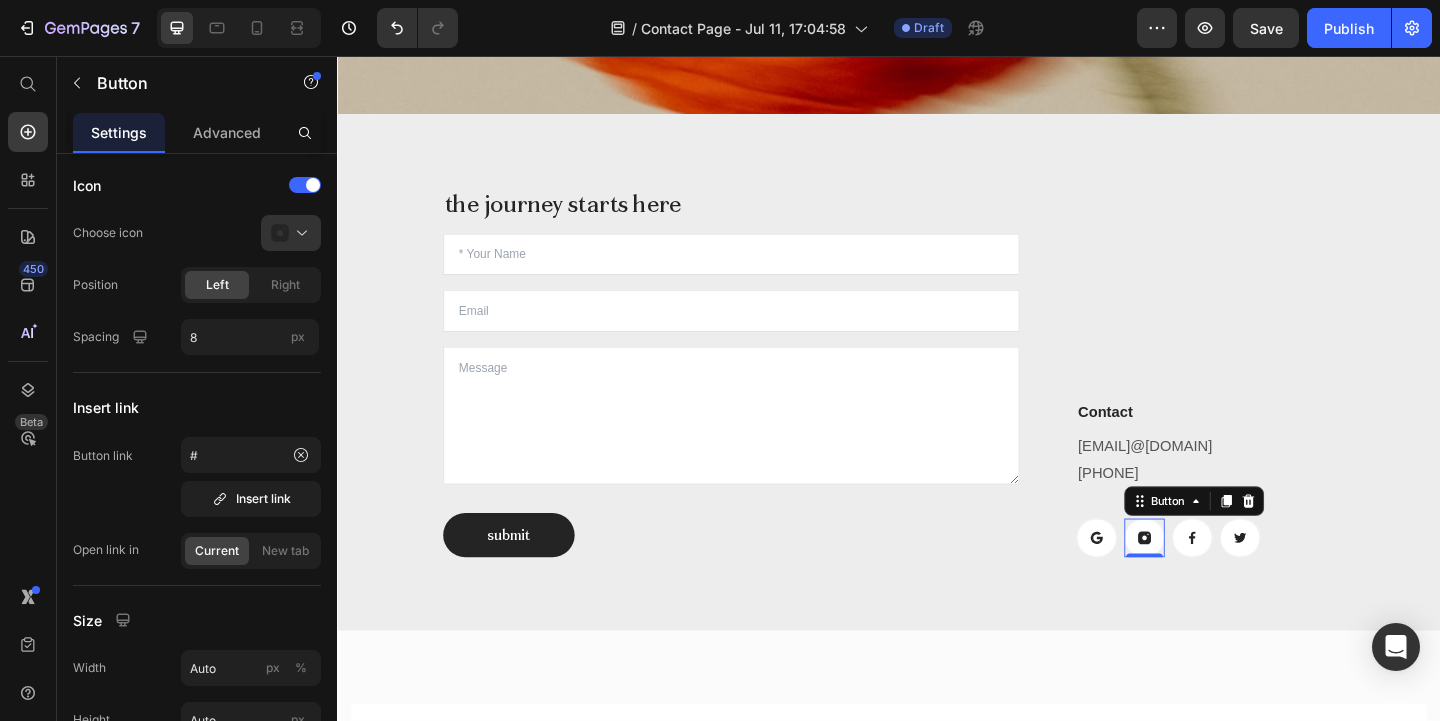 scroll, scrollTop: 0, scrollLeft: 0, axis: both 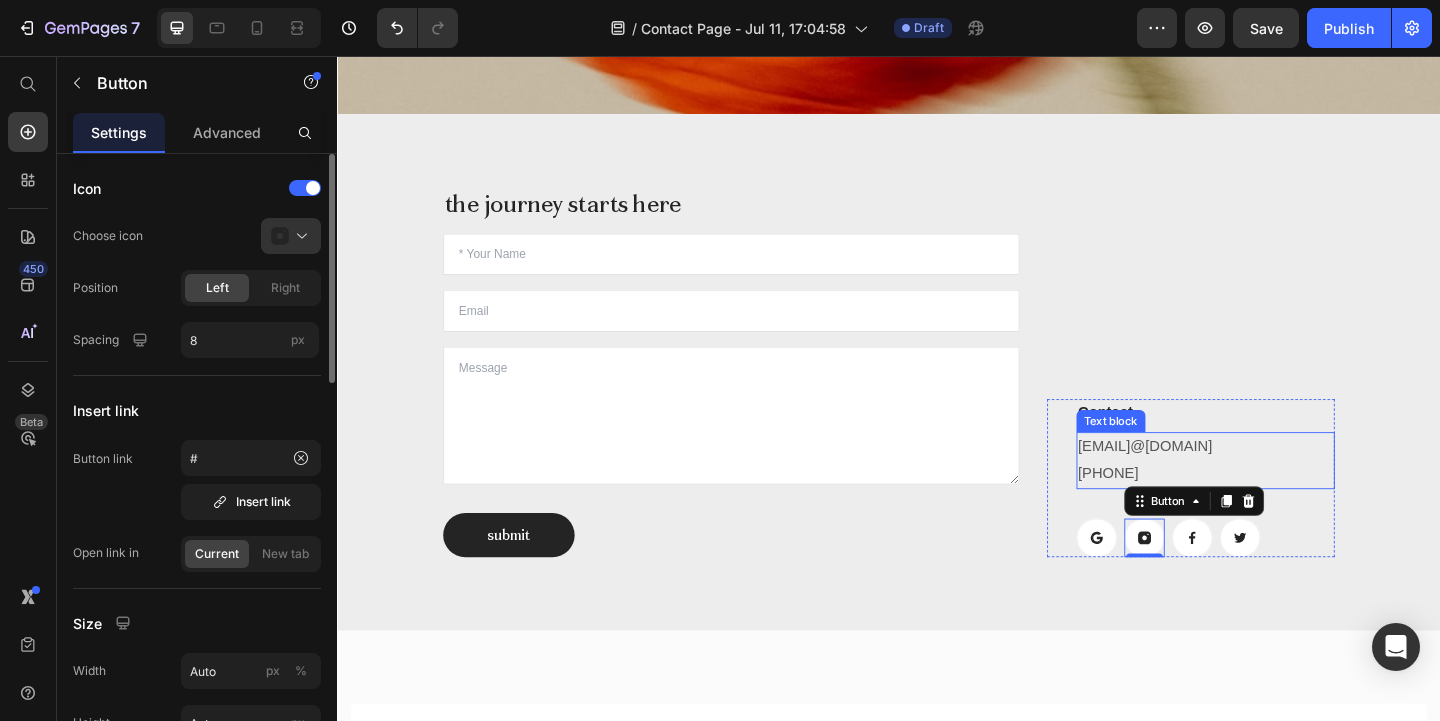 click on "[EMAIL]@[DOMAIN]" at bounding box center (1281, 481) 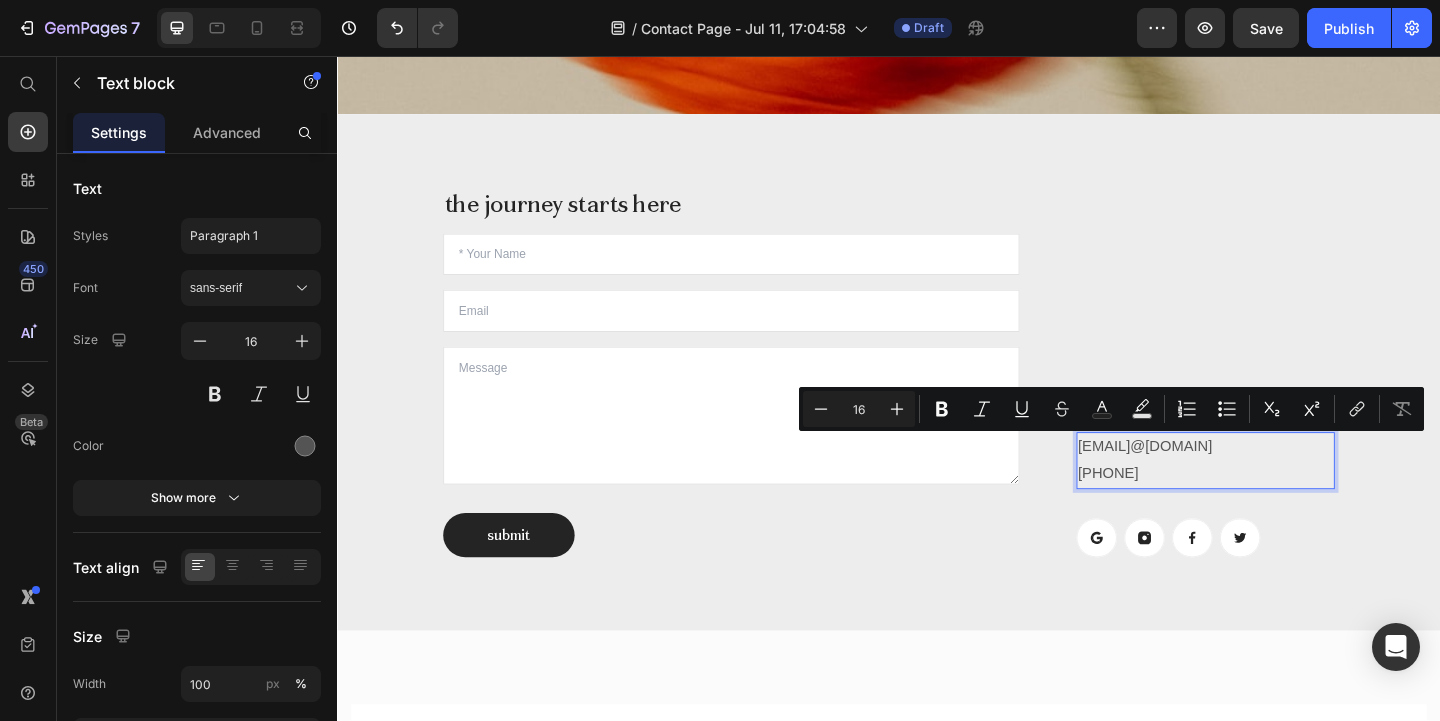 click on "[PHONE]" at bounding box center [1281, 510] 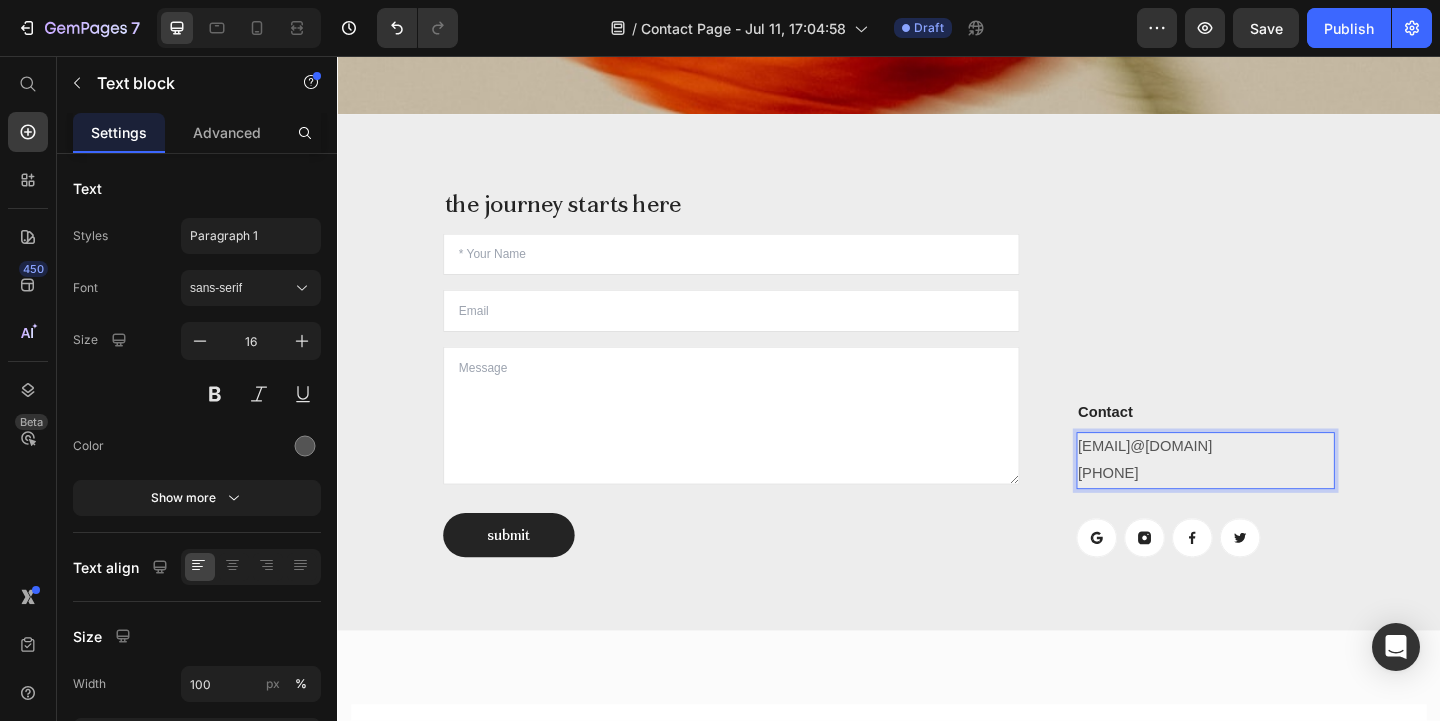scroll, scrollTop: 639, scrollLeft: 0, axis: vertical 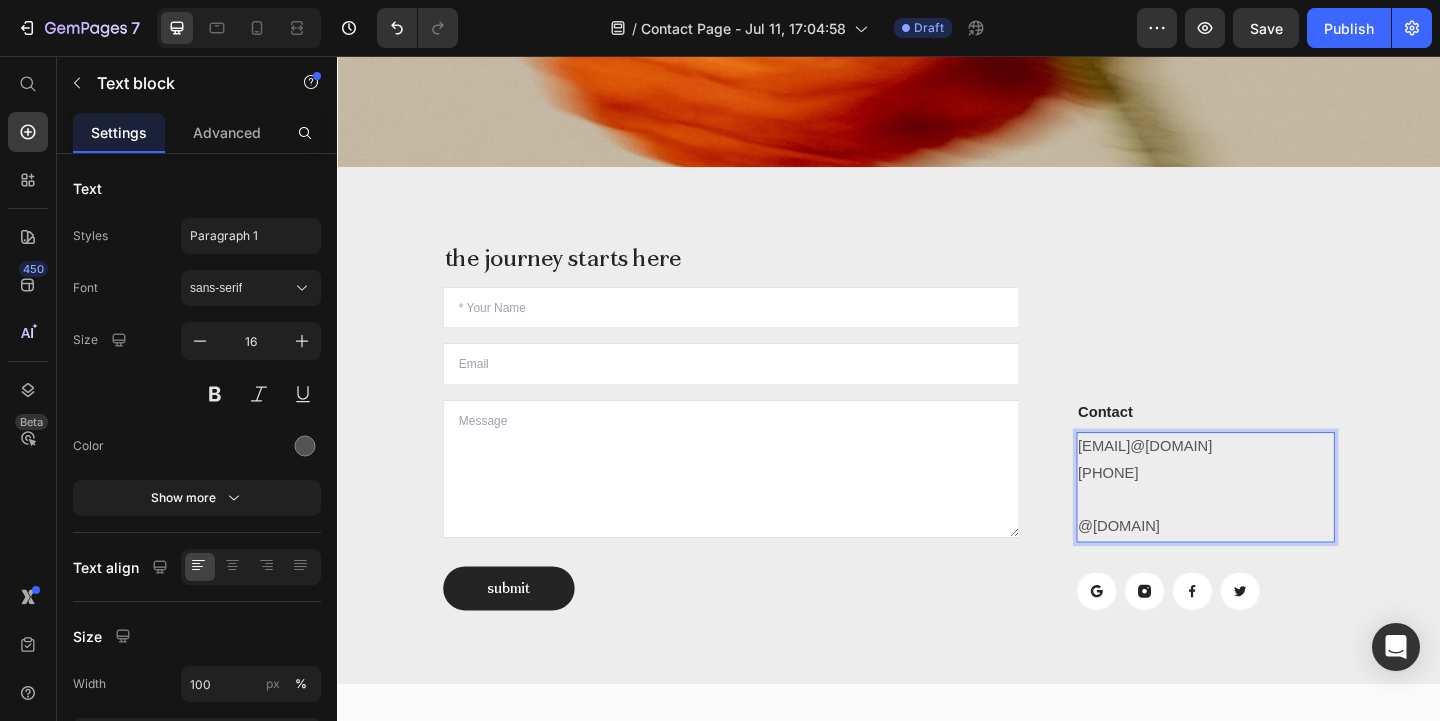 click on "@[DOMAIN]" at bounding box center [1281, 568] 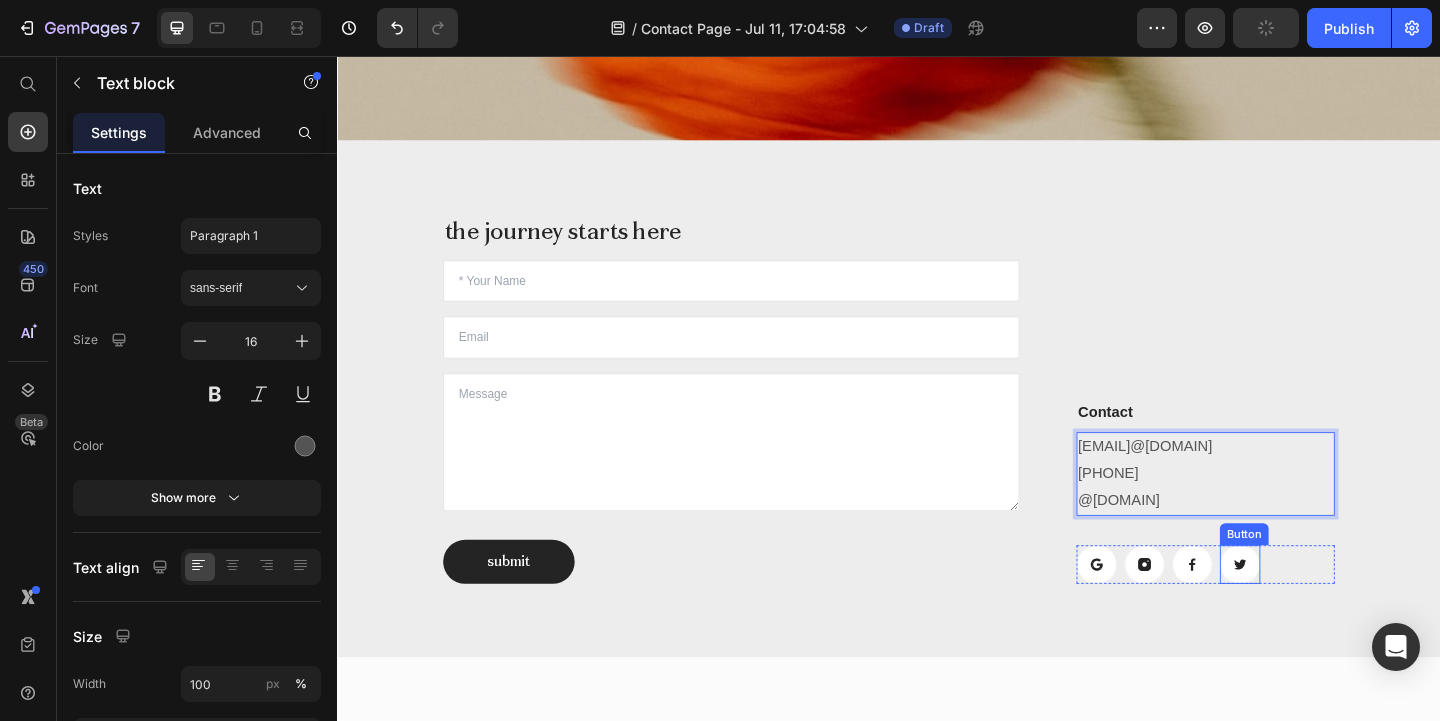 click at bounding box center (1319, 609) 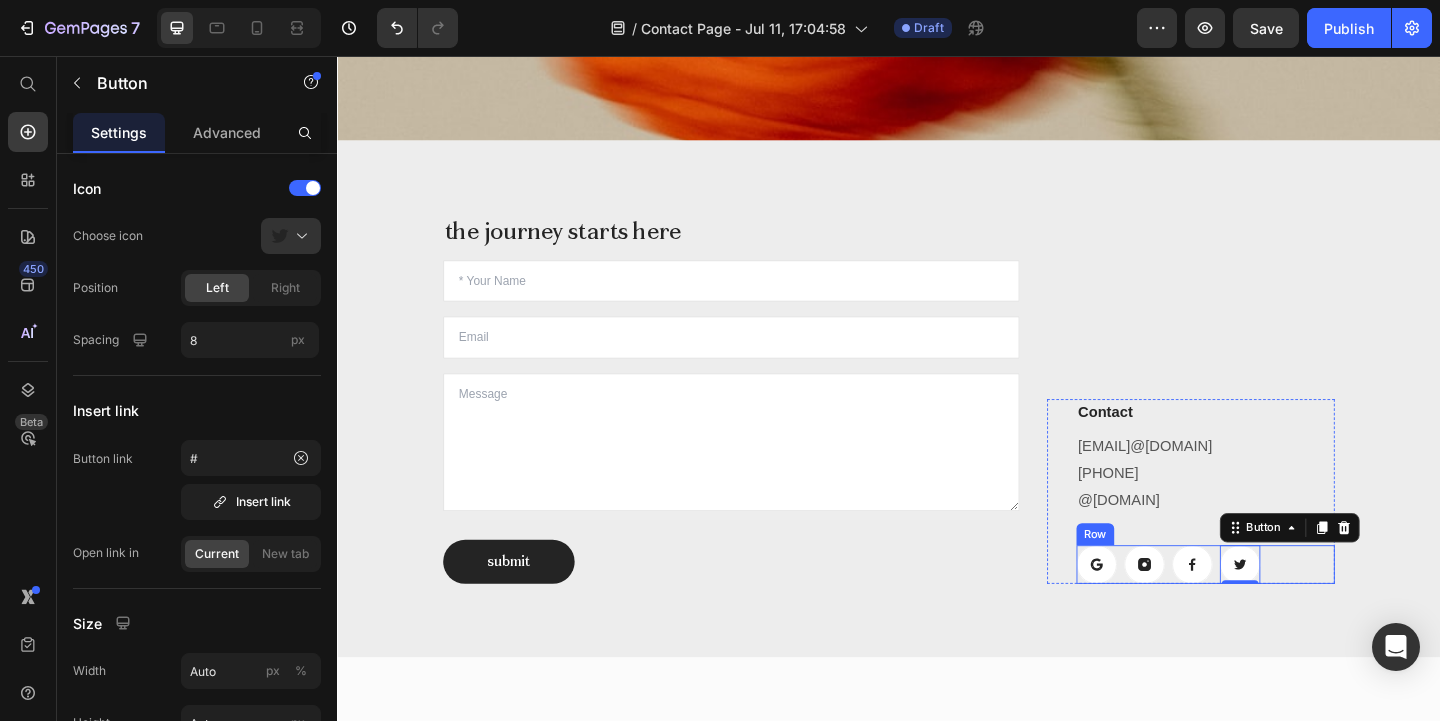click on "Button     Button     Button     Button   0 Row" at bounding box center (1281, 609) 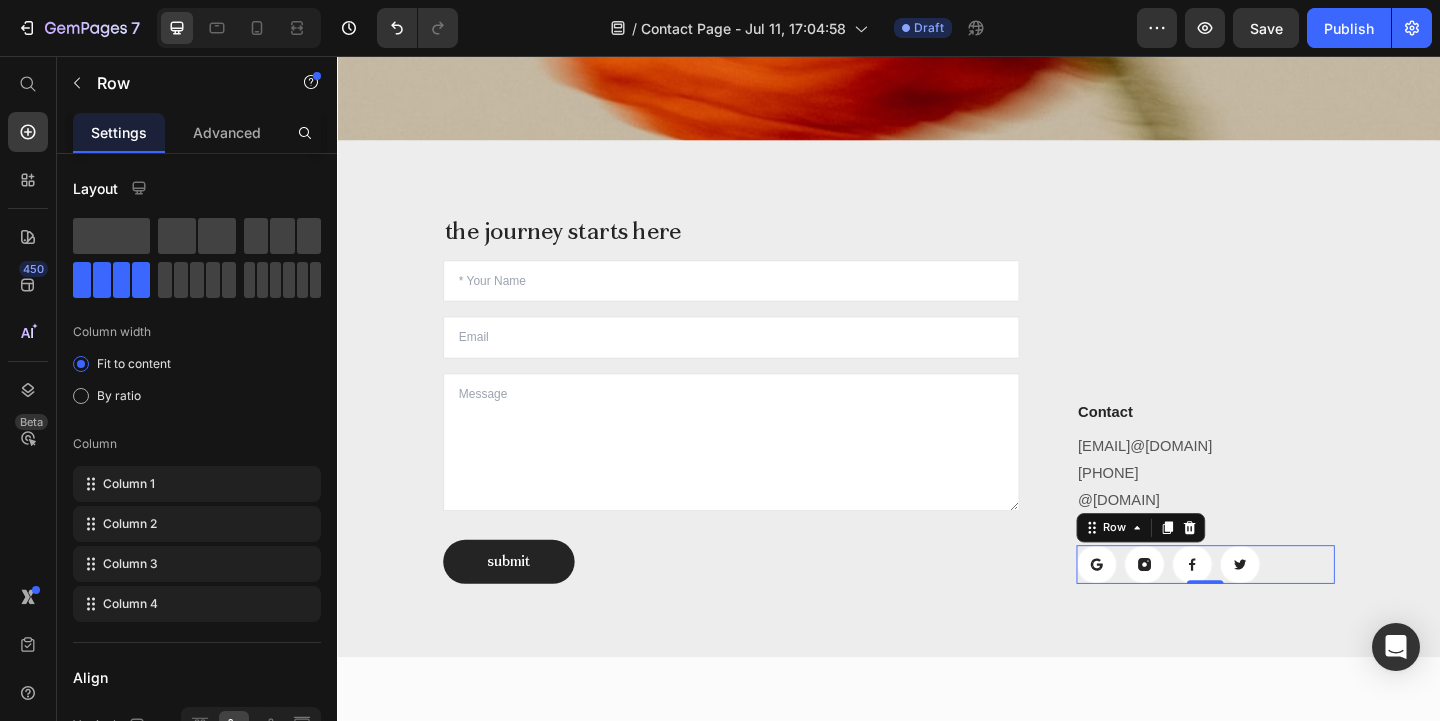 click 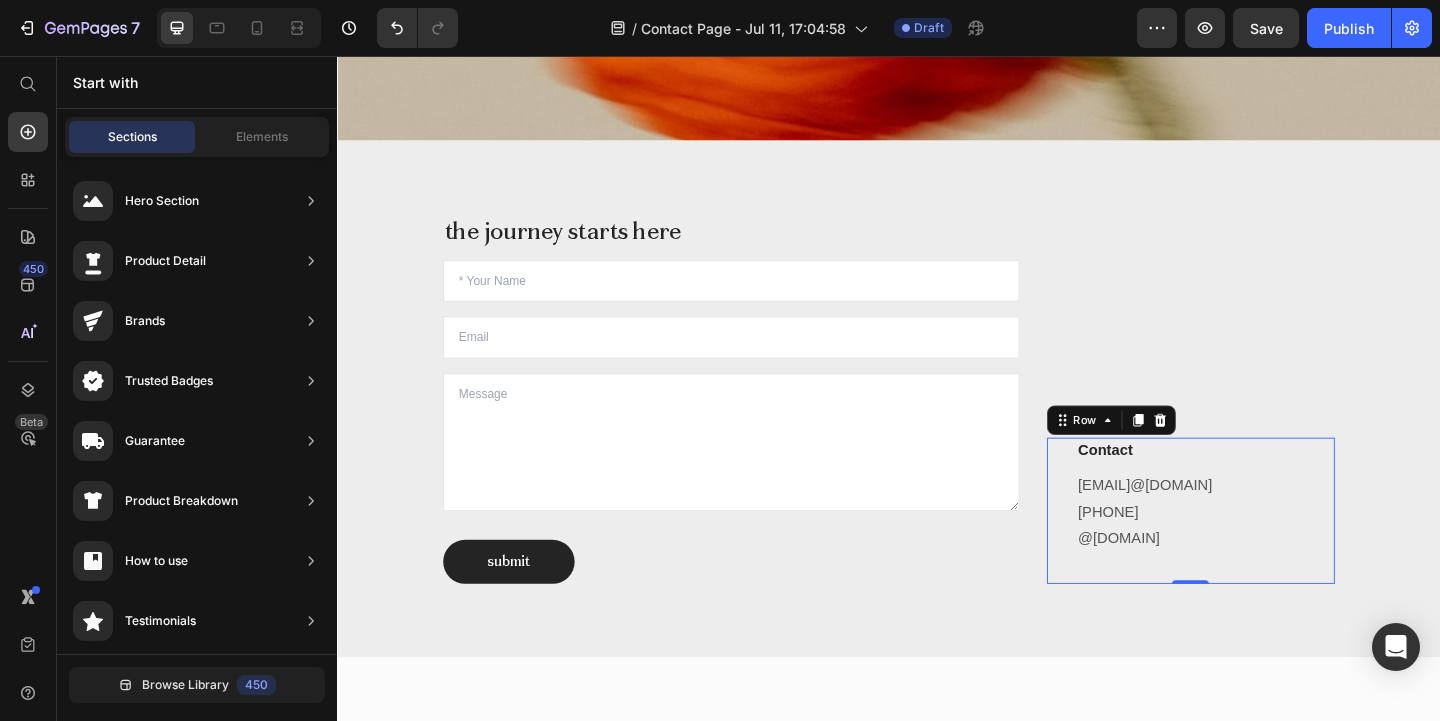 click on "[EMAIL] [PHONE] @[DOMAIN]" at bounding box center (1281, 550) 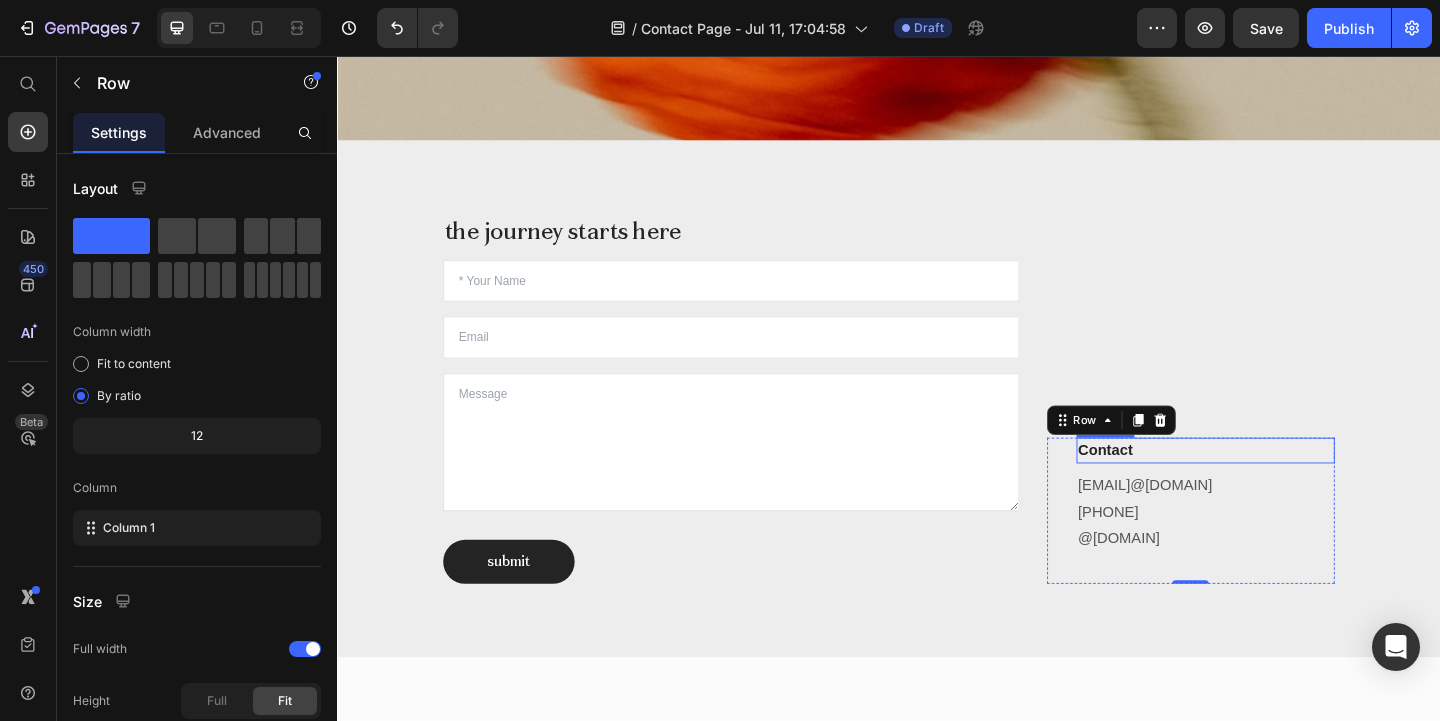 click on "Contact" at bounding box center [1281, 485] 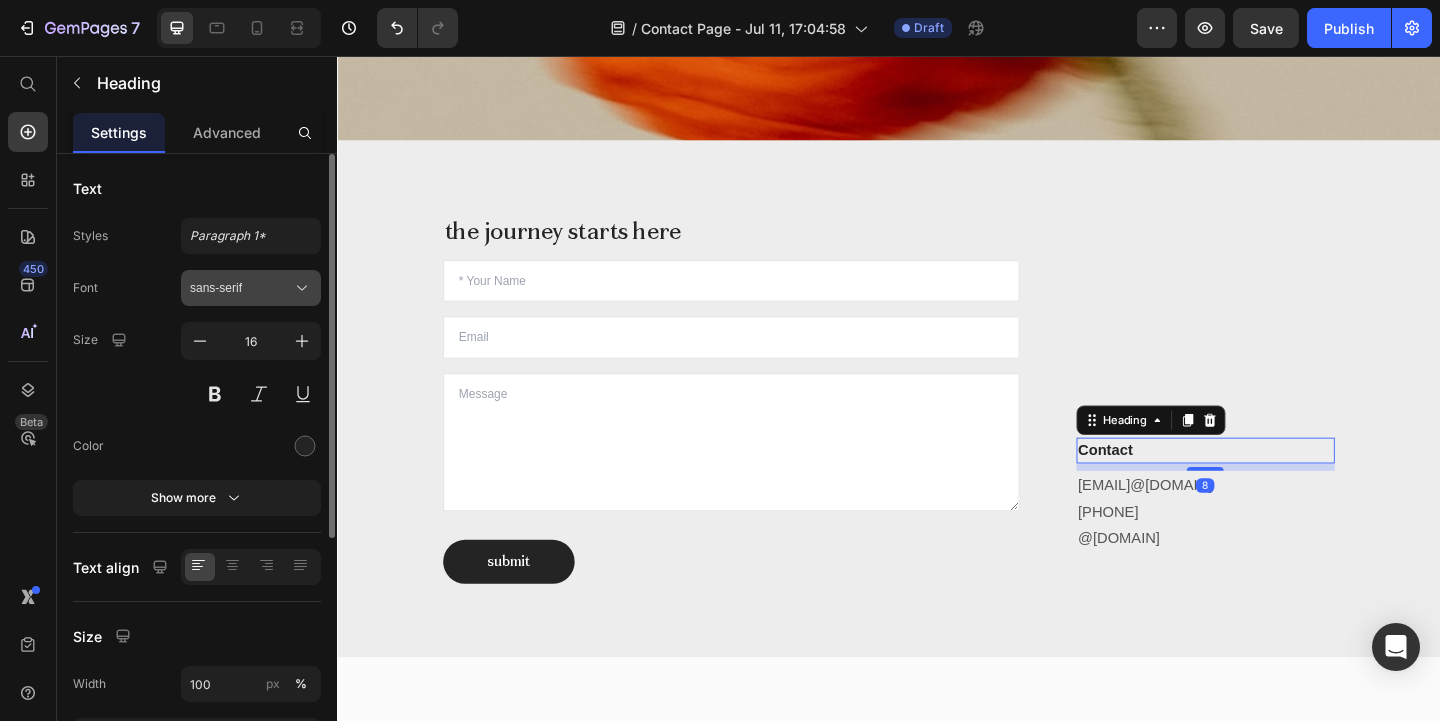click on "sans-serif" at bounding box center (241, 288) 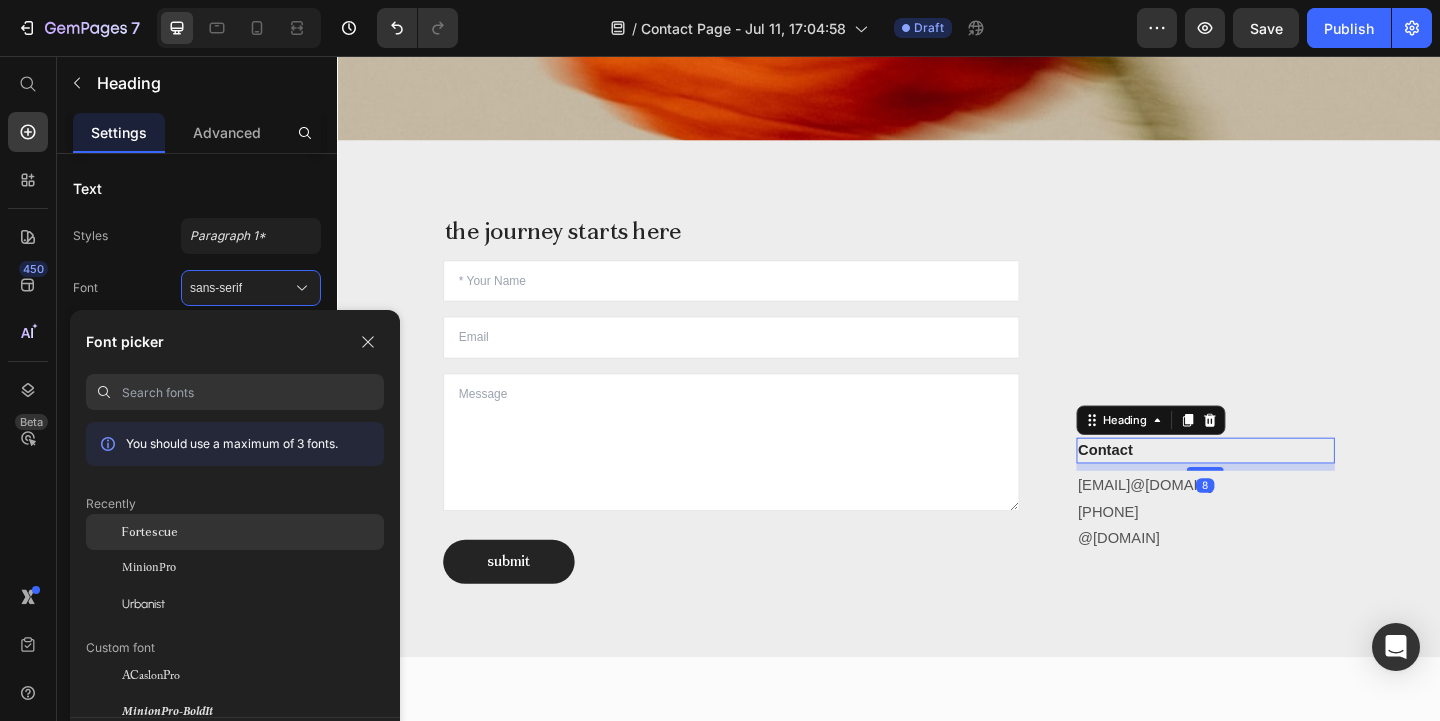 click on "Fortescue" 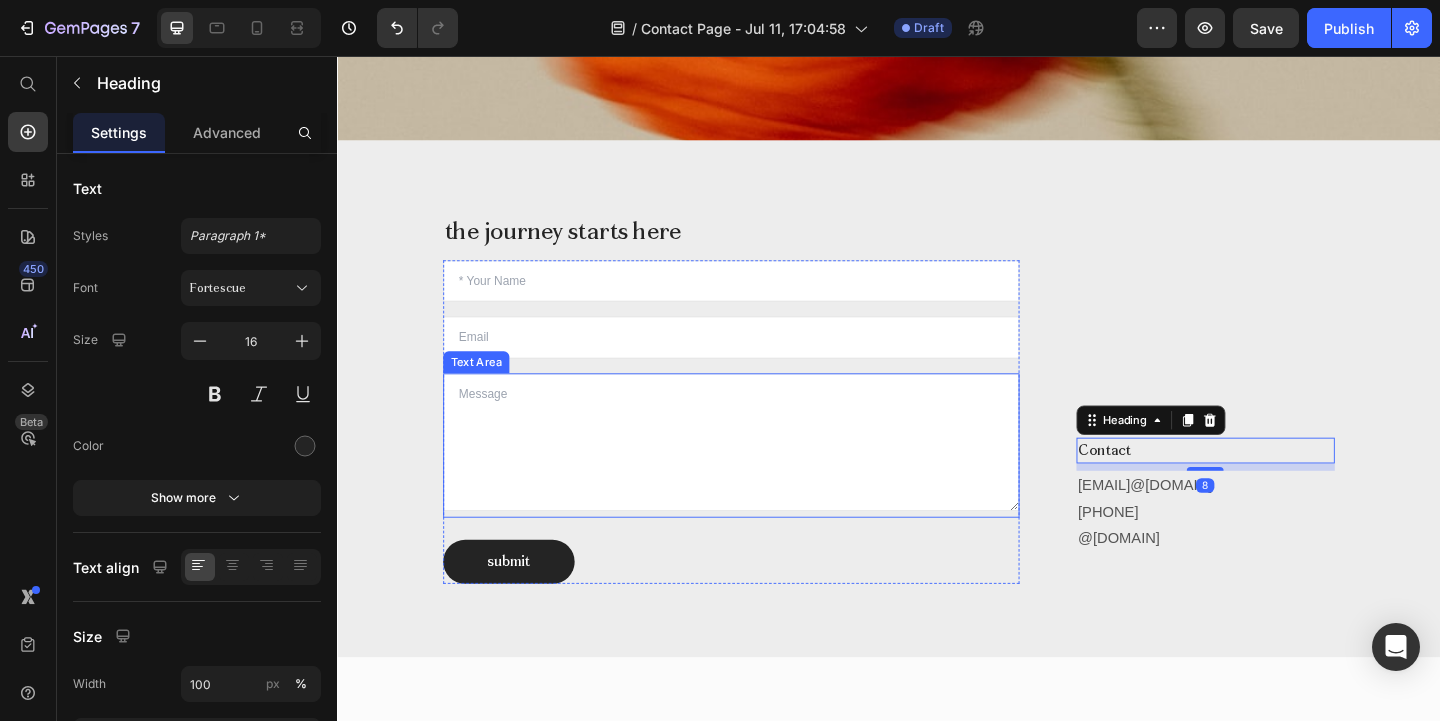 click on "@[DOMAIN]" at bounding box center [1281, 581] 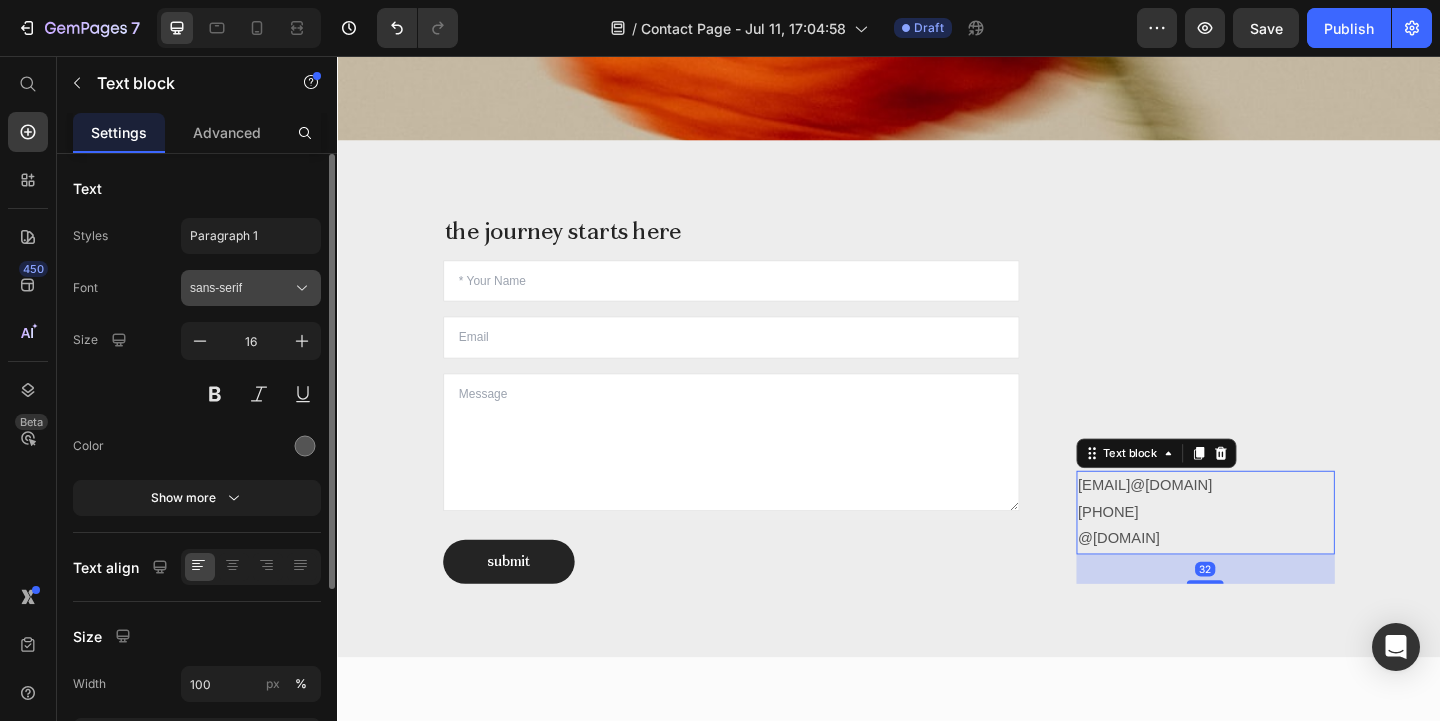 click on "sans-serif" at bounding box center (241, 288) 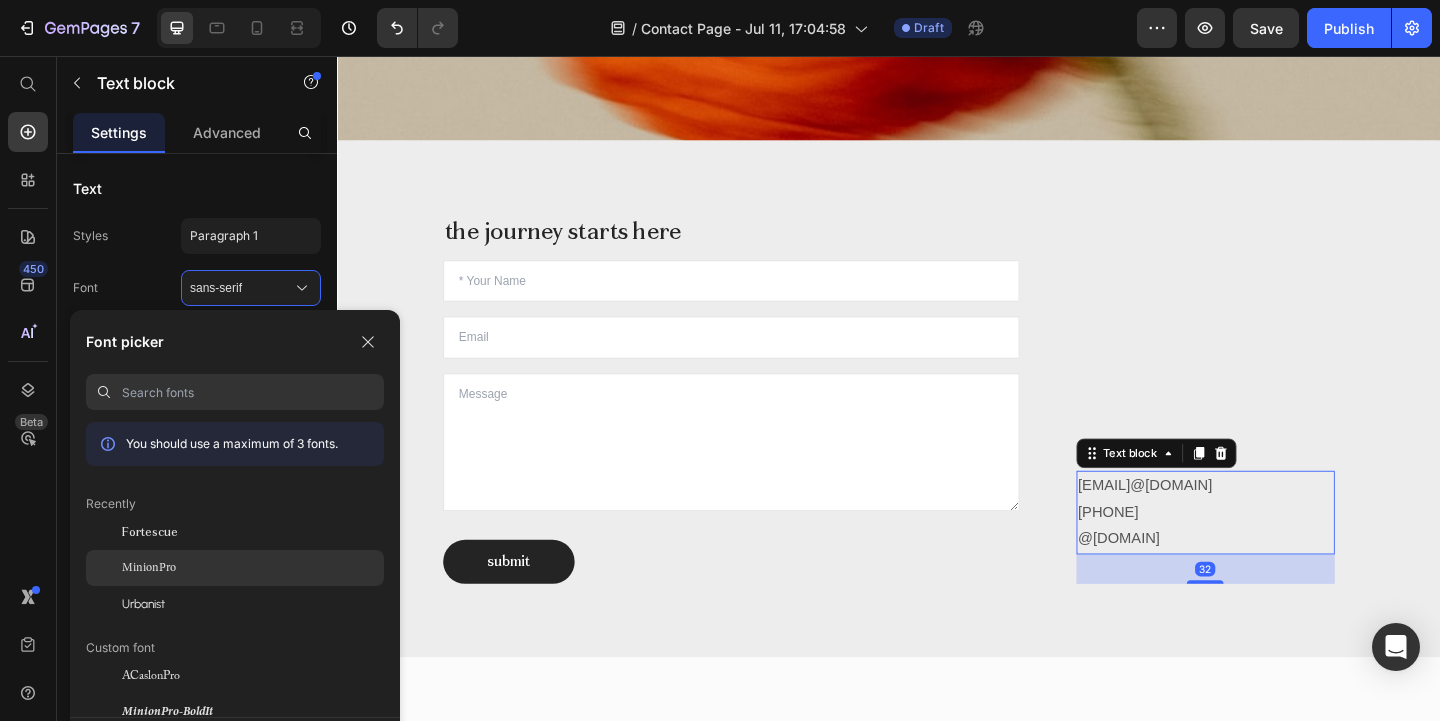click on "MinionPro" 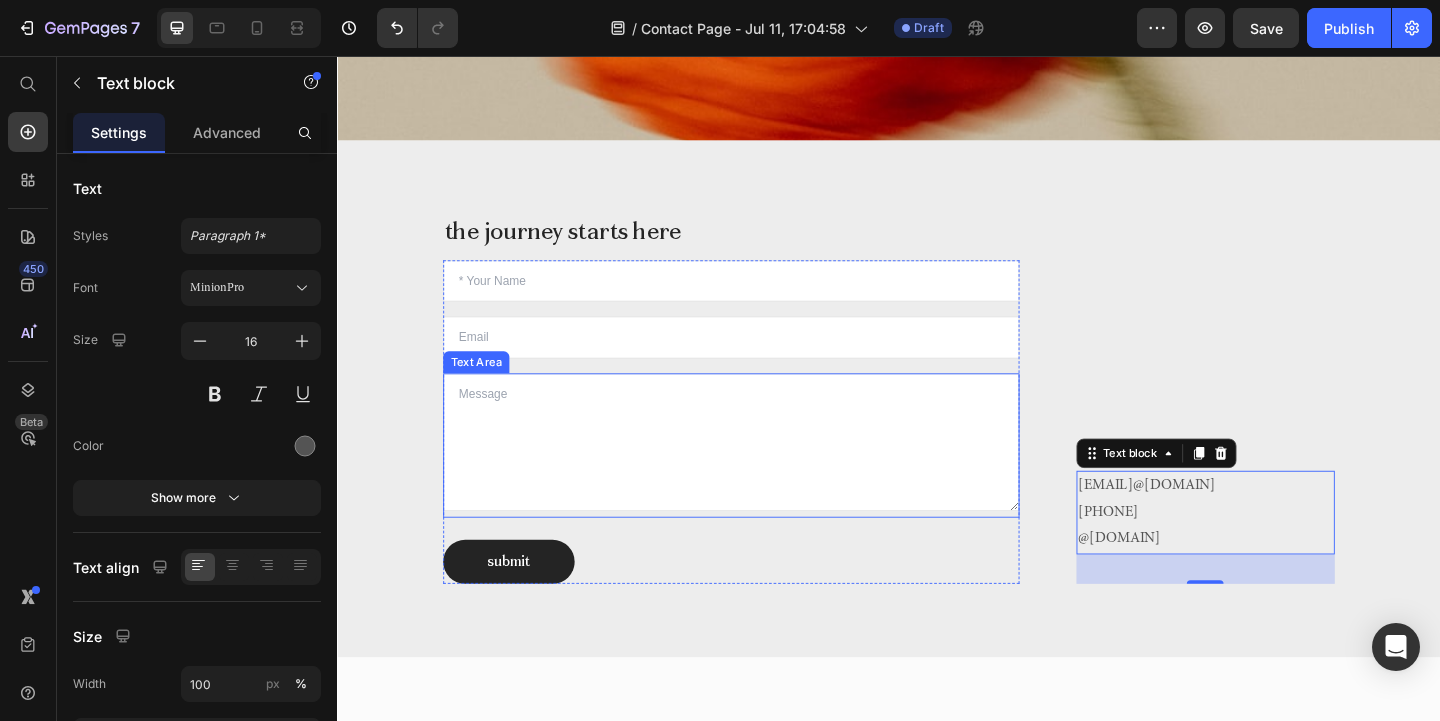 click at bounding box center [765, 476] 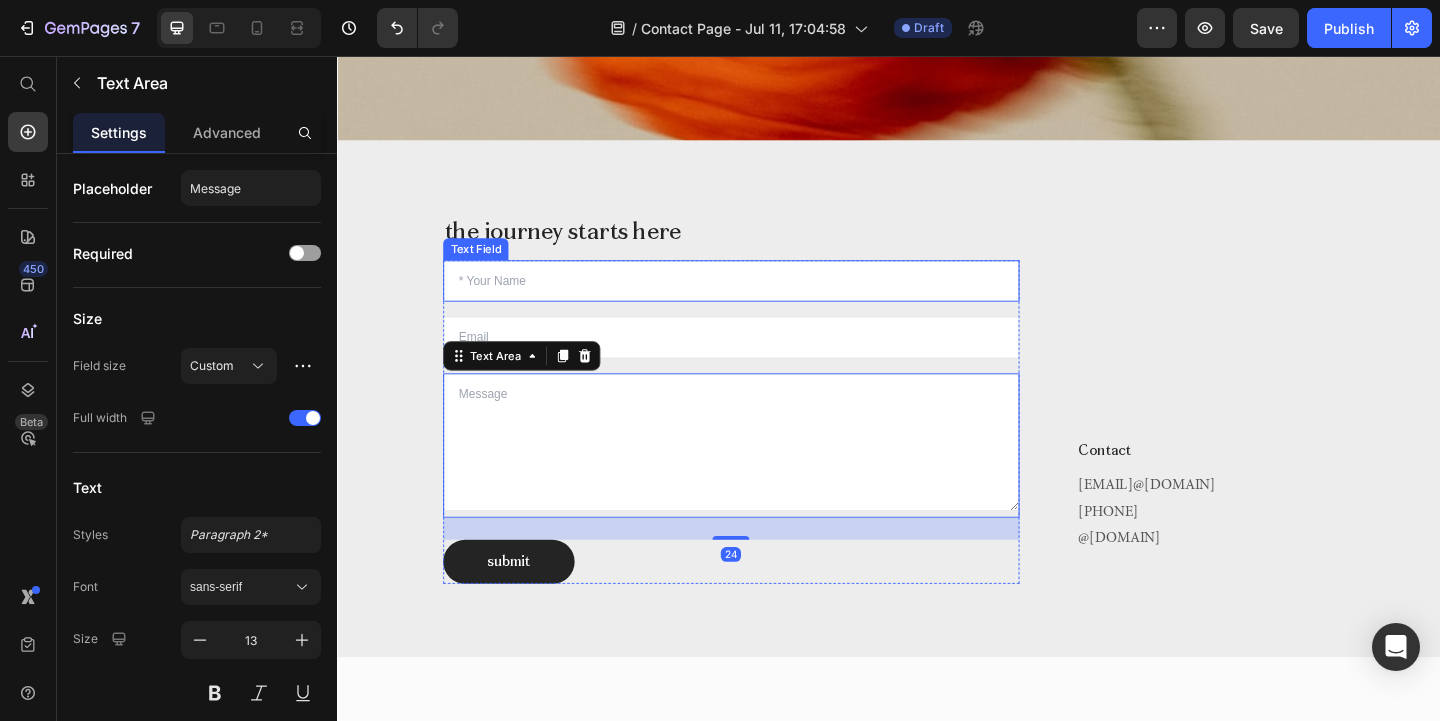 click at bounding box center (765, 301) 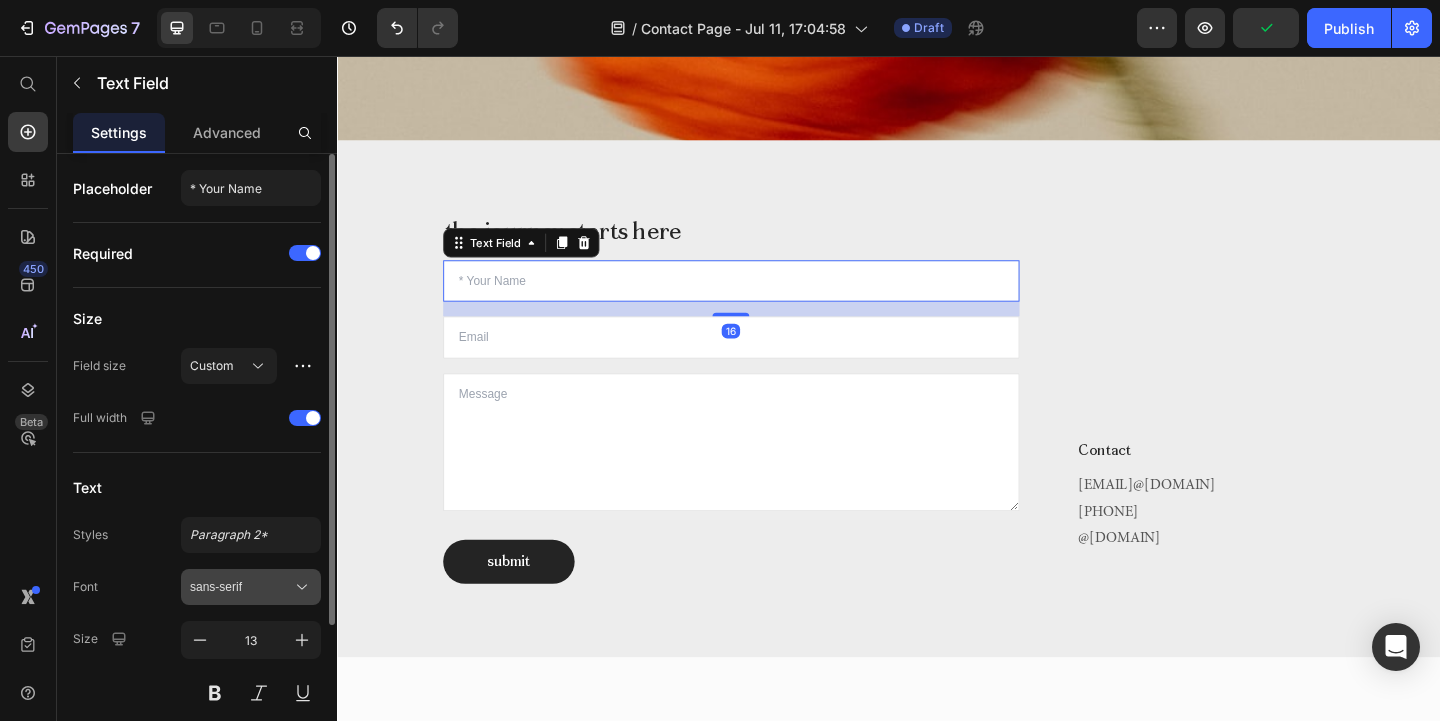 click on "sans-serif" at bounding box center [251, 587] 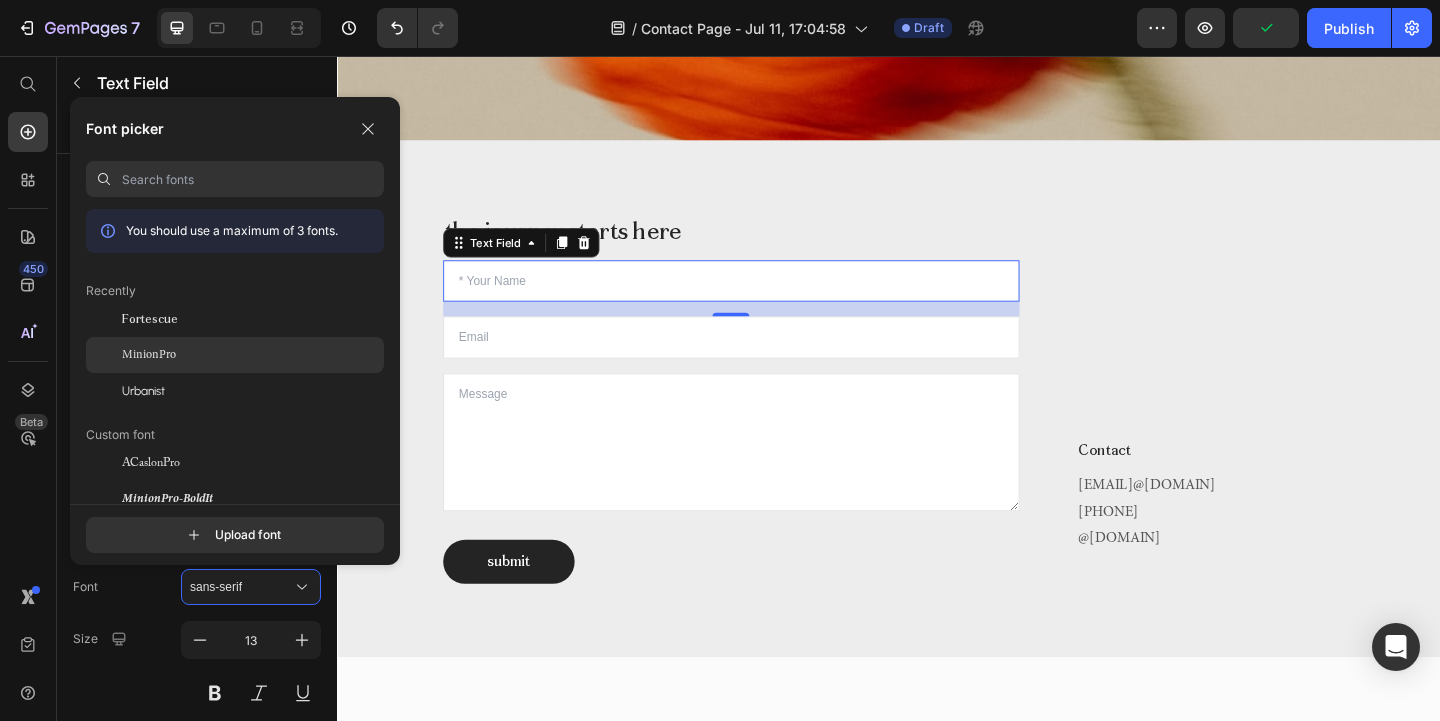 click on "MinionPro" 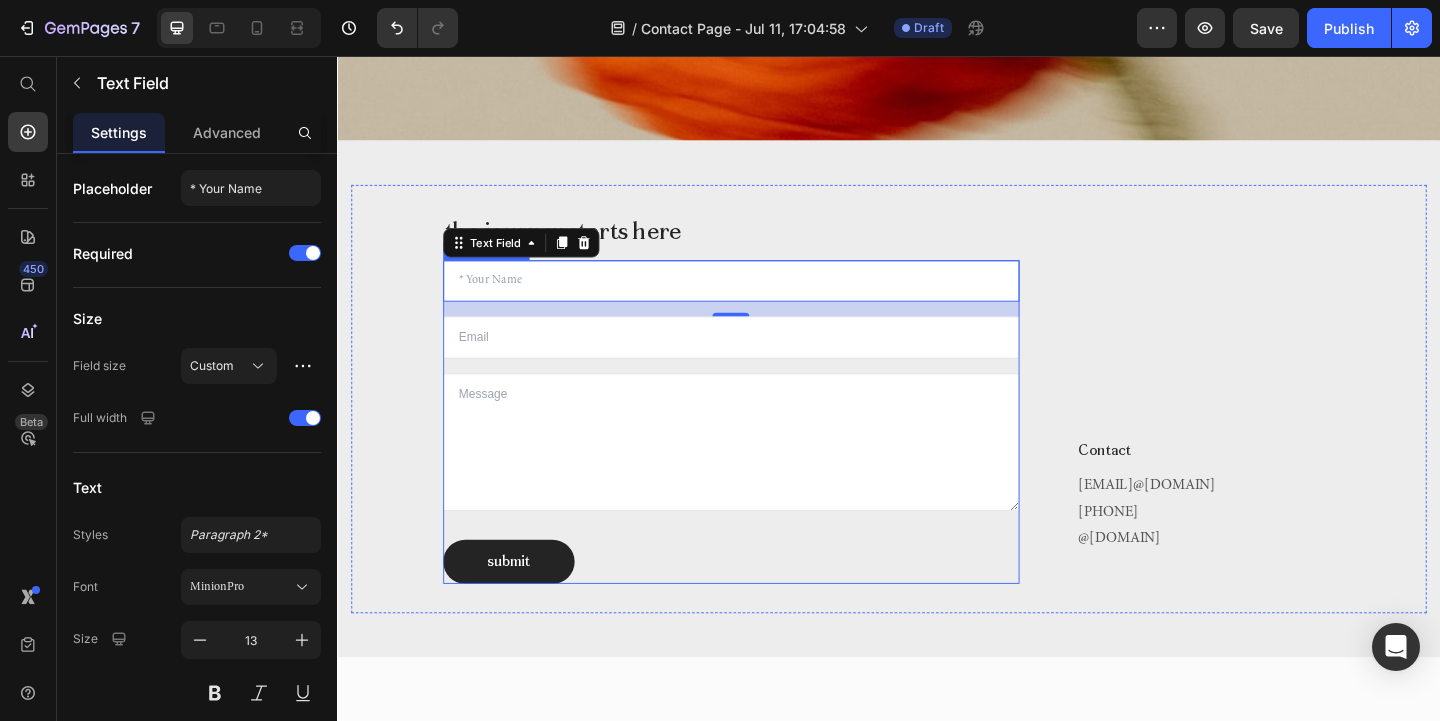 click at bounding box center (765, 362) 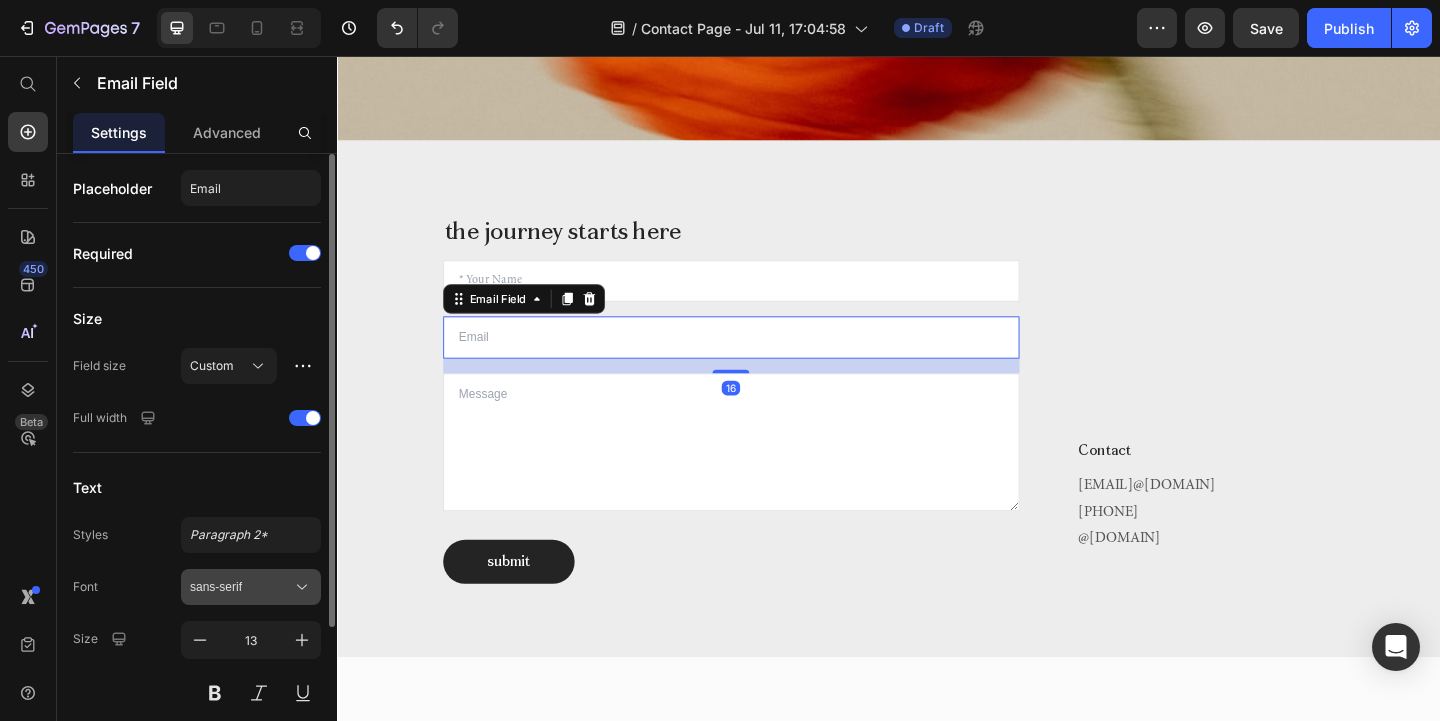 click on "sans-serif" at bounding box center (241, 587) 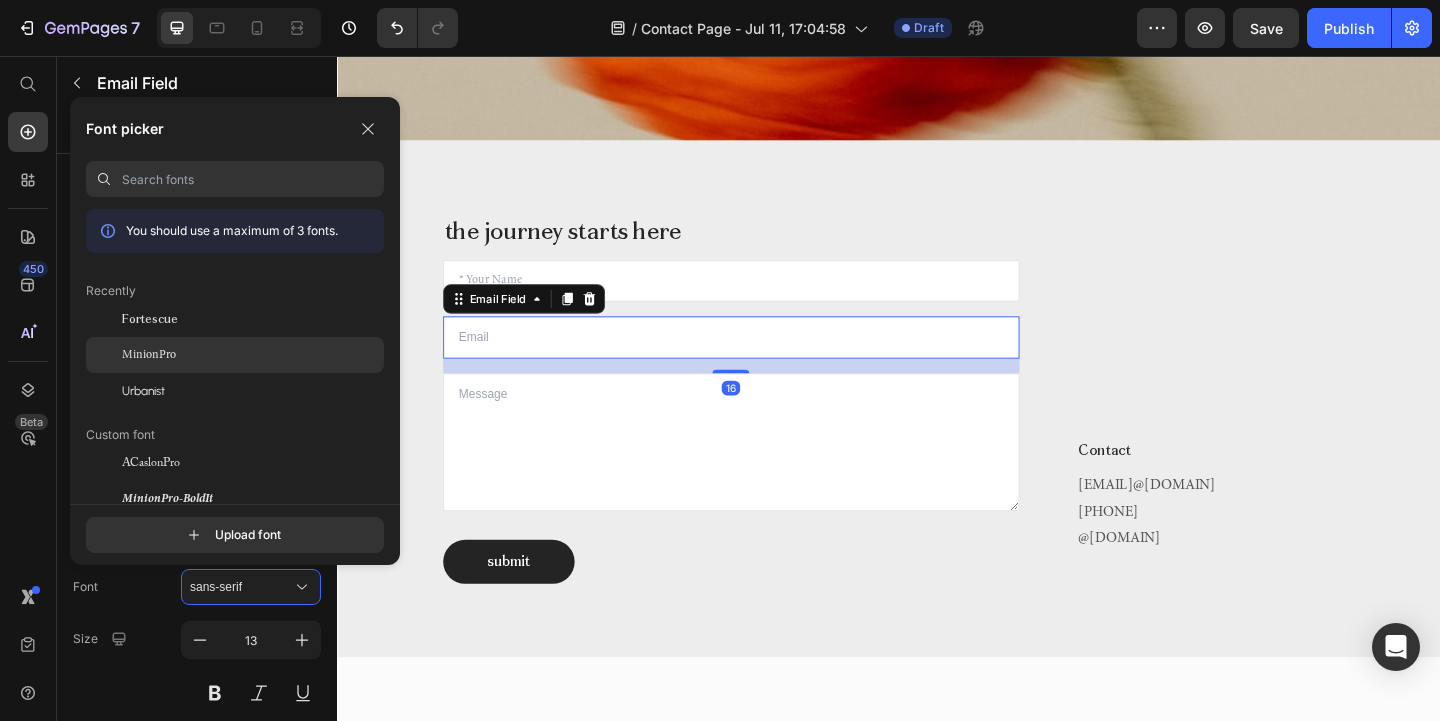 click on "MinionPro" 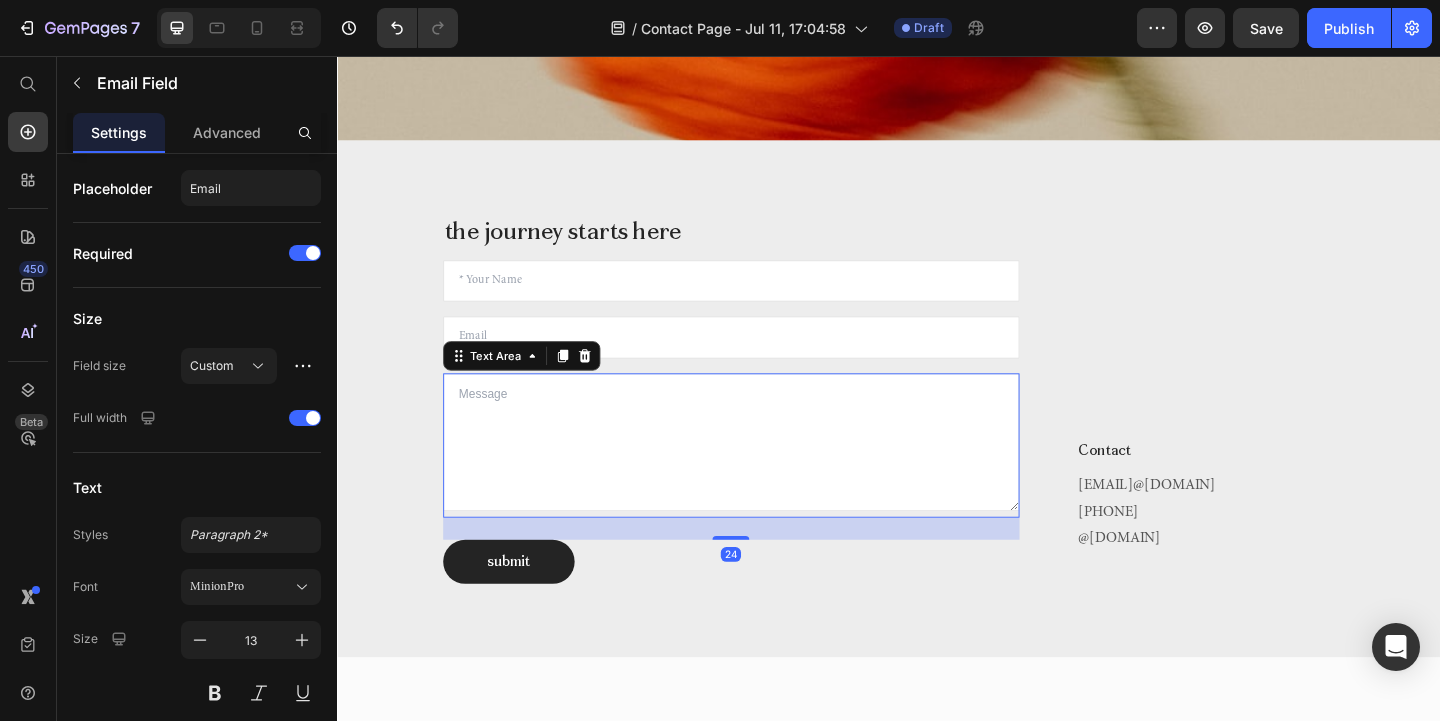 click at bounding box center [765, 476] 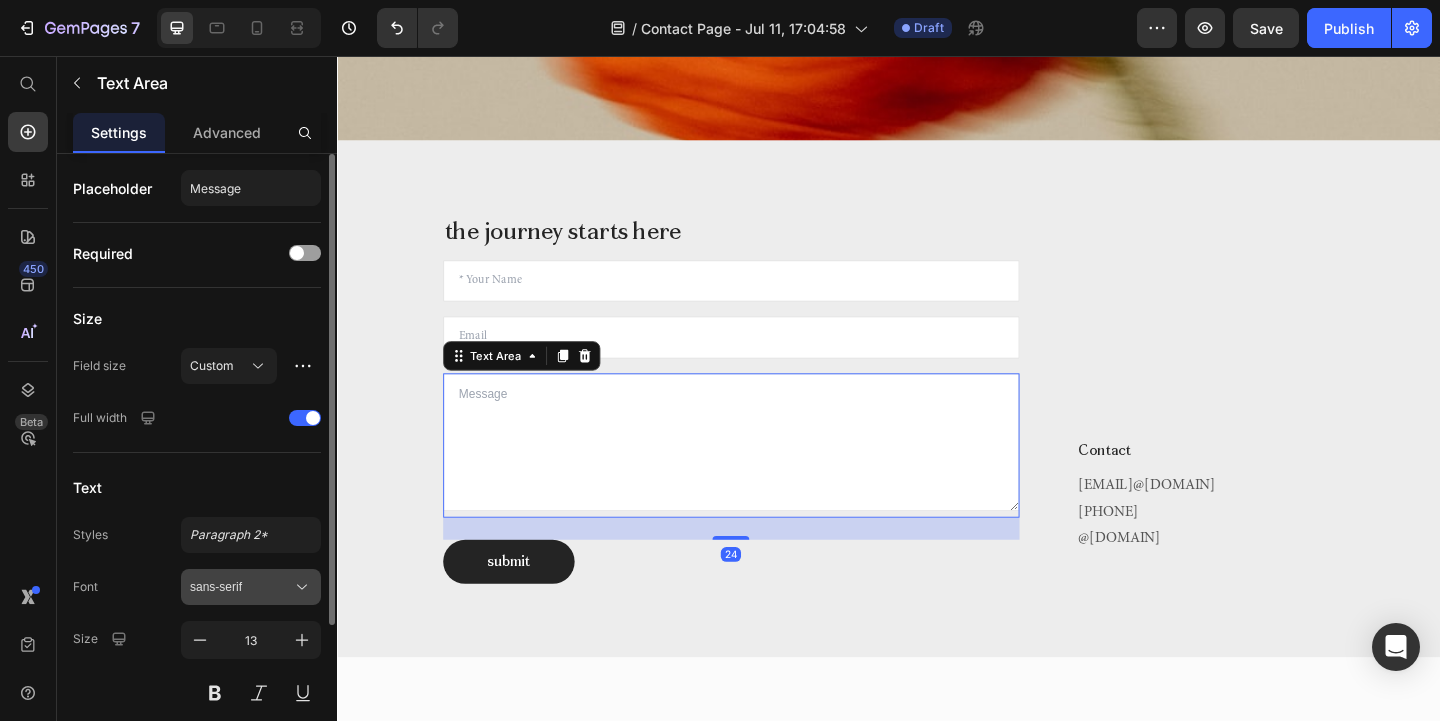 click on "sans-serif" at bounding box center [241, 587] 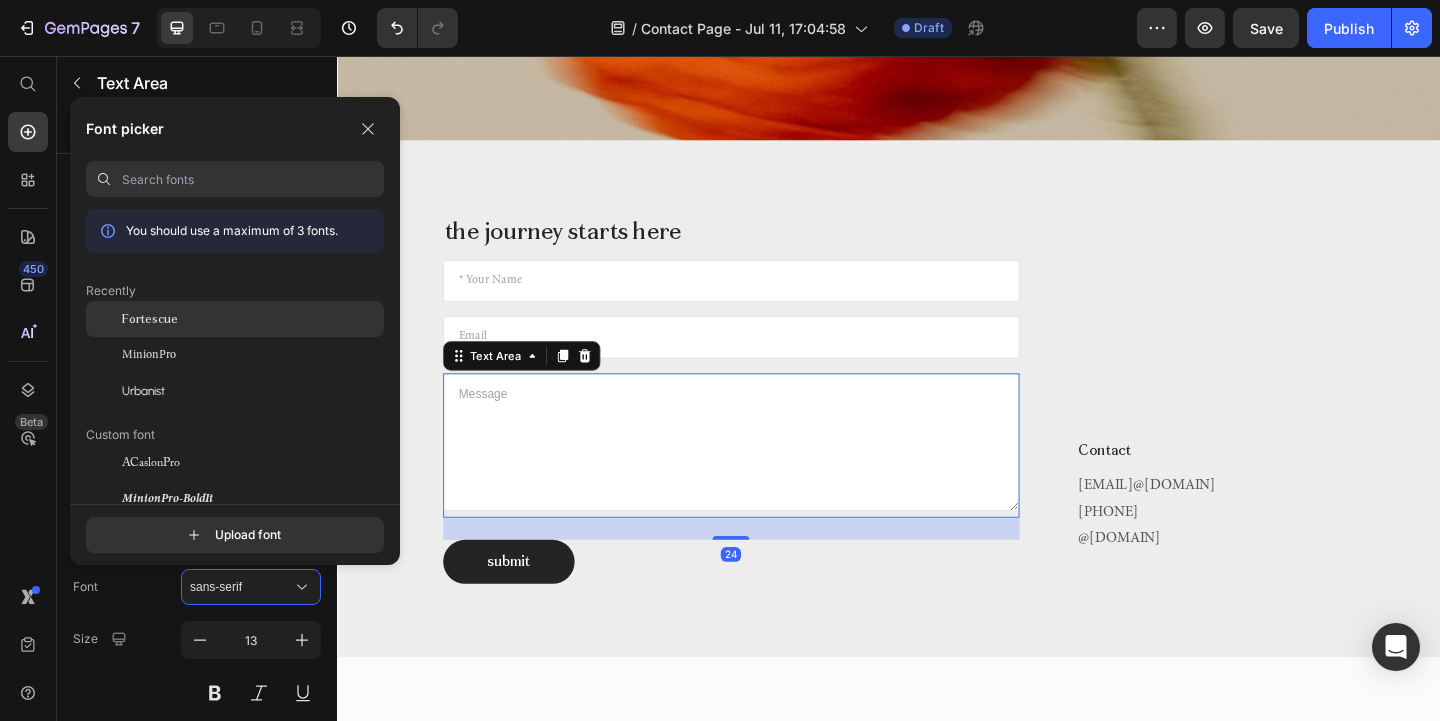 click on "Fortescue" 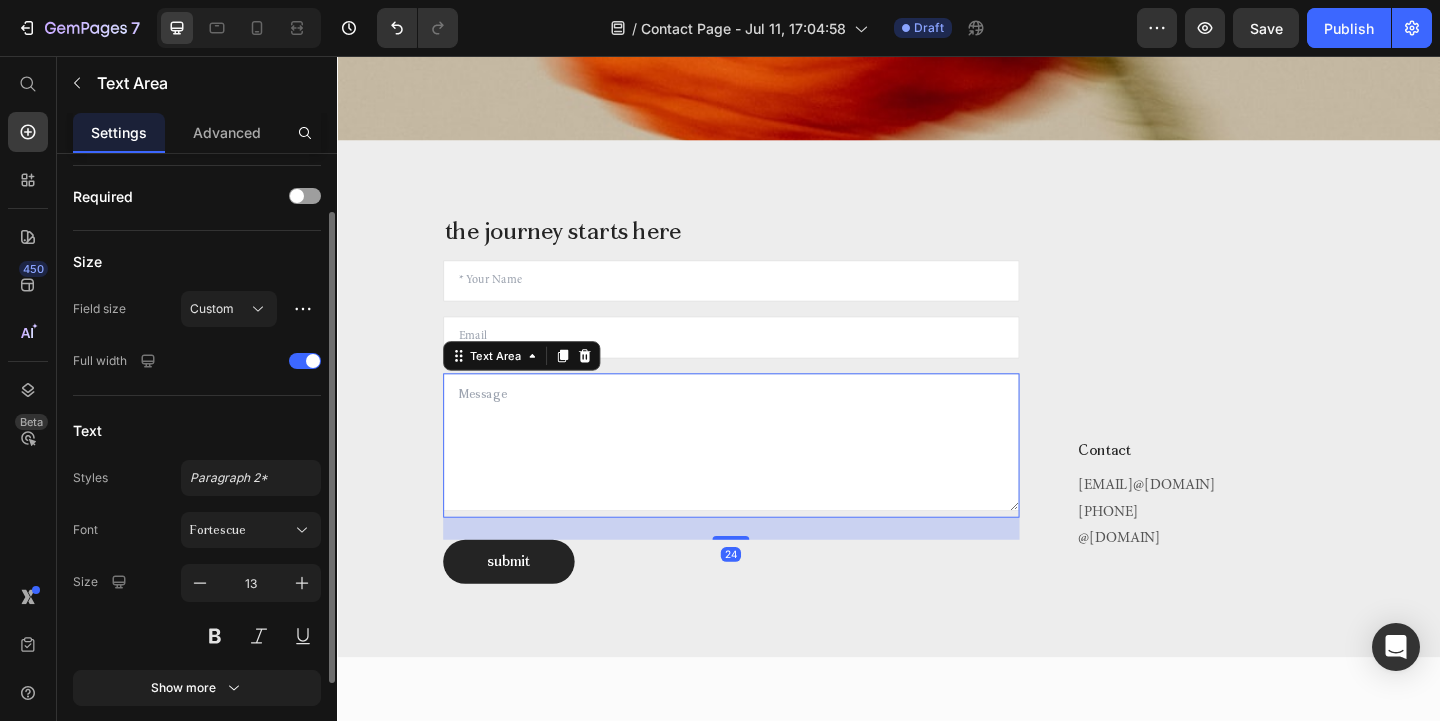scroll, scrollTop: 67, scrollLeft: 0, axis: vertical 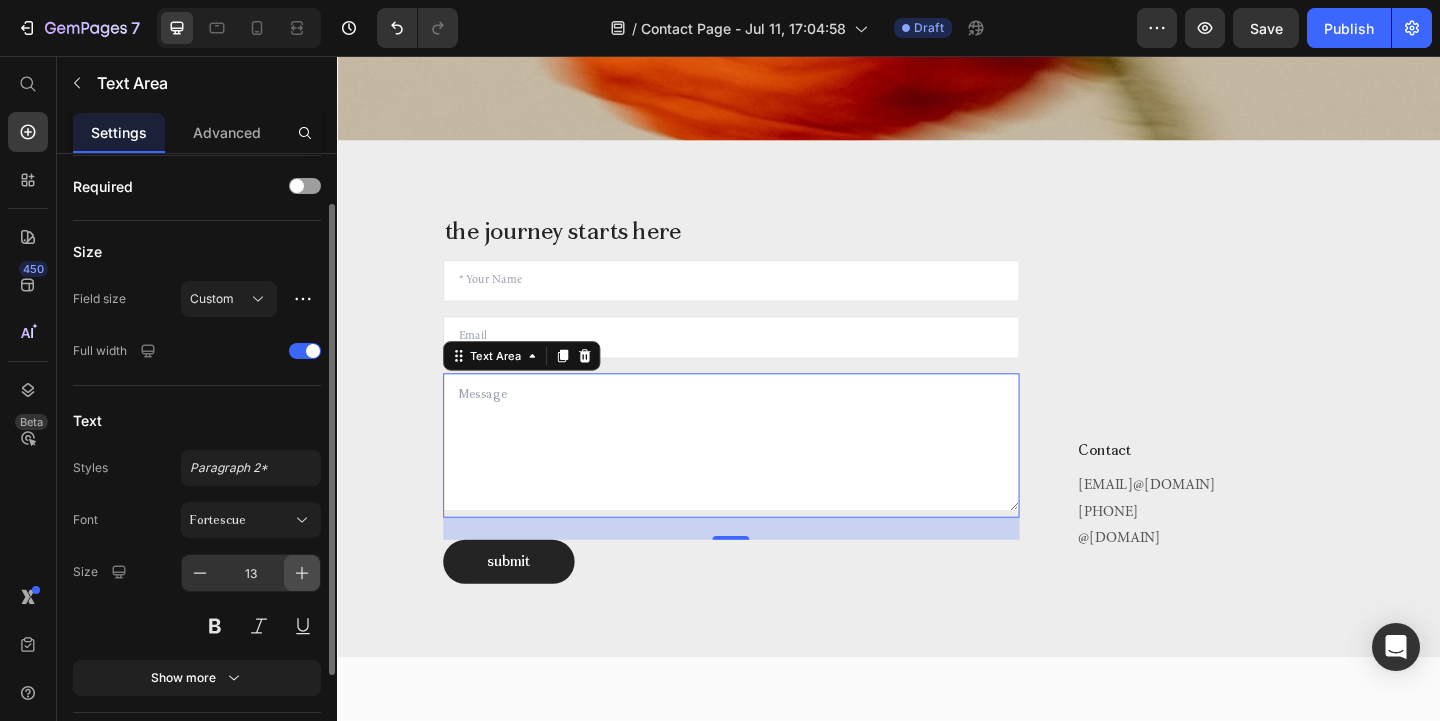 click 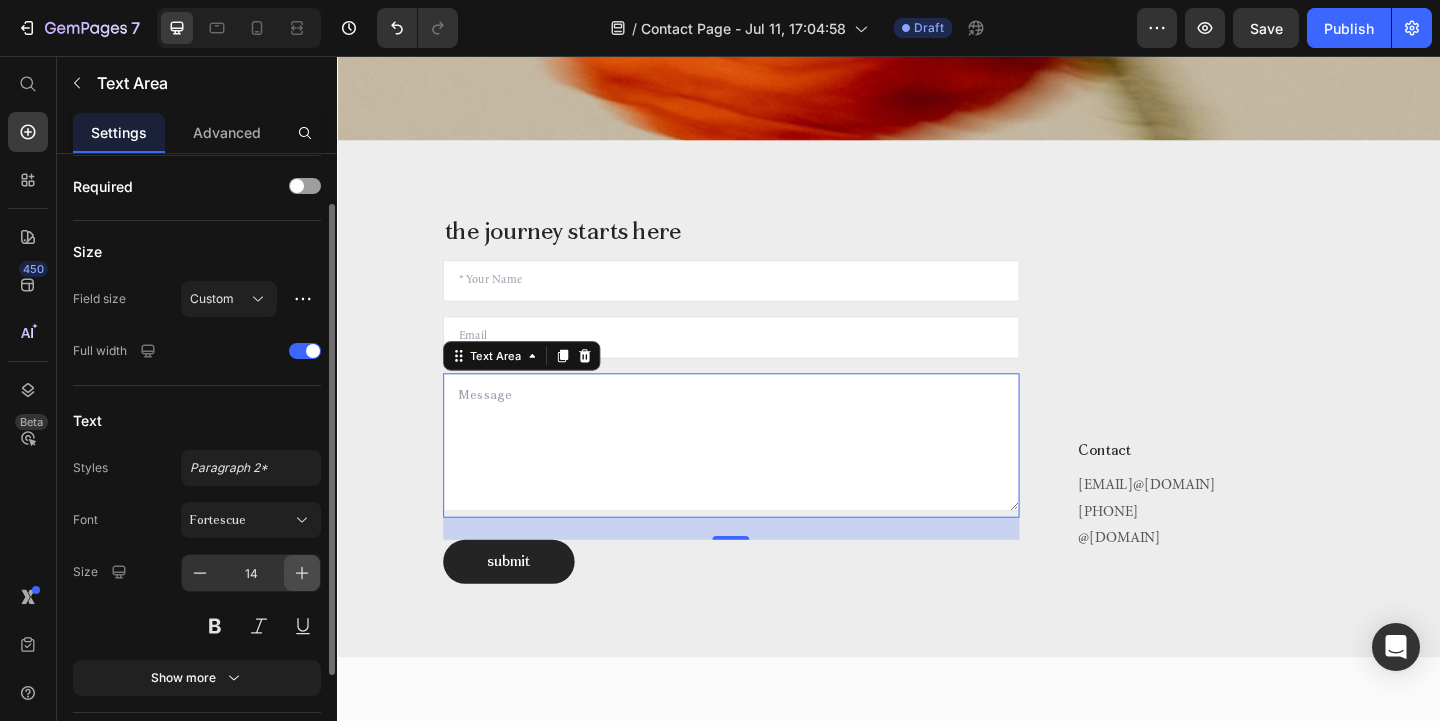 click 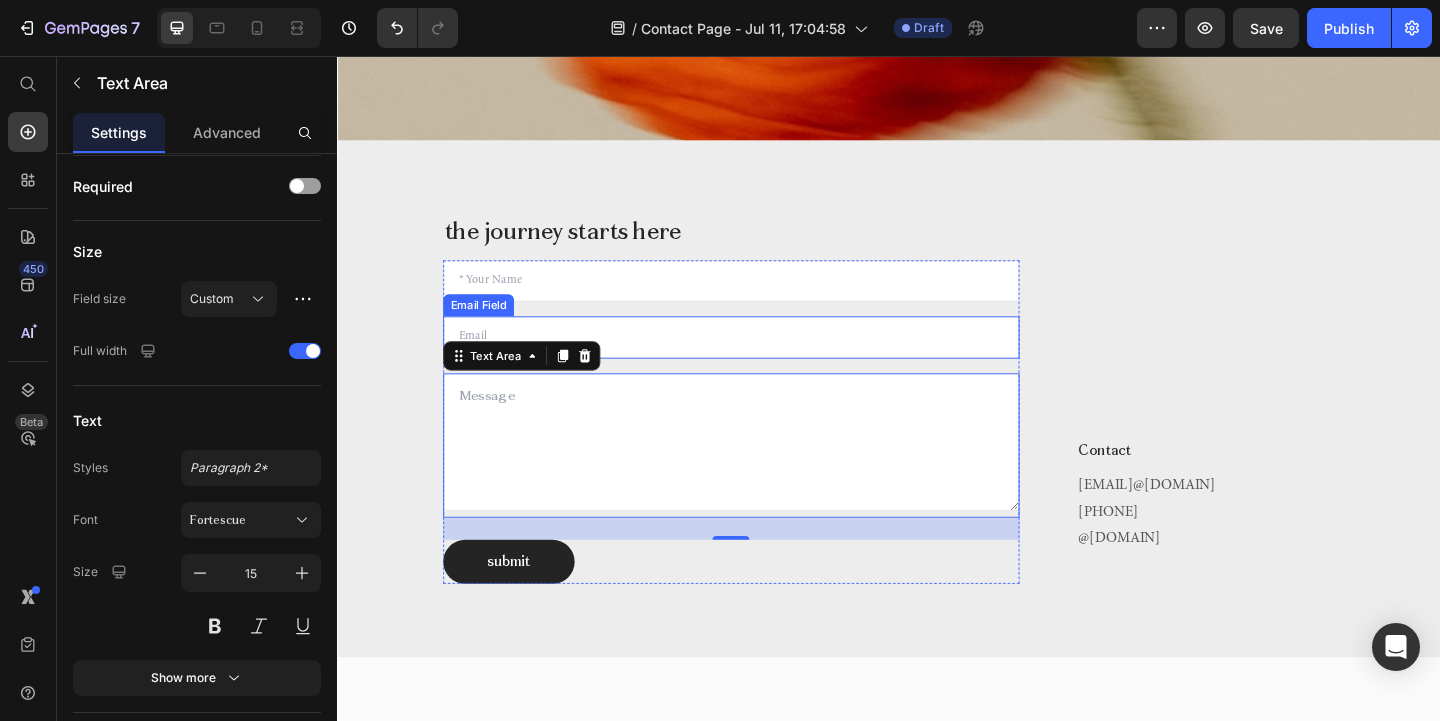 click at bounding box center (765, 362) 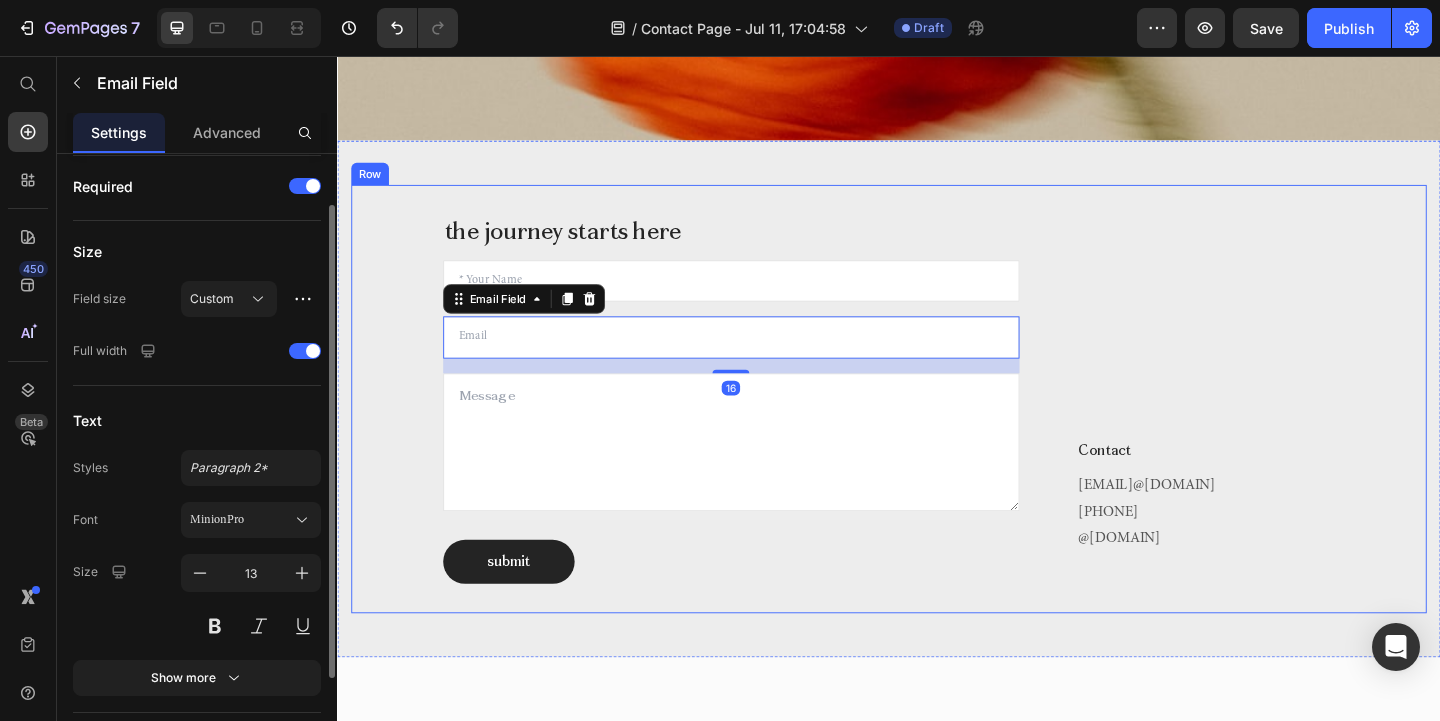 scroll, scrollTop: 0, scrollLeft: 0, axis: both 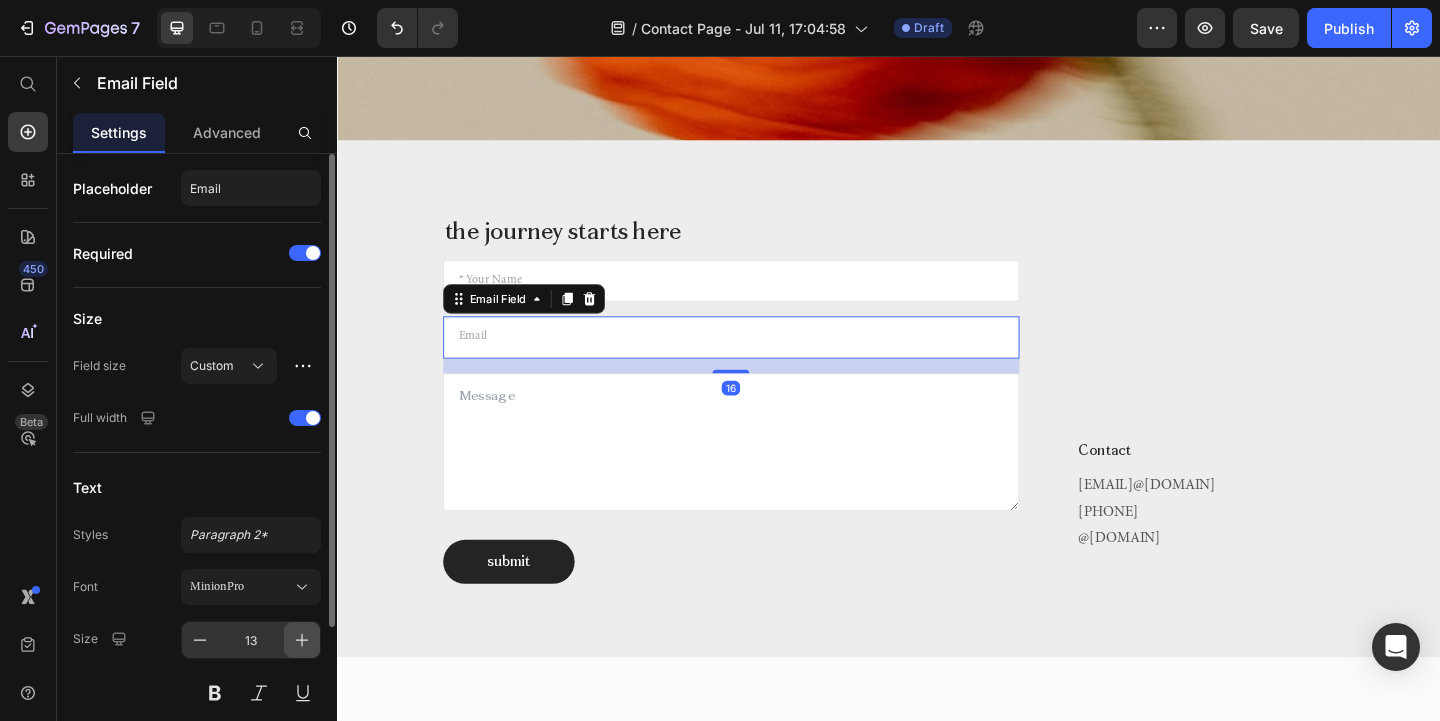 click at bounding box center (302, 640) 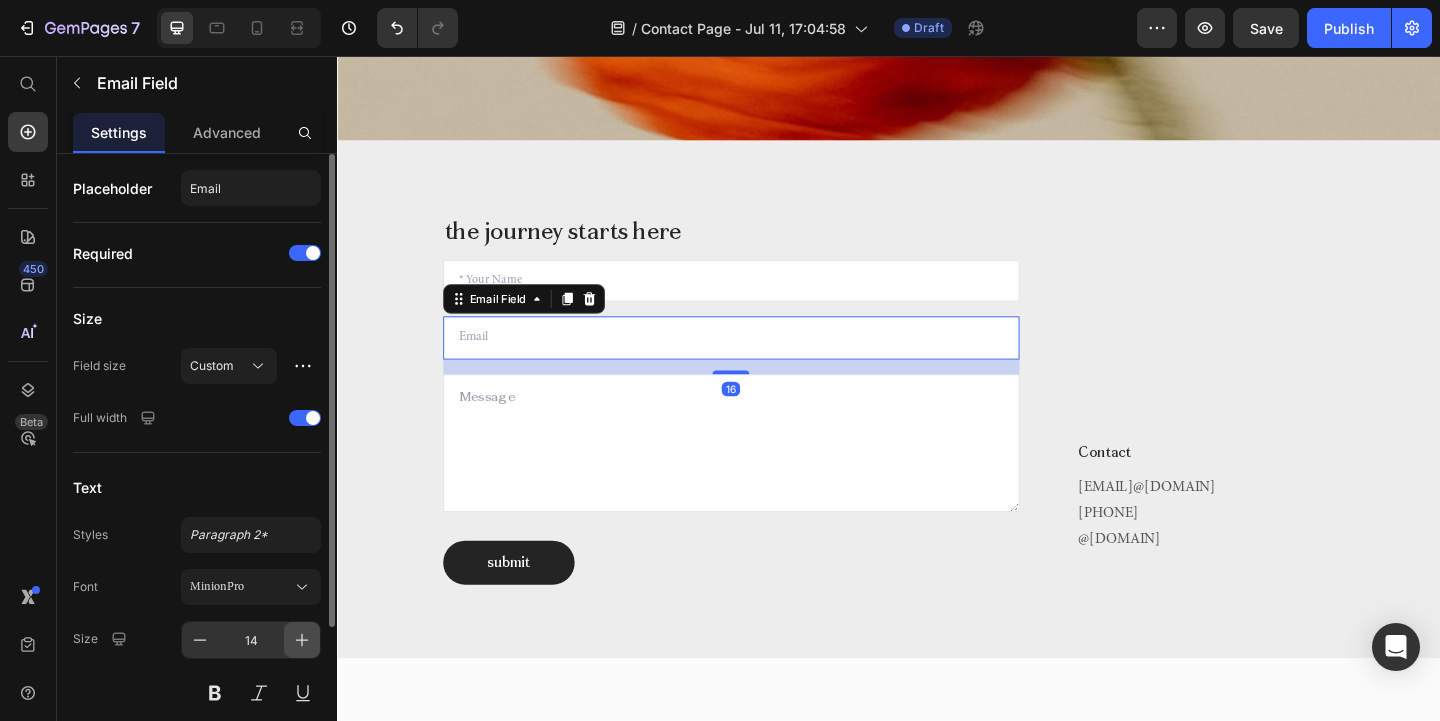 click at bounding box center [302, 640] 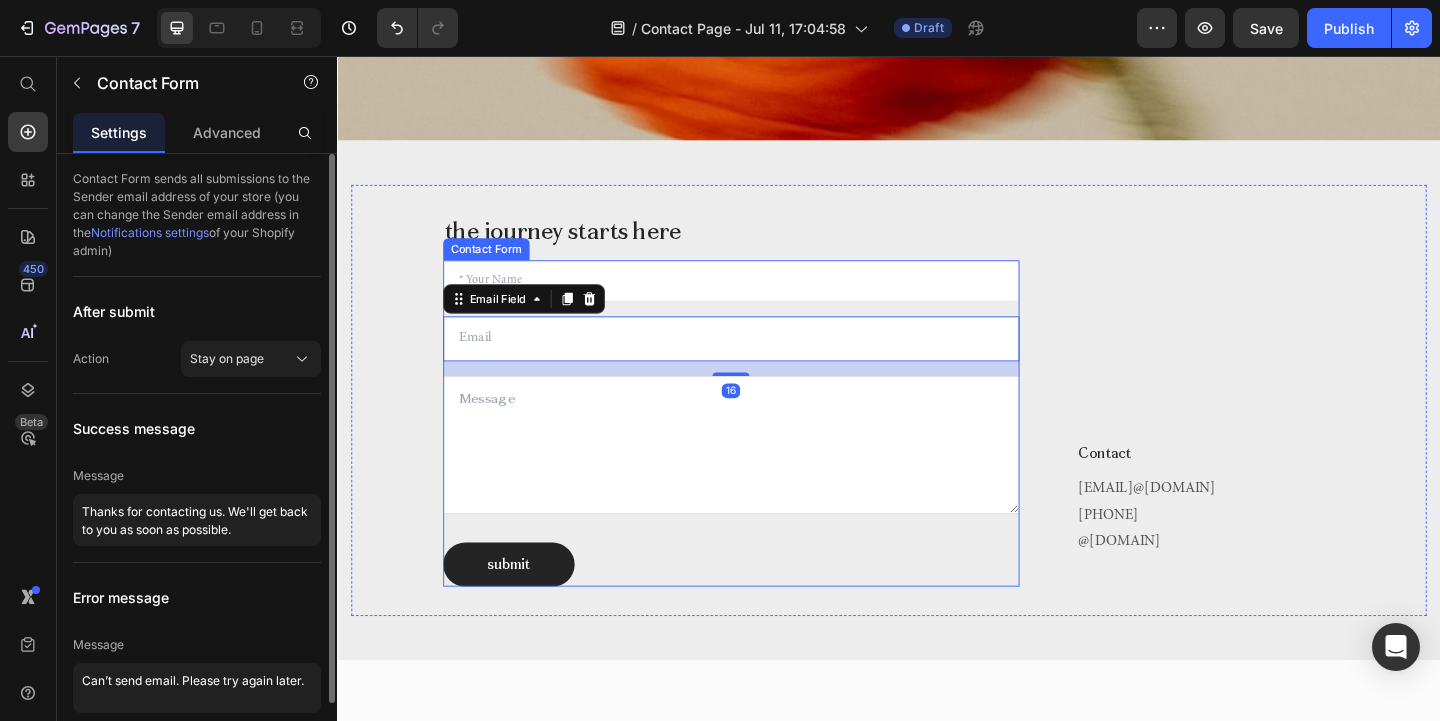 click on "Text Field Email Field   16 Text Area submit Submit Button Contact Form" at bounding box center (765, 455) 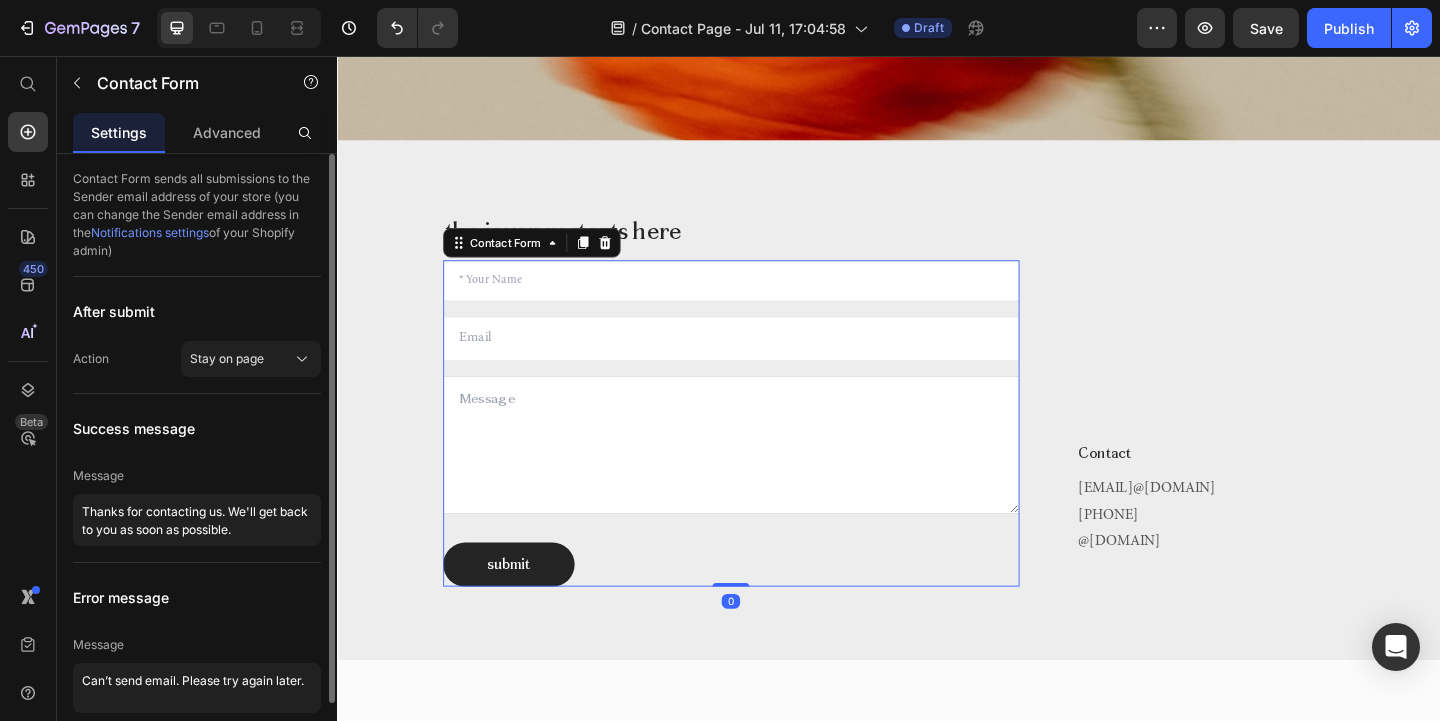 click at bounding box center (765, 301) 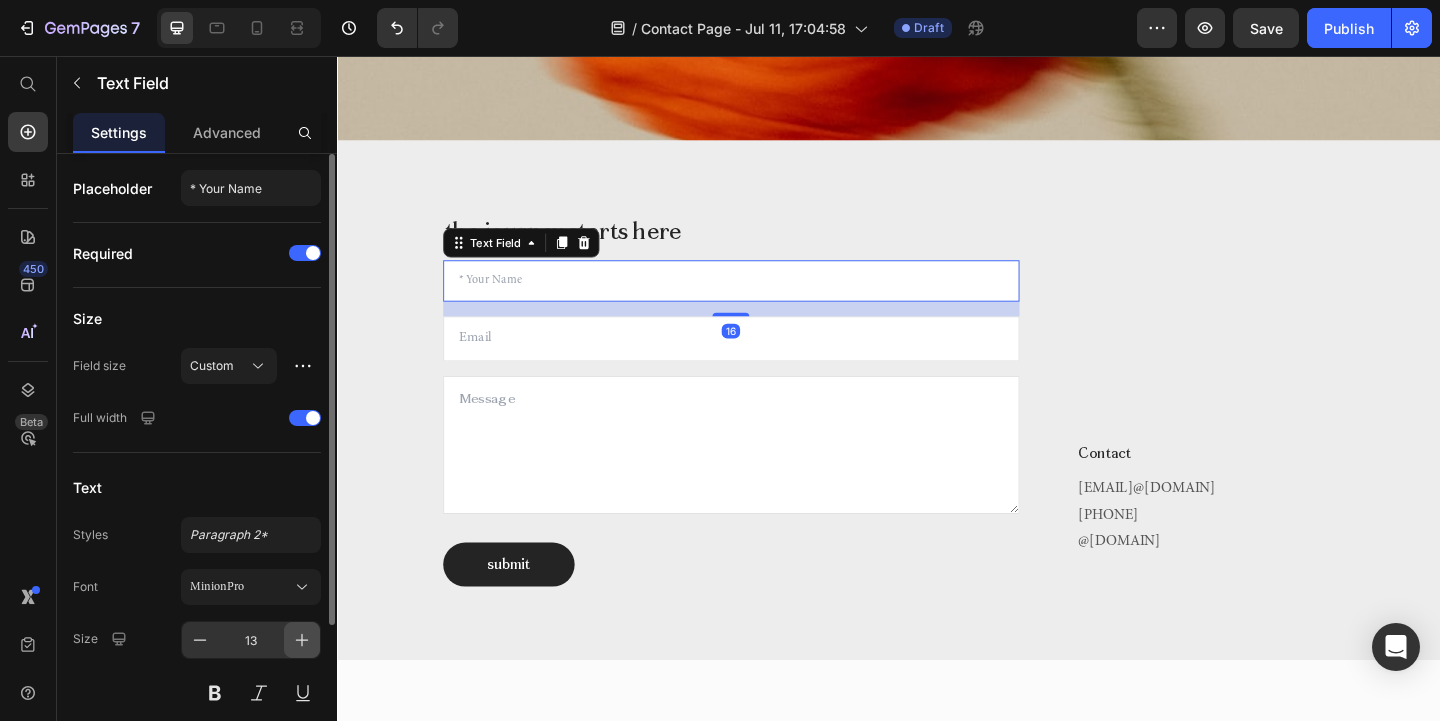 click 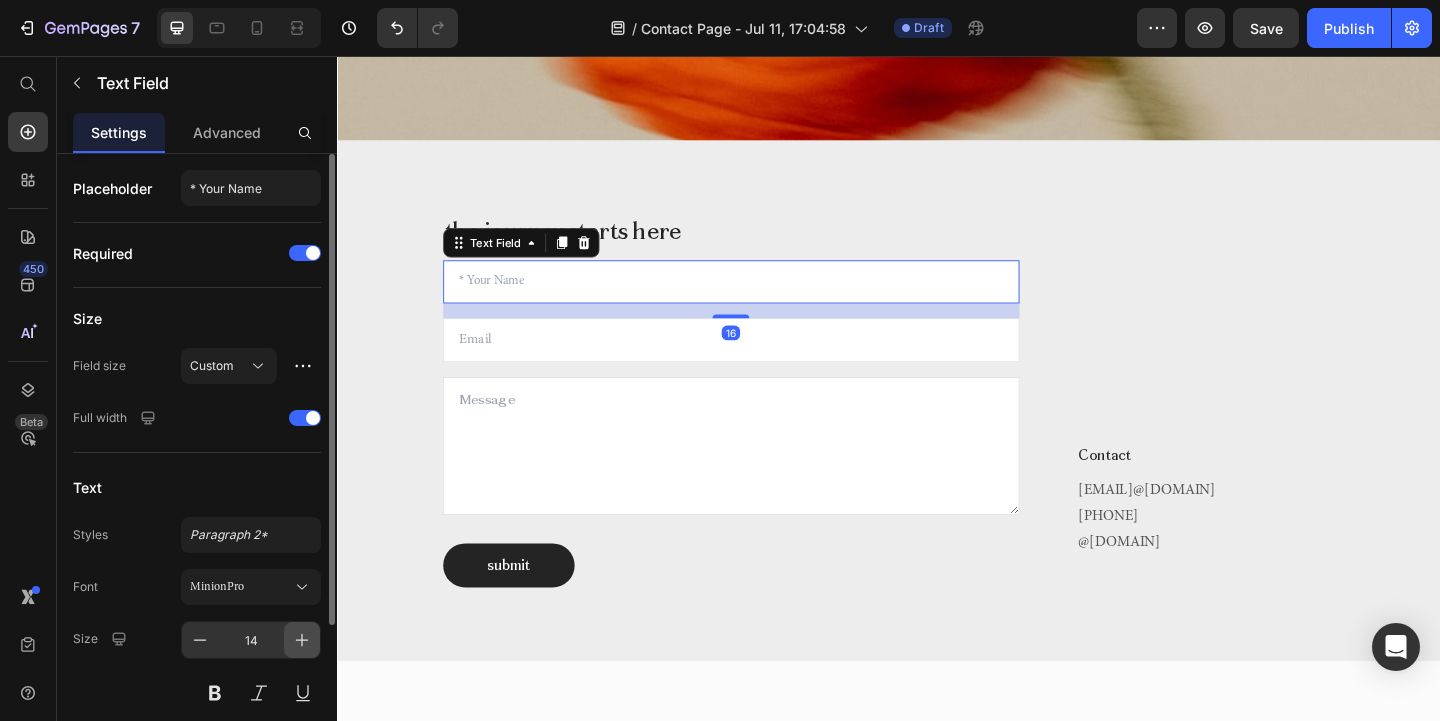 click 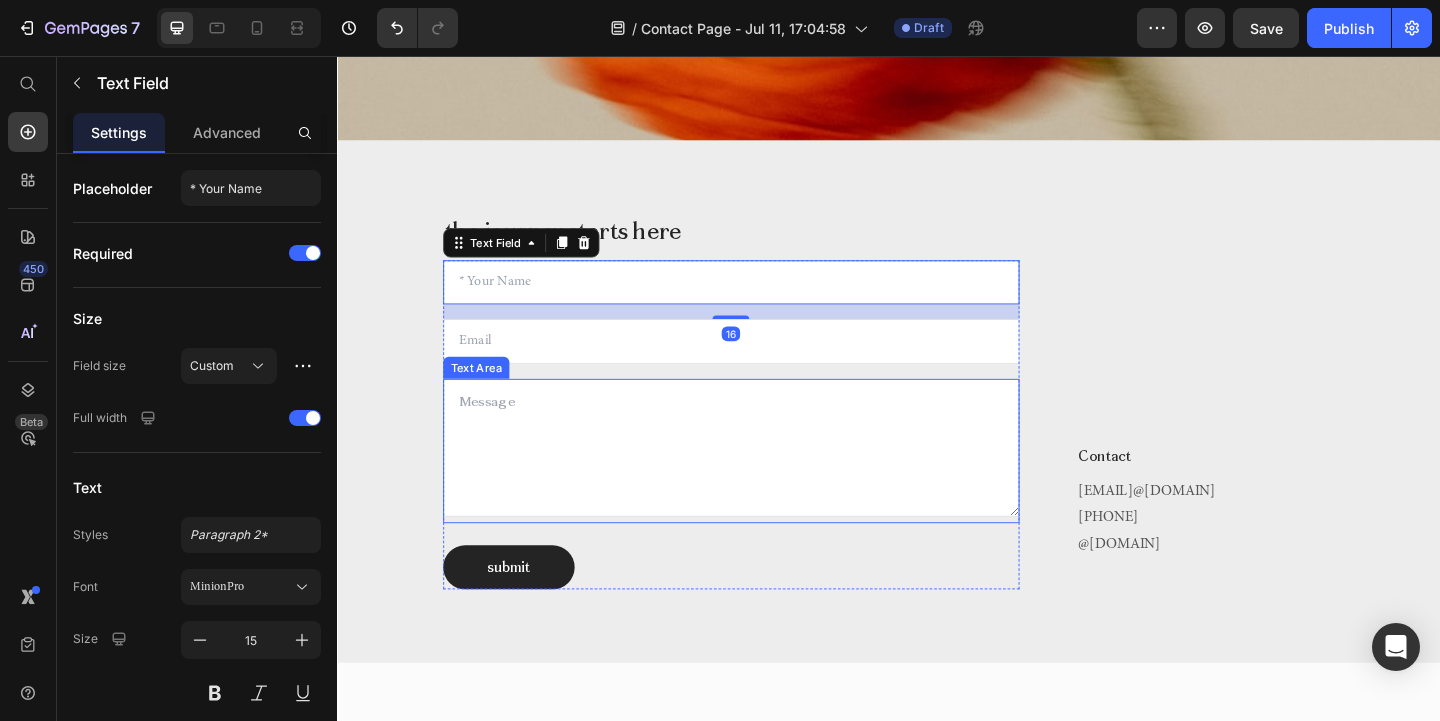click at bounding box center [765, 482] 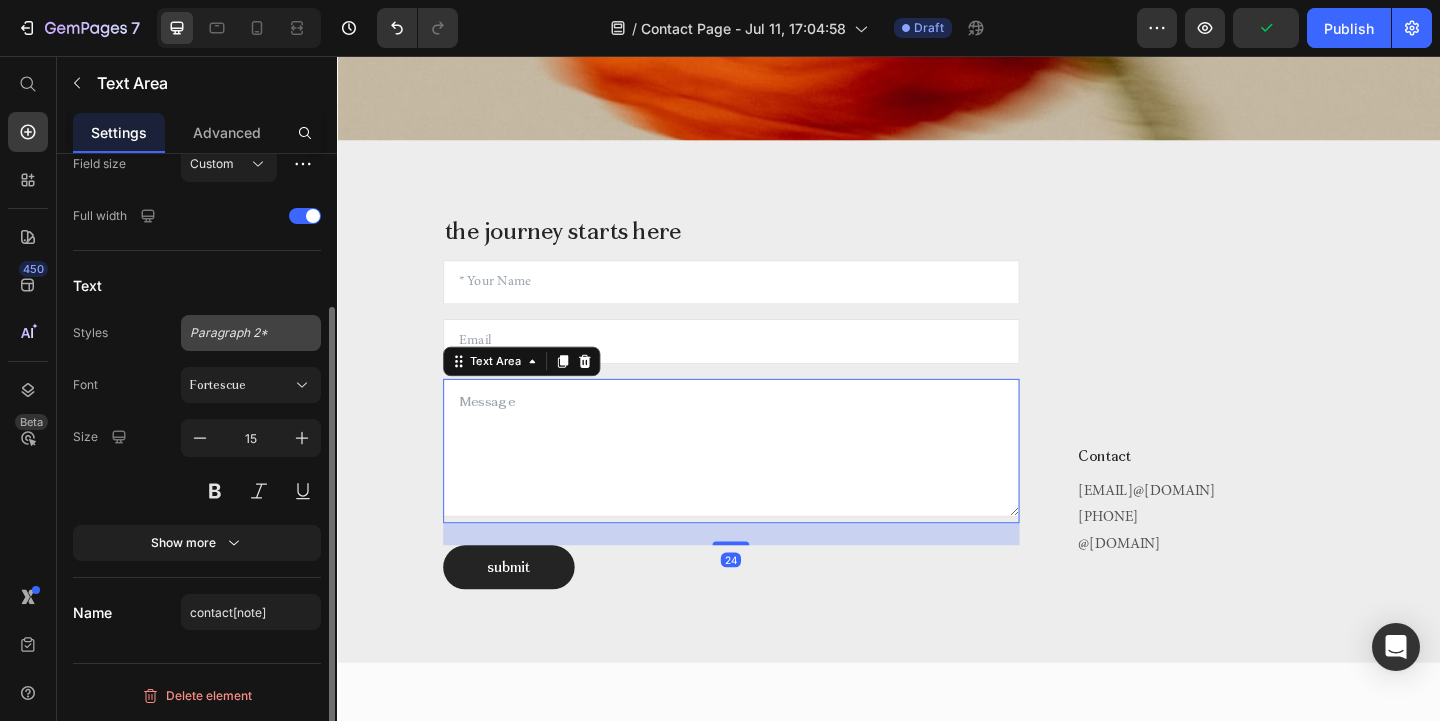 scroll, scrollTop: 0, scrollLeft: 0, axis: both 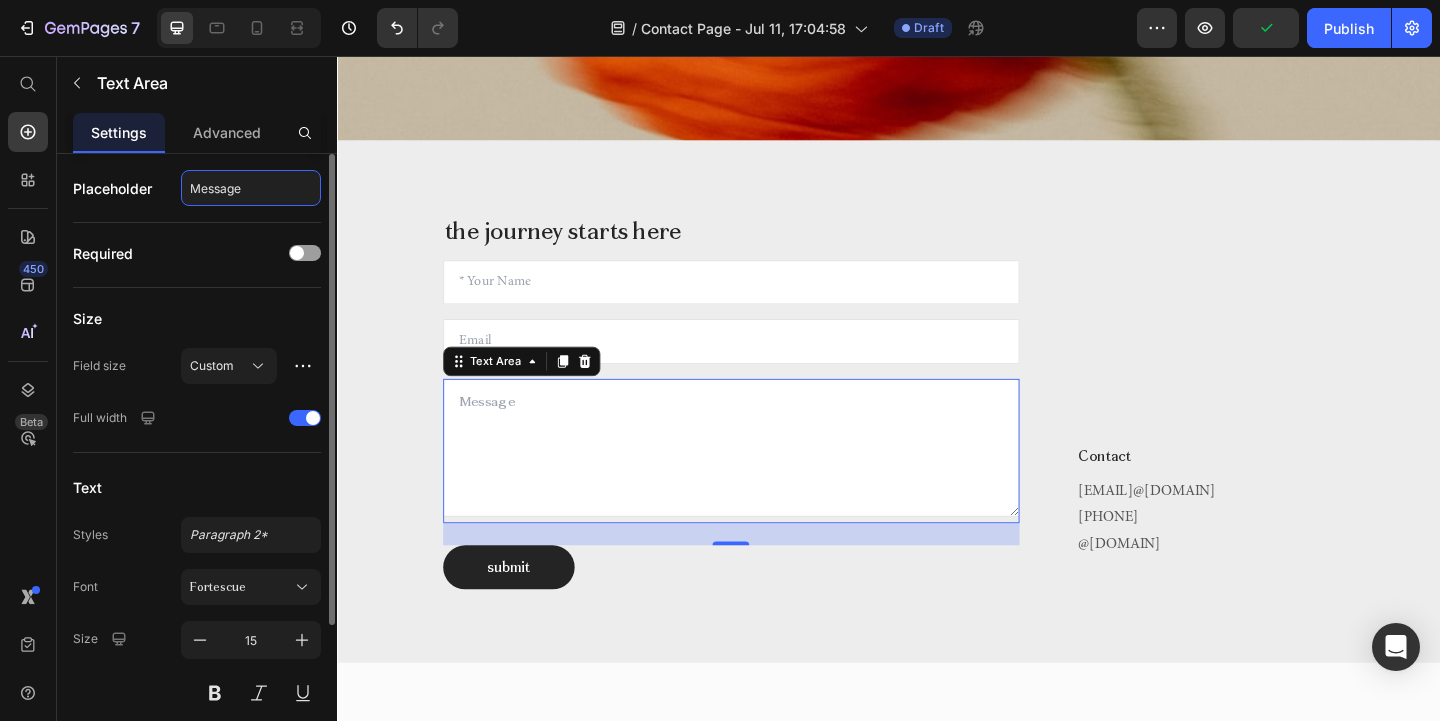 drag, startPoint x: 254, startPoint y: 178, endPoint x: 194, endPoint y: 178, distance: 60 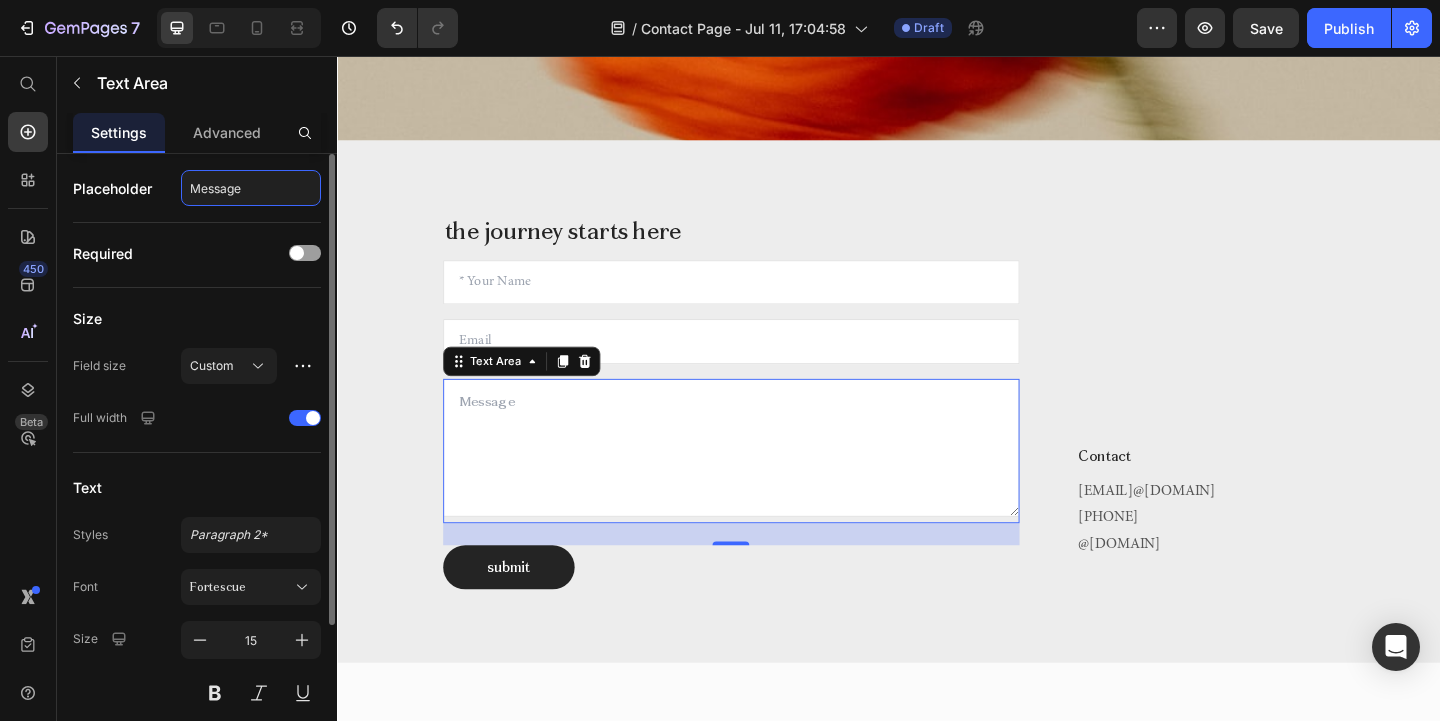 click on "Message" 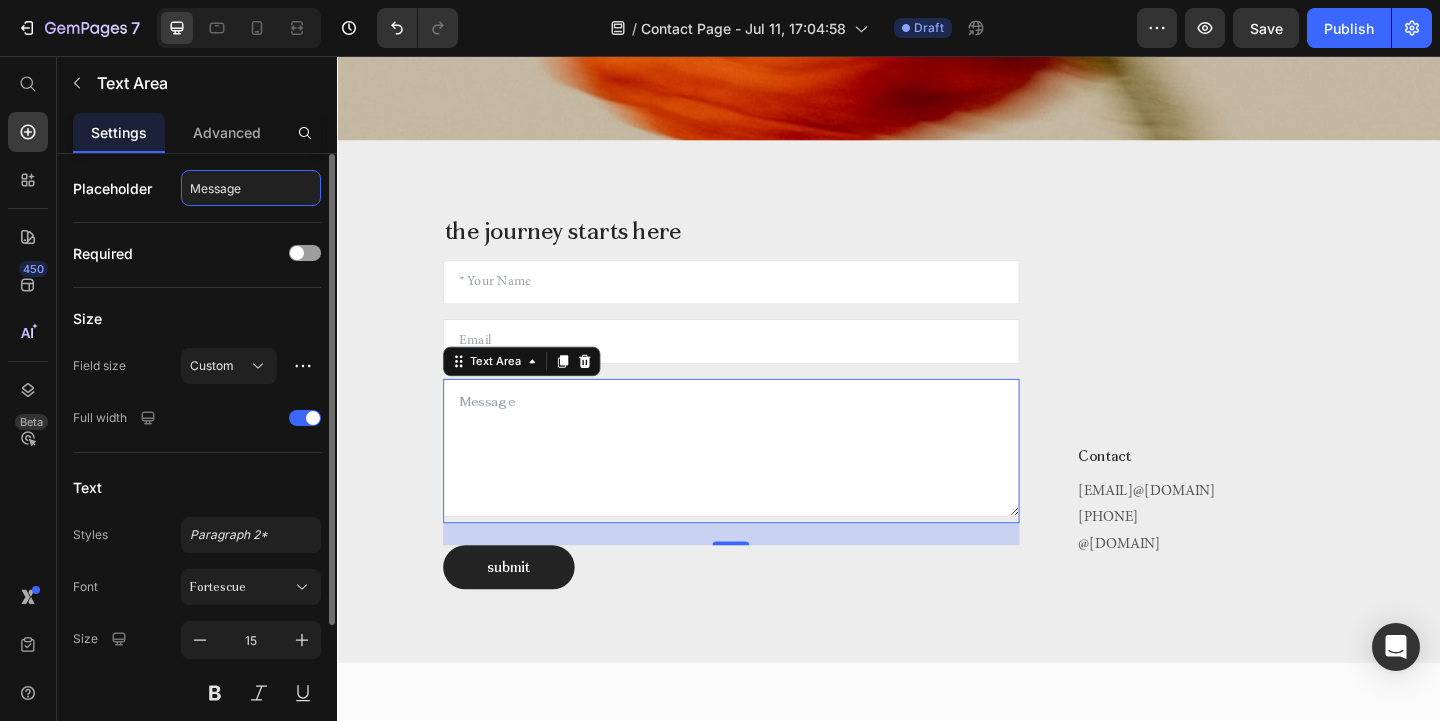 click on "Message" 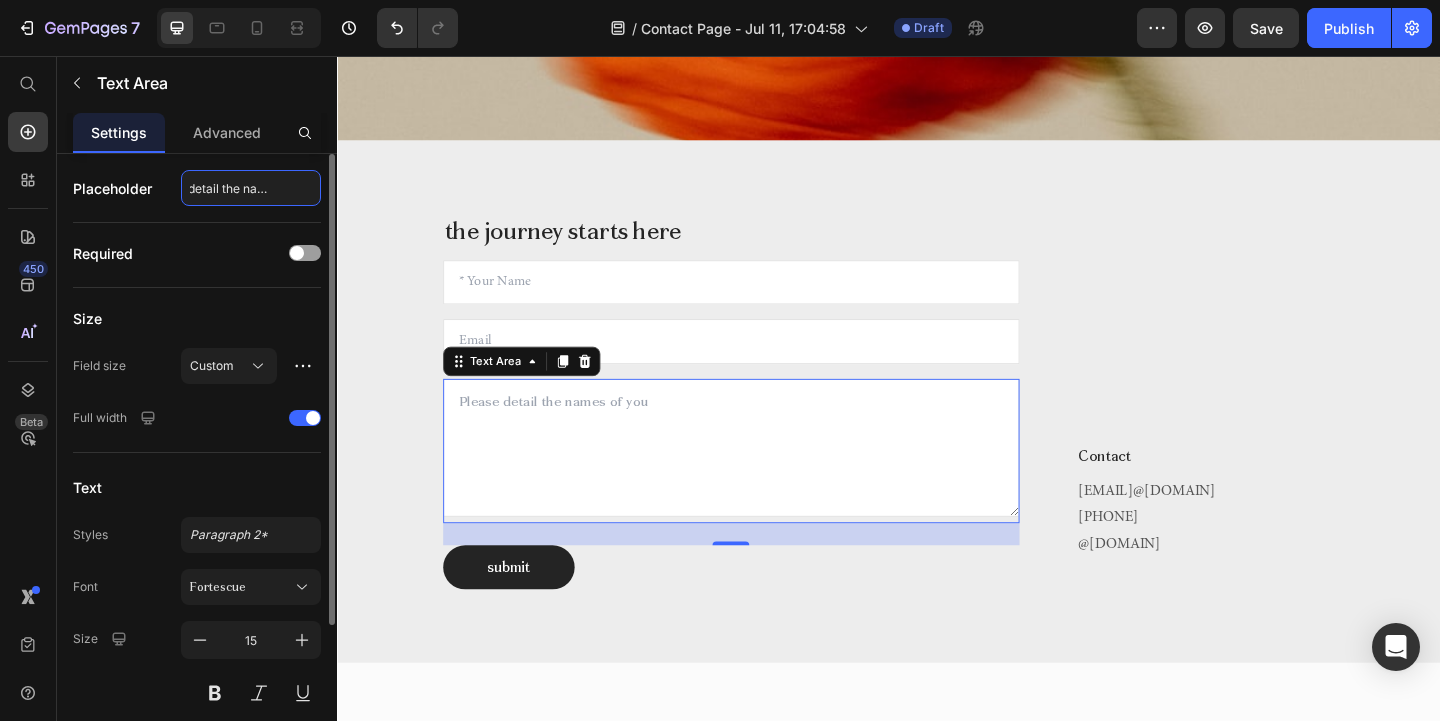 scroll, scrollTop: 0, scrollLeft: 44, axis: horizontal 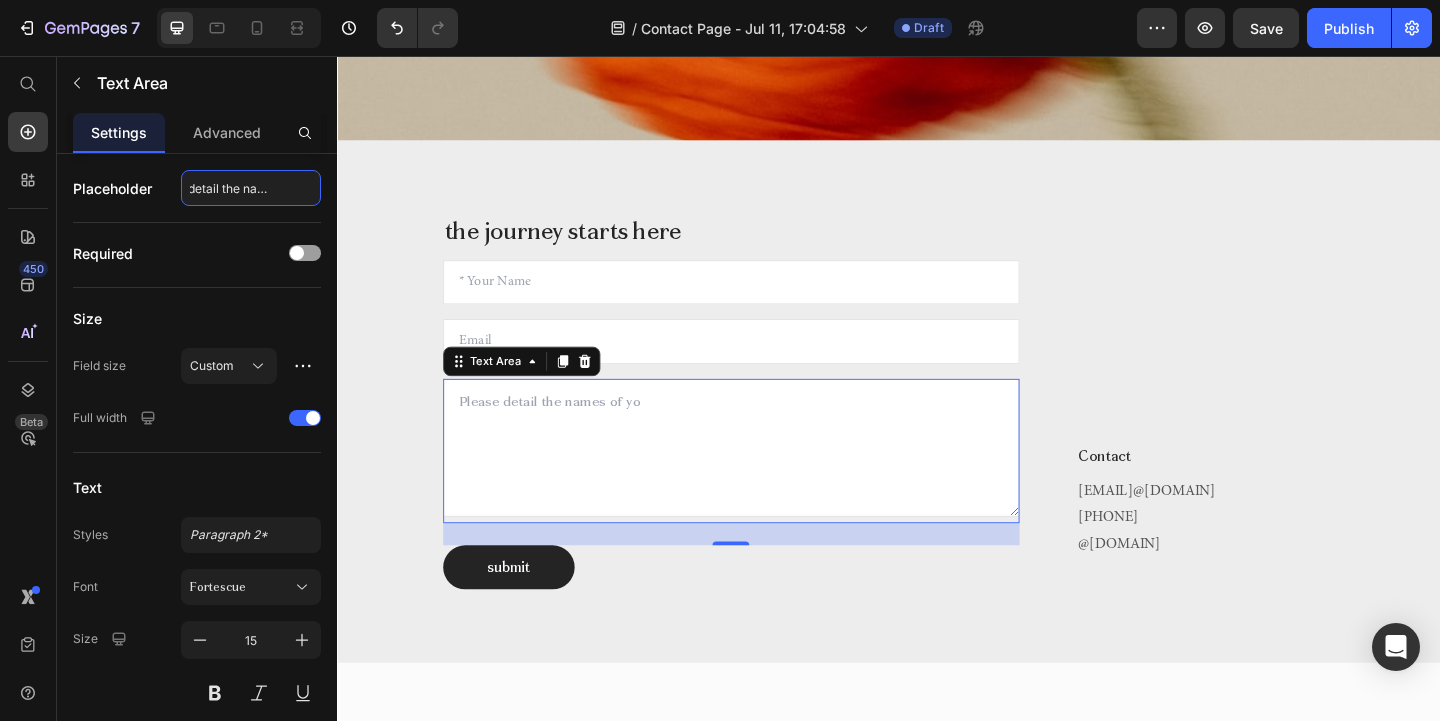 drag, startPoint x: 536, startPoint y: 243, endPoint x: 425, endPoint y: 199, distance: 119.40268 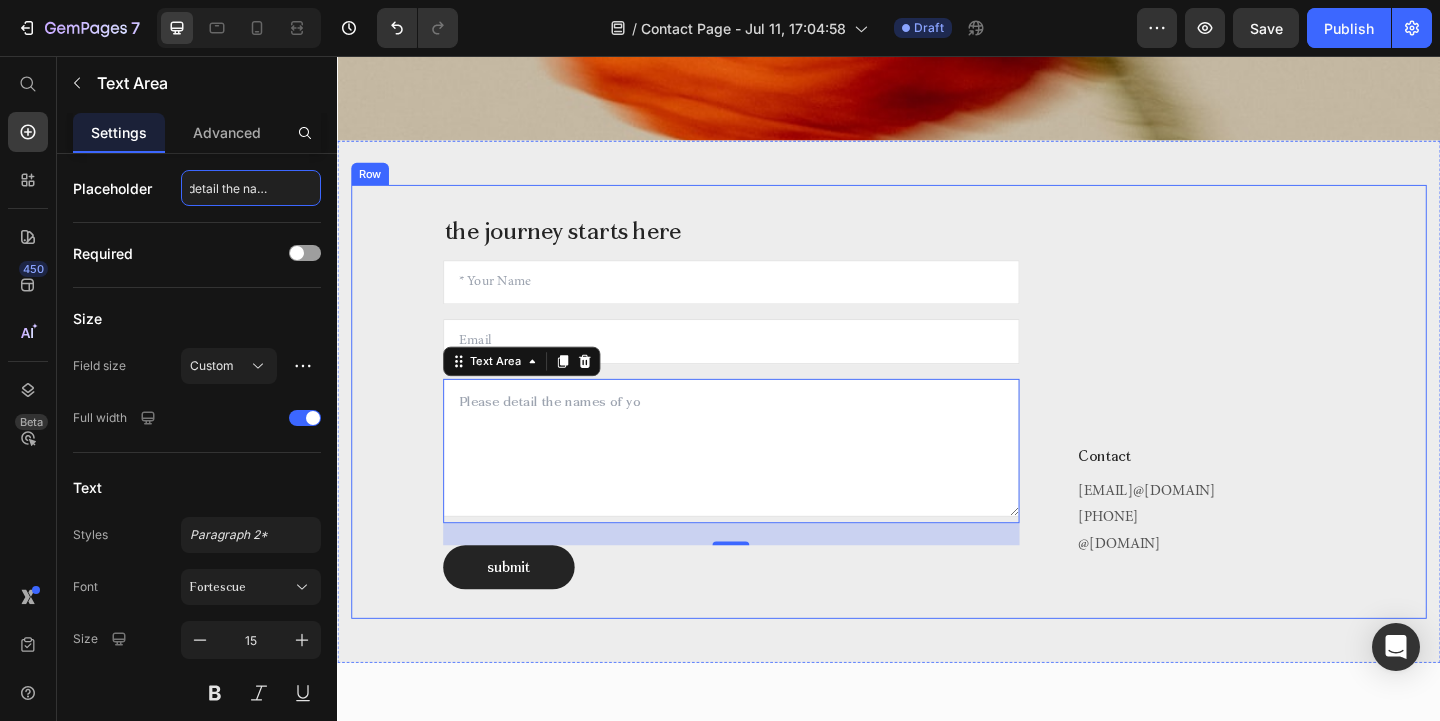 type on "tail the names of yo" 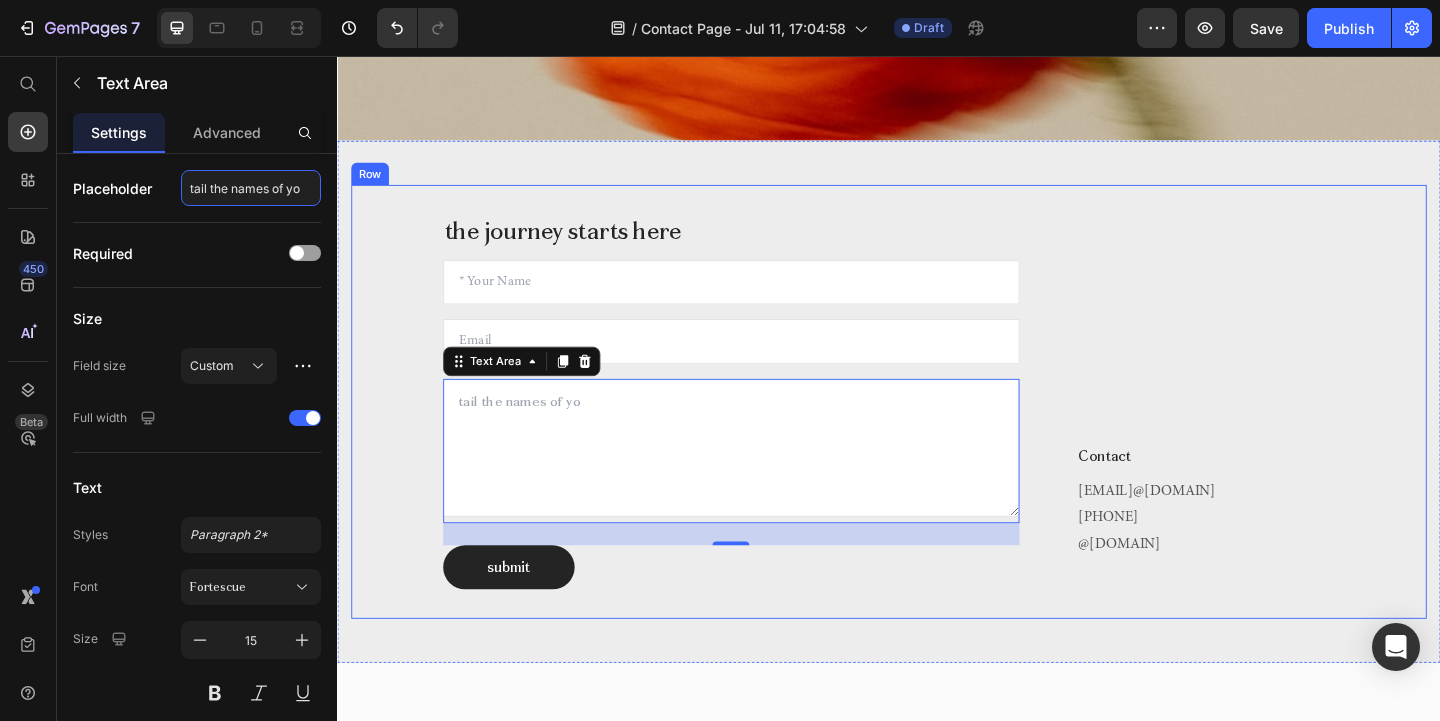 scroll, scrollTop: 0, scrollLeft: 0, axis: both 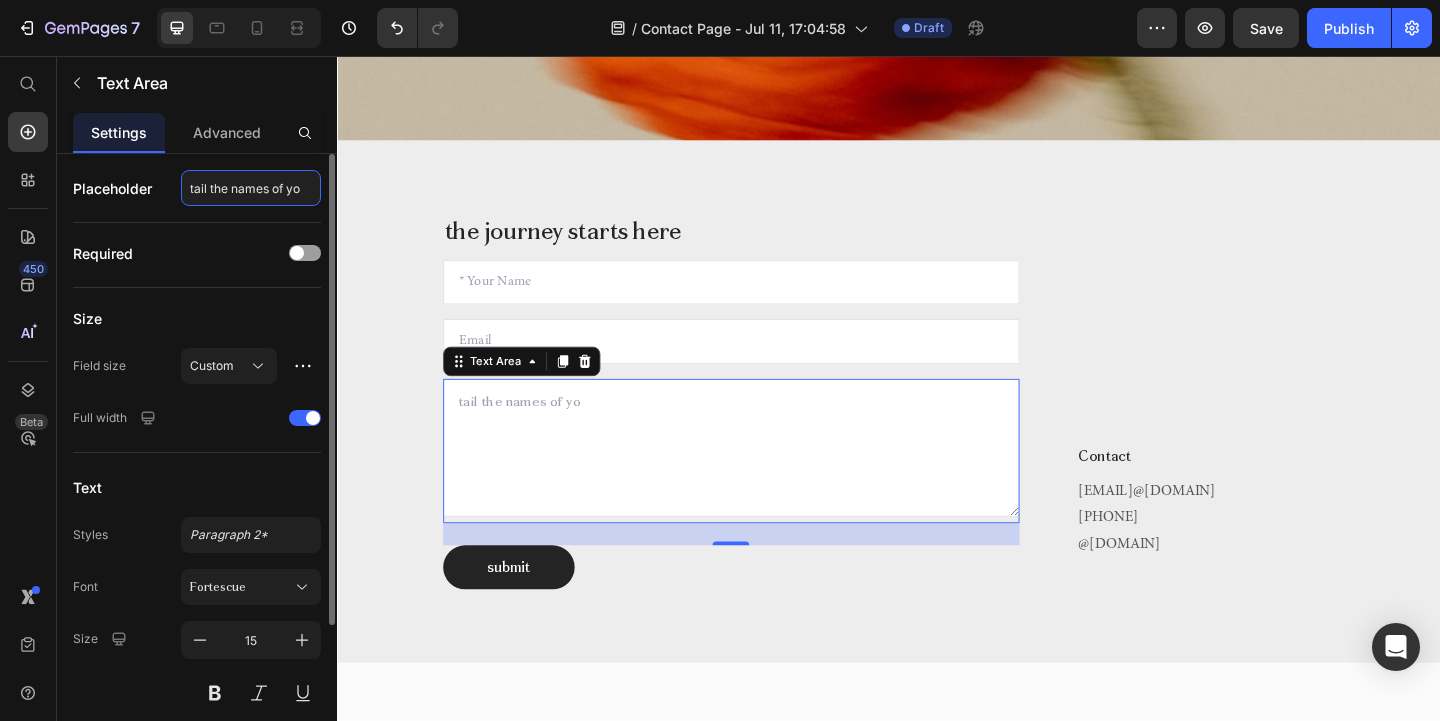 drag, startPoint x: 306, startPoint y: 187, endPoint x: 183, endPoint y: 186, distance: 123.00407 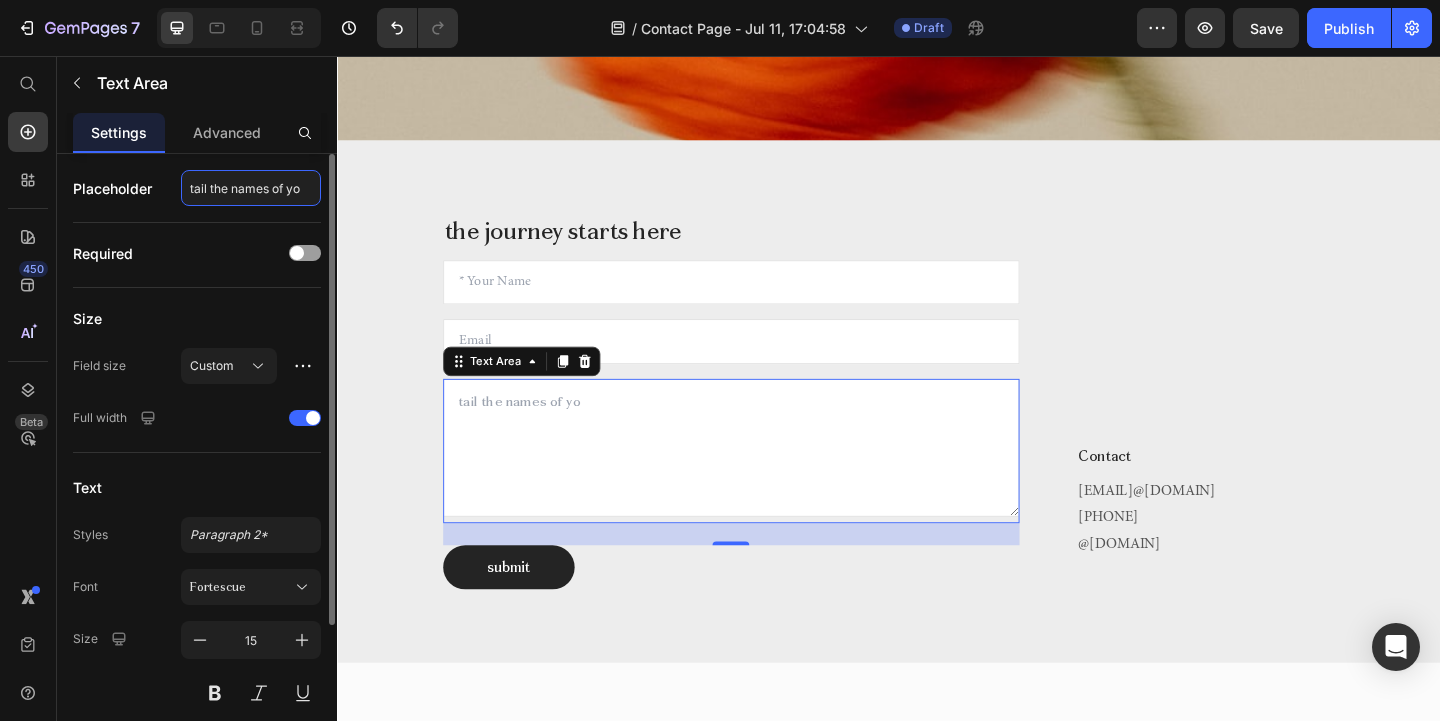 click on "tail the names of yo" 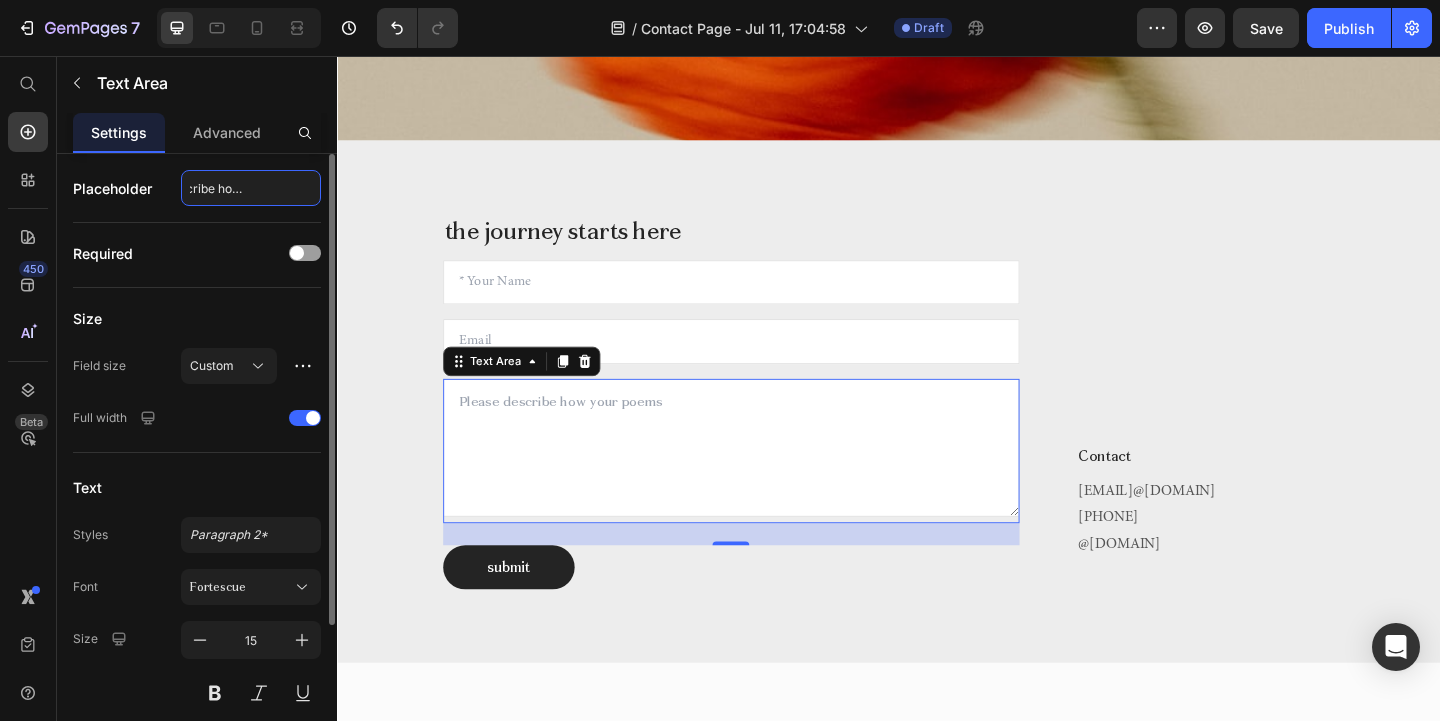 scroll, scrollTop: 0, scrollLeft: 69, axis: horizontal 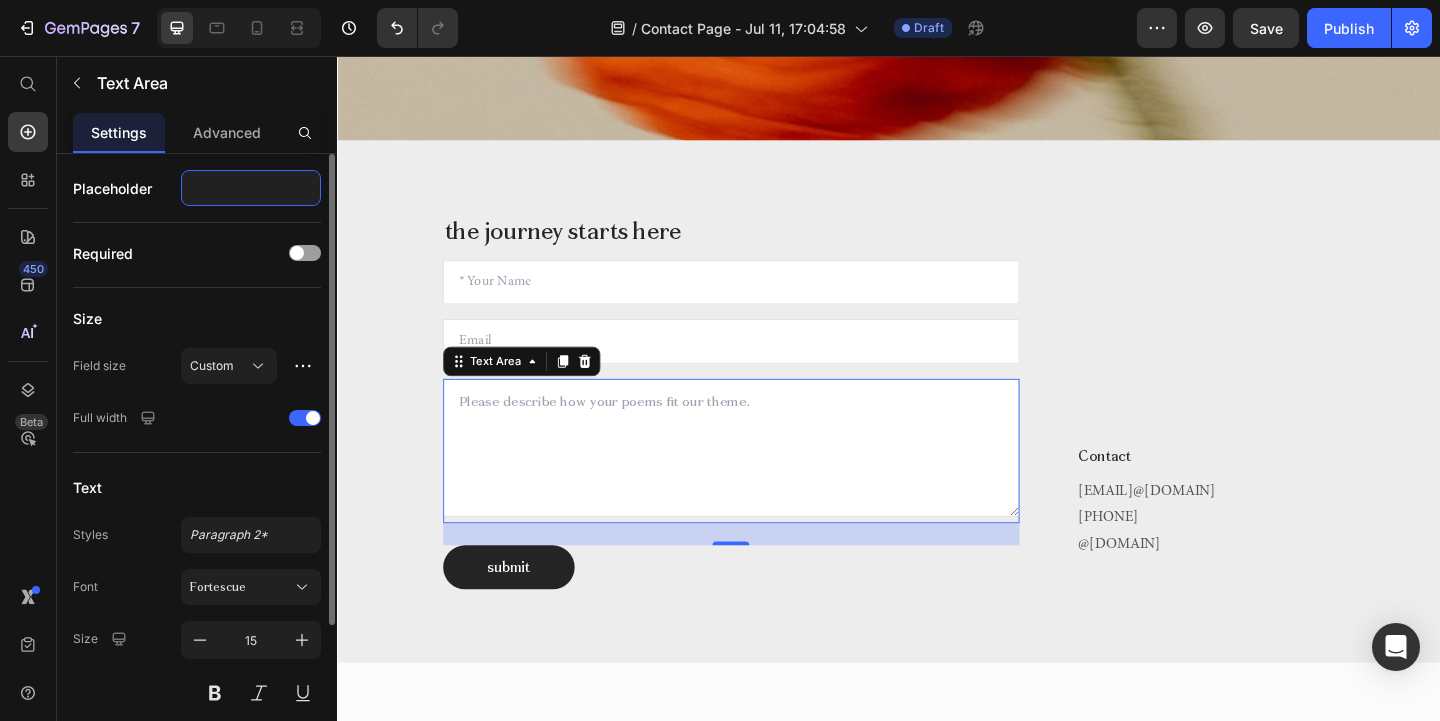 type on "Please describe how your poems fit our theme." 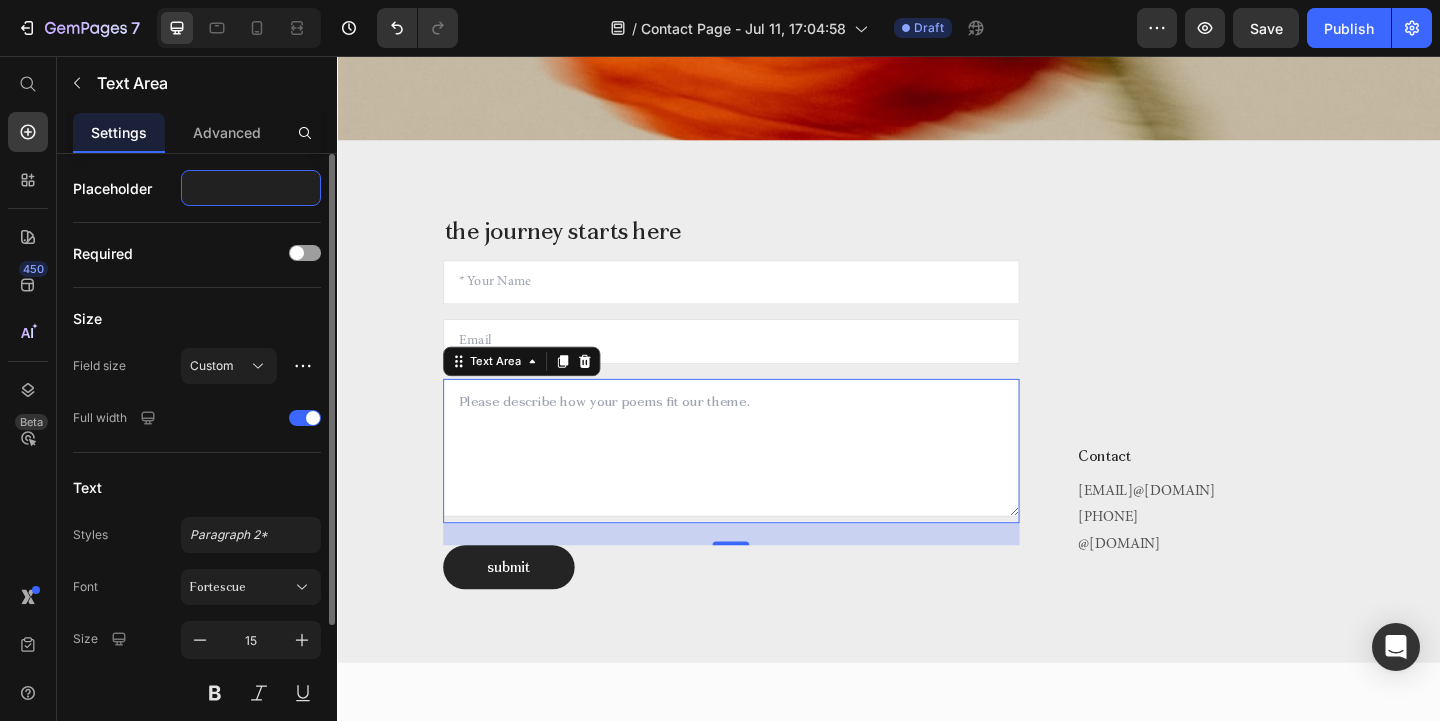 scroll, scrollTop: 0, scrollLeft: 145, axis: horizontal 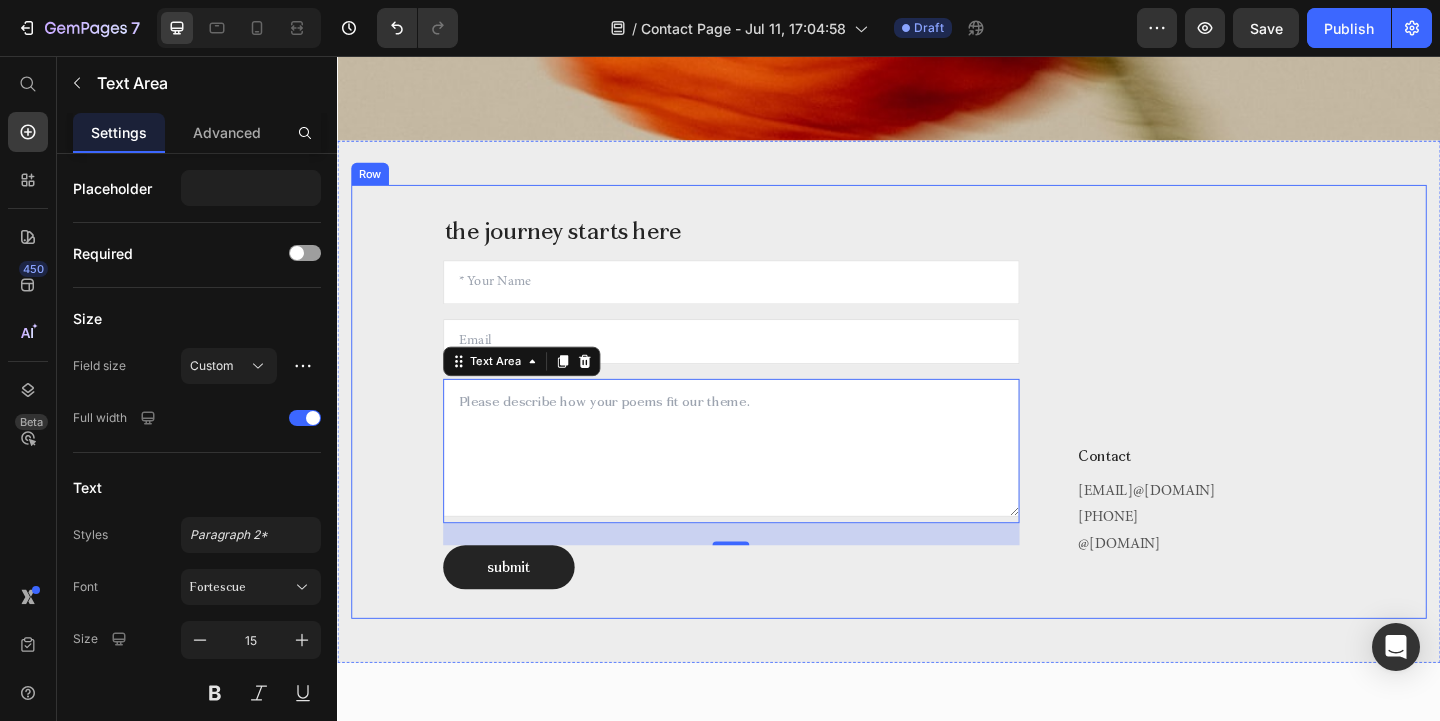 click on "[EMAIL] [PHONE] @[DOMAIN]" at bounding box center (1265, 432) 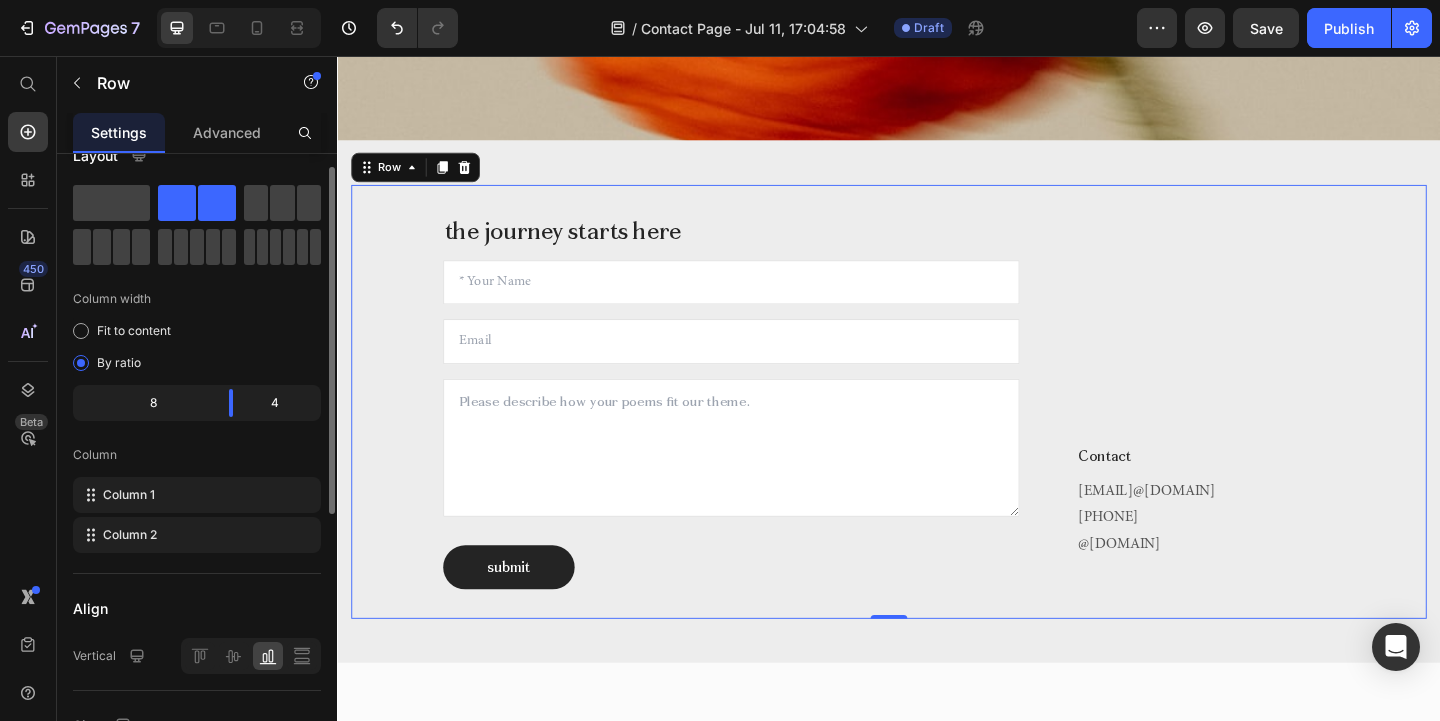 scroll, scrollTop: 30, scrollLeft: 0, axis: vertical 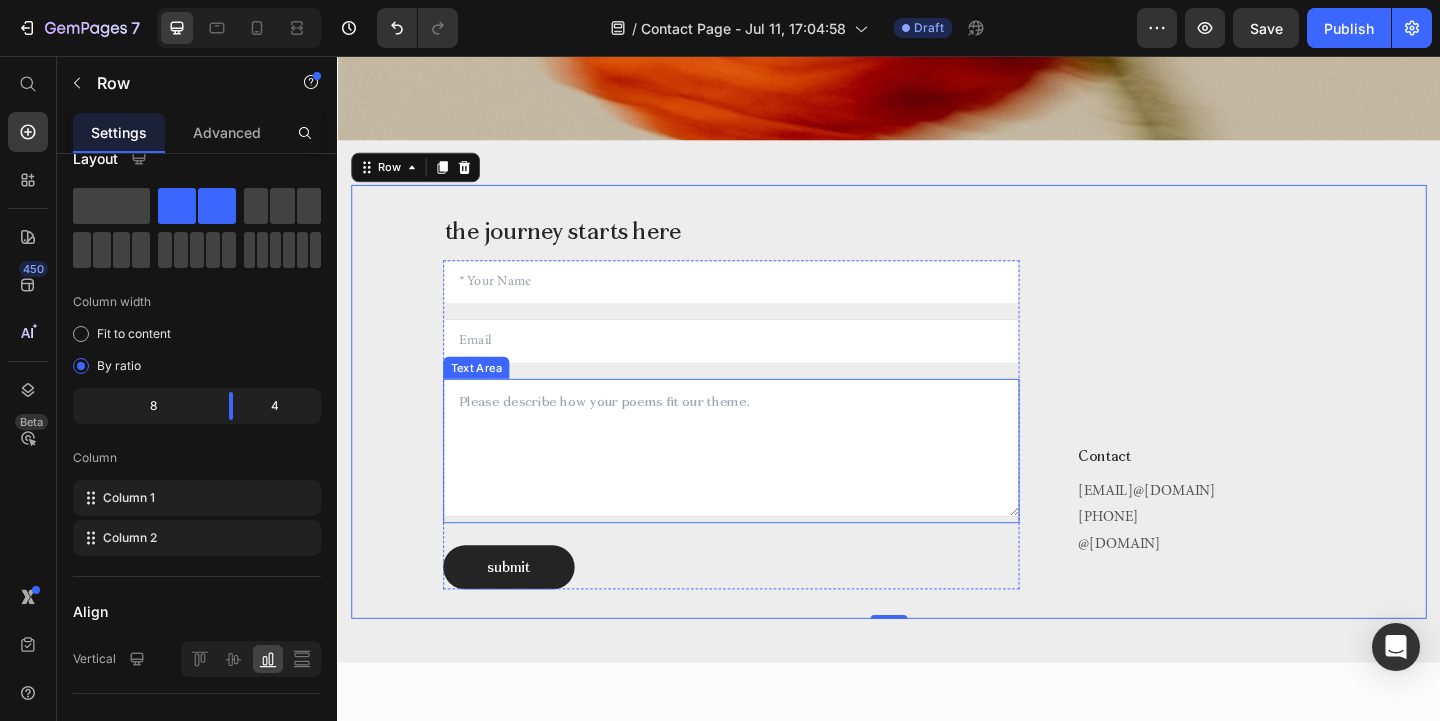 click at bounding box center (765, 482) 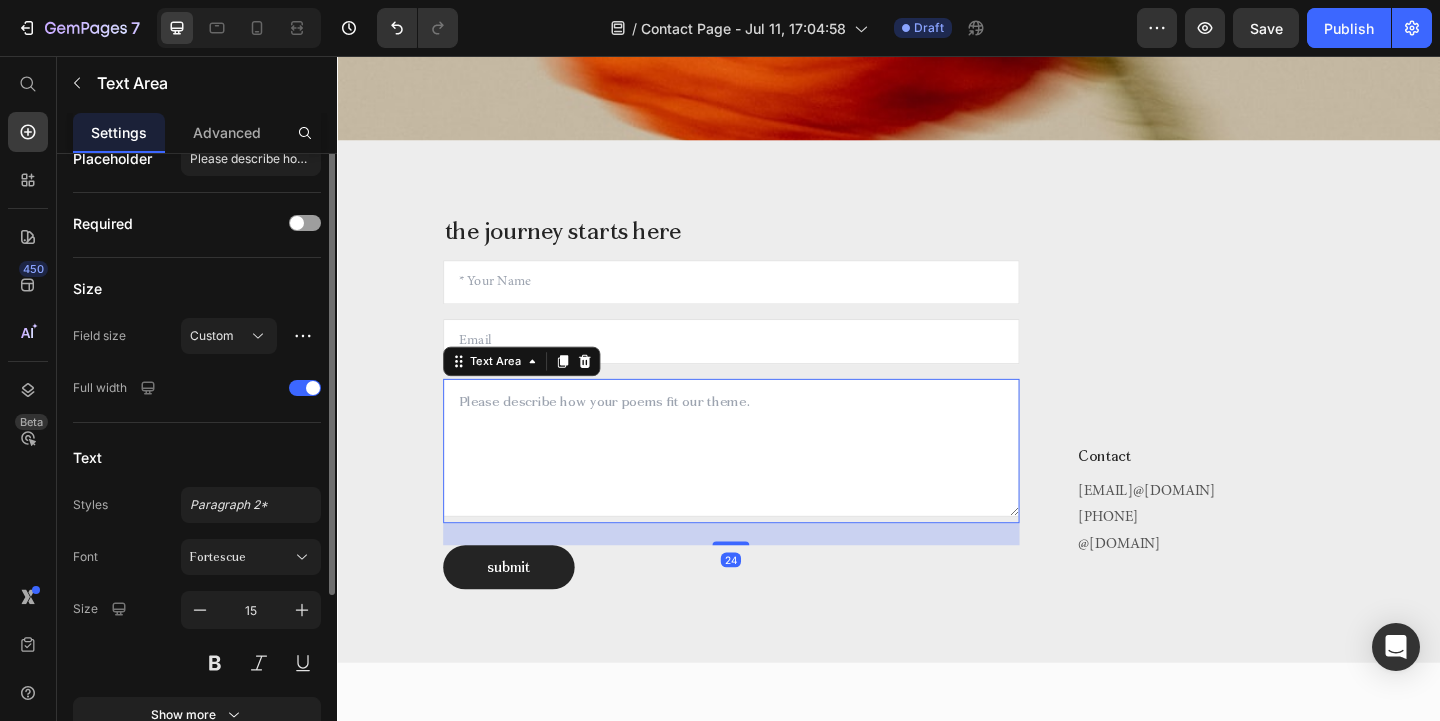 scroll, scrollTop: 0, scrollLeft: 0, axis: both 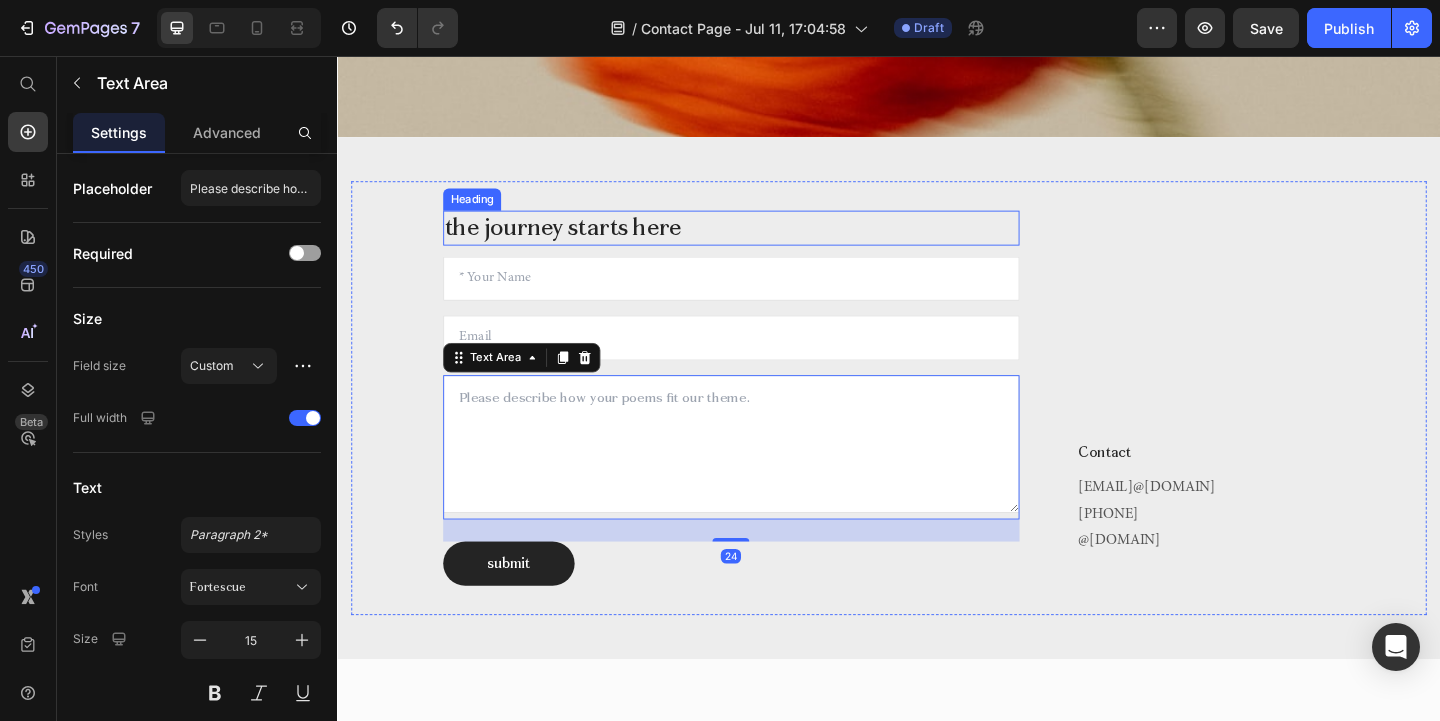click on "the journey starts here" at bounding box center [765, 243] 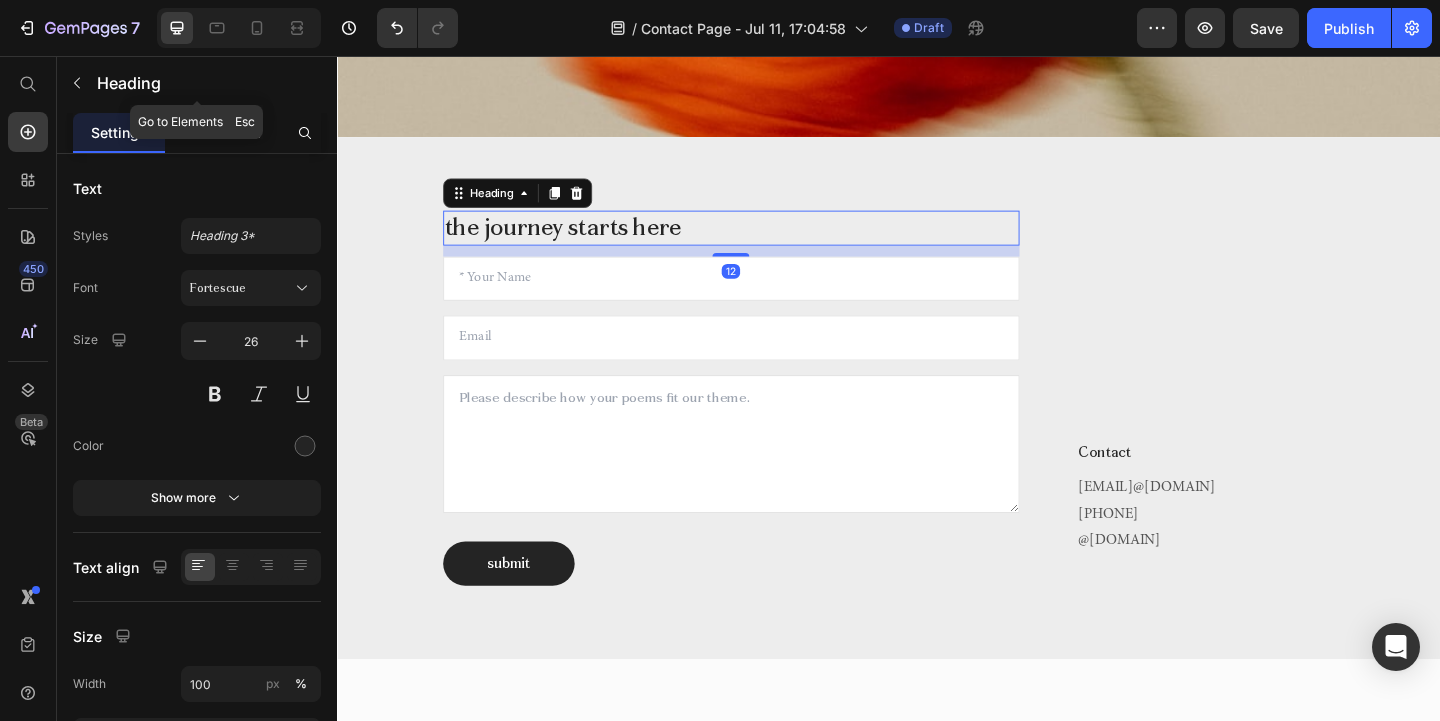 click at bounding box center [77, 83] 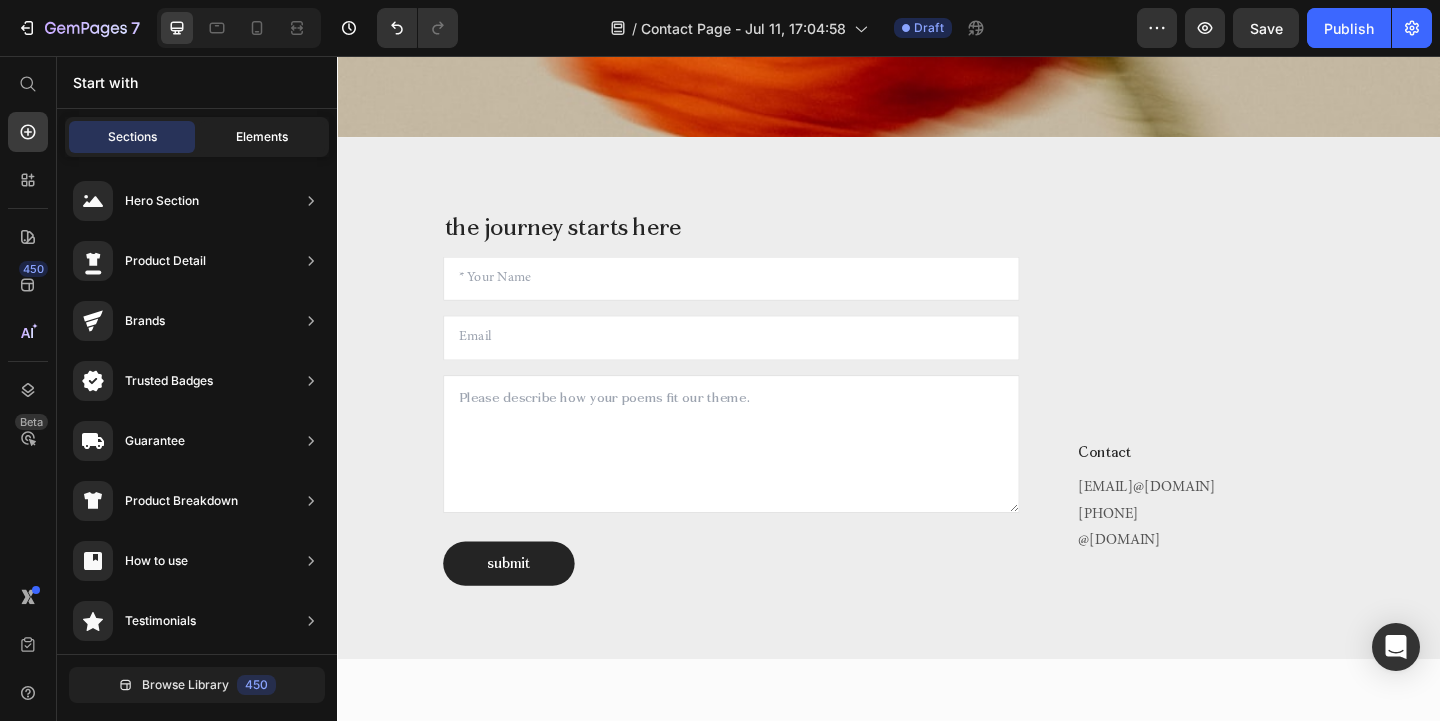 click on "Elements" at bounding box center [262, 137] 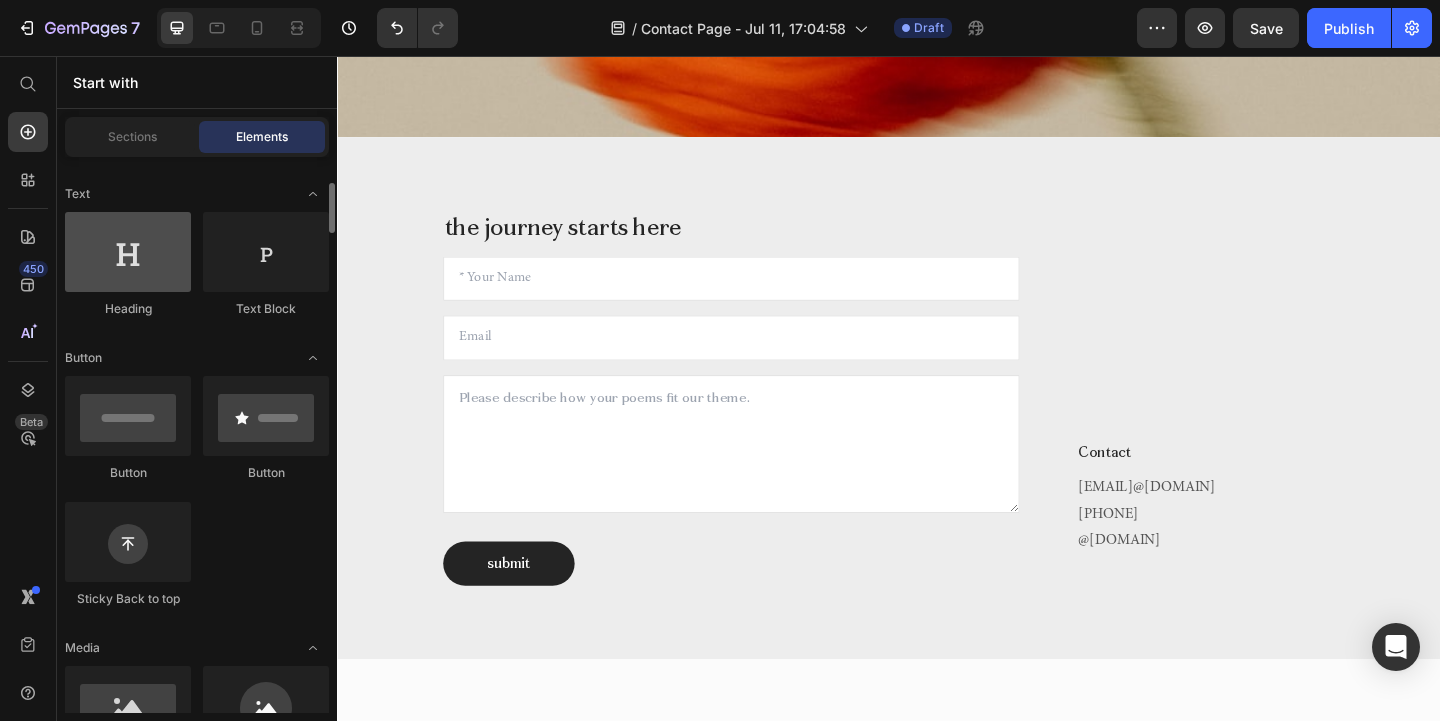 scroll, scrollTop: 280, scrollLeft: 0, axis: vertical 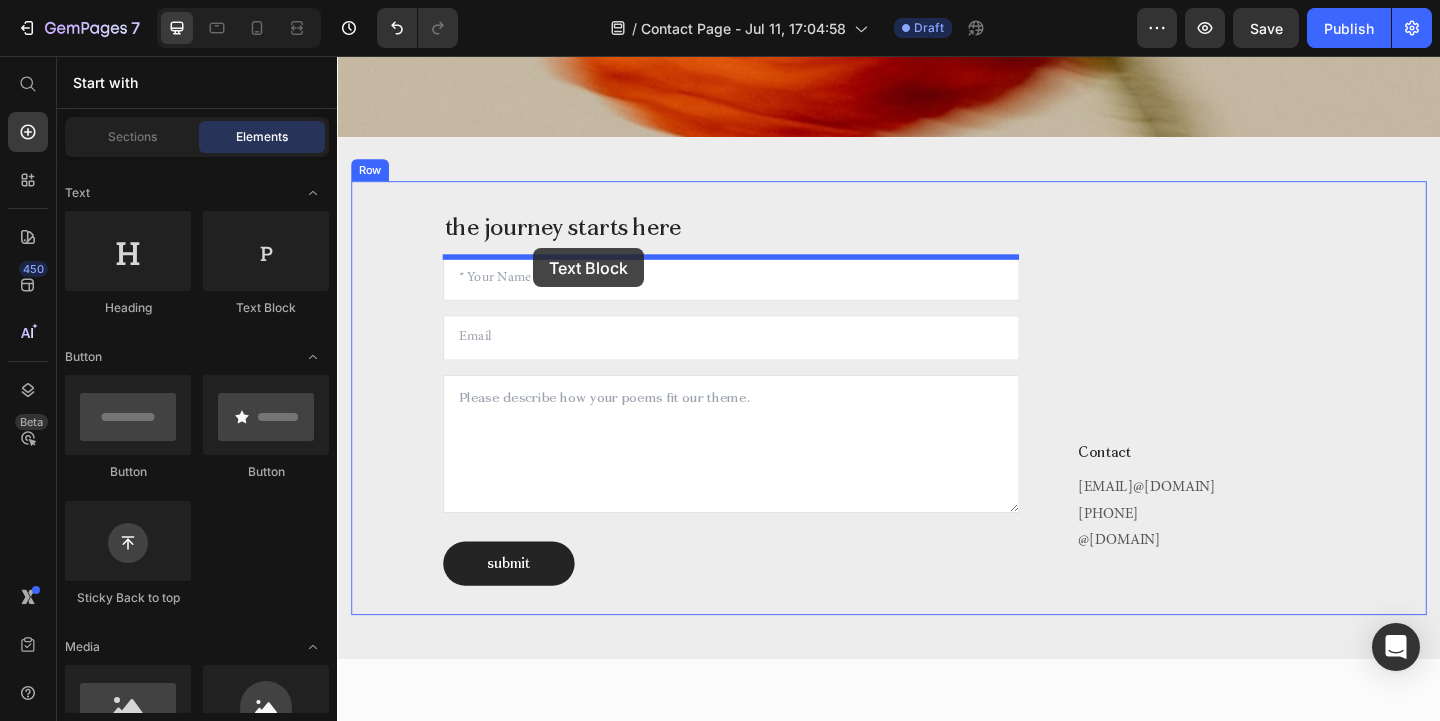 drag, startPoint x: 577, startPoint y: 321, endPoint x: 550, endPoint y: 265, distance: 62.169125 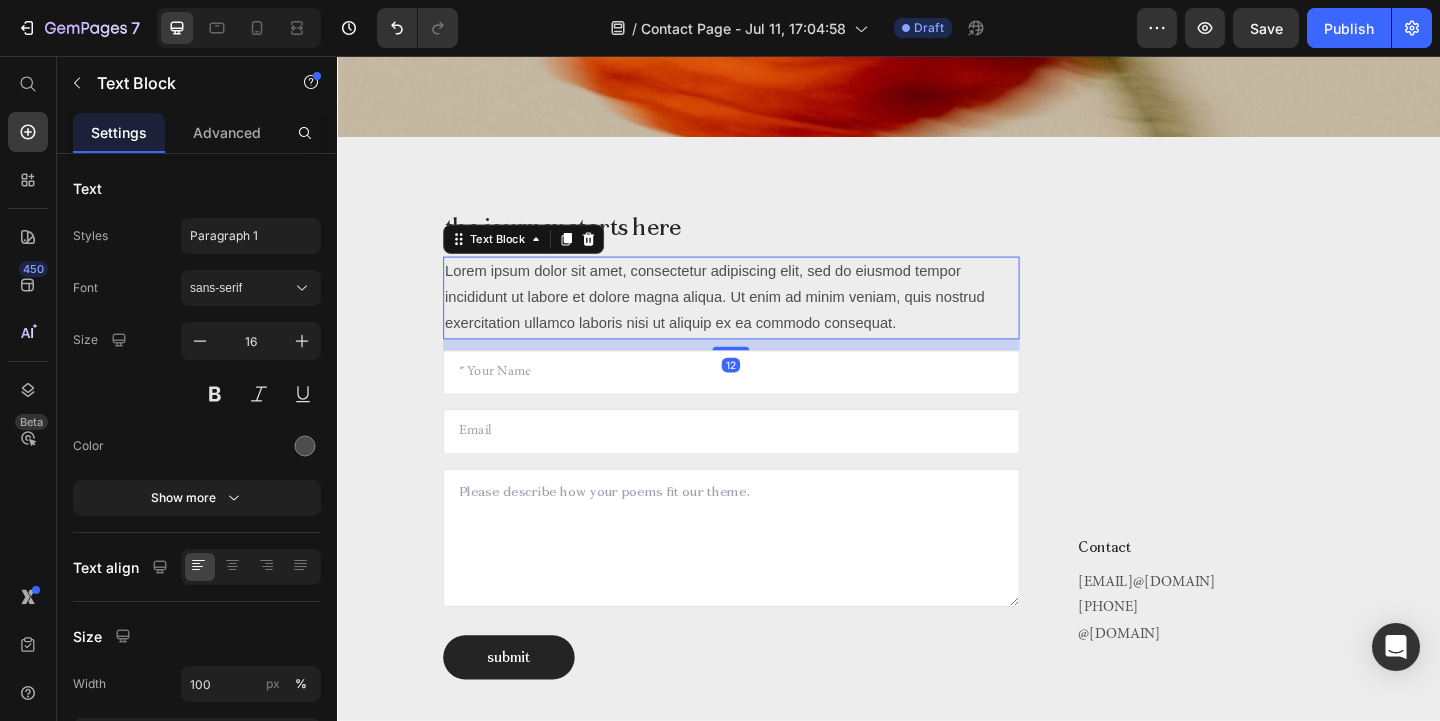 click on "Lorem ipsum dolor sit amet, consectetur adipiscing elit, sed do eiusmod tempor incididunt ut labore et dolore magna aliqua. Ut enim ad minim veniam, quis nostrud exercitation ullamco laboris nisi ut aliquip ex ea commodo consequat." at bounding box center [765, 319] 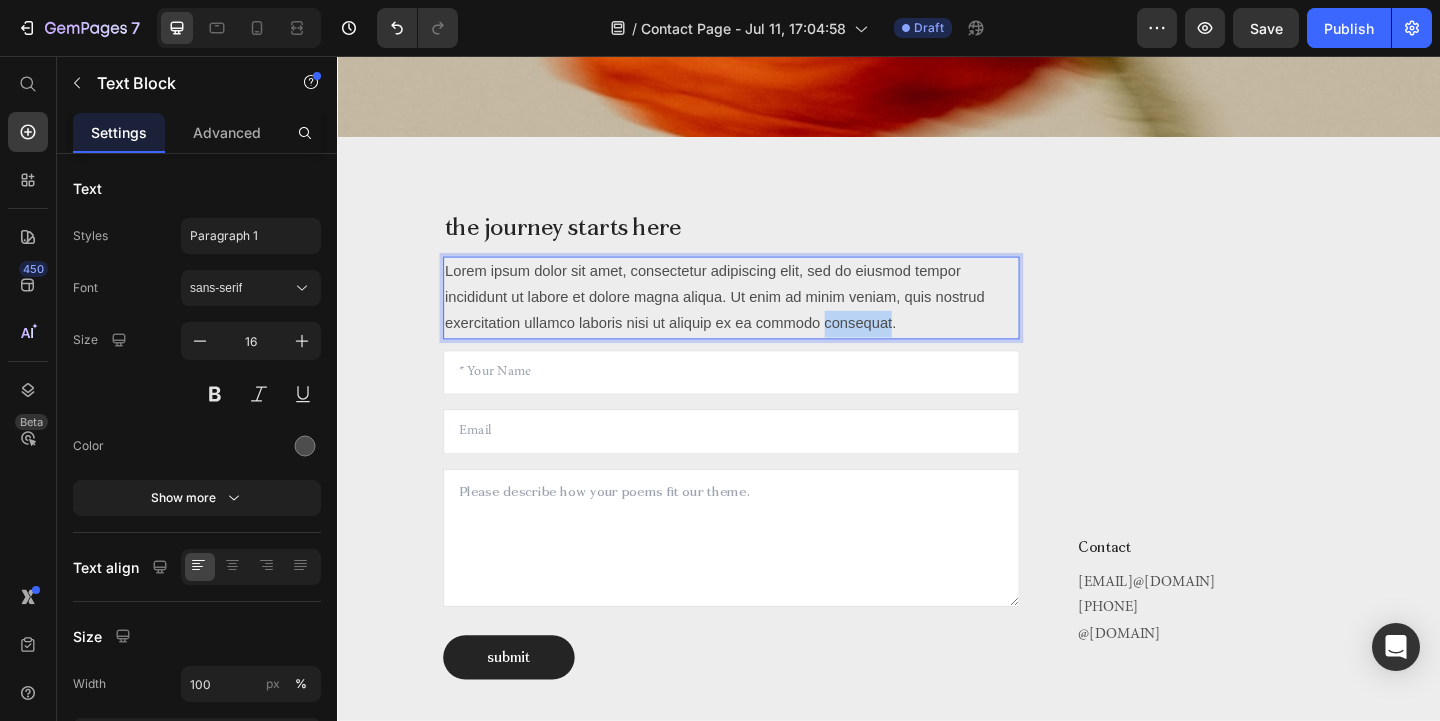 click on "Lorem ipsum dolor sit amet, consectetur adipiscing elit, sed do eiusmod tempor incididunt ut labore et dolore magna aliqua. Ut enim ad minim veniam, quis nostrud exercitation ullamco laboris nisi ut aliquip ex ea commodo consequat." at bounding box center (765, 319) 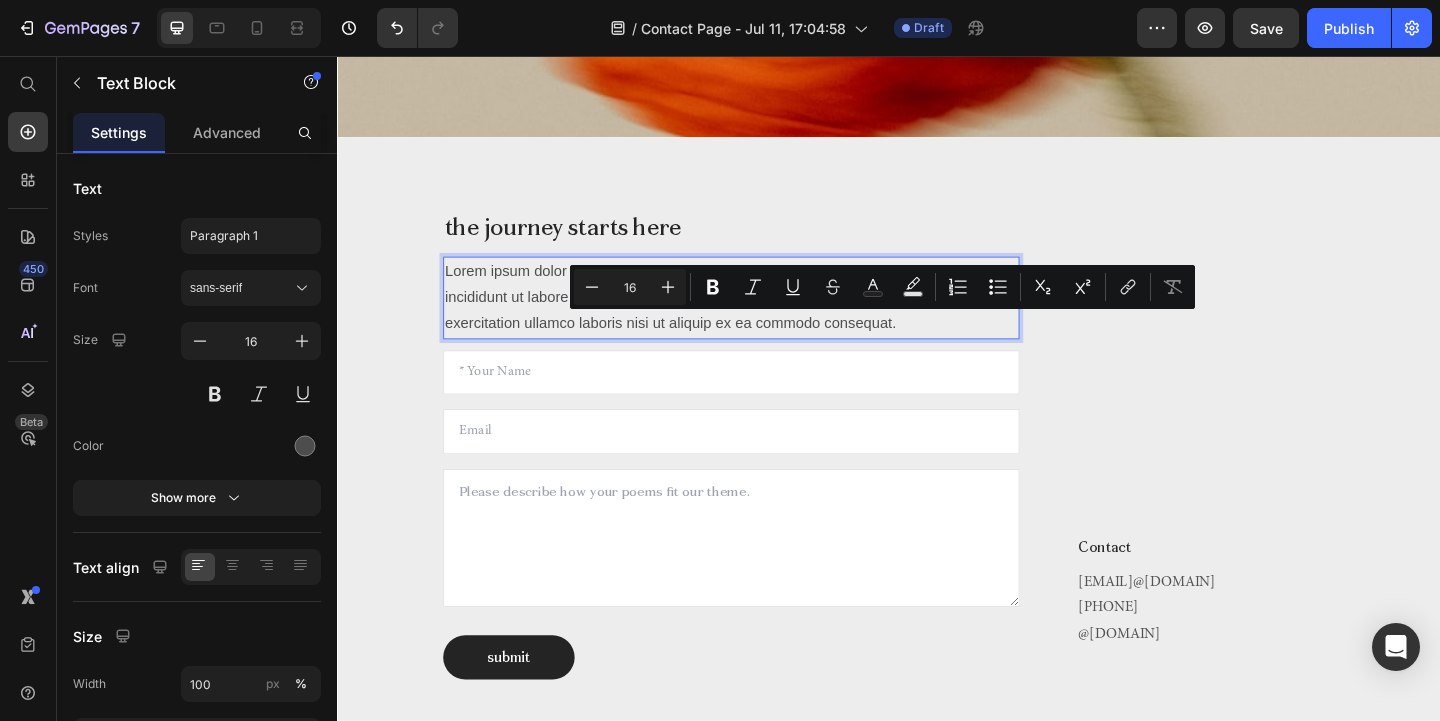 click on "Lorem ipsum dolor sit amet, consectetur adipiscing elit, sed do eiusmod tempor incididunt ut labore et dolore magna aliqua. Ut enim ad minim veniam, quis nostrud exercitation ullamco laboris nisi ut aliquip ex ea commodo consequat." at bounding box center (765, 319) 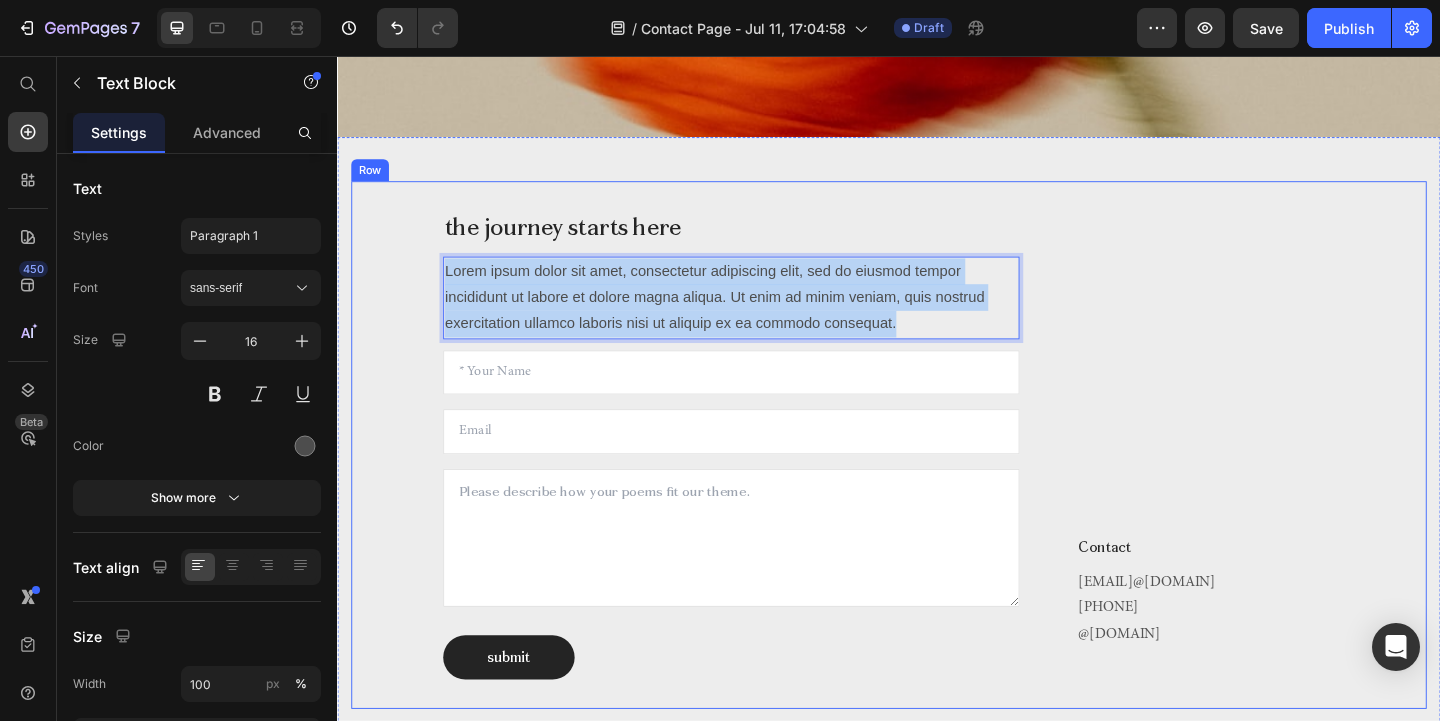 drag, startPoint x: 969, startPoint y: 347, endPoint x: 372, endPoint y: 297, distance: 599.09015 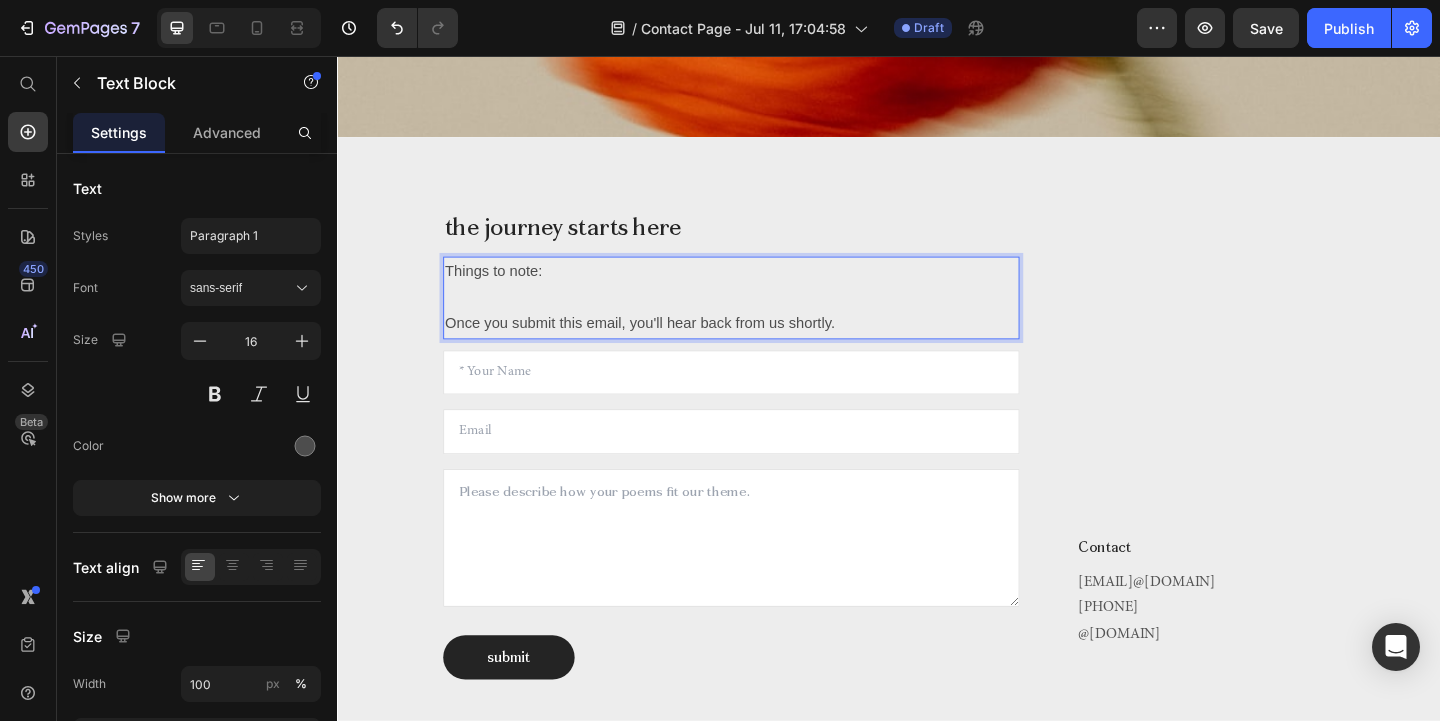 click on "Once you submit this email, you'll hear back from us shortly." at bounding box center (765, 333) 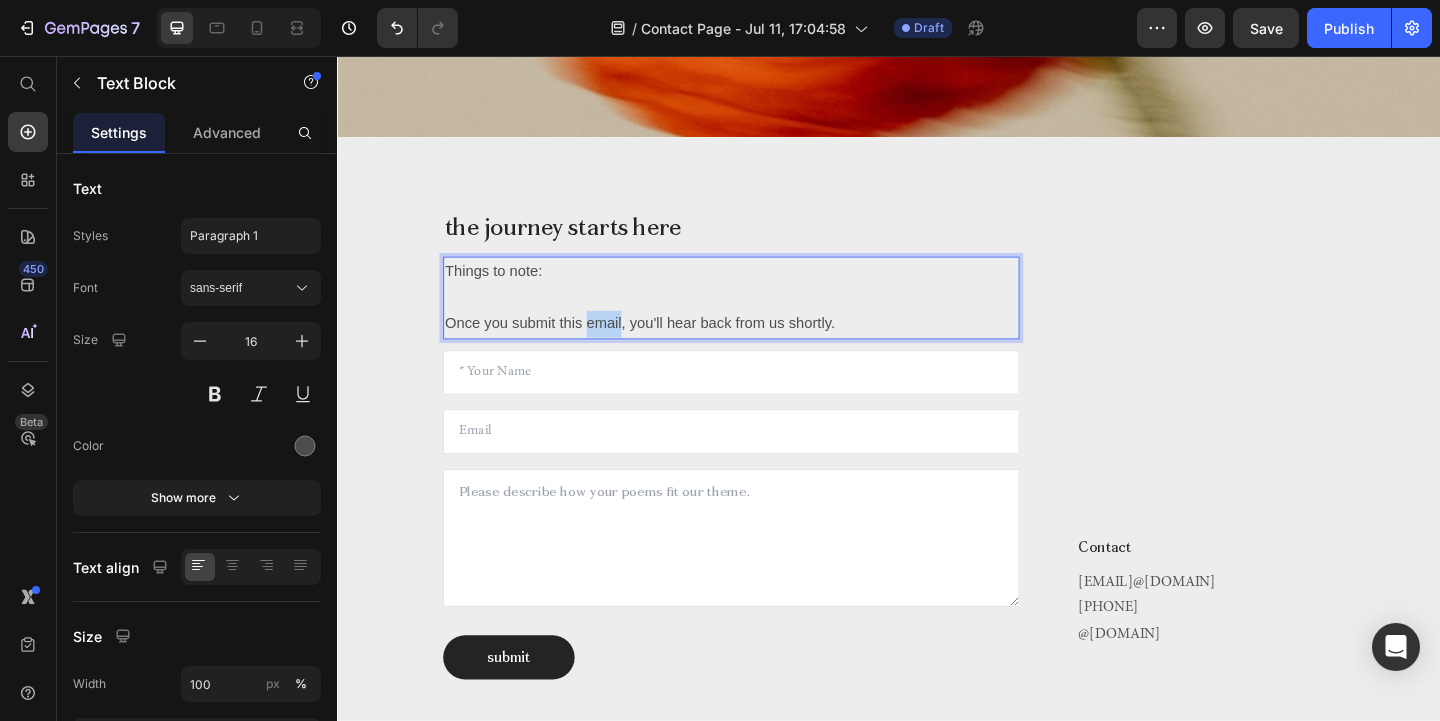 click on "Once you submit this email, you'll hear back from us shortly." at bounding box center (765, 333) 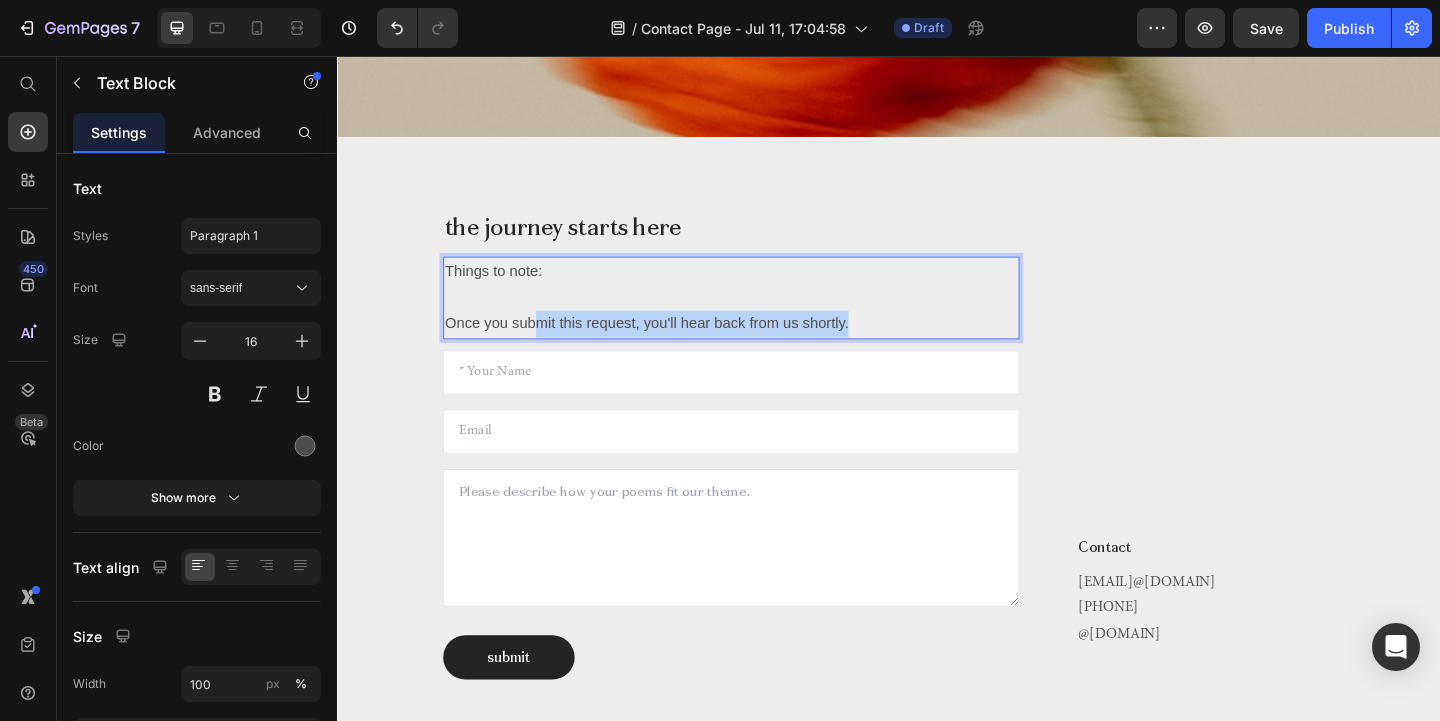 drag, startPoint x: 924, startPoint y: 352, endPoint x: 559, endPoint y: 343, distance: 365.11093 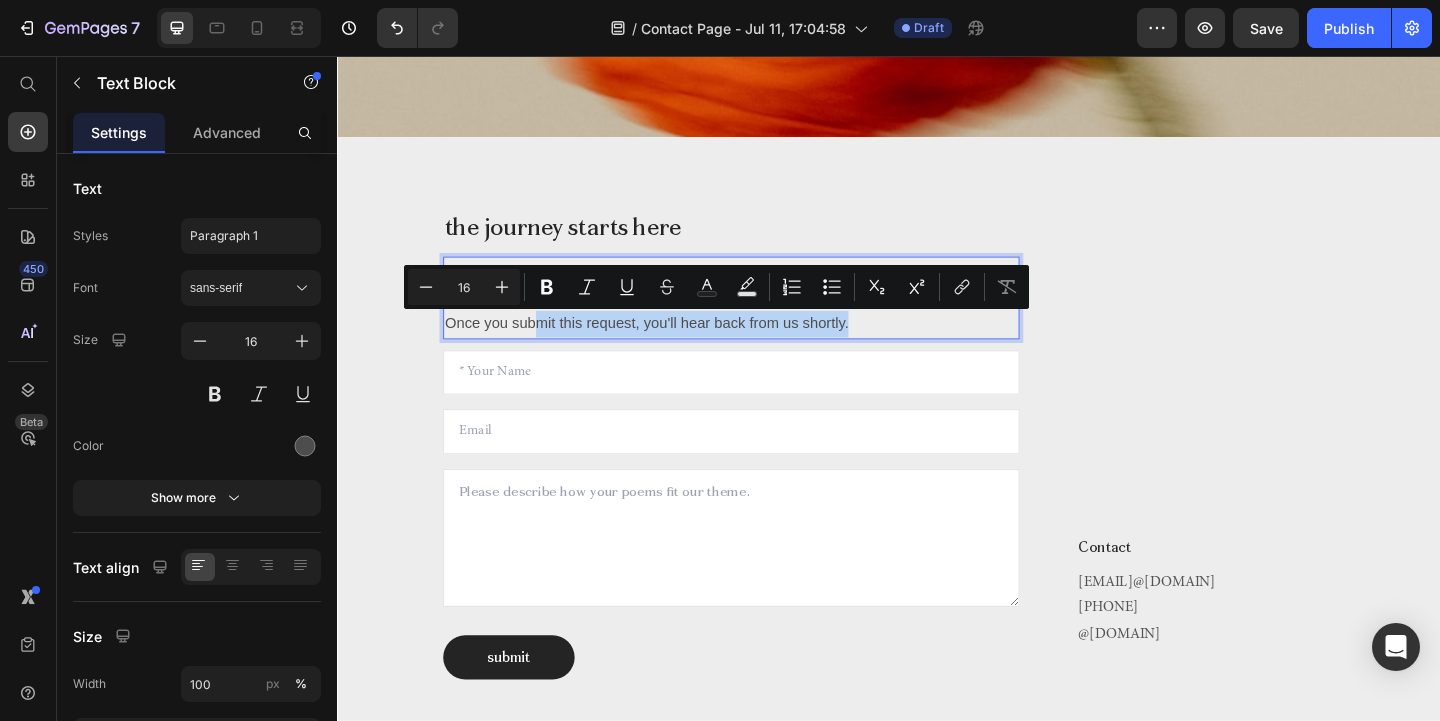click on "Once you submit this request, you'll hear back from us shortly." at bounding box center [765, 333] 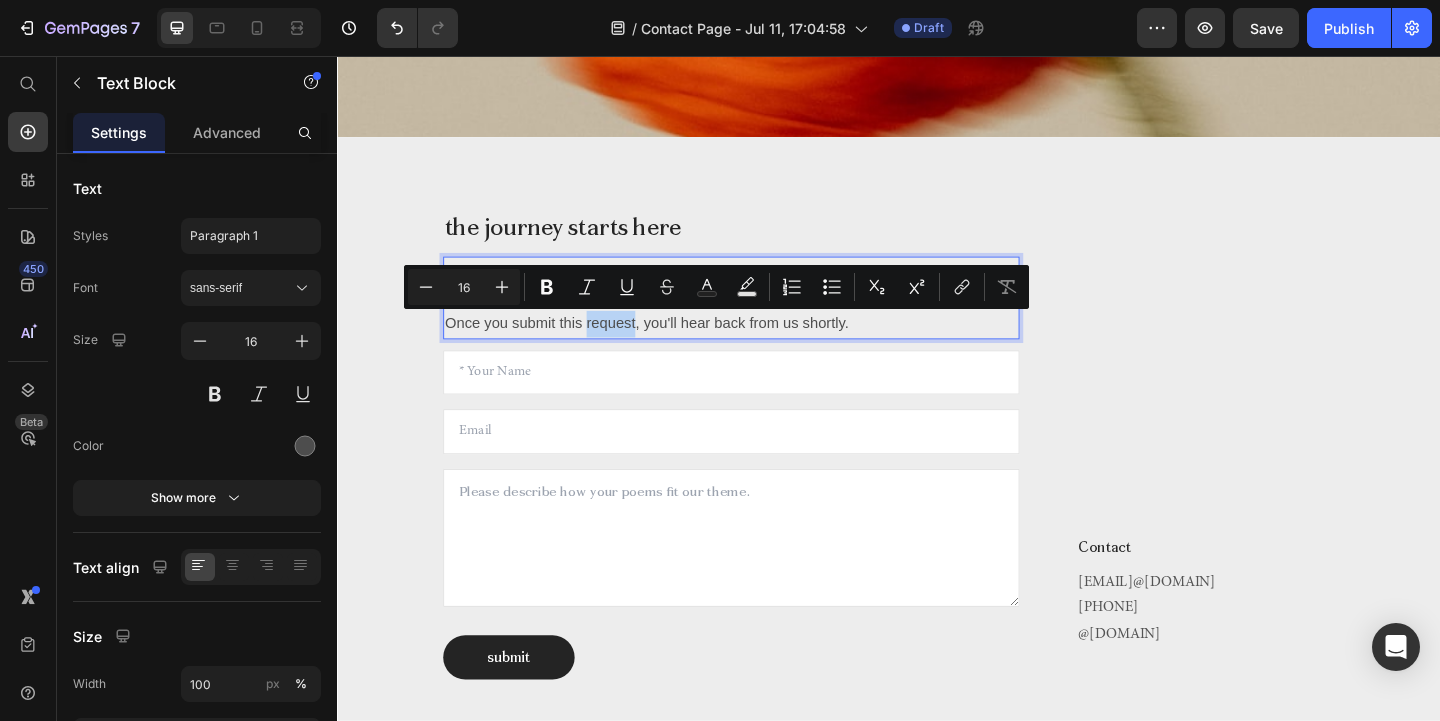 click on "Once you submit this request, you'll hear back from us shortly." at bounding box center (765, 333) 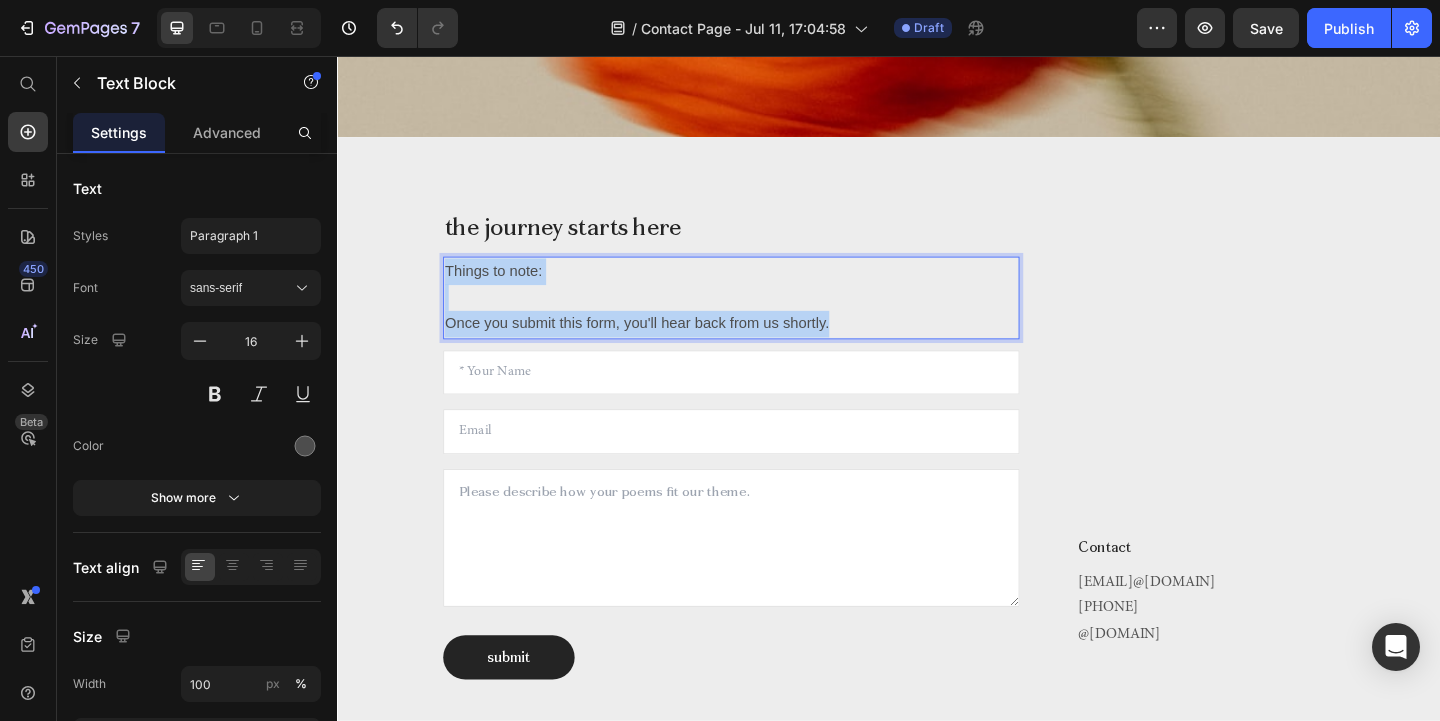 drag, startPoint x: 918, startPoint y: 336, endPoint x: 431, endPoint y: 275, distance: 490.80545 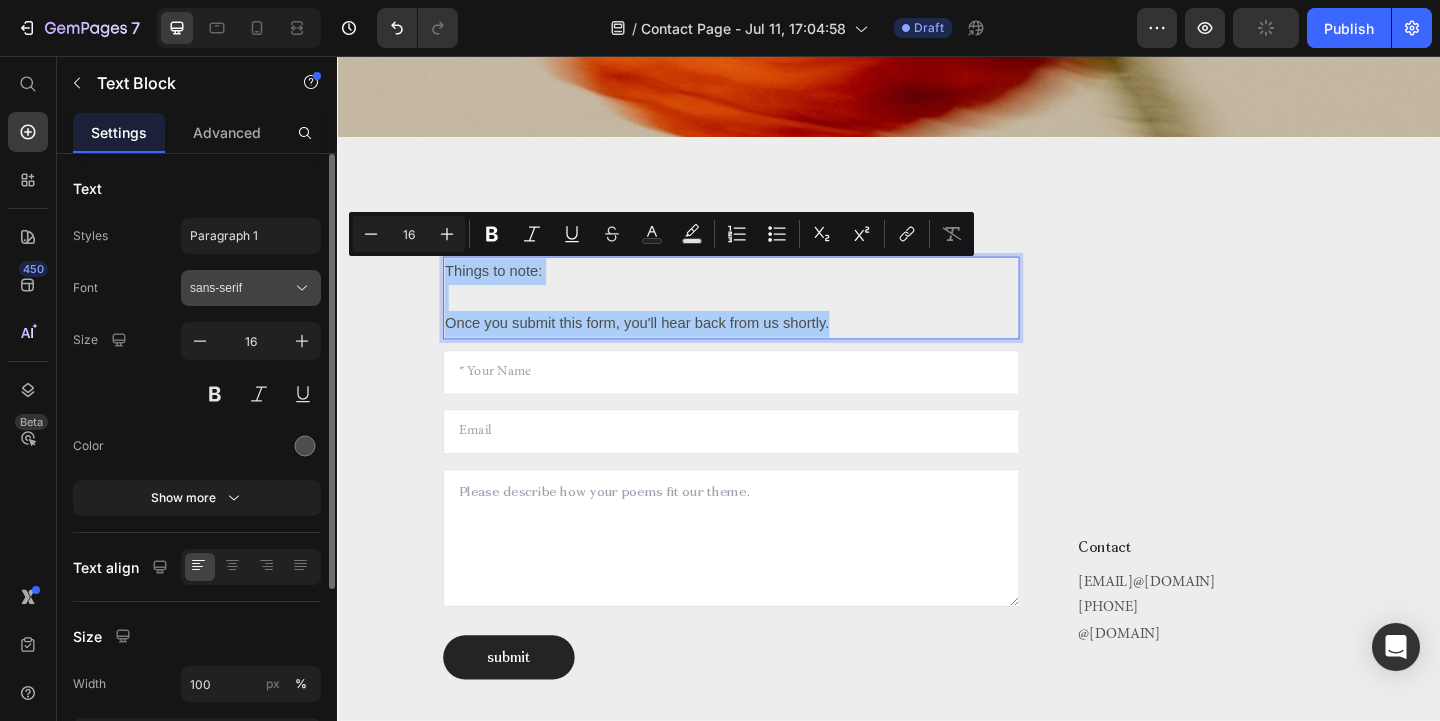 click on "sans-serif" at bounding box center [251, 288] 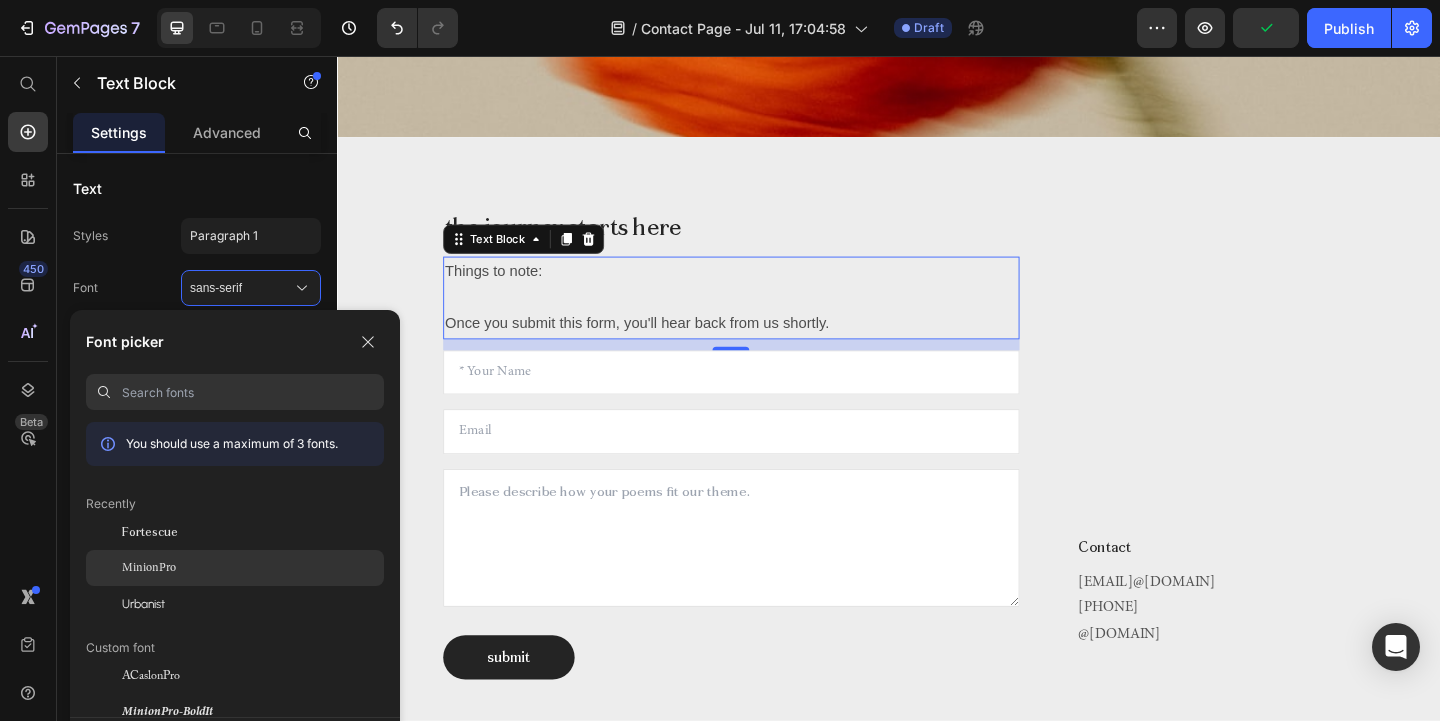 click on "MinionPro" 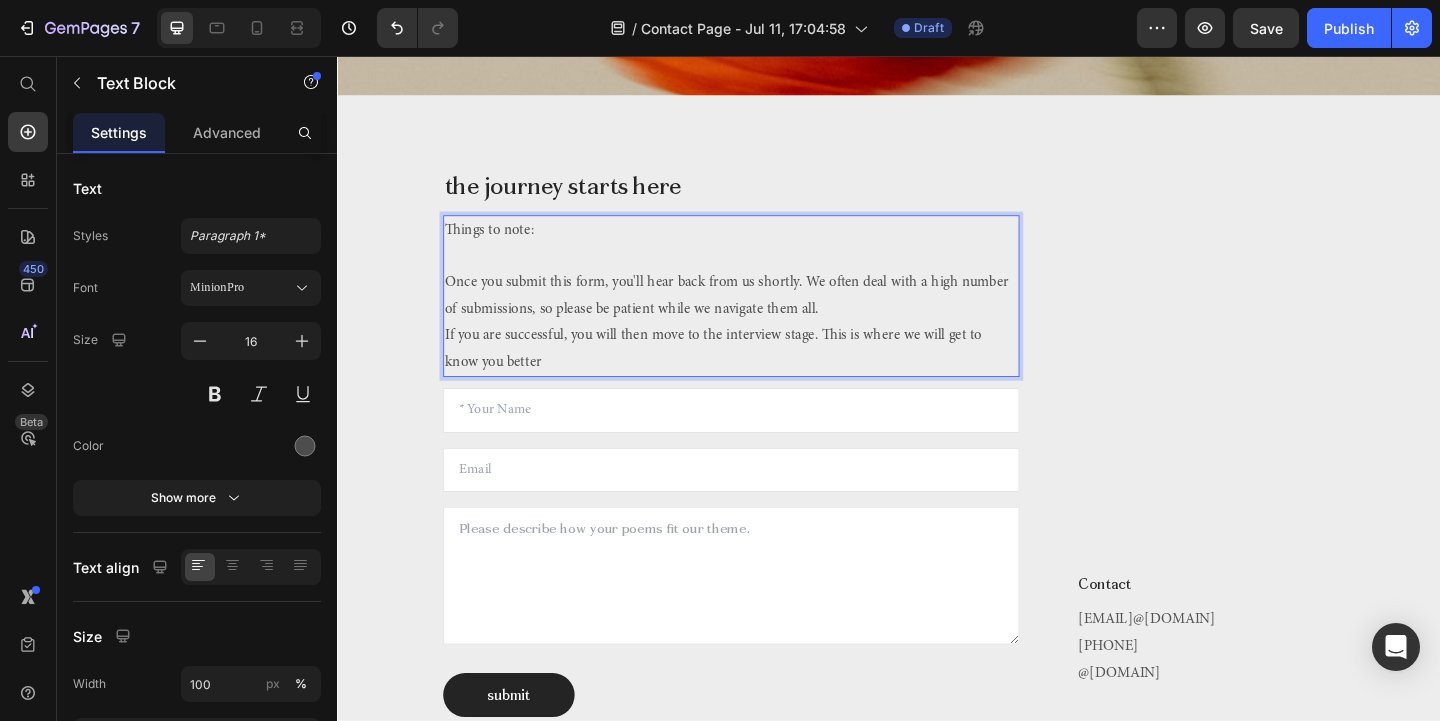 scroll, scrollTop: 737, scrollLeft: 0, axis: vertical 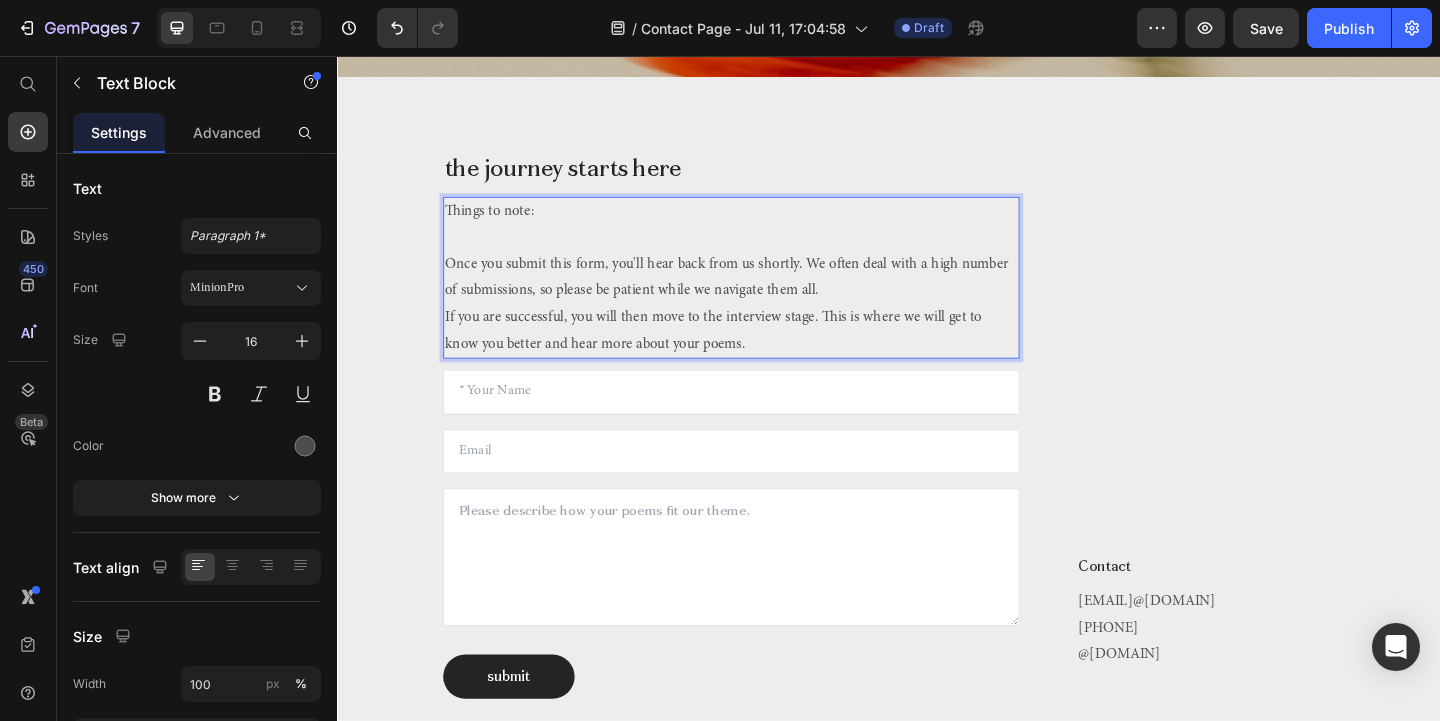 click on "Things to note: Once you submit this form, you'll hear back from us shortly. We often deal with a high number of submissions, so please be patient while we navigate them all. If you are successful, you will then move to the interview stage. This is where we will get to know you better and hear more about your poems." at bounding box center (765, 297) 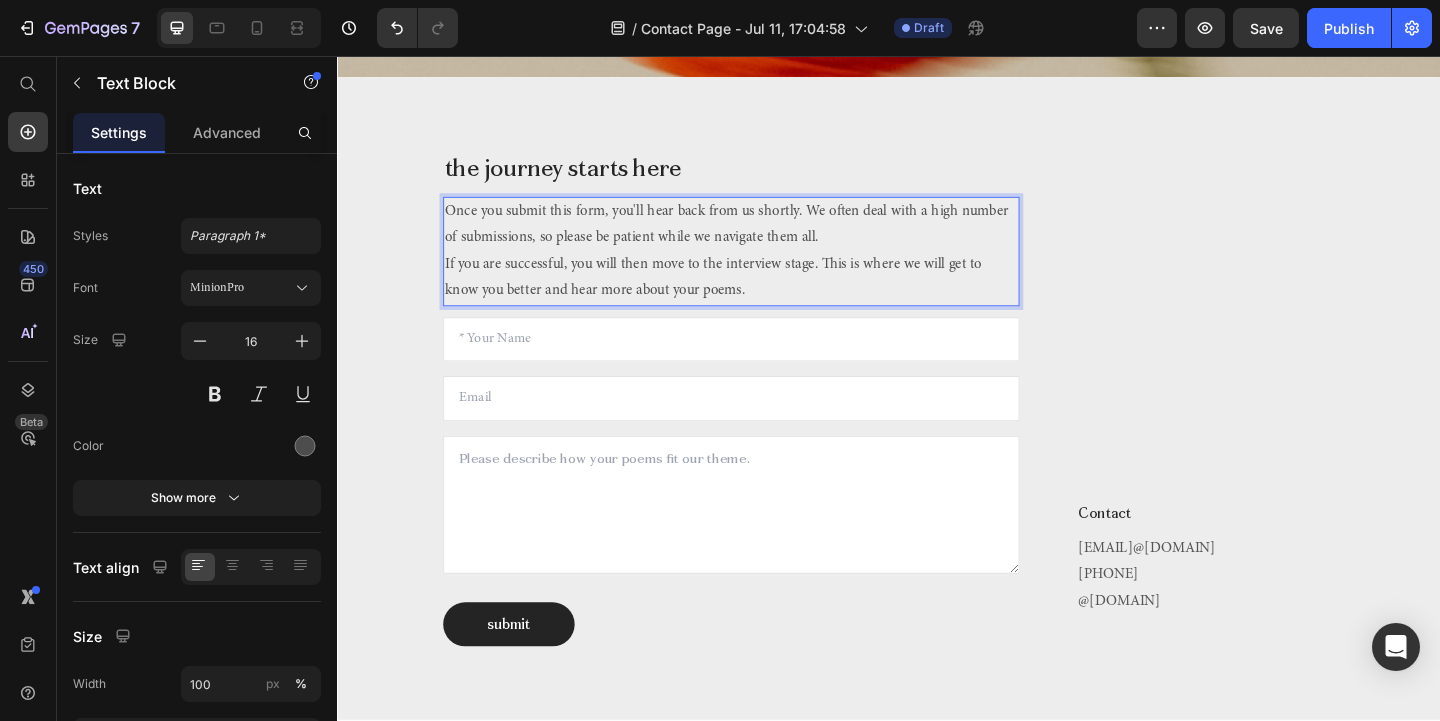 click on "Once you submit this form, you'll hear back from us shortly. We often deal with a high number of submissions, so please be patient while we navigate them all." at bounding box center [765, 240] 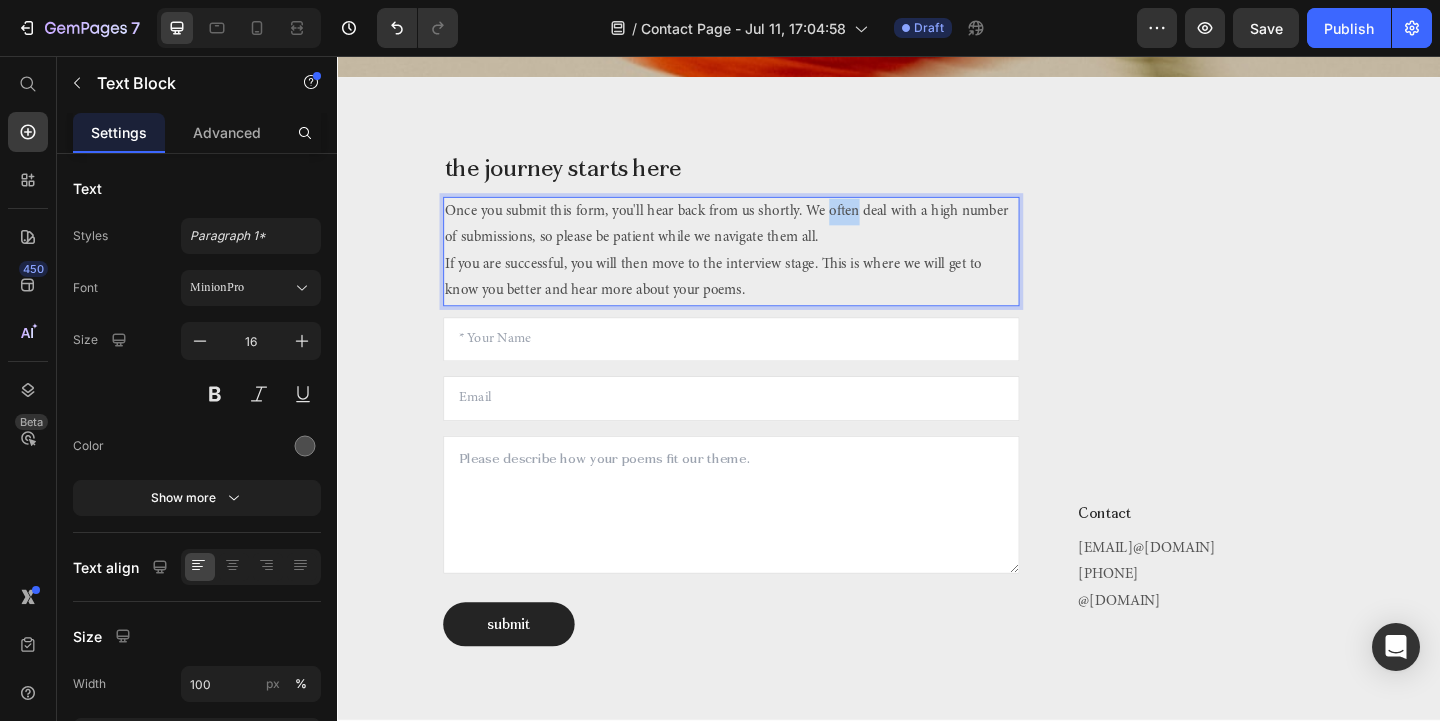 click on "Once you submit this form, you'll hear back from us shortly. We often deal with a high number of submissions, so please be patient while we navigate them all." at bounding box center [765, 240] 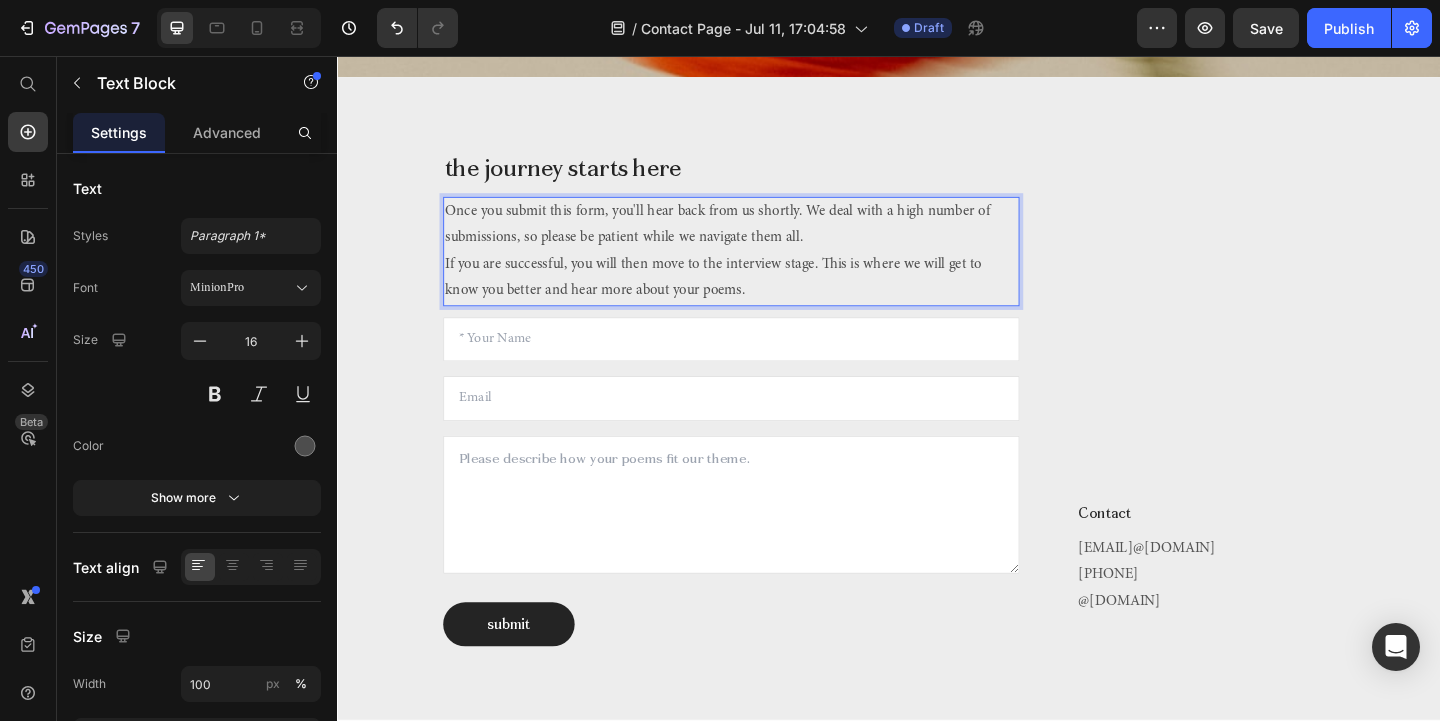 click on "Once you submit this form, you'll hear back from us shortly. We deal with a high number of submissions, so please be patient while we navigate them all." at bounding box center (765, 240) 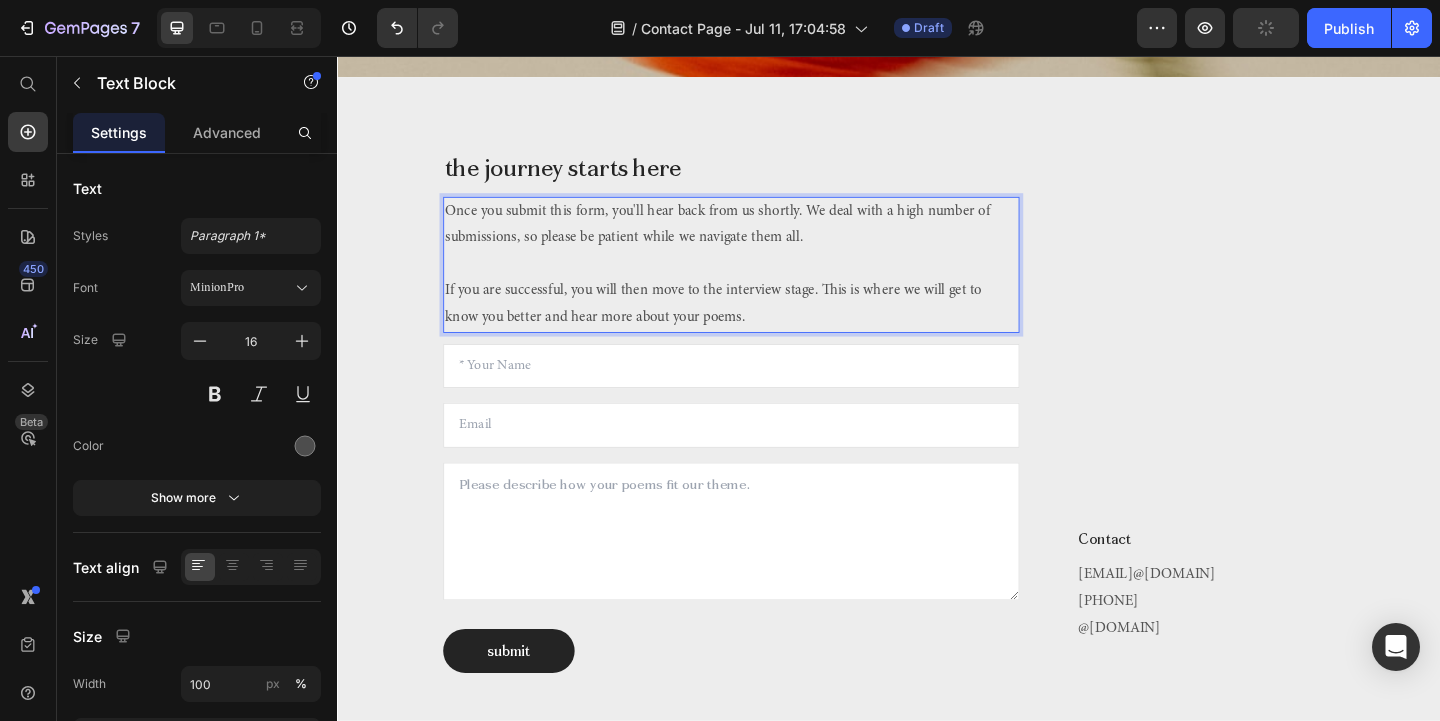 click on "If you are successful, you will then move to the interview stage. This is where we will get to know you better and hear more about your poems." at bounding box center [765, 326] 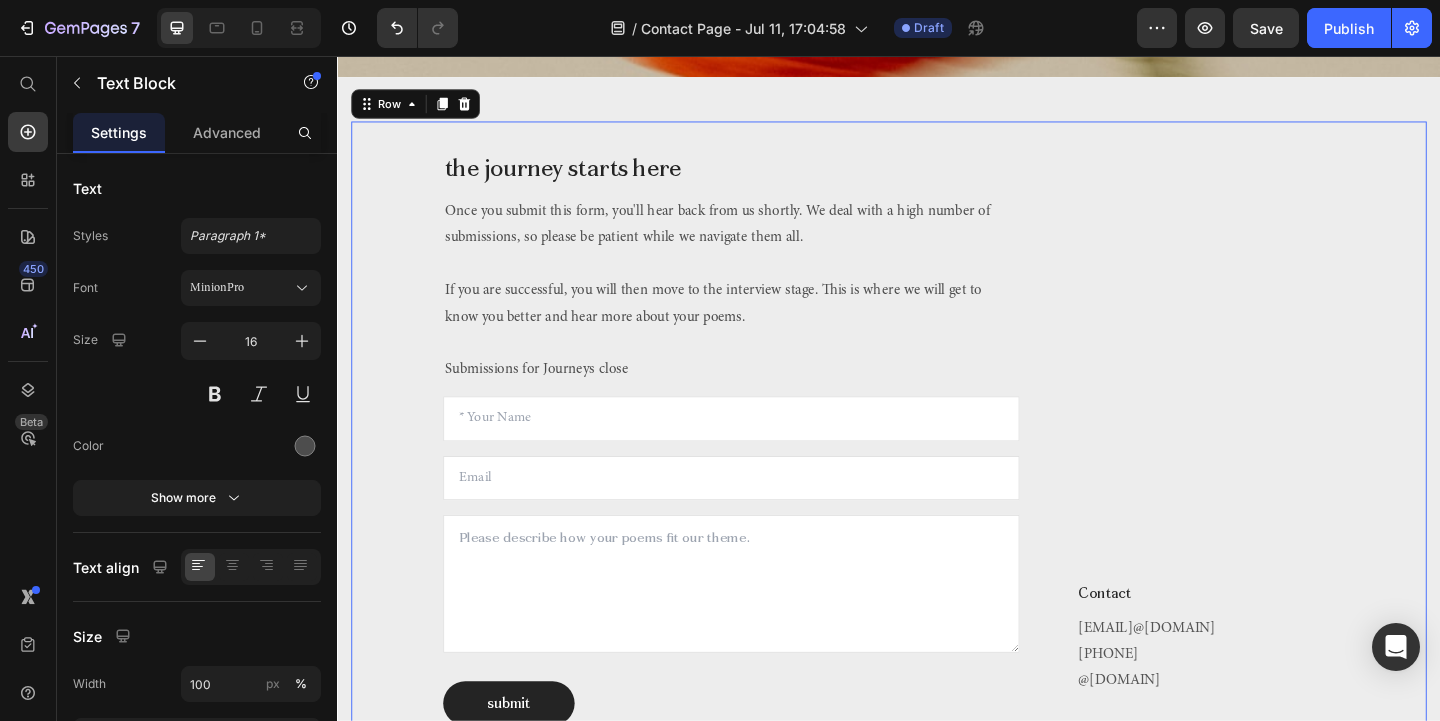 click on "Submissions for Journeys close" at bounding box center (765, 471) 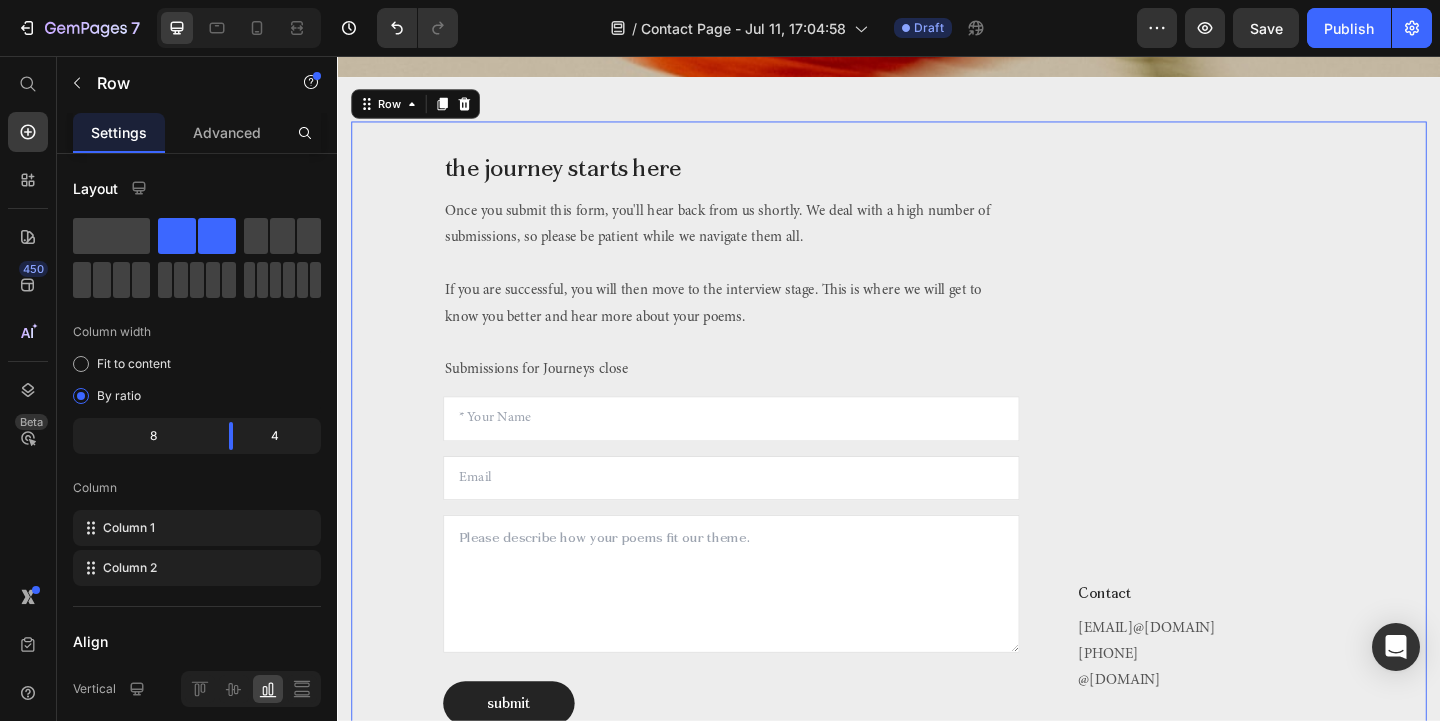 click on "Submissions for Journeys close" at bounding box center (765, 471) 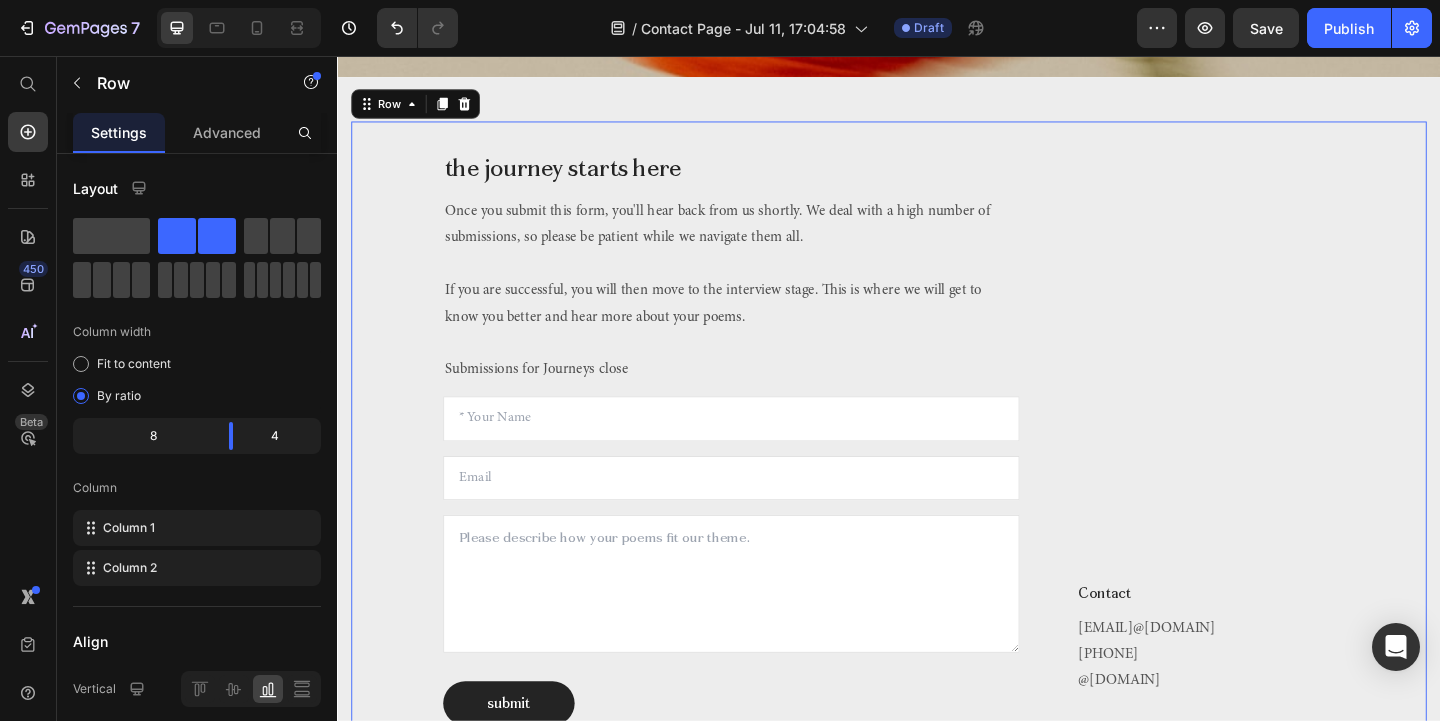 click on "Submissions for Journeys close" at bounding box center (765, 397) 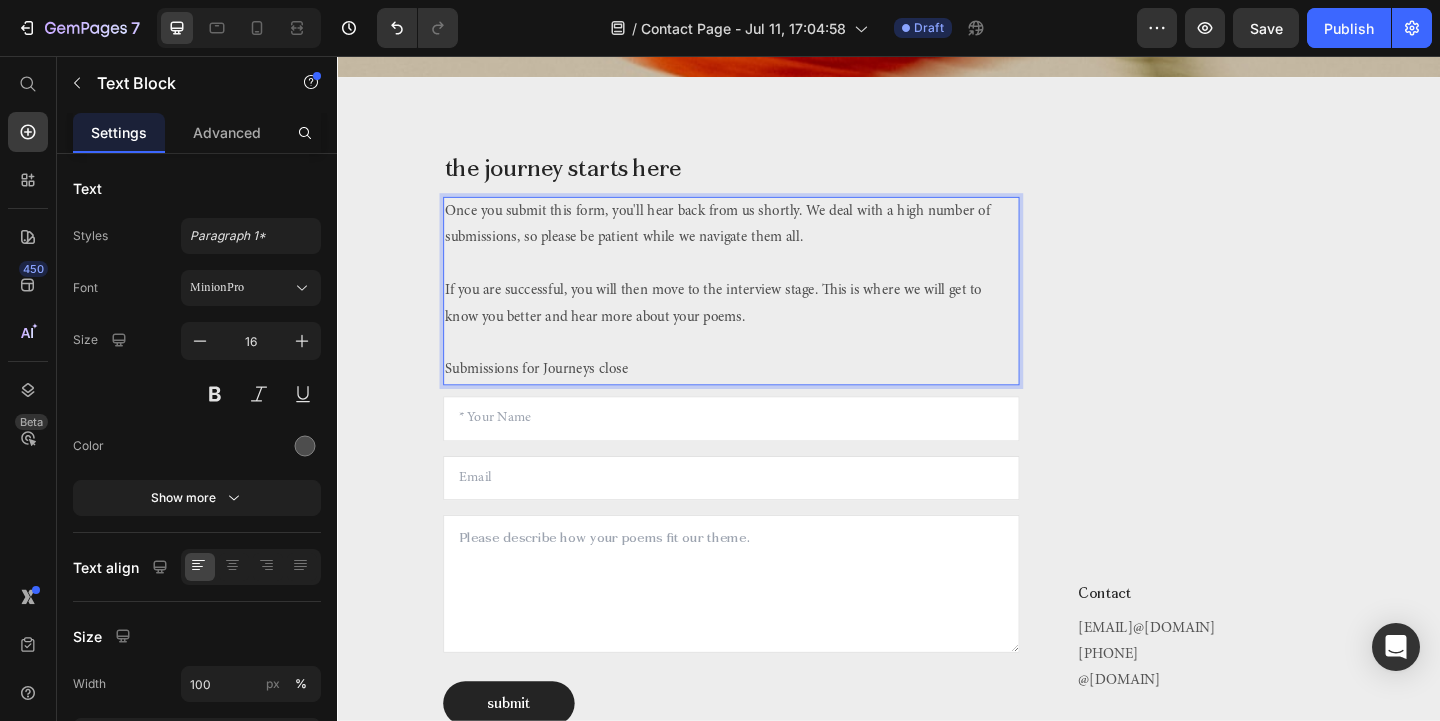 click on "Submissions for Journeys close" at bounding box center [765, 397] 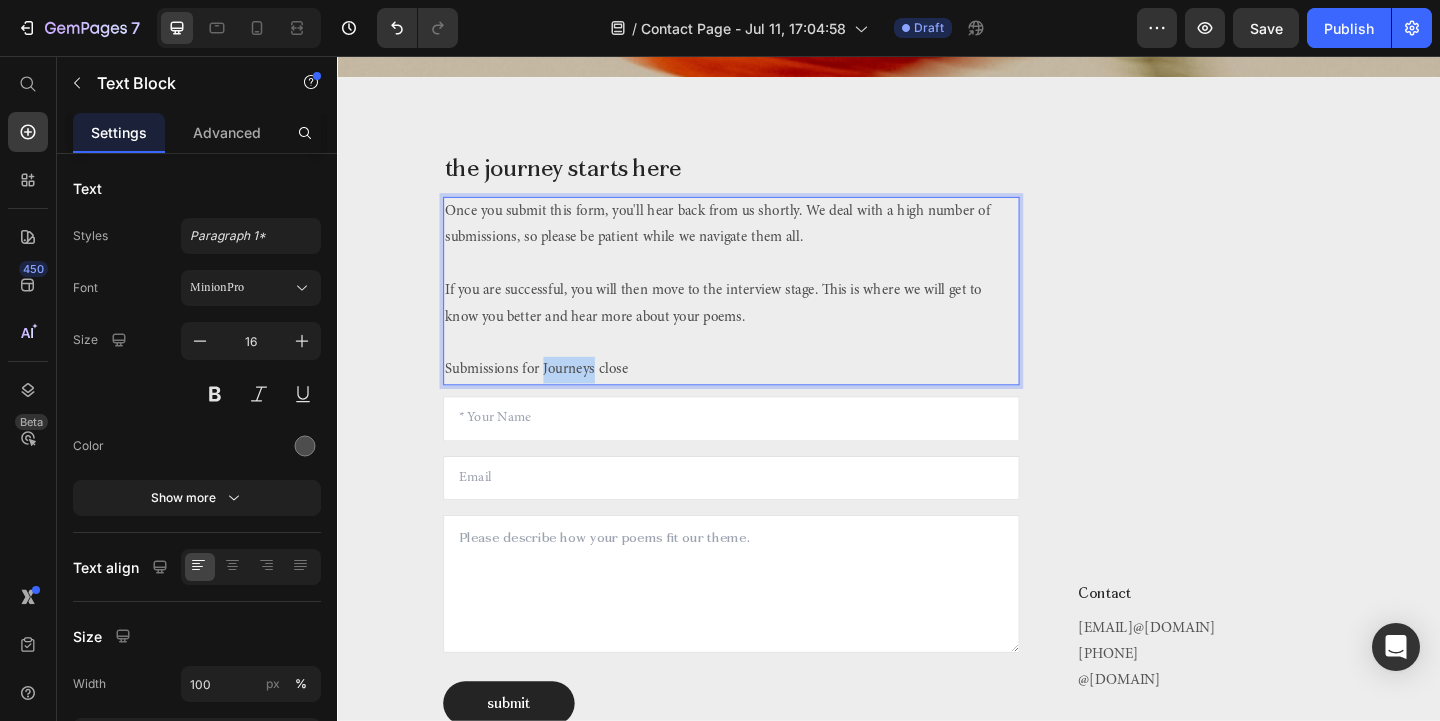click on "Submissions for Journeys close" at bounding box center [765, 397] 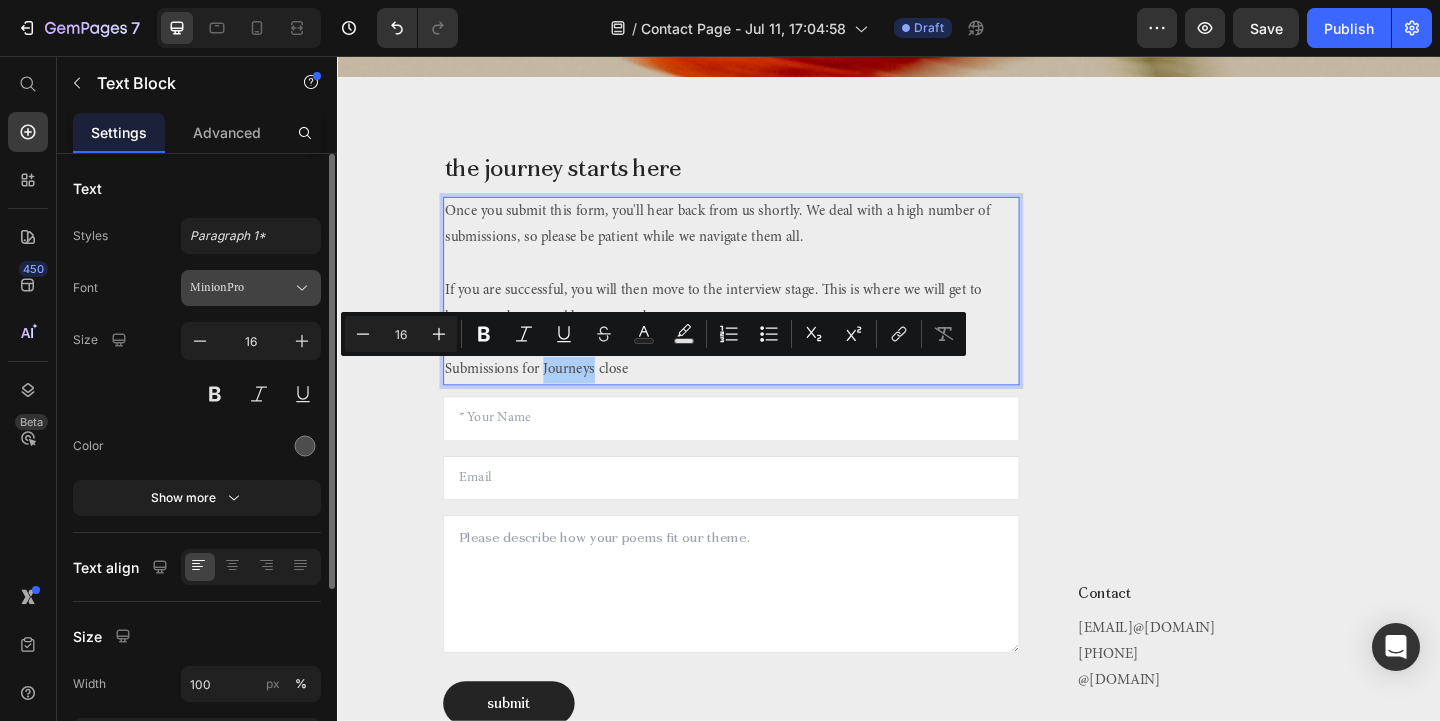 click on "MinionPro" at bounding box center [251, 288] 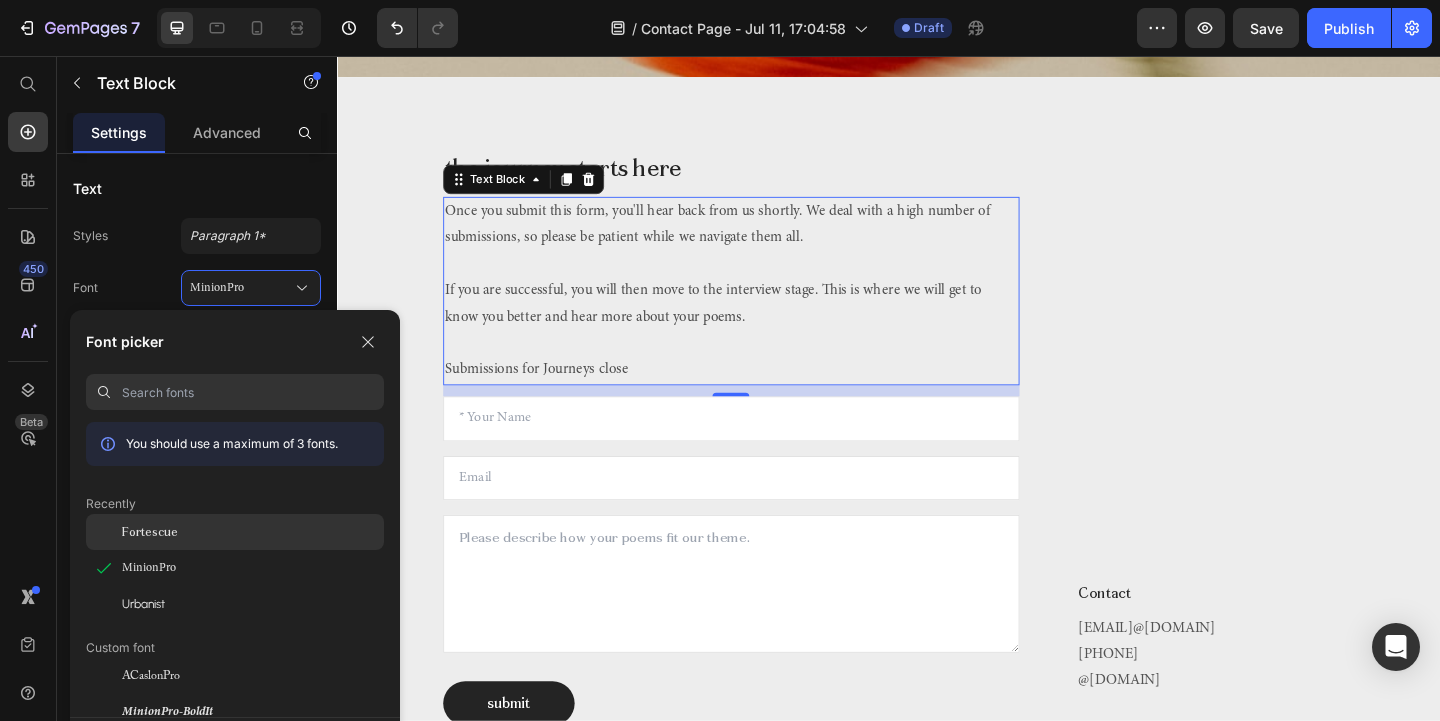 click on "Fortescue" 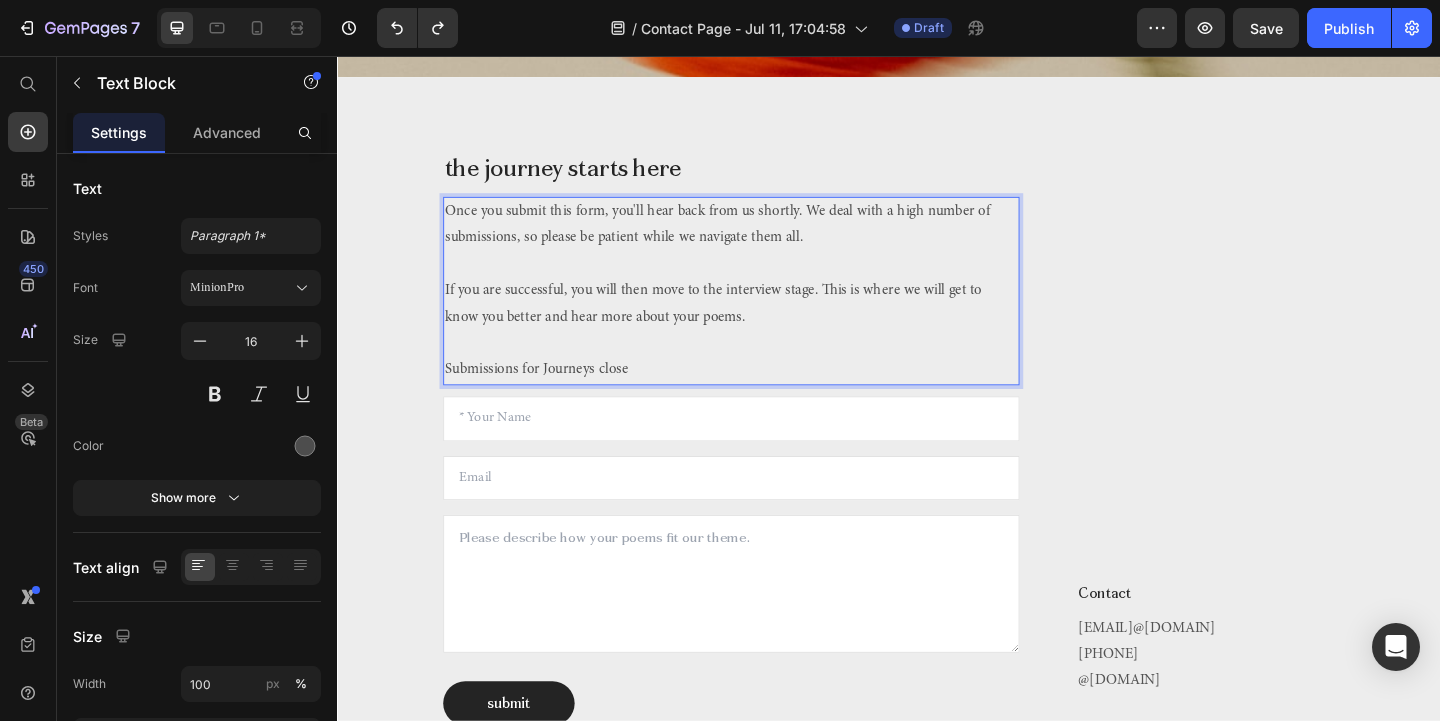 click on "Submissions for Journeys close" at bounding box center (765, 397) 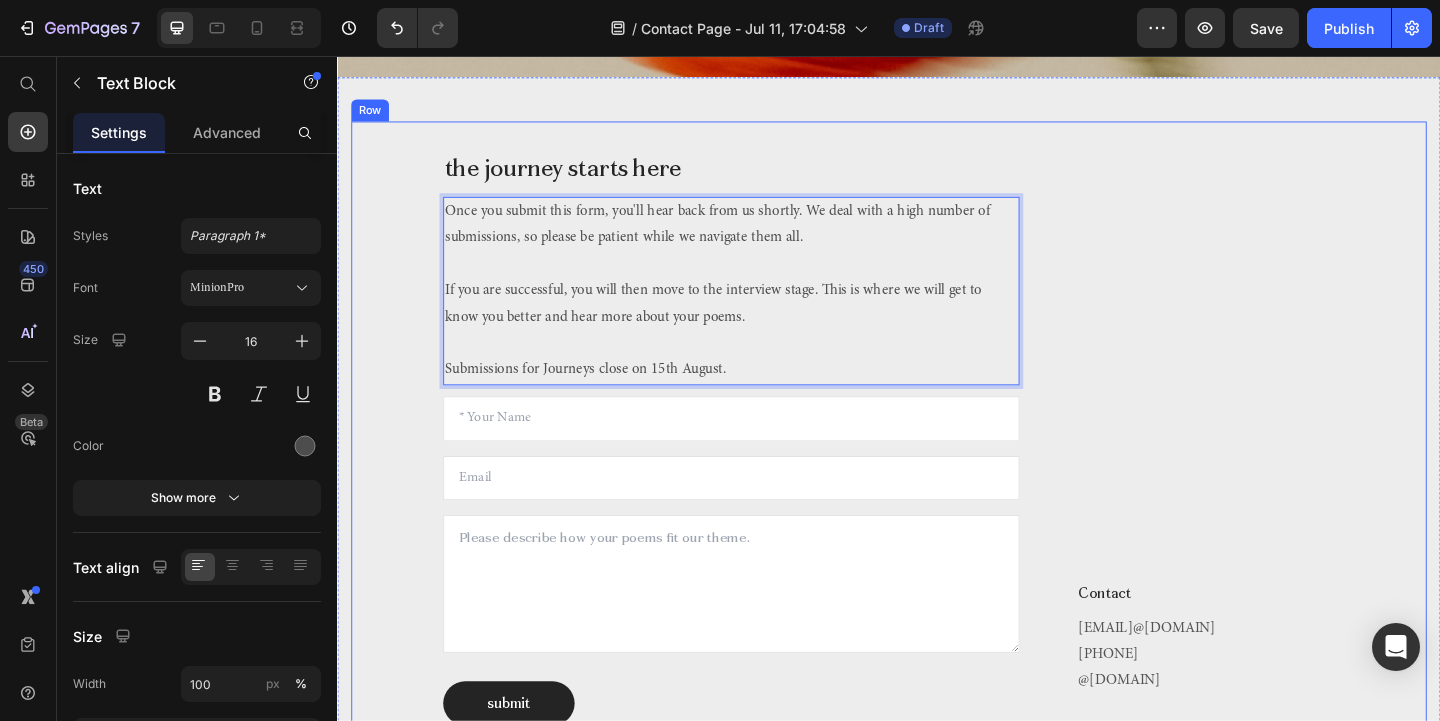 click on "[EMAIL] [PHONE] @[DOMAIN]" at bounding box center [1265, 471] 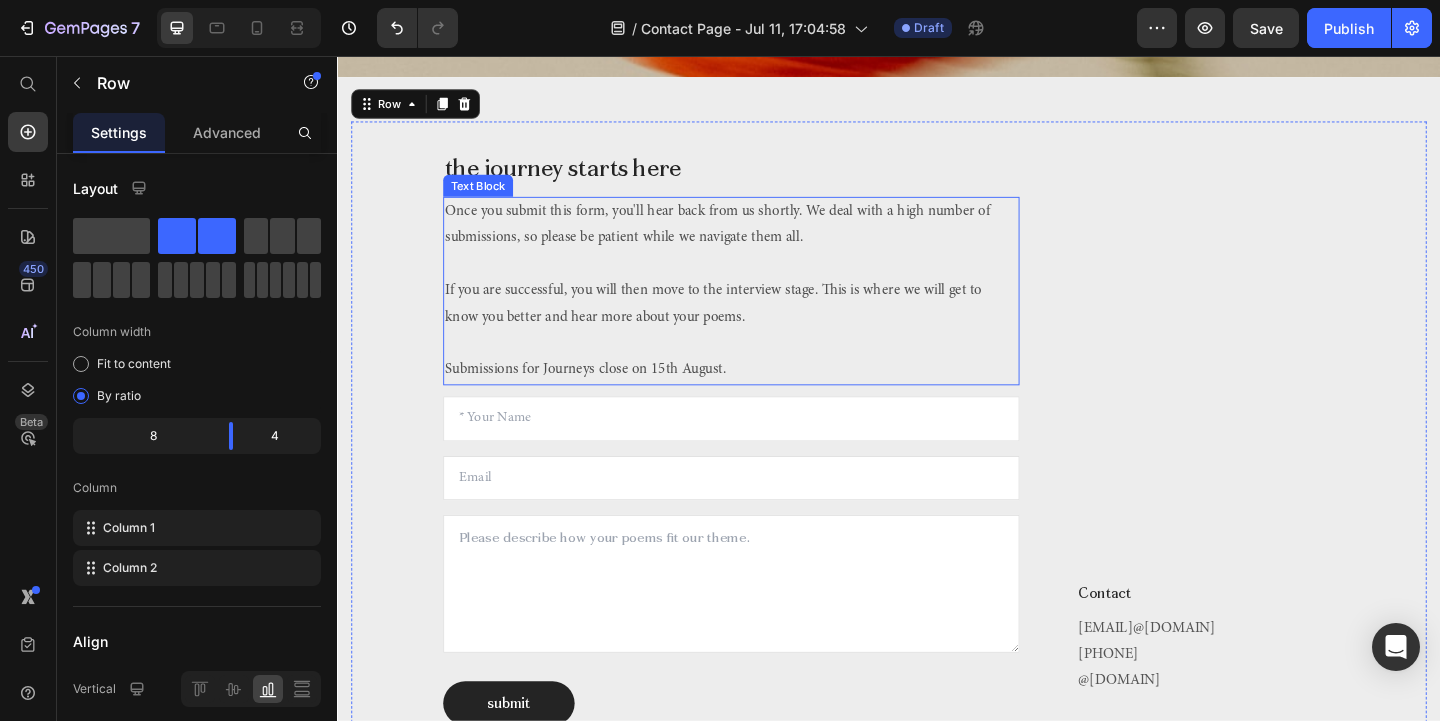 click on "Submissions for Journeys close on 15th August." at bounding box center [765, 397] 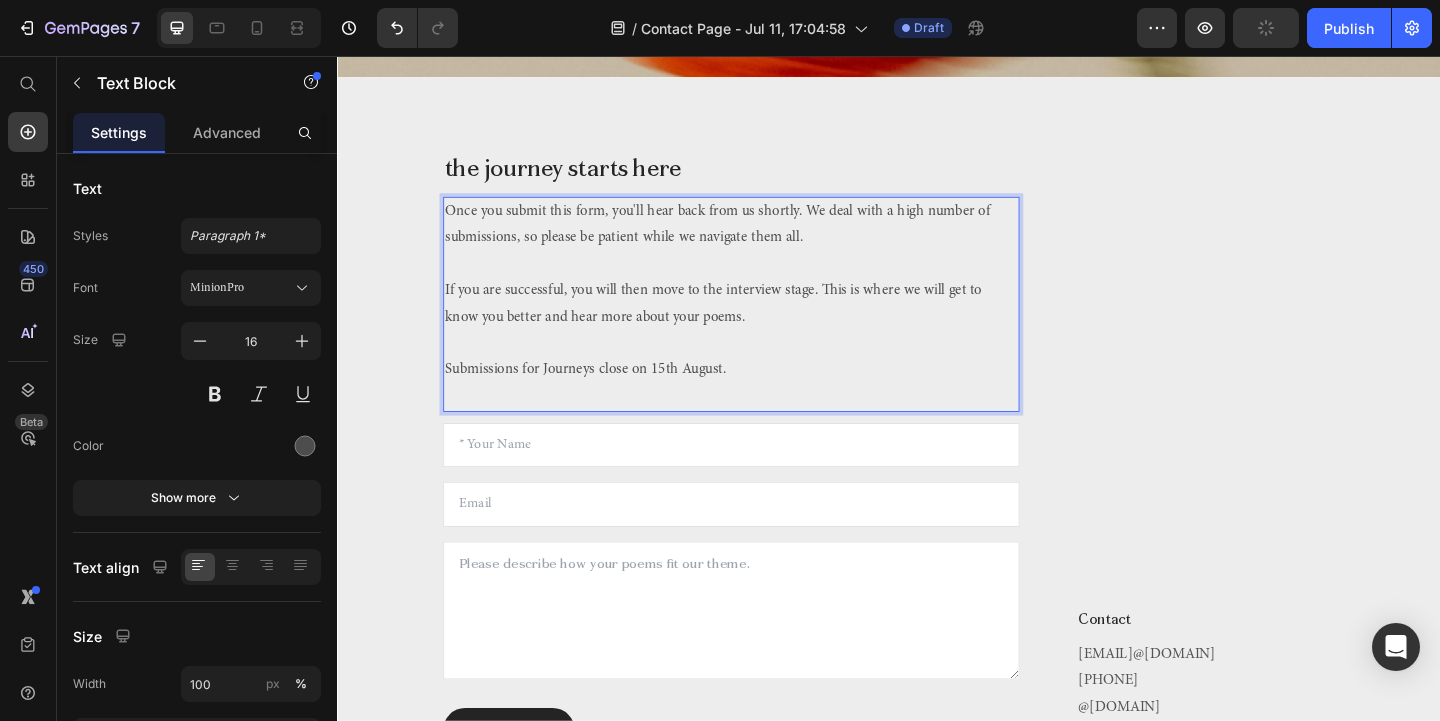 click on "[EMAIL] [PHONE] @[DOMAIN]" at bounding box center (1265, 486) 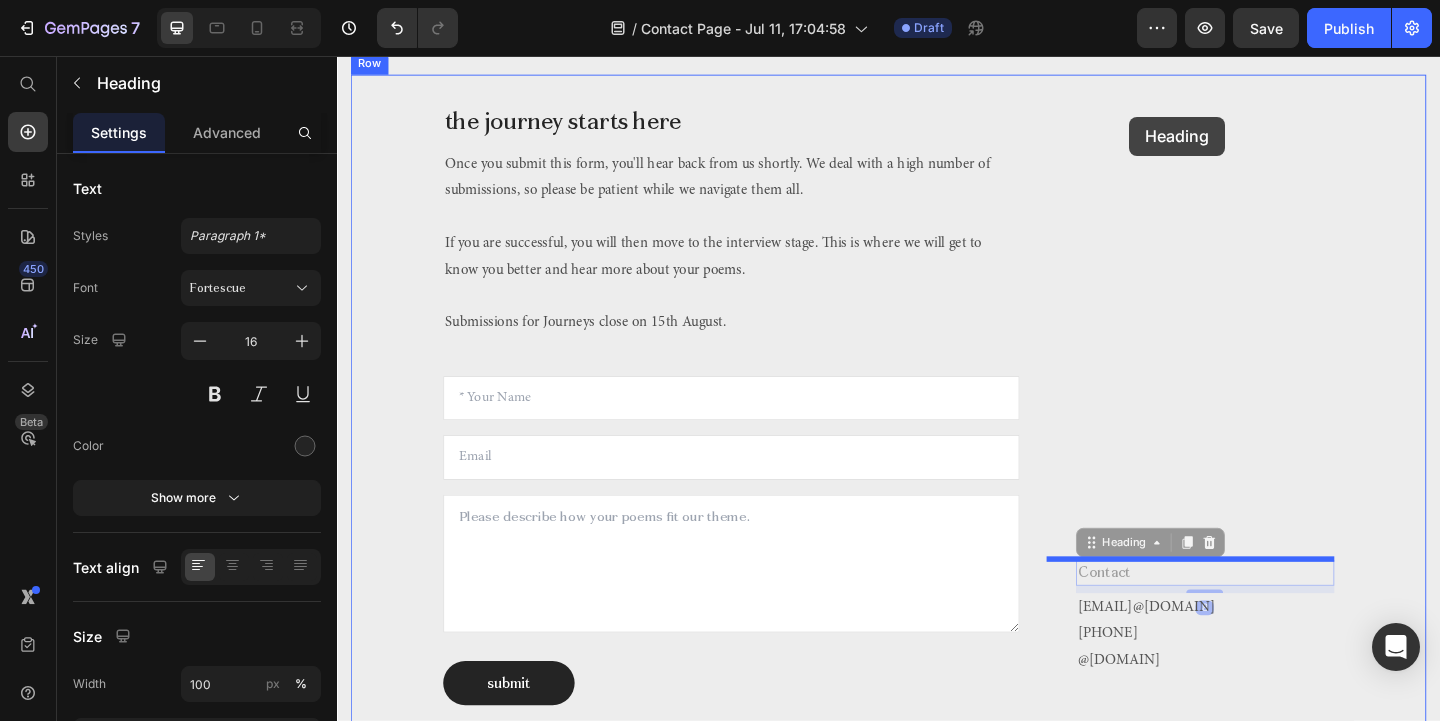 scroll, scrollTop: 759, scrollLeft: 0, axis: vertical 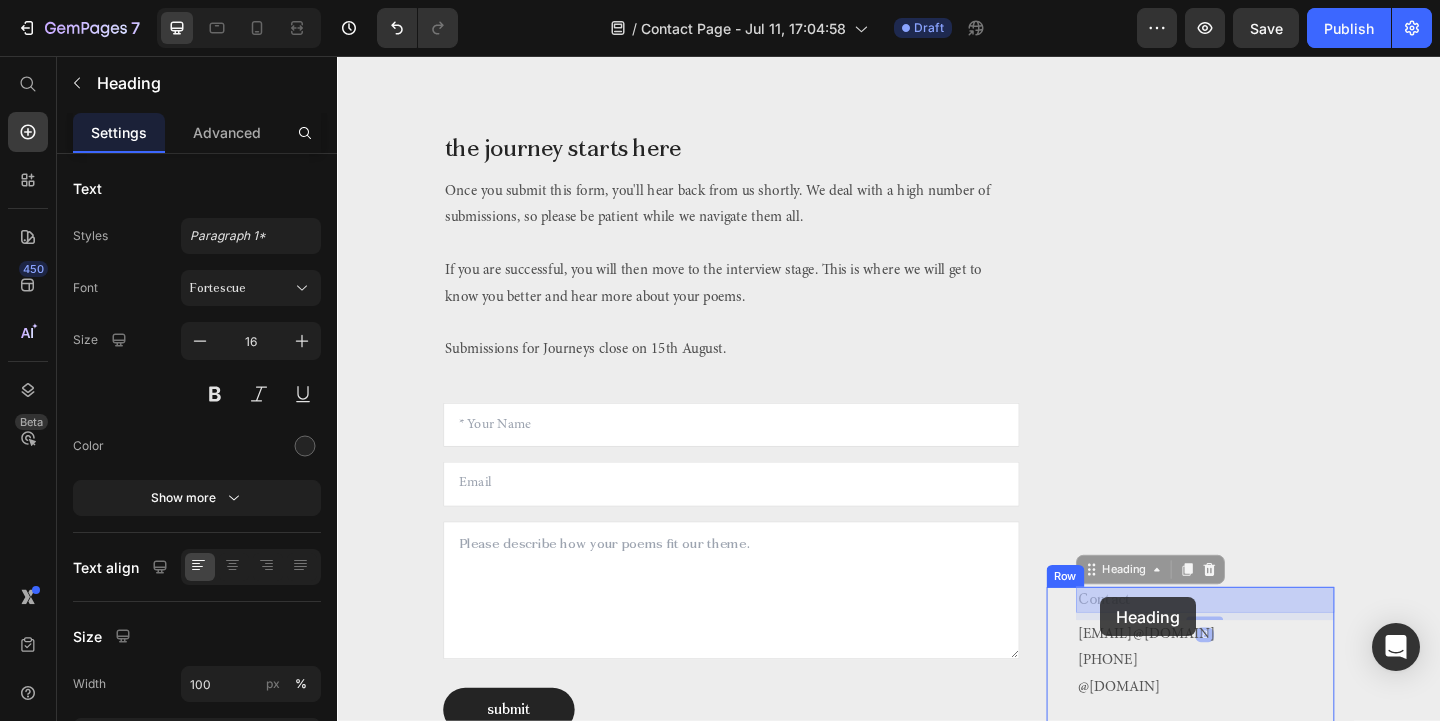 drag, startPoint x: 1188, startPoint y: 615, endPoint x: 1167, endPoint y: 645, distance: 36.619667 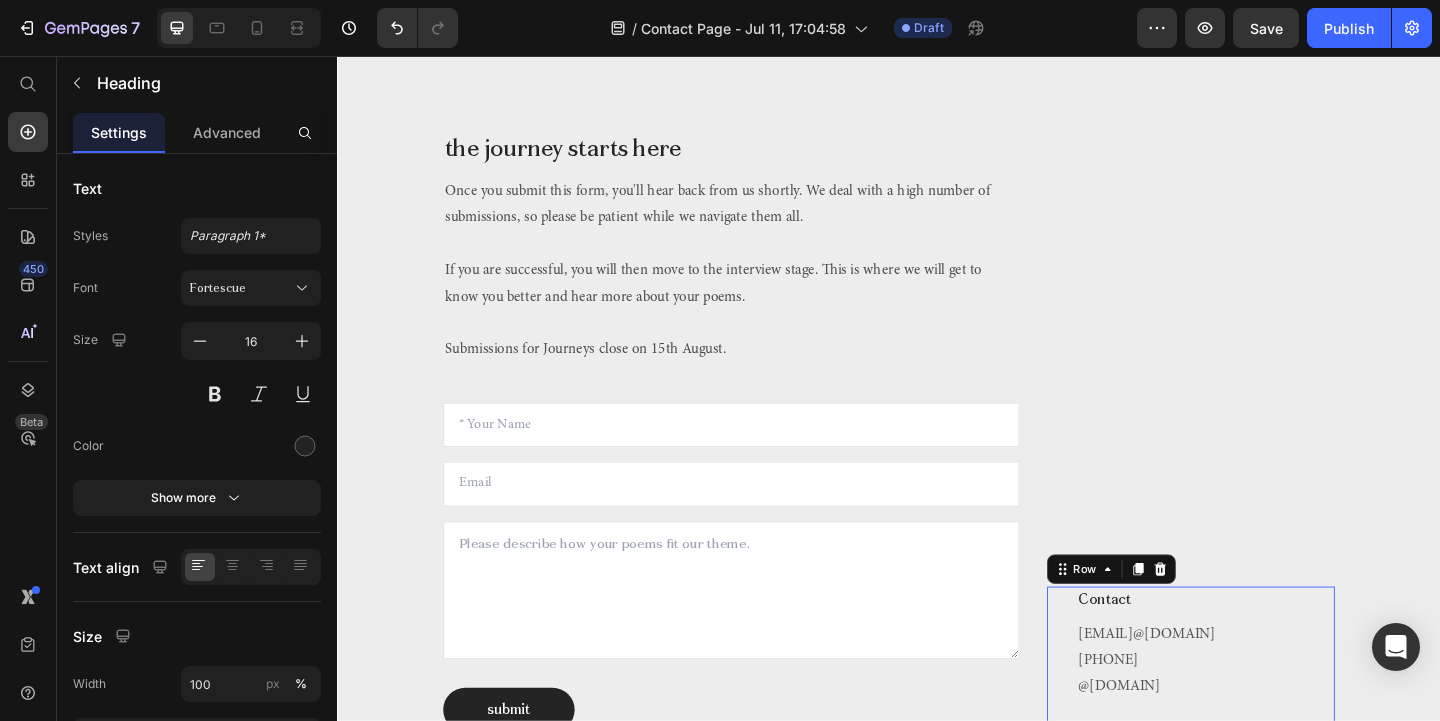 click on "[EMAIL] [PHONE] @[DOMAIN]" at bounding box center [1265, 712] 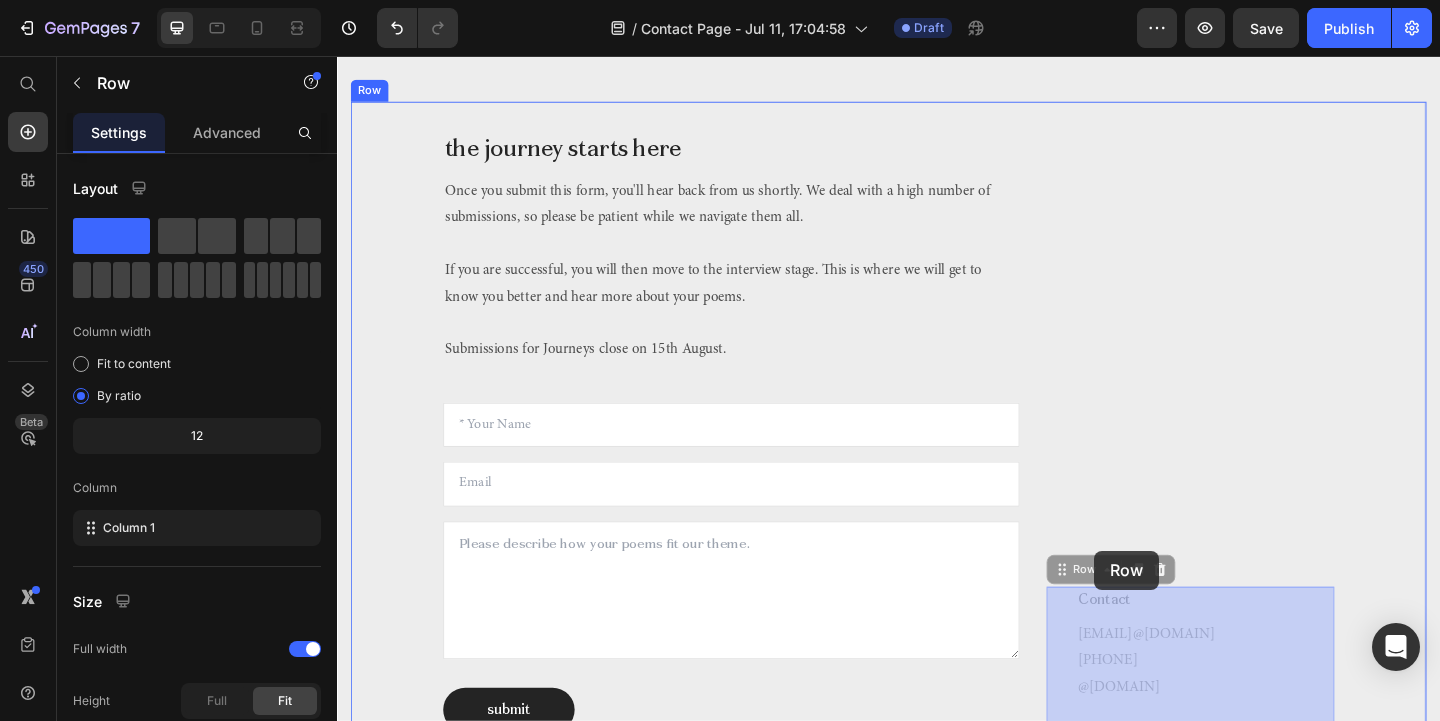 drag, startPoint x: 1130, startPoint y: 658, endPoint x: 1150, endPoint y: 638, distance: 28.284271 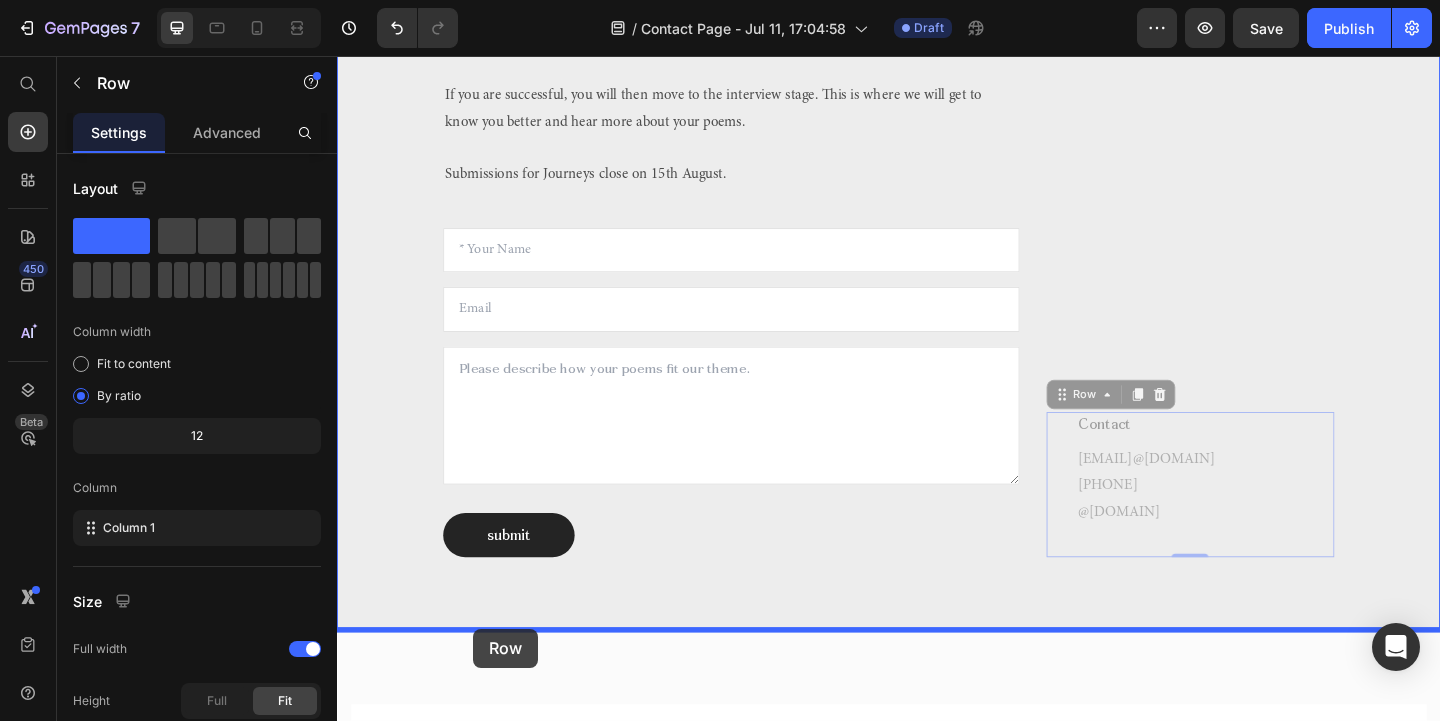 scroll, scrollTop: 990, scrollLeft: 0, axis: vertical 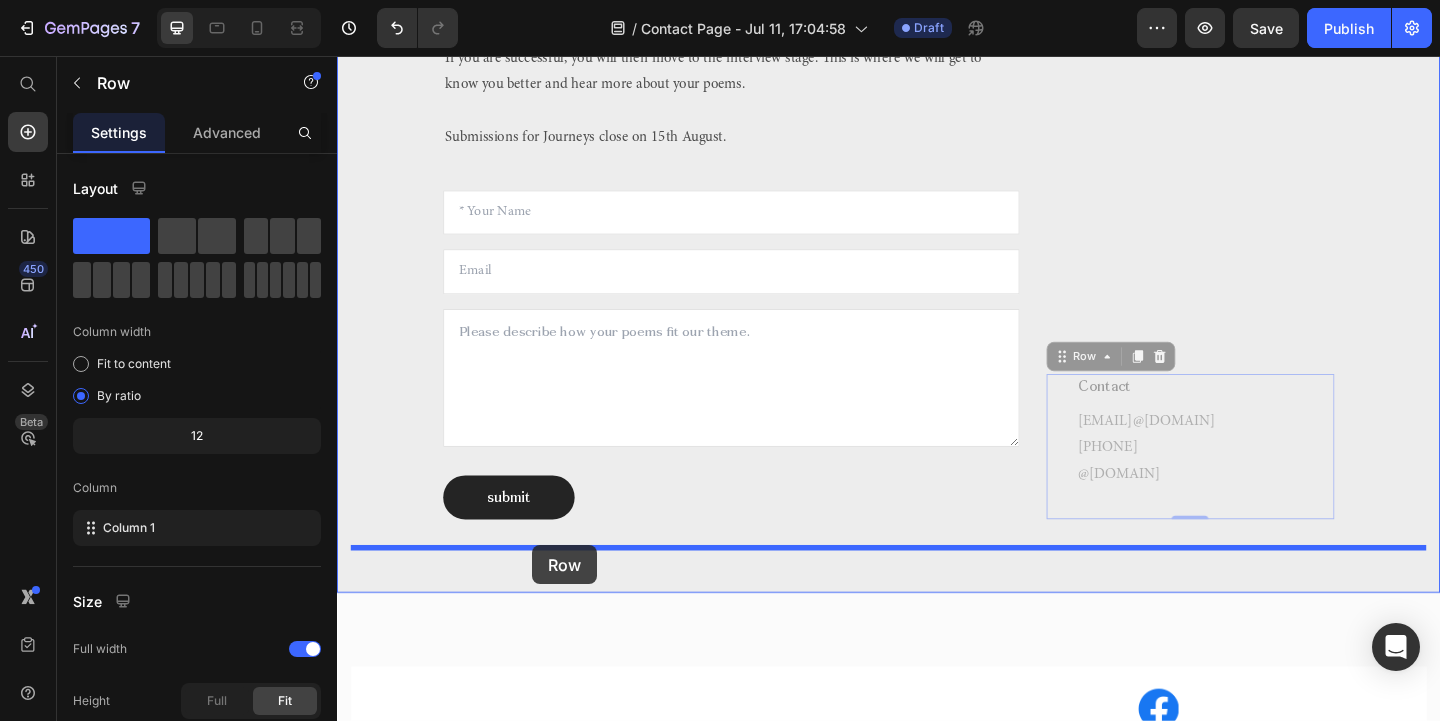 drag, startPoint x: 1124, startPoint y: 527, endPoint x: 549, endPoint y: 588, distance: 578.2266 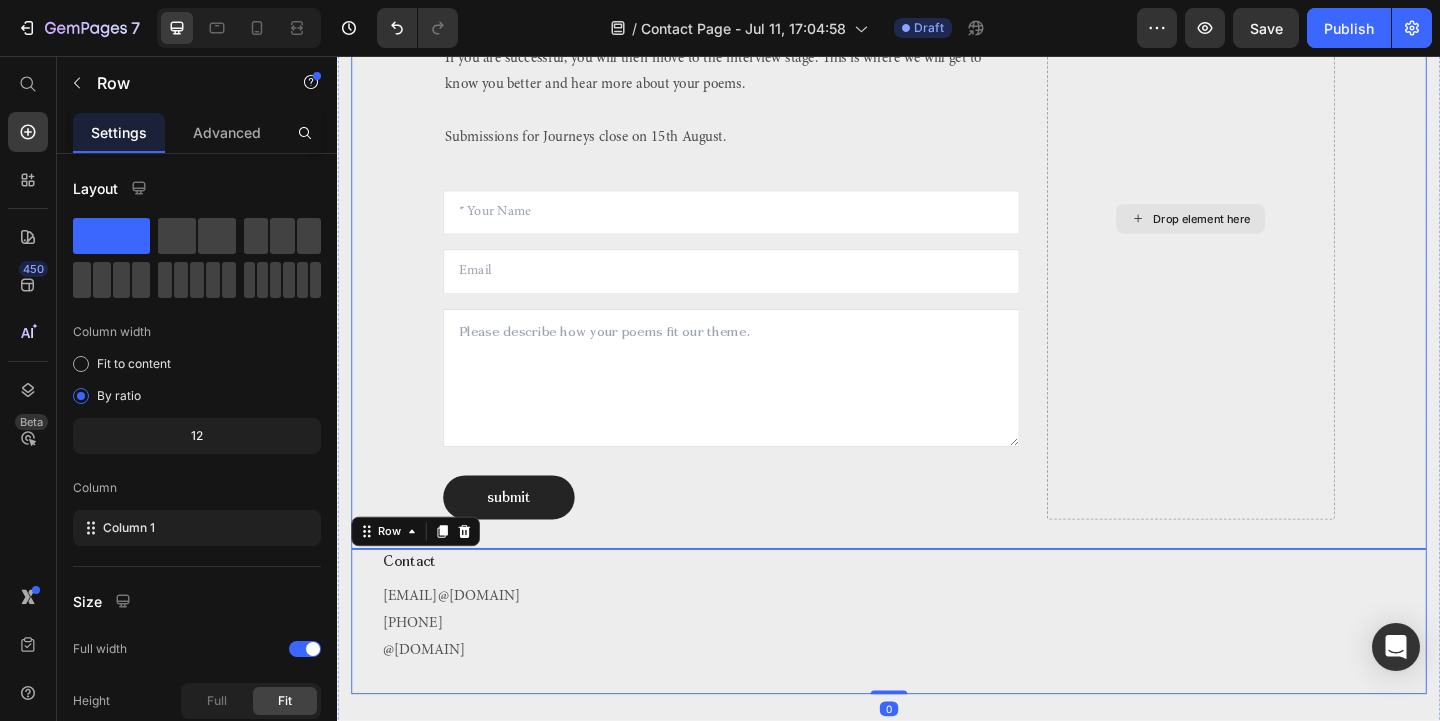 click on "the journey starts here Heading Once you submit this form, you'll hear back from us shortly. We deal with a high number of submissions, so please be patient while we navigate them all. If you are successful, you will then move to the interview stage. This is where we will get to know you better and hear more about your poems. Submissions for Journeys close on 15th August. Text Block Text Field Email Field Text Area submit Submit Button Contact Form
Drop element here Row" at bounding box center [937, 233] 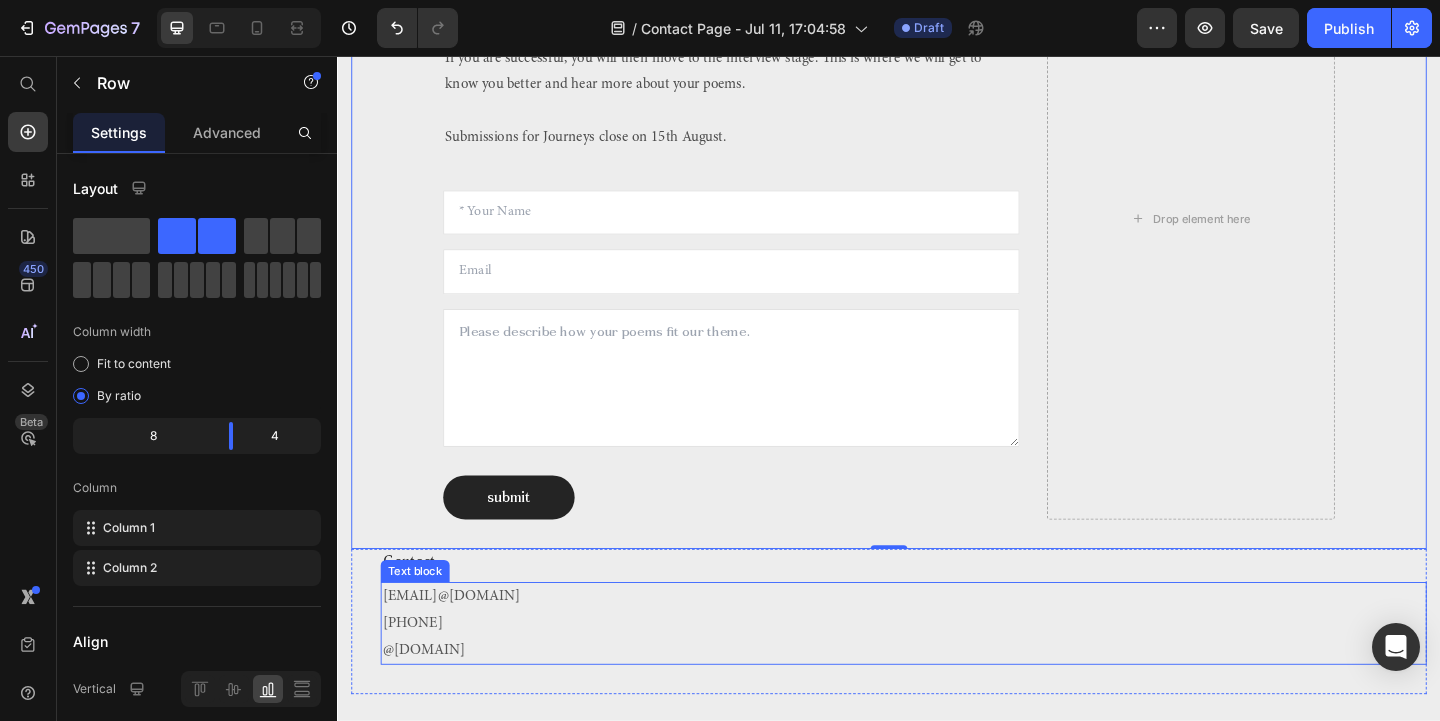 click on "[EMAIL]@[DOMAIN]" at bounding box center [953, 644] 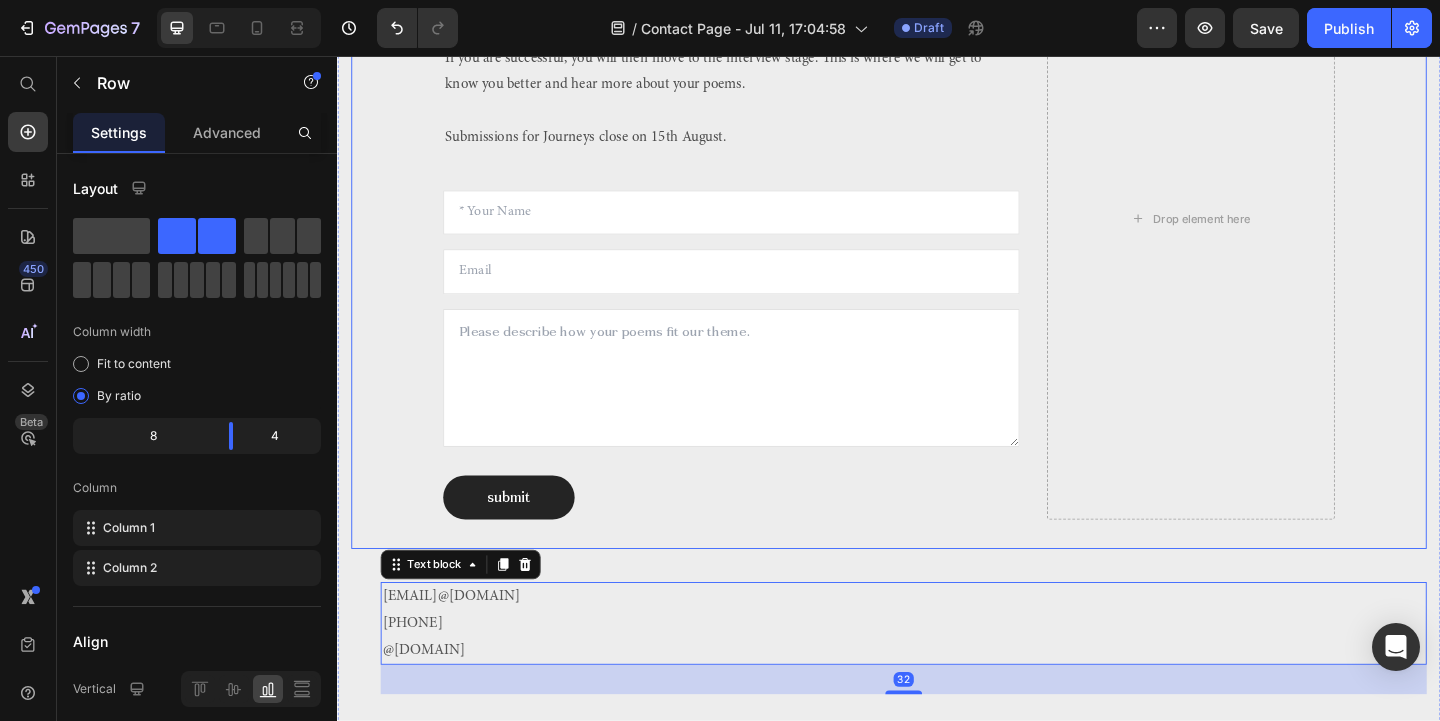 click on "the journey starts here Heading Once you submit this form, you'll hear back from us shortly. We deal with a high number of submissions, so please be patient while we navigate them all. If you are successful, you will then move to the interview stage. This is where we will get to know you better and hear more about your poems. Submissions for Journeys close on 15th August. Text Block Text Field Email Field Text Area submit Submit Button Contact Form
Drop element here Row" at bounding box center (937, 233) 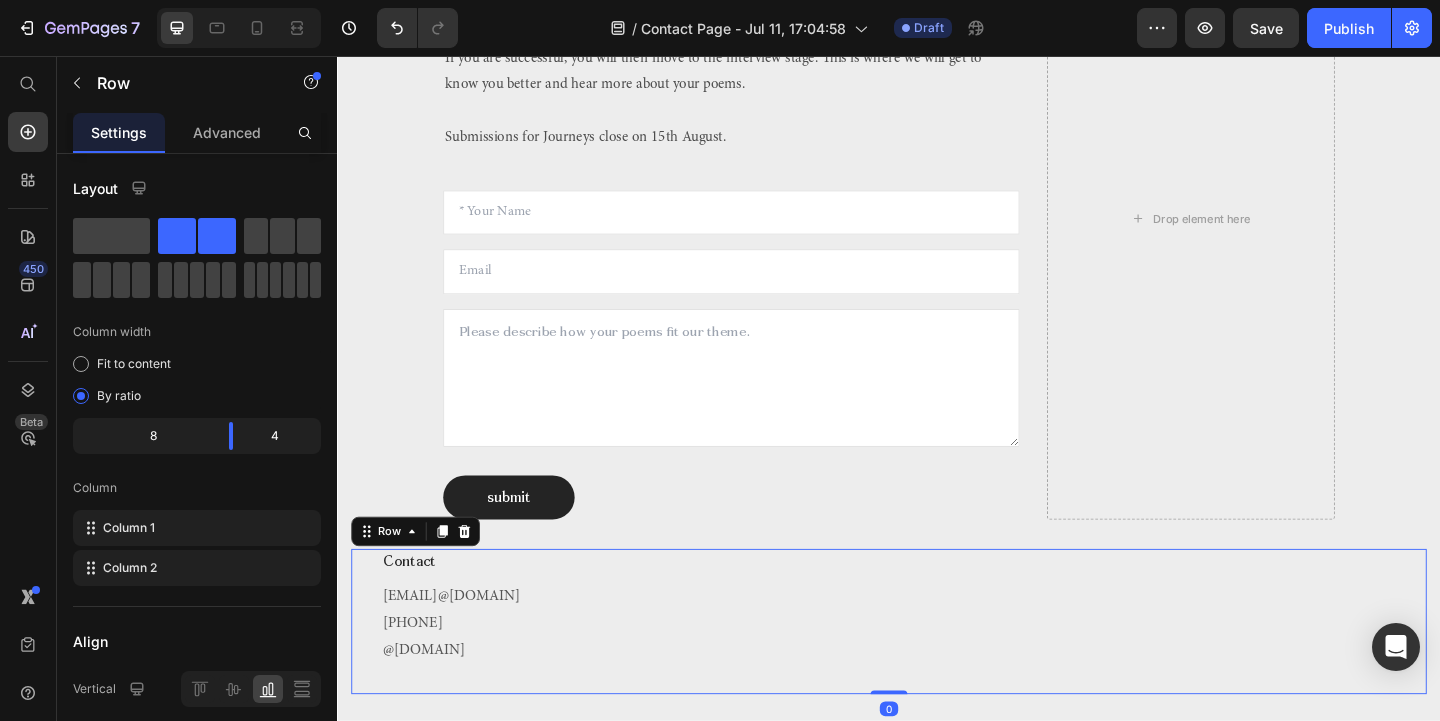 click on "[EMAIL] [PHONE] @[DOMAIN]" at bounding box center [937, 671] 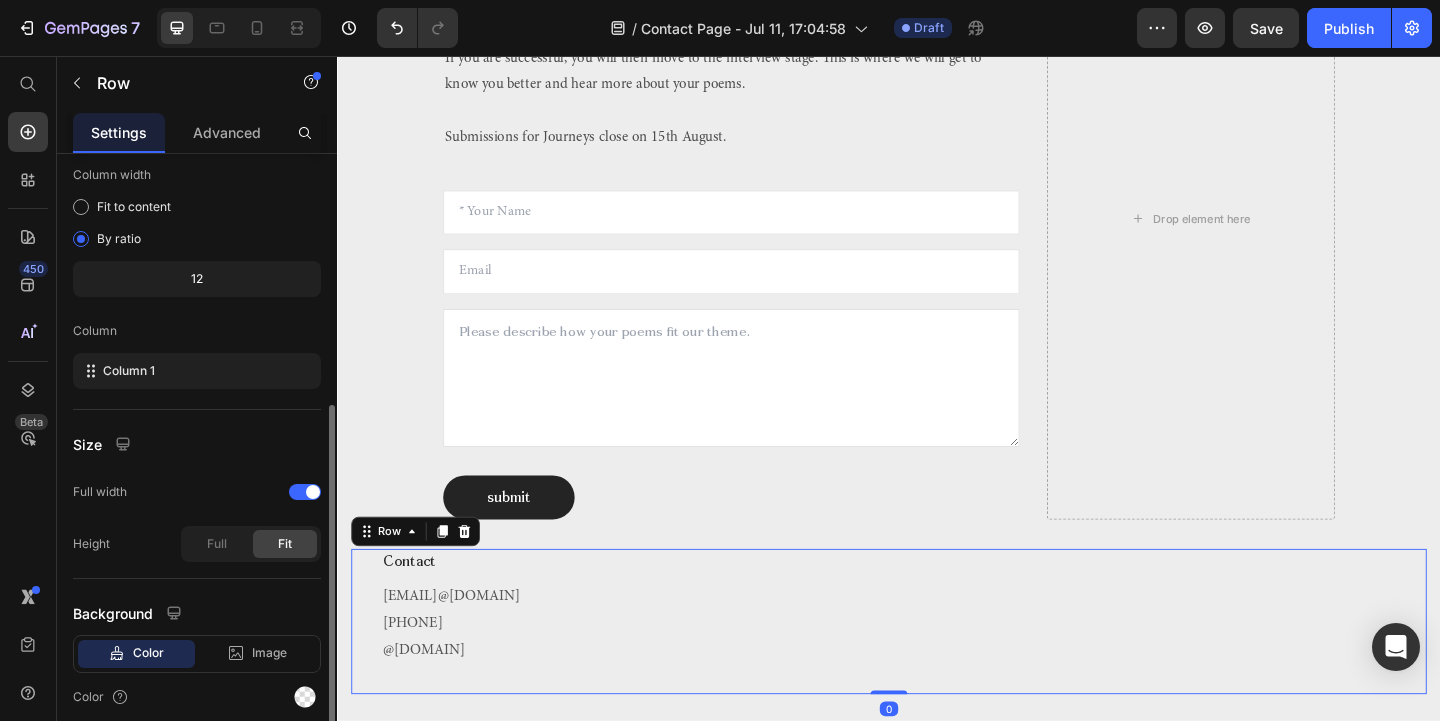 scroll, scrollTop: 236, scrollLeft: 0, axis: vertical 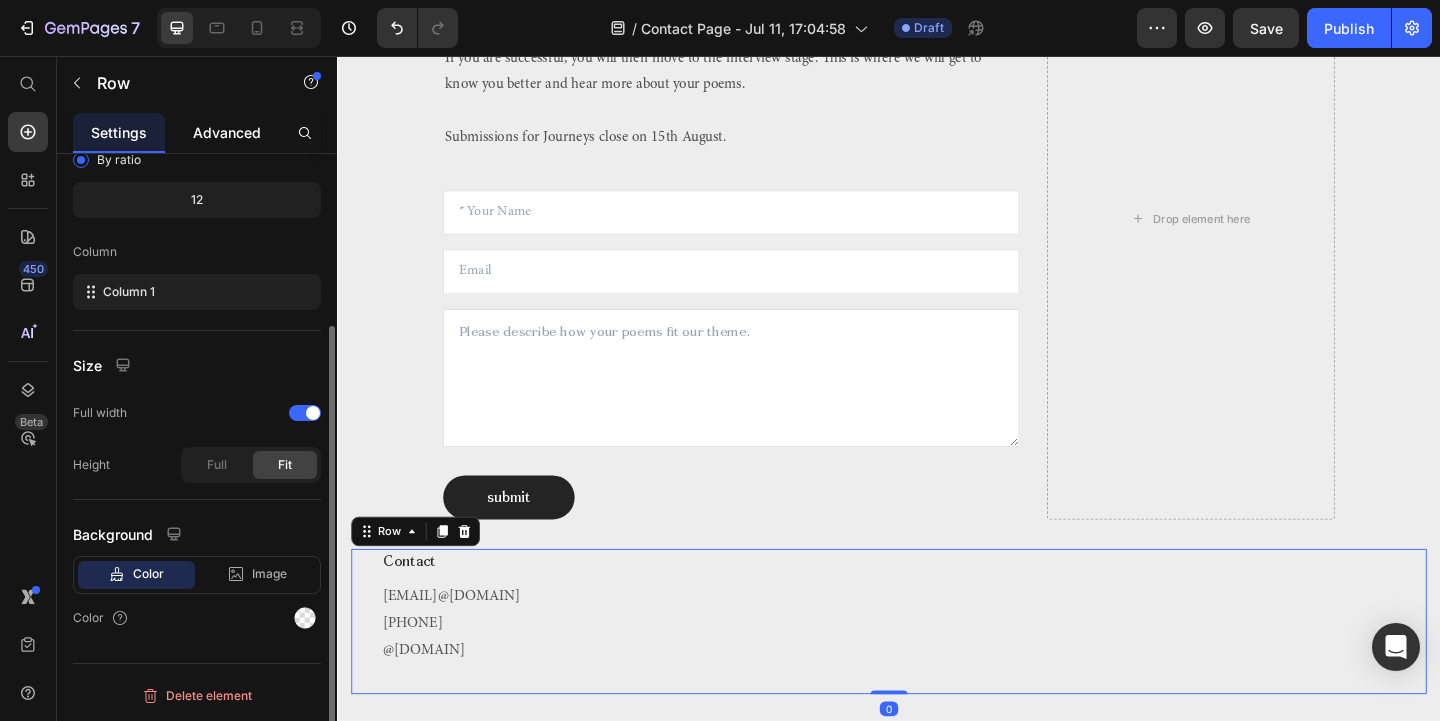 click on "Advanced" at bounding box center (227, 132) 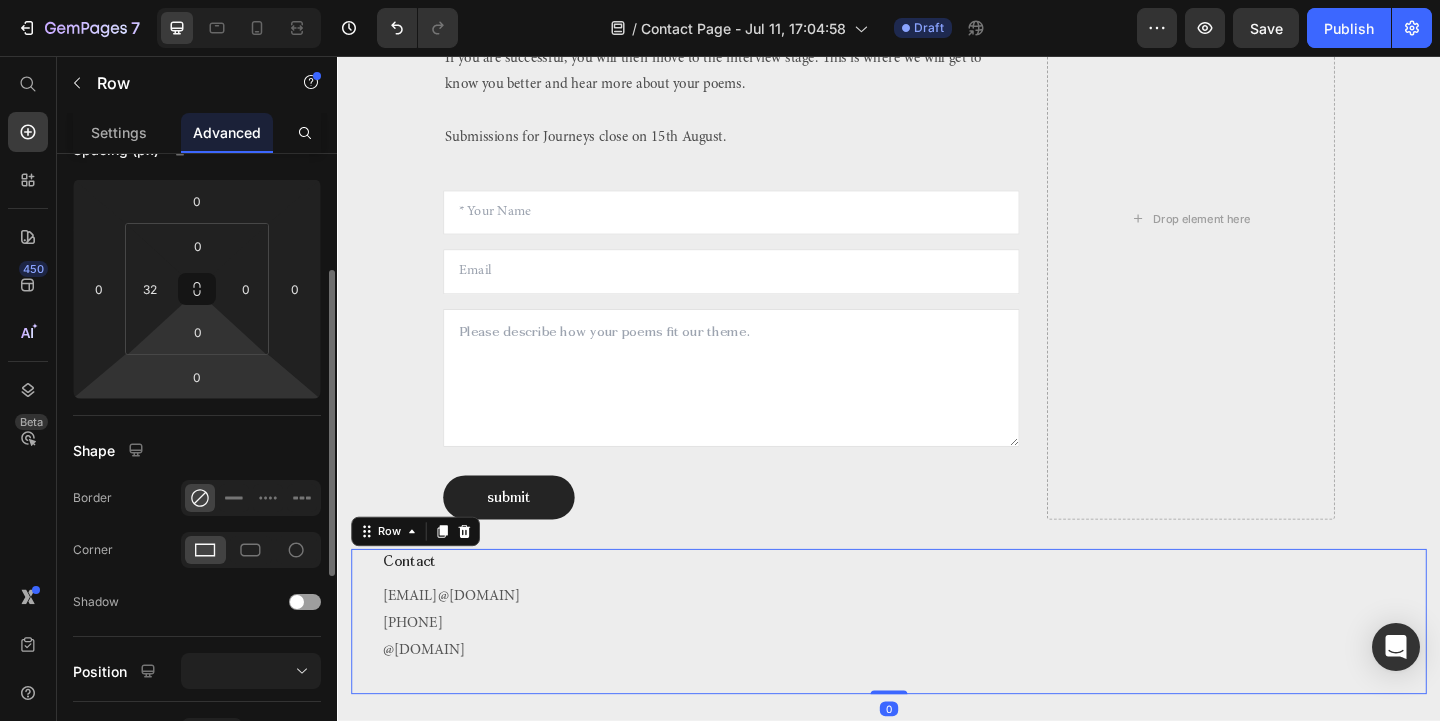 scroll, scrollTop: 0, scrollLeft: 0, axis: both 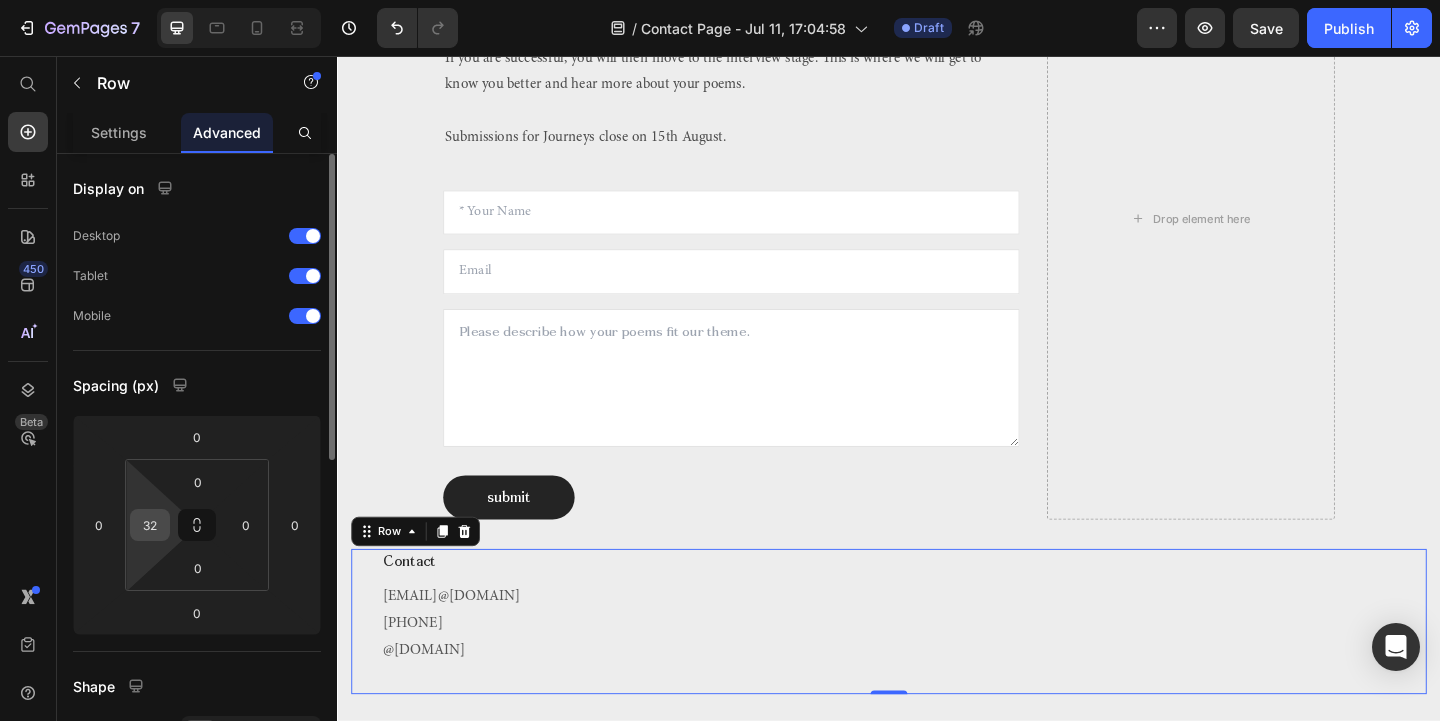 click on "32" at bounding box center [150, 525] 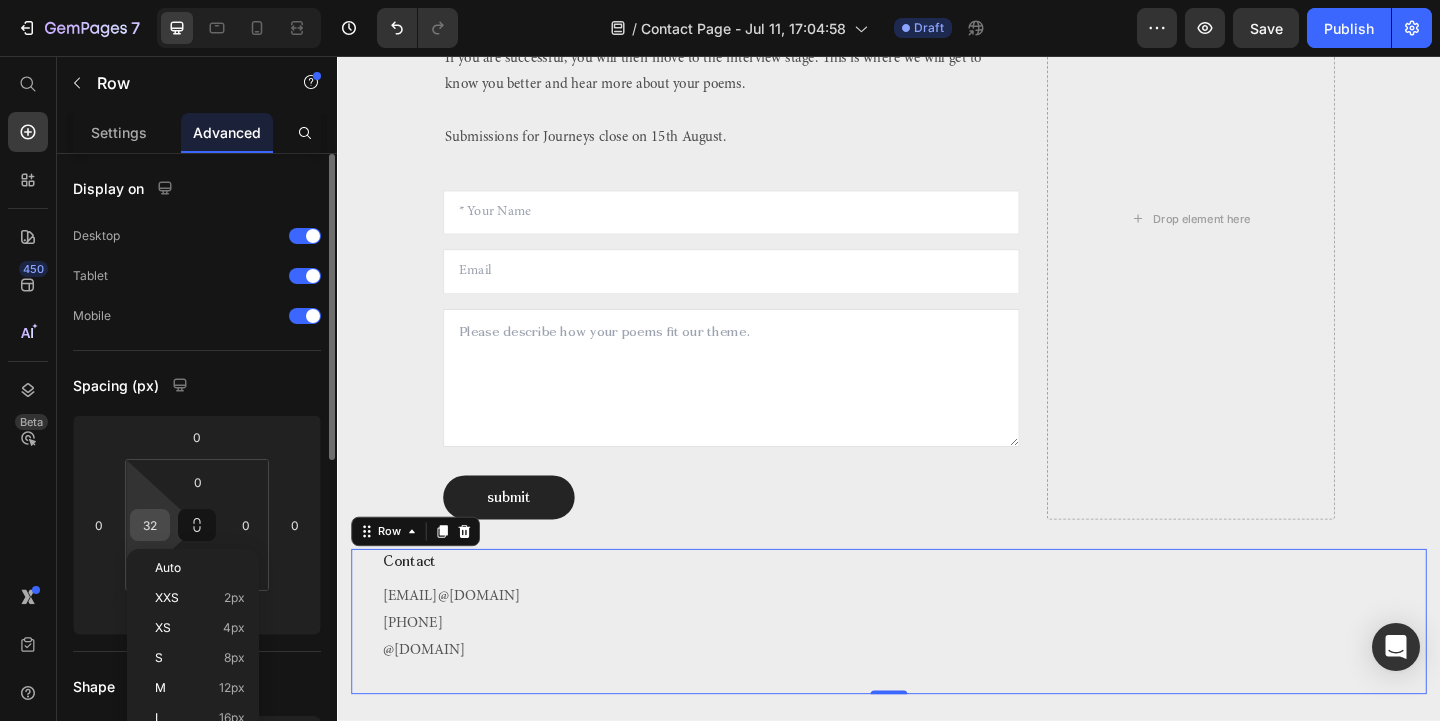 click on "32" at bounding box center [150, 525] 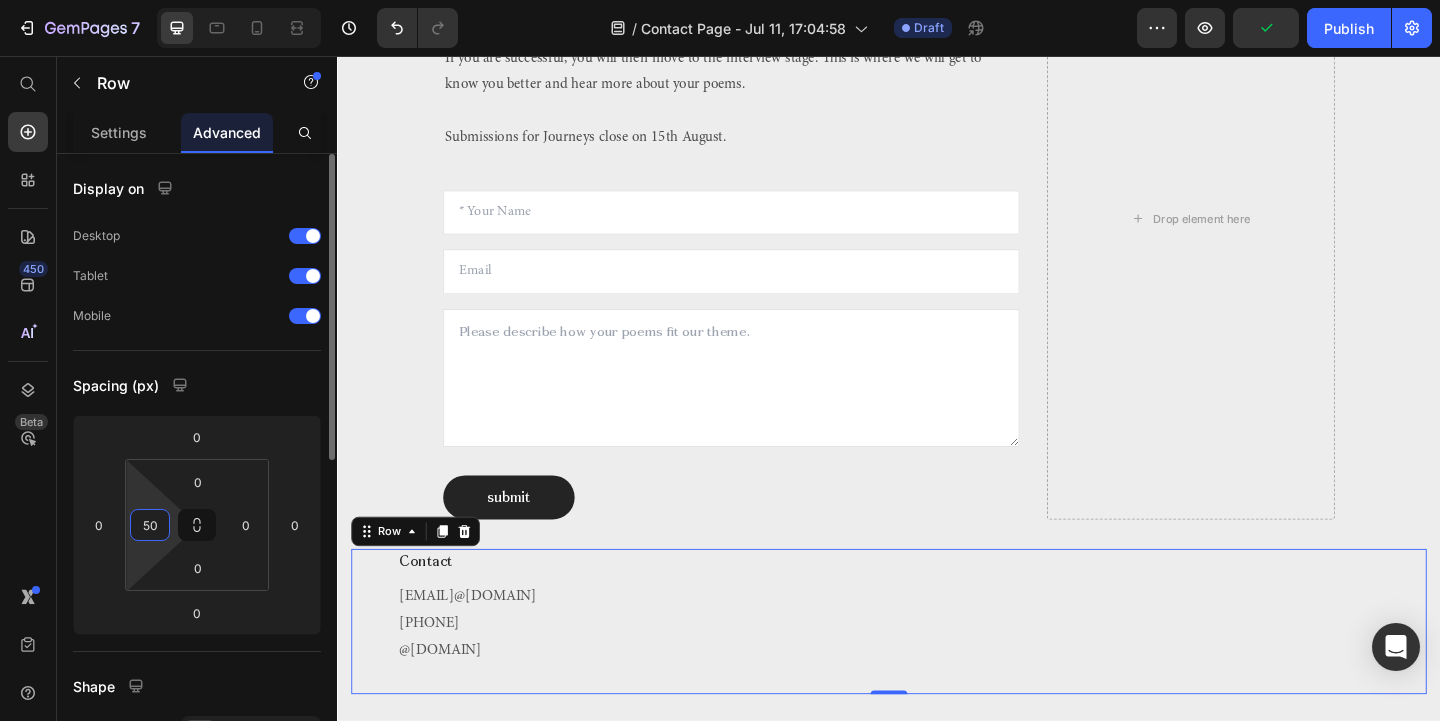 type on "5" 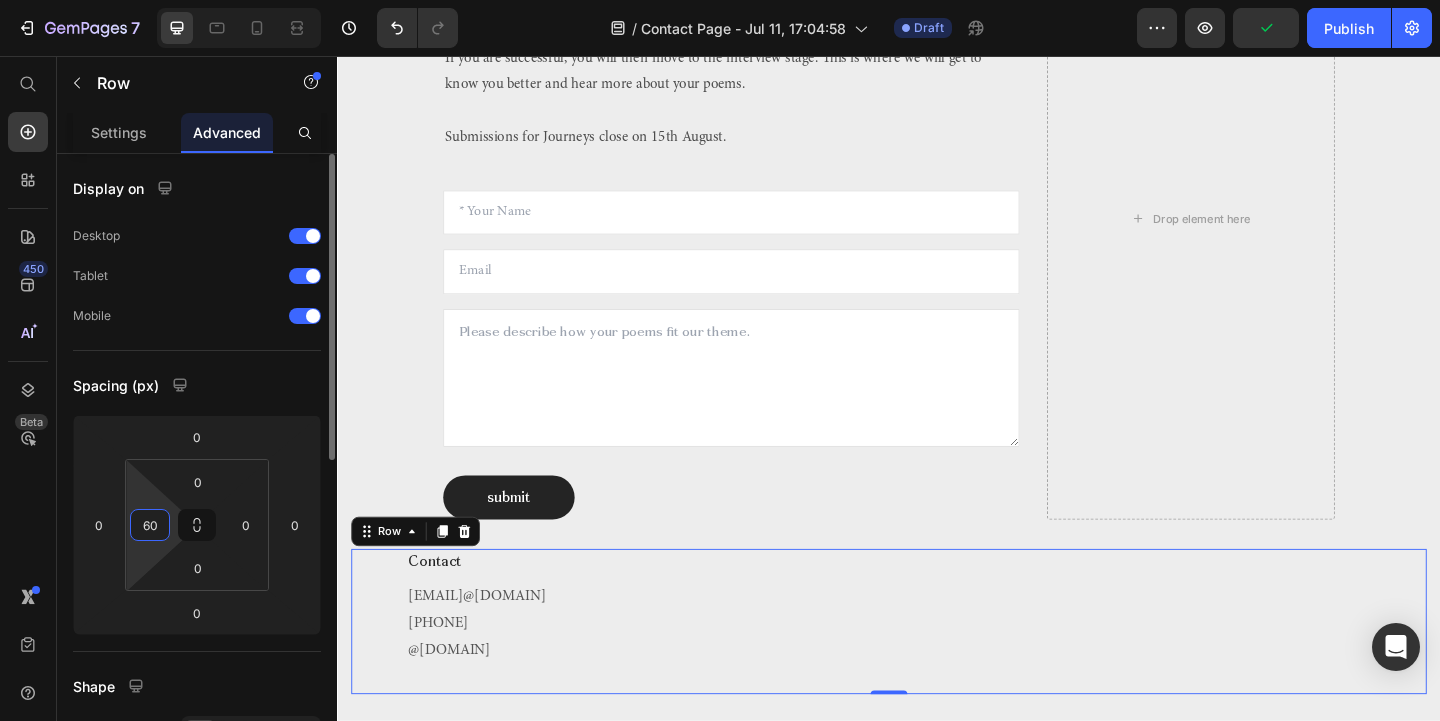 type on "6" 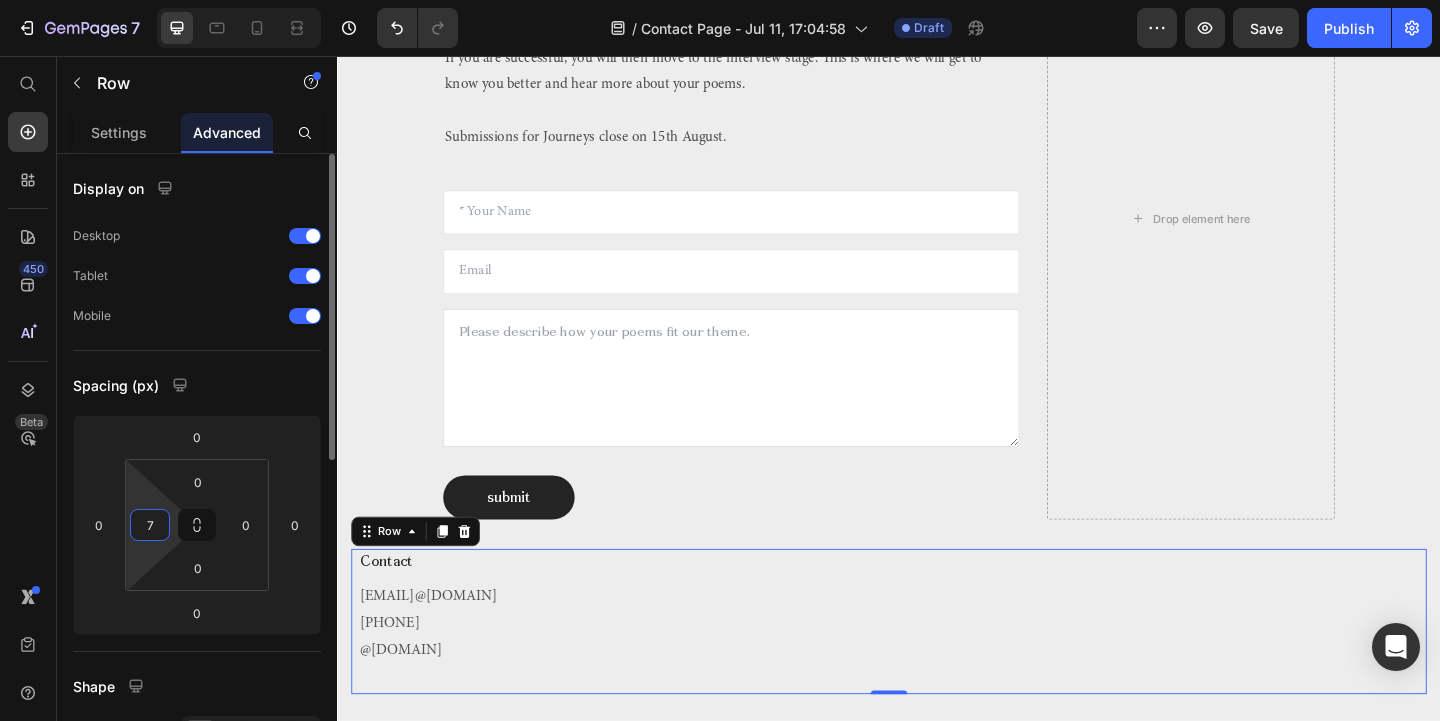 type on "70" 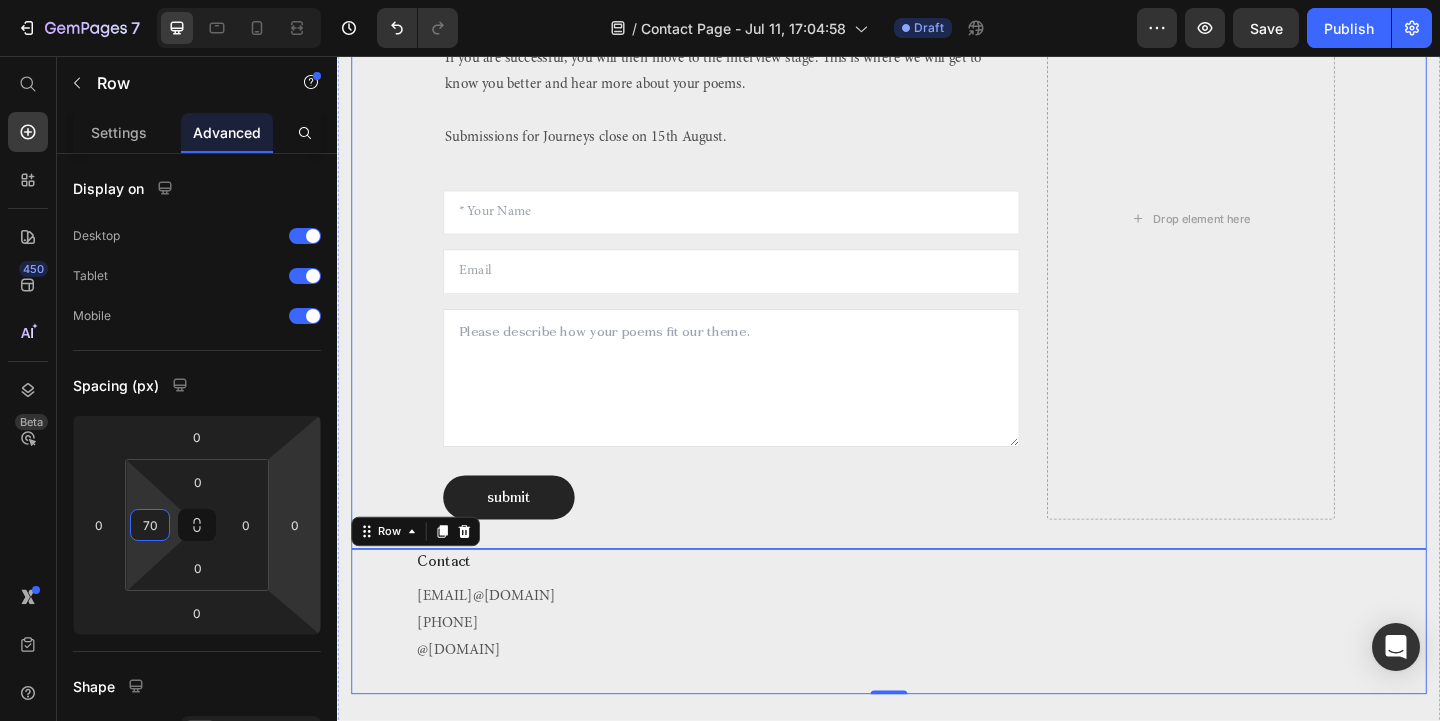 click at bounding box center [765, 406] 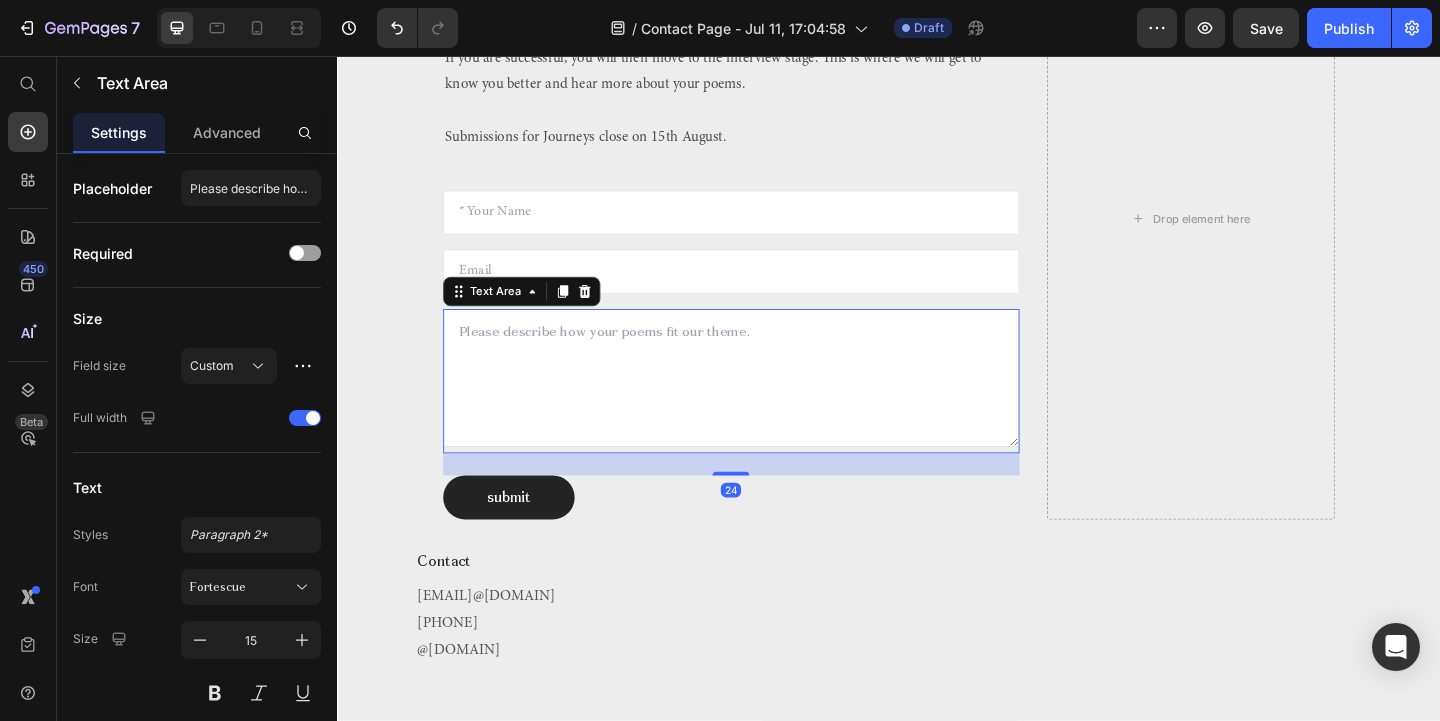 scroll, scrollTop: 942, scrollLeft: 0, axis: vertical 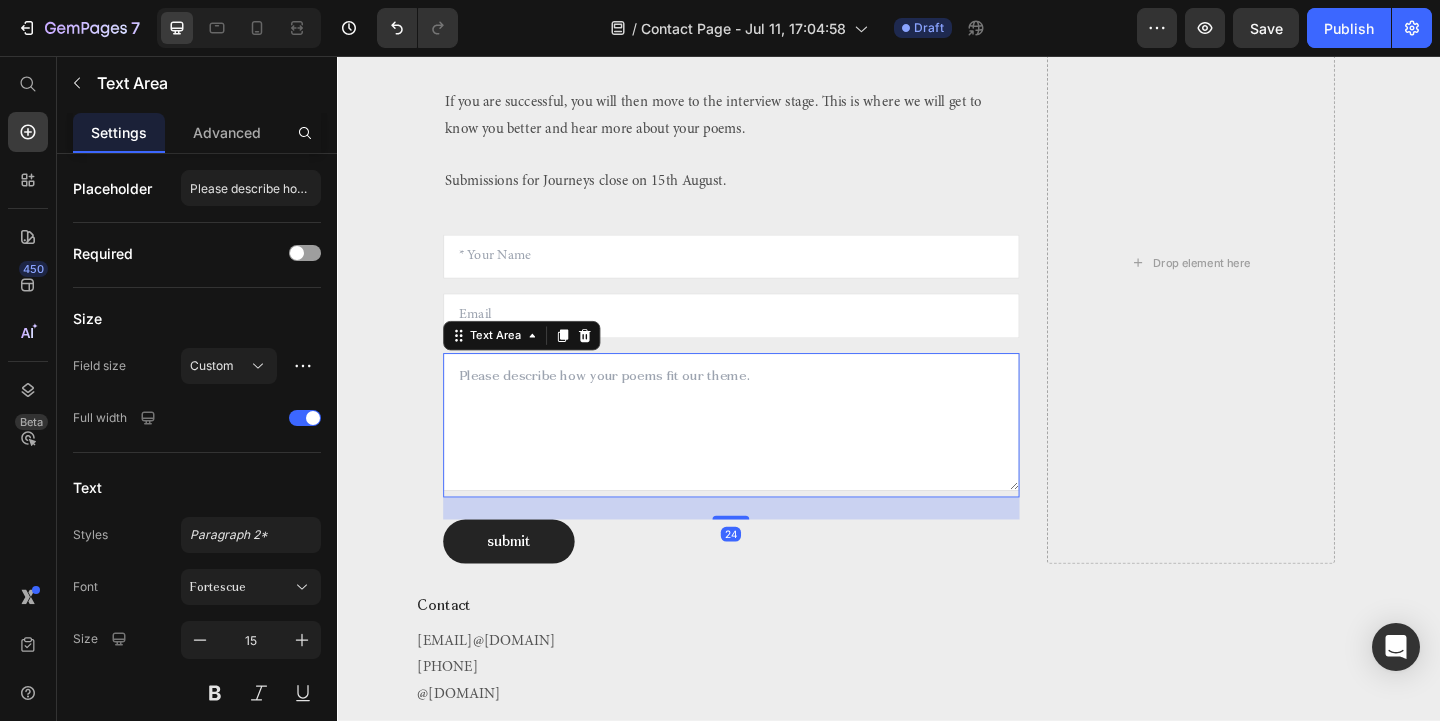 click at bounding box center [765, 454] 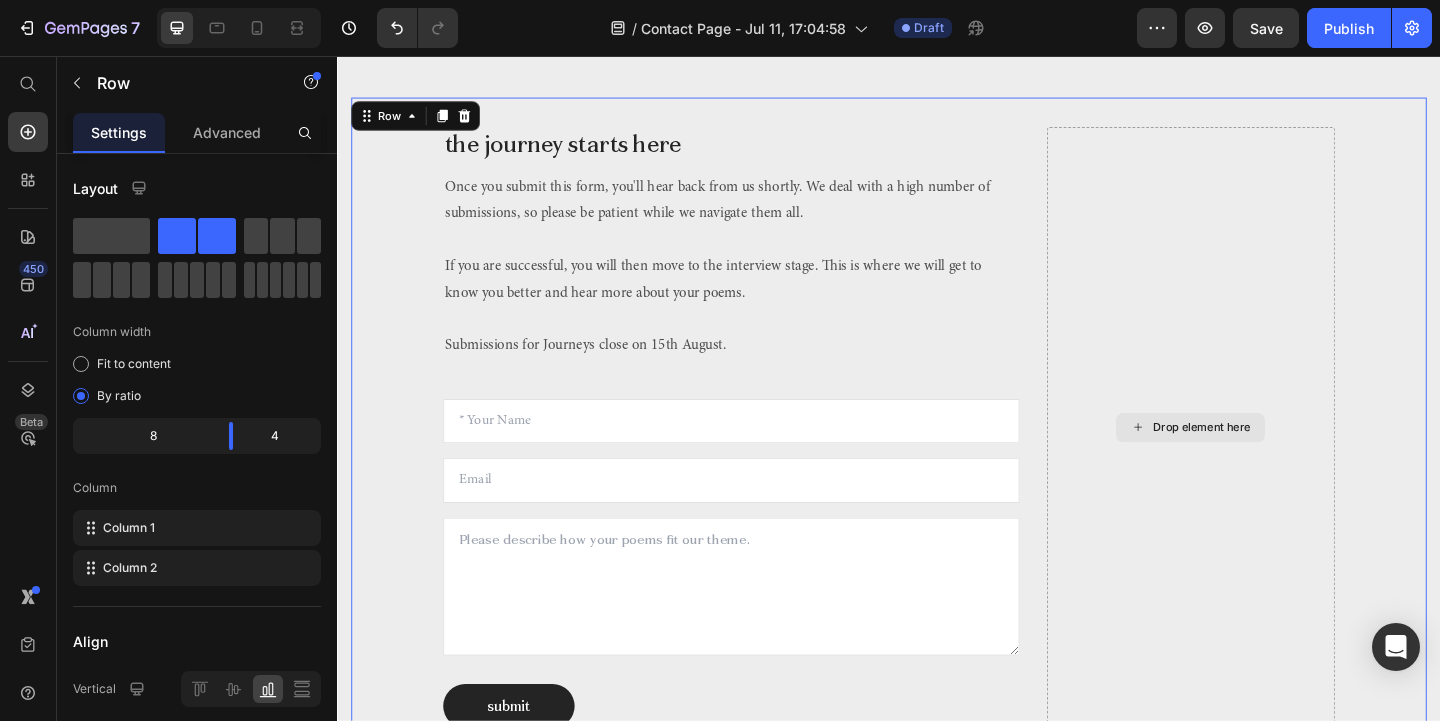 scroll, scrollTop: 864, scrollLeft: 0, axis: vertical 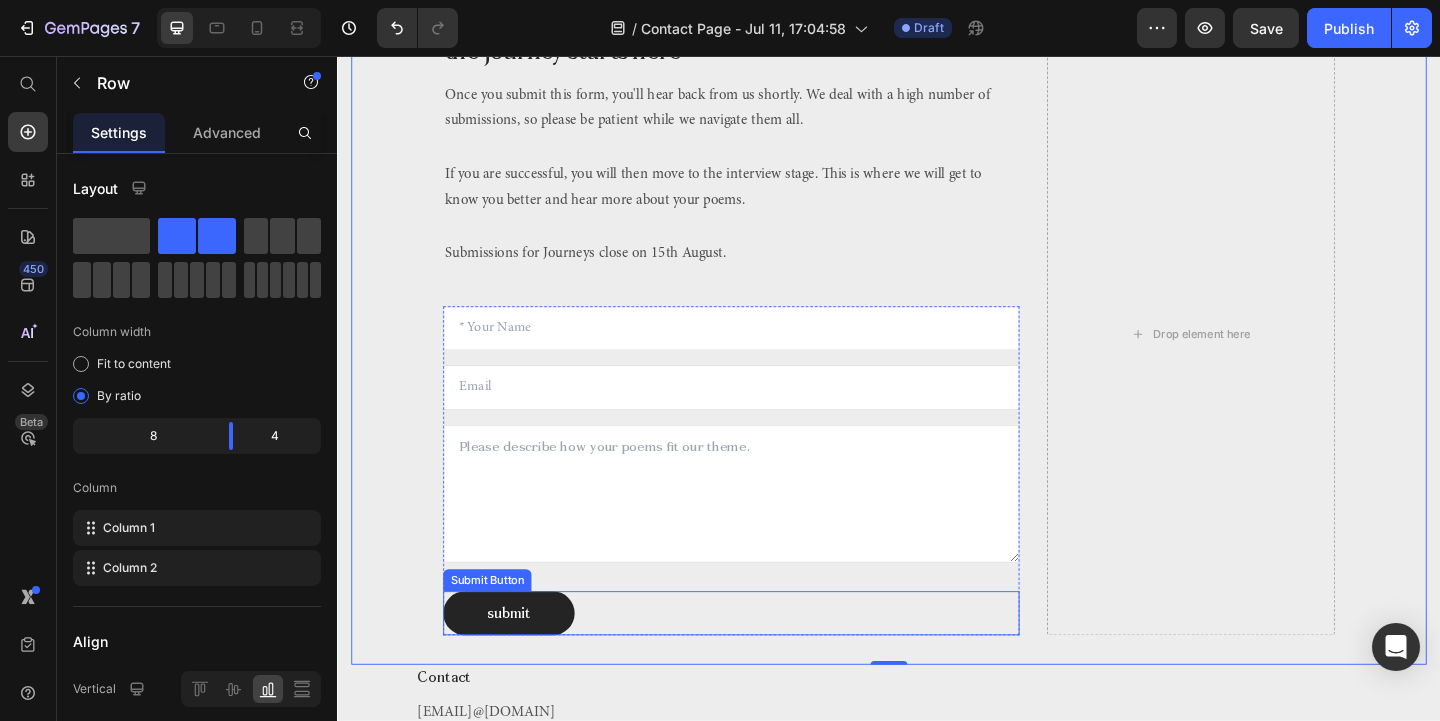 click on "submit Submit Button" at bounding box center [765, 662] 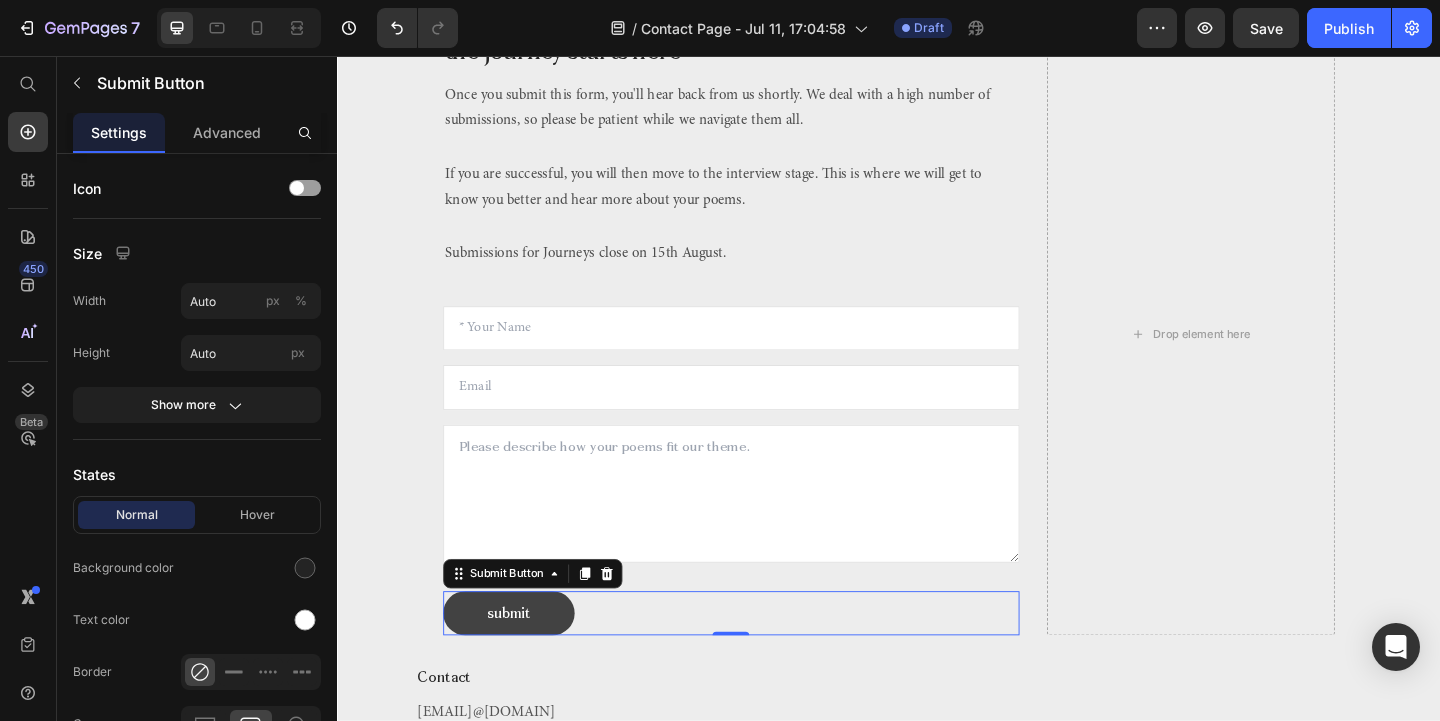 click on "submit" at bounding box center (523, 662) 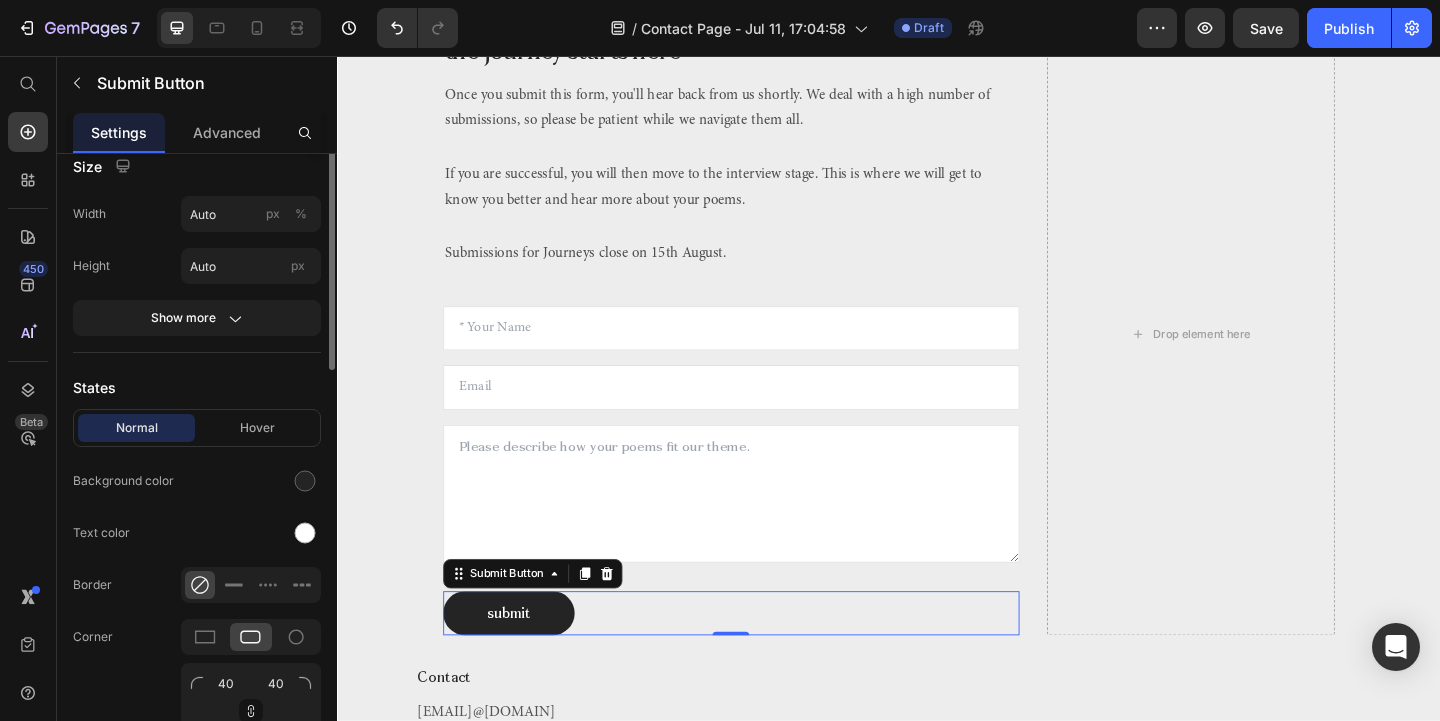 scroll, scrollTop: 0, scrollLeft: 0, axis: both 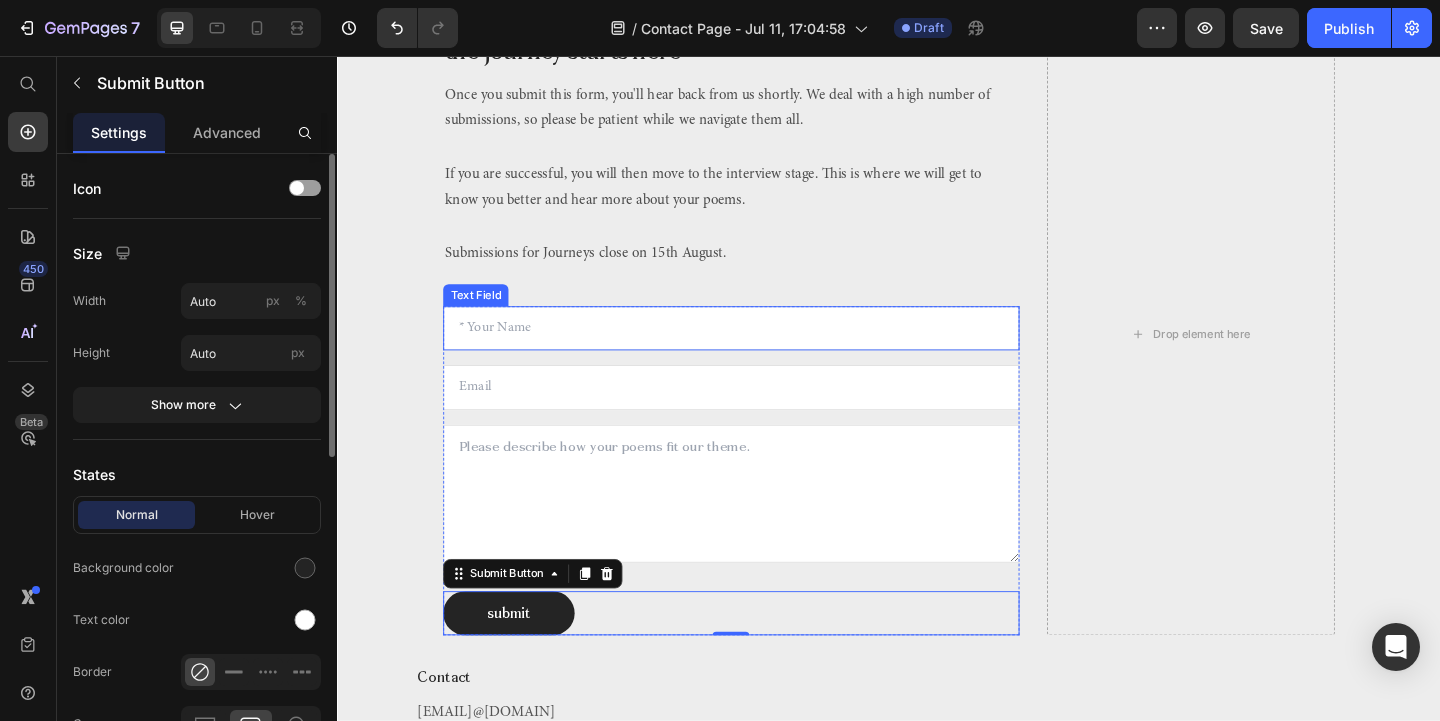 click at bounding box center [765, 352] 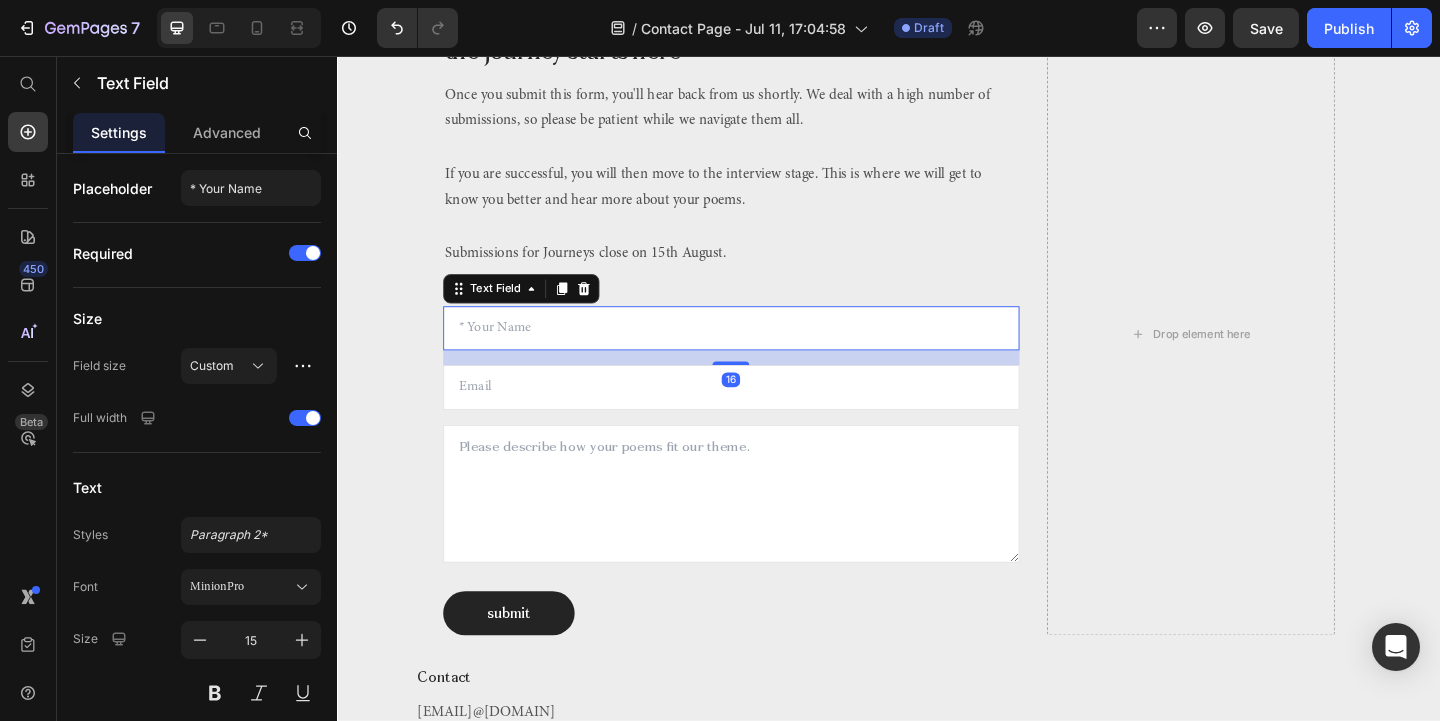 click on "16" at bounding box center (765, 384) 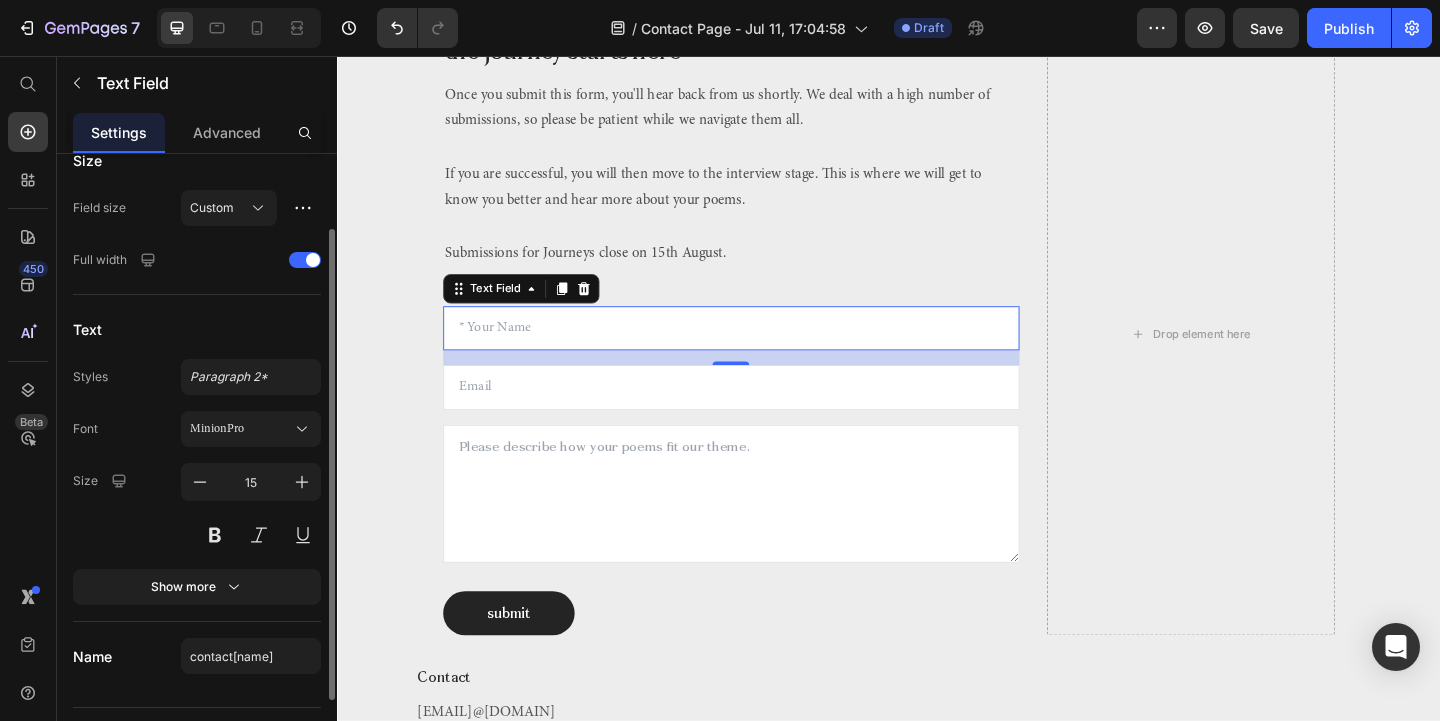 scroll, scrollTop: 202, scrollLeft: 0, axis: vertical 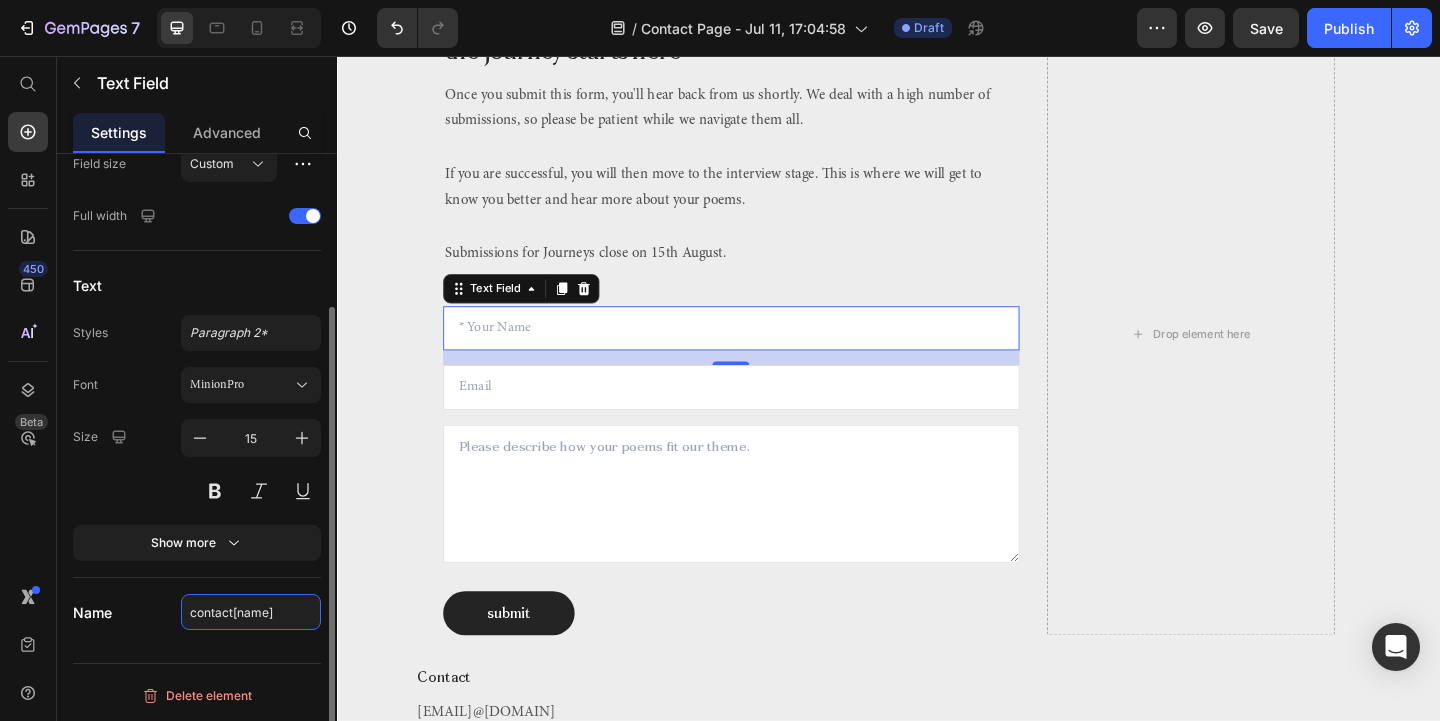 click on "contact[name]" 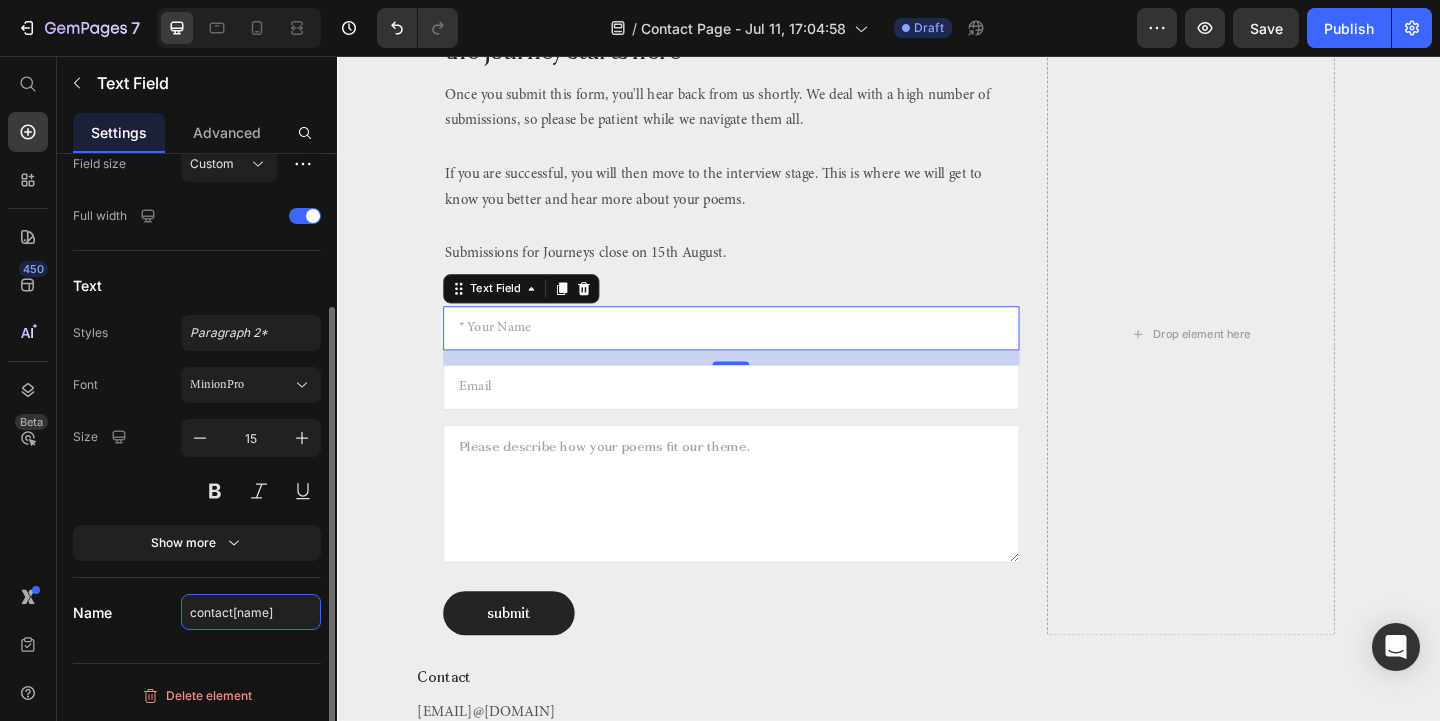 click on "contact[name]" 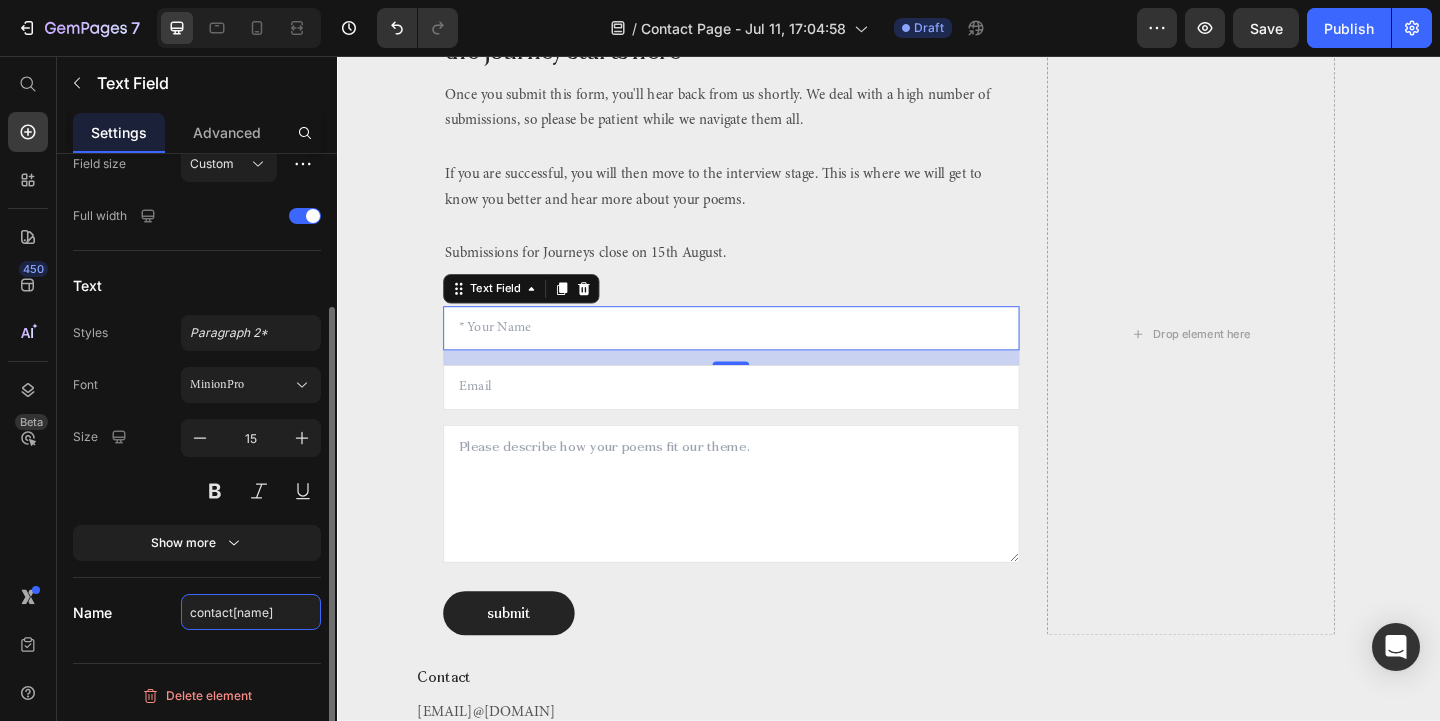drag, startPoint x: 294, startPoint y: 612, endPoint x: 178, endPoint y: 612, distance: 116 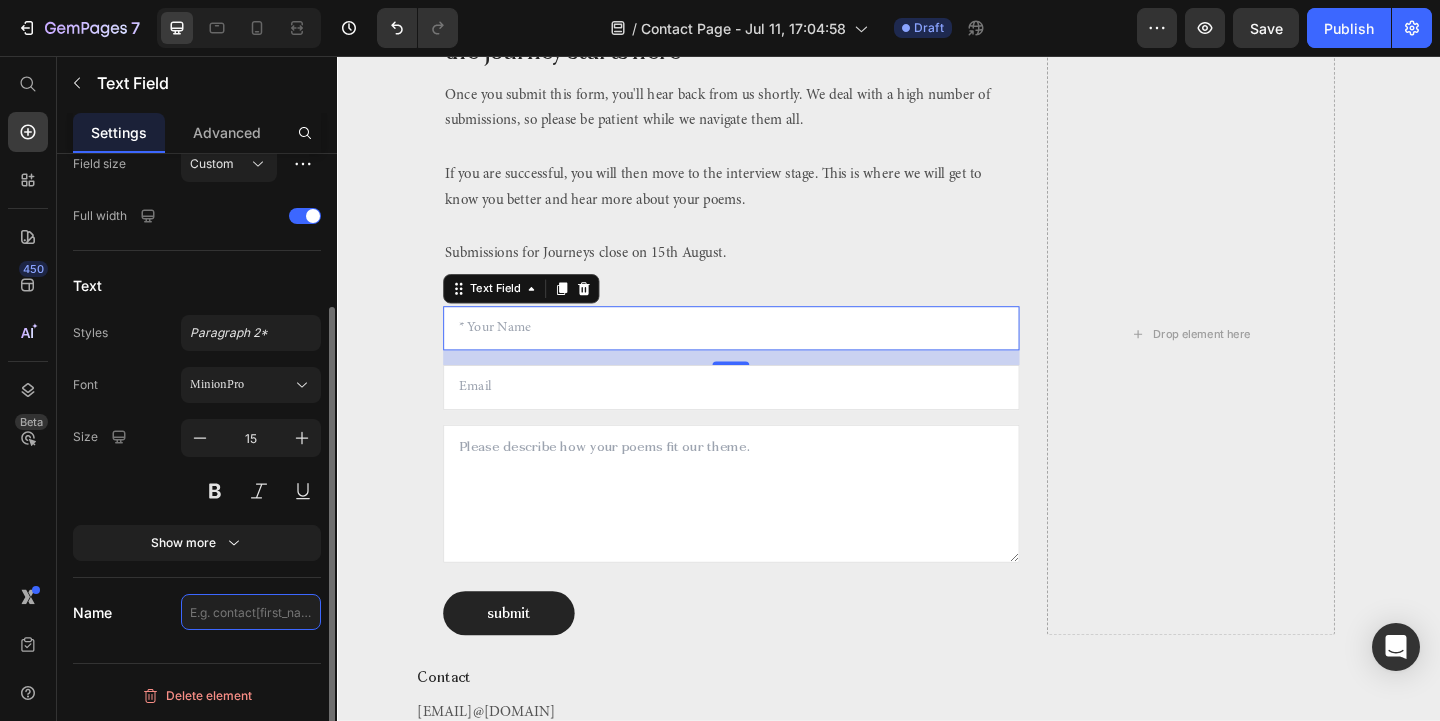 type 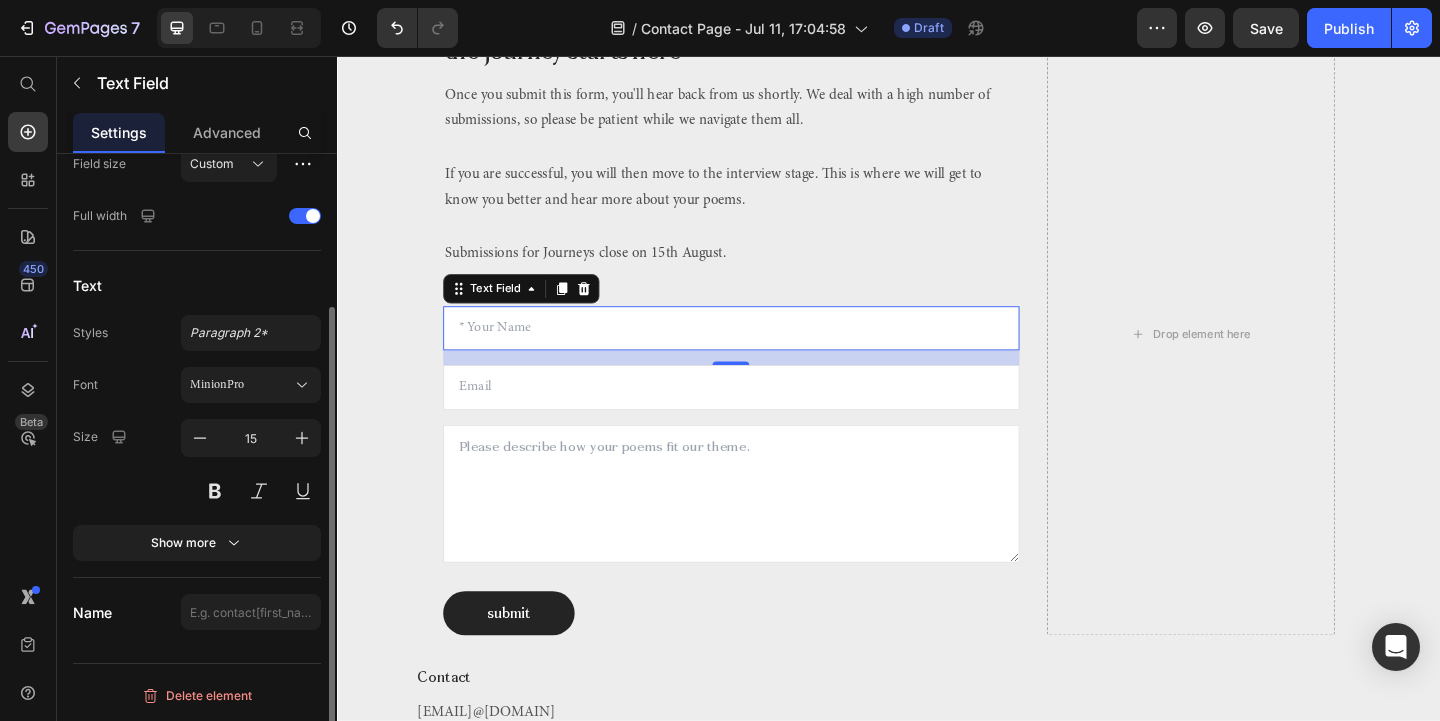 click on "Placeholder * Your Name Required Size Field size Custom Full width Text Styles Paragraph 2* Font MinionPro Size 15 Show more Name" at bounding box center (197, 315) 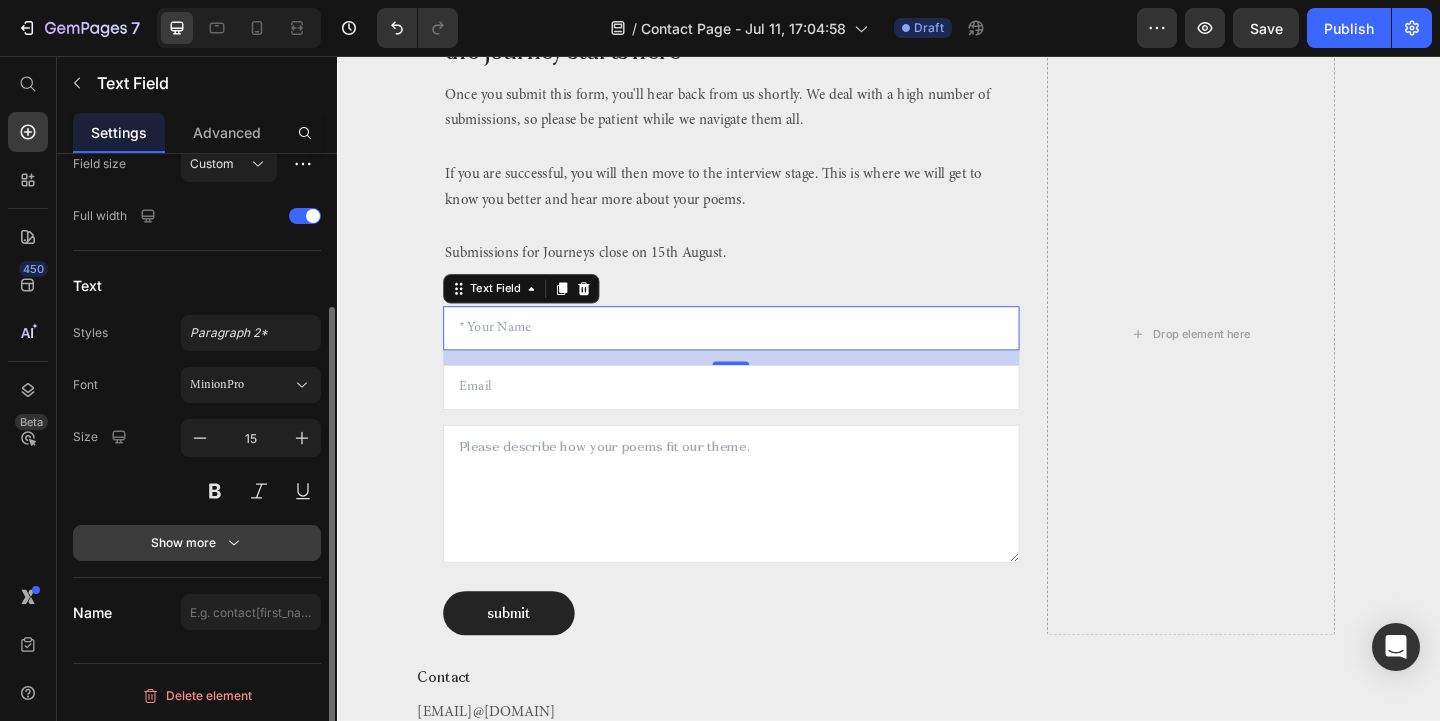 click on "Show more" at bounding box center [197, 543] 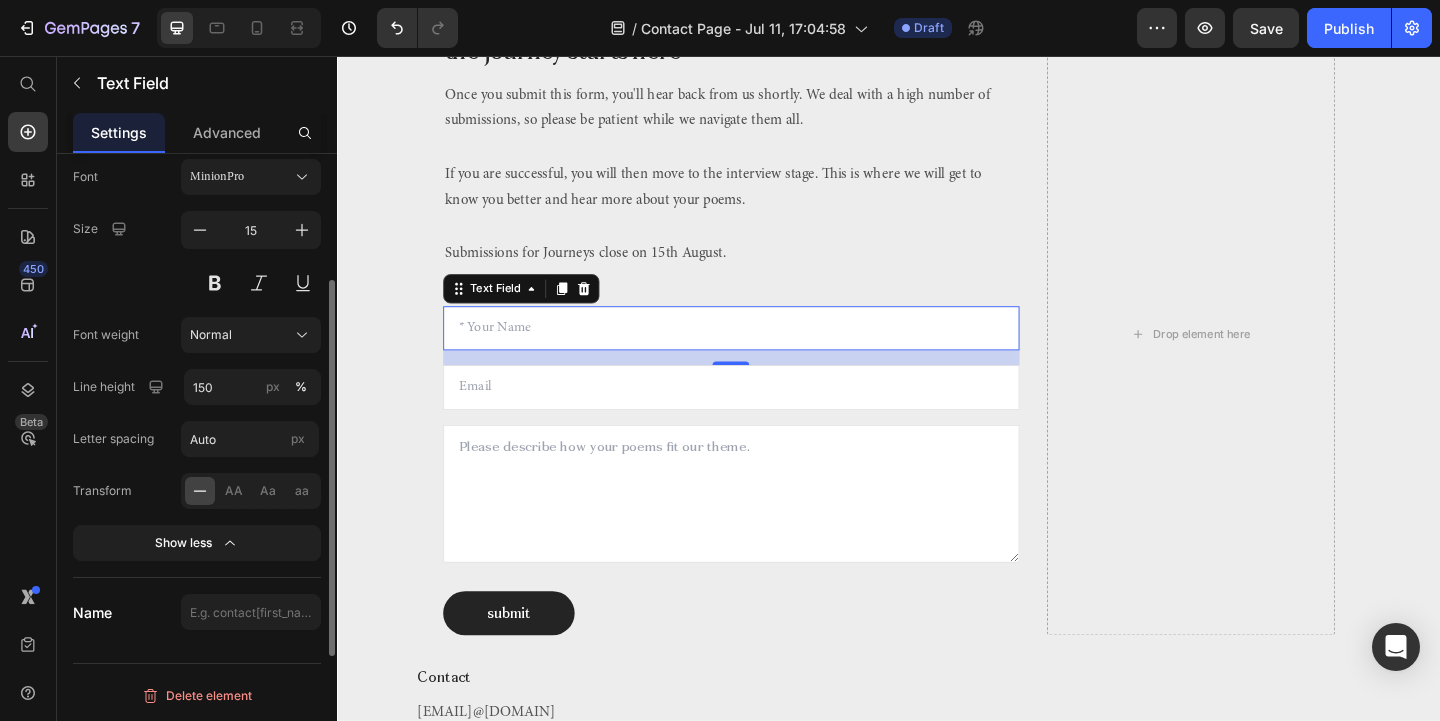 scroll, scrollTop: 0, scrollLeft: 0, axis: both 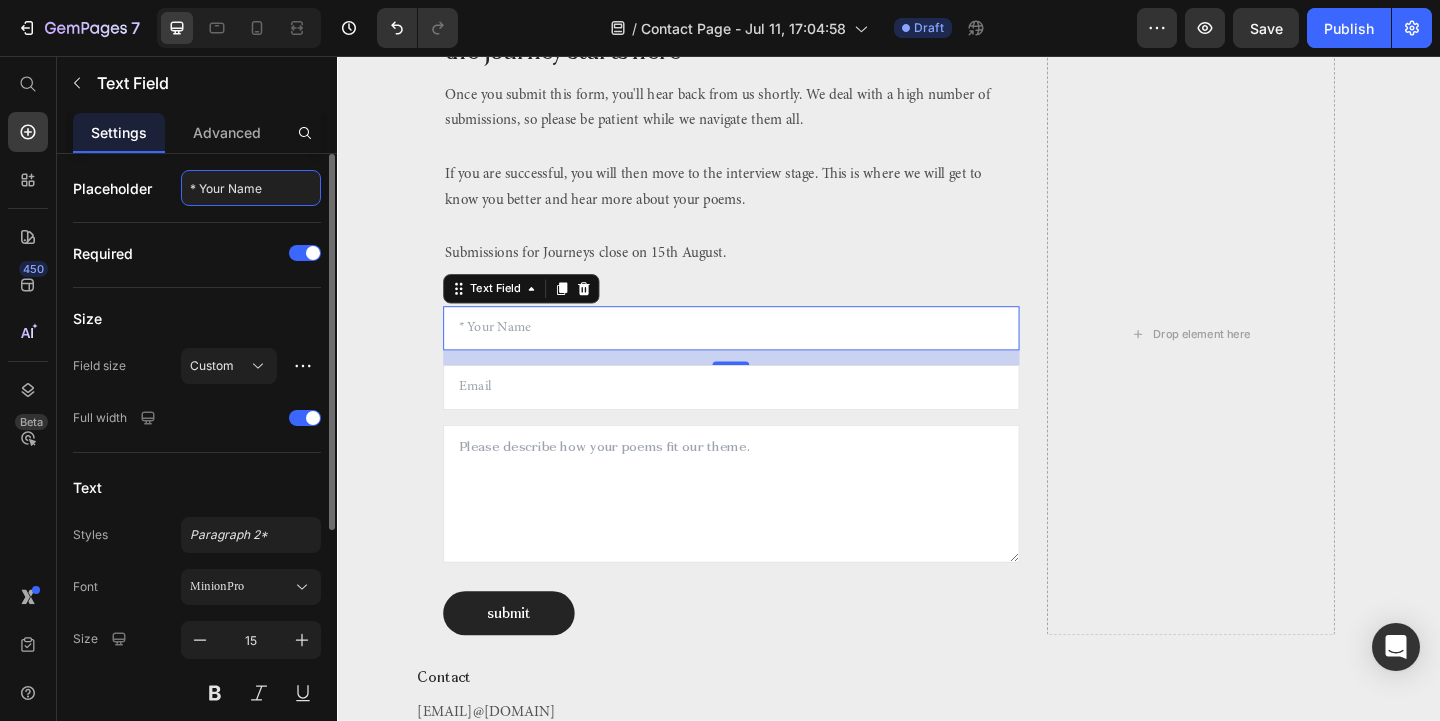 click on "* Your Name" 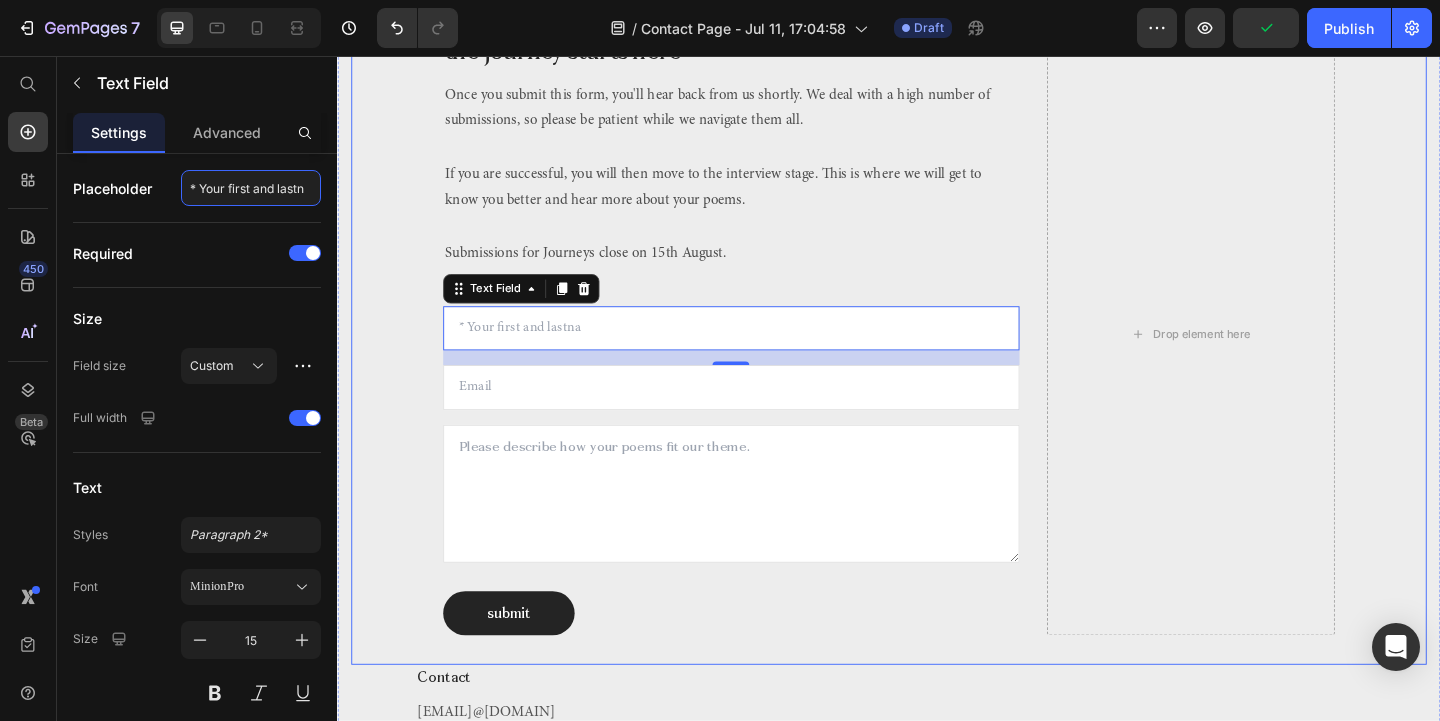scroll, scrollTop: 0, scrollLeft: 0, axis: both 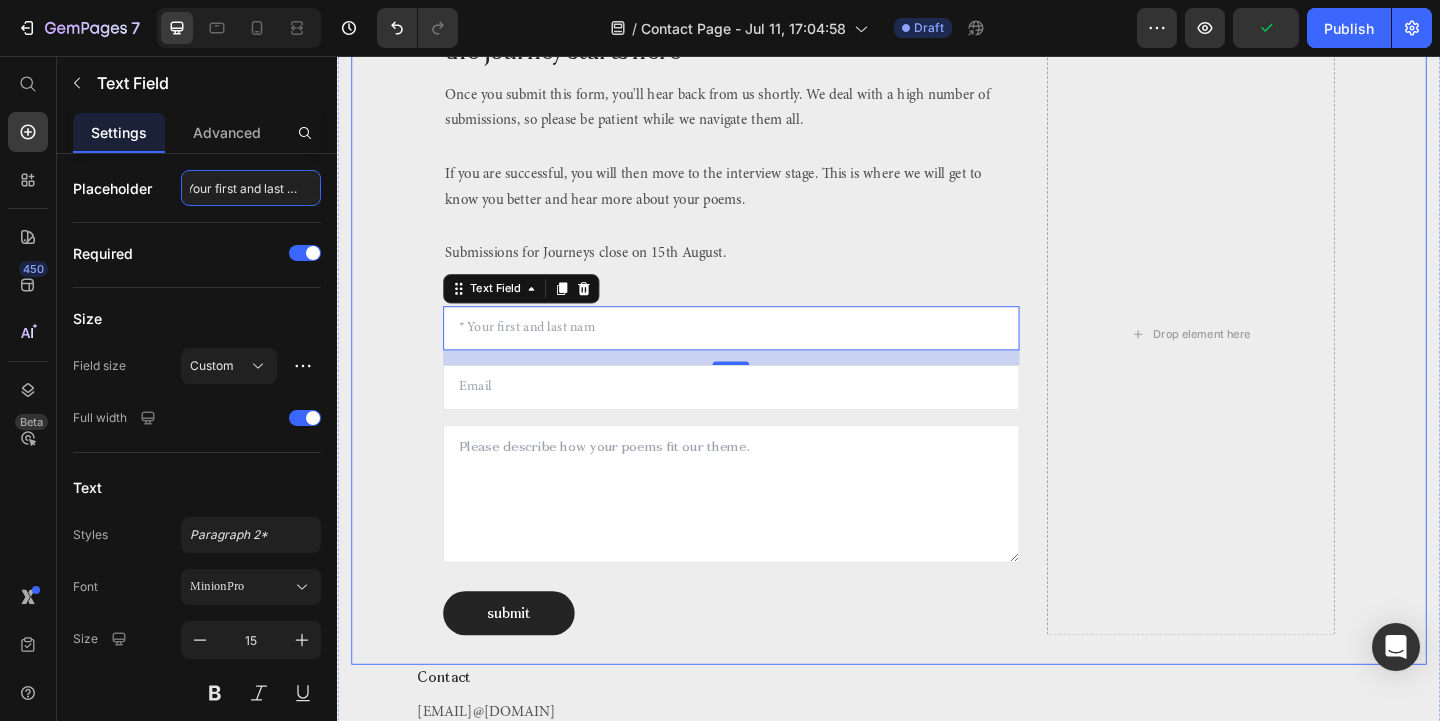 type on "* Your first and last name" 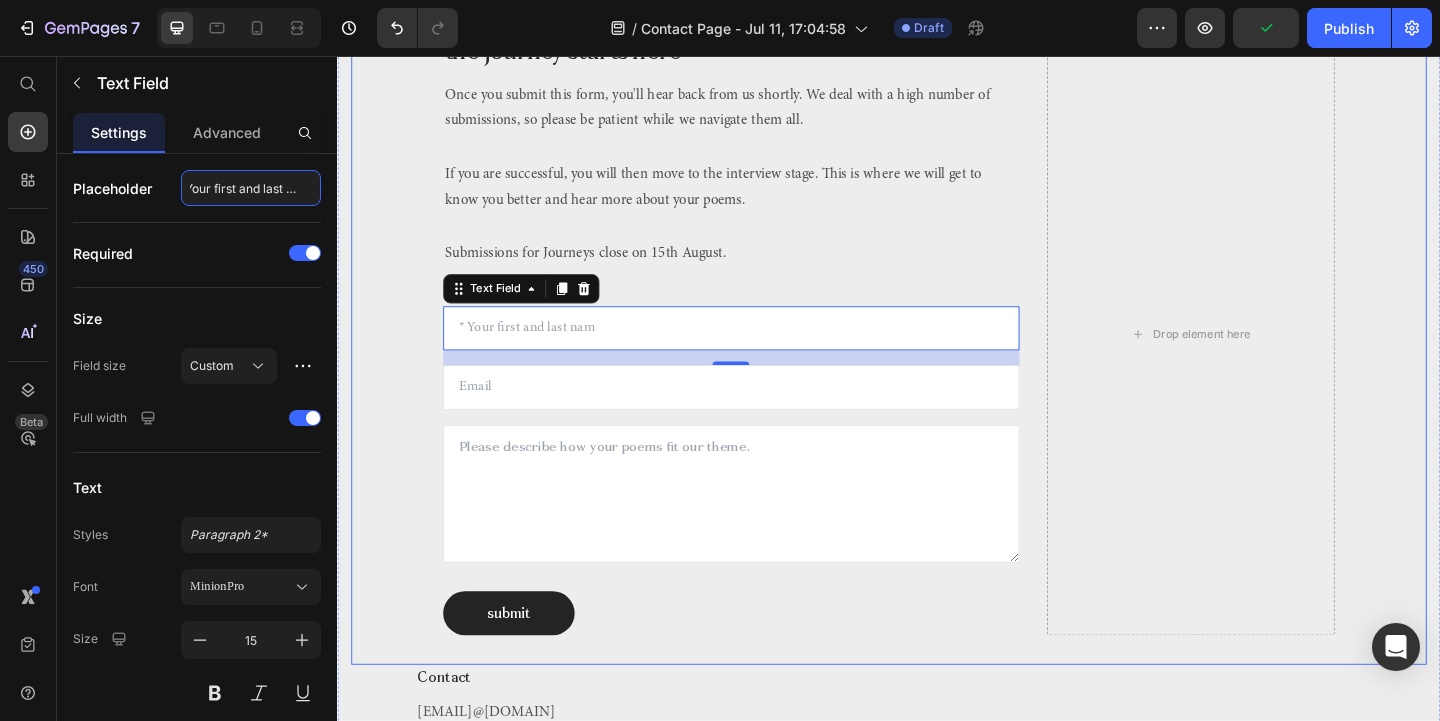scroll, scrollTop: 0, scrollLeft: 21, axis: horizontal 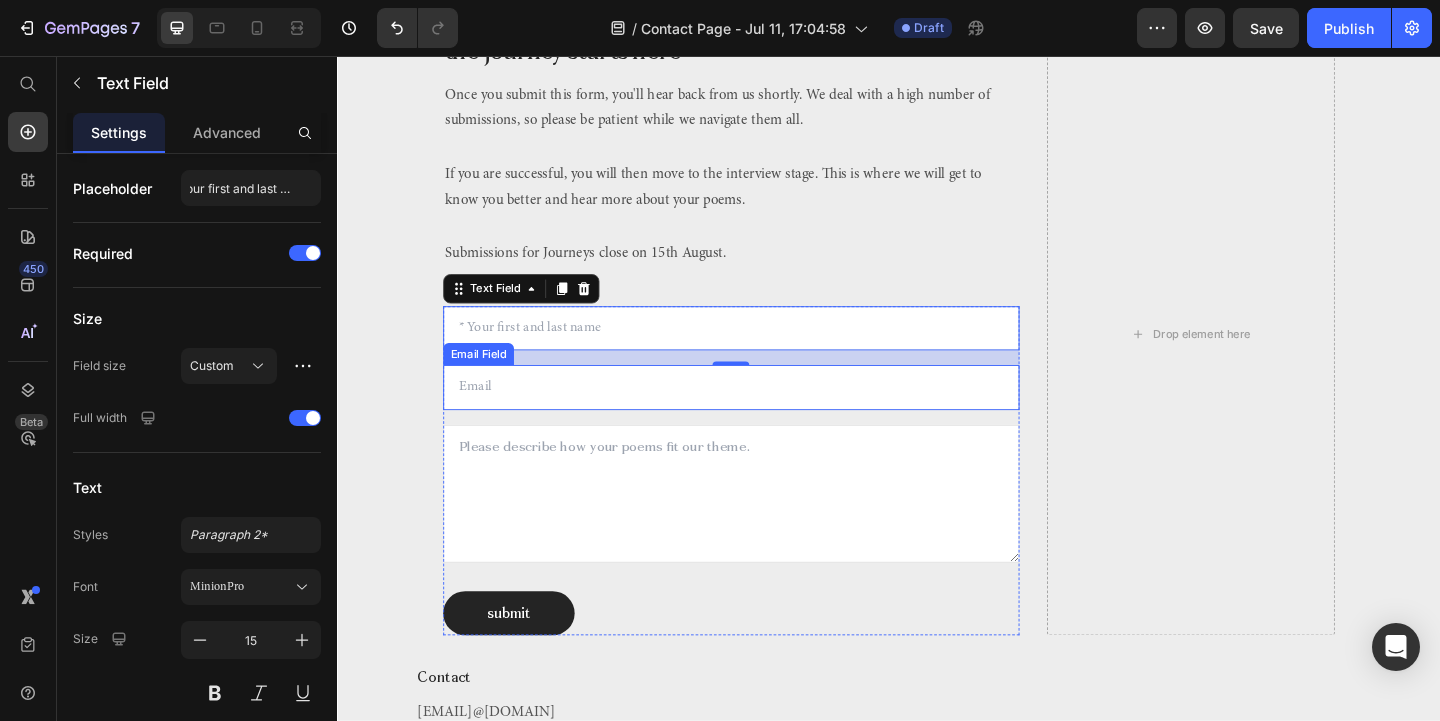 click at bounding box center (765, 416) 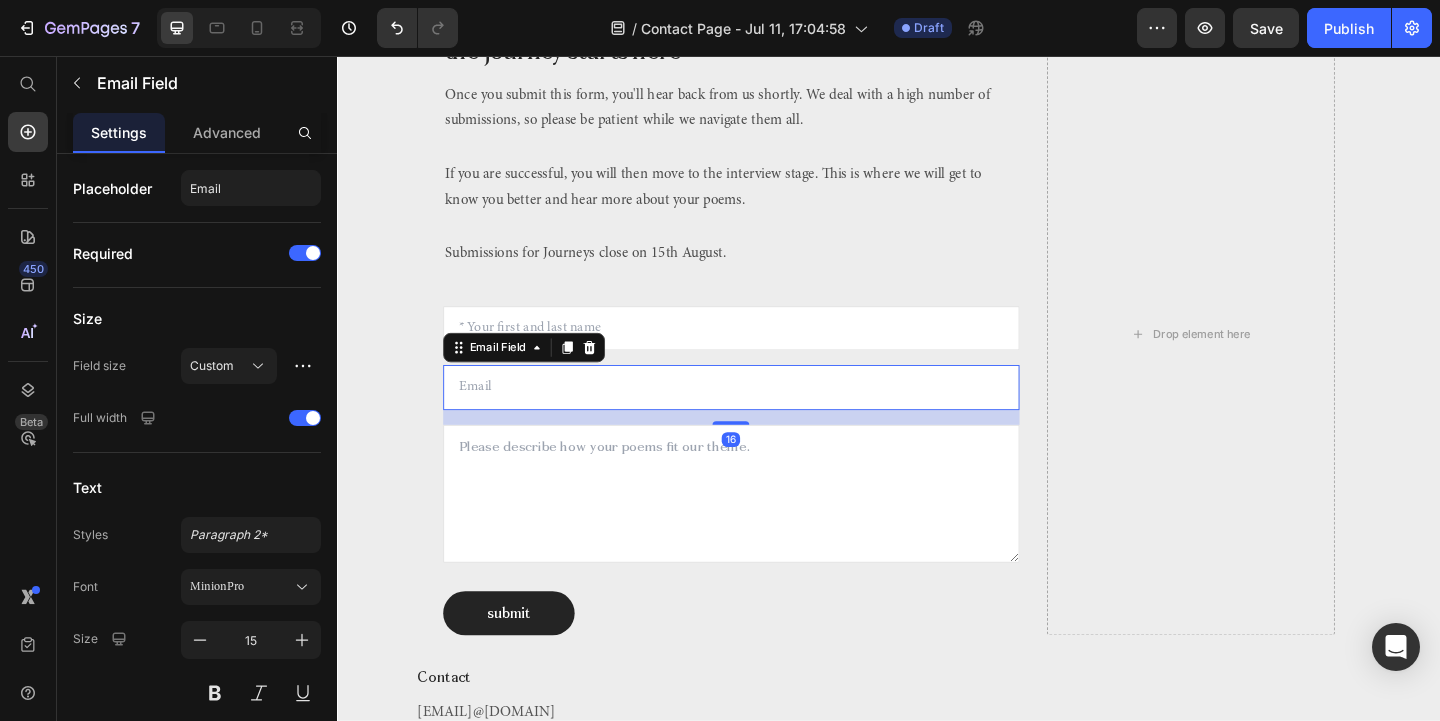 click at bounding box center (765, 416) 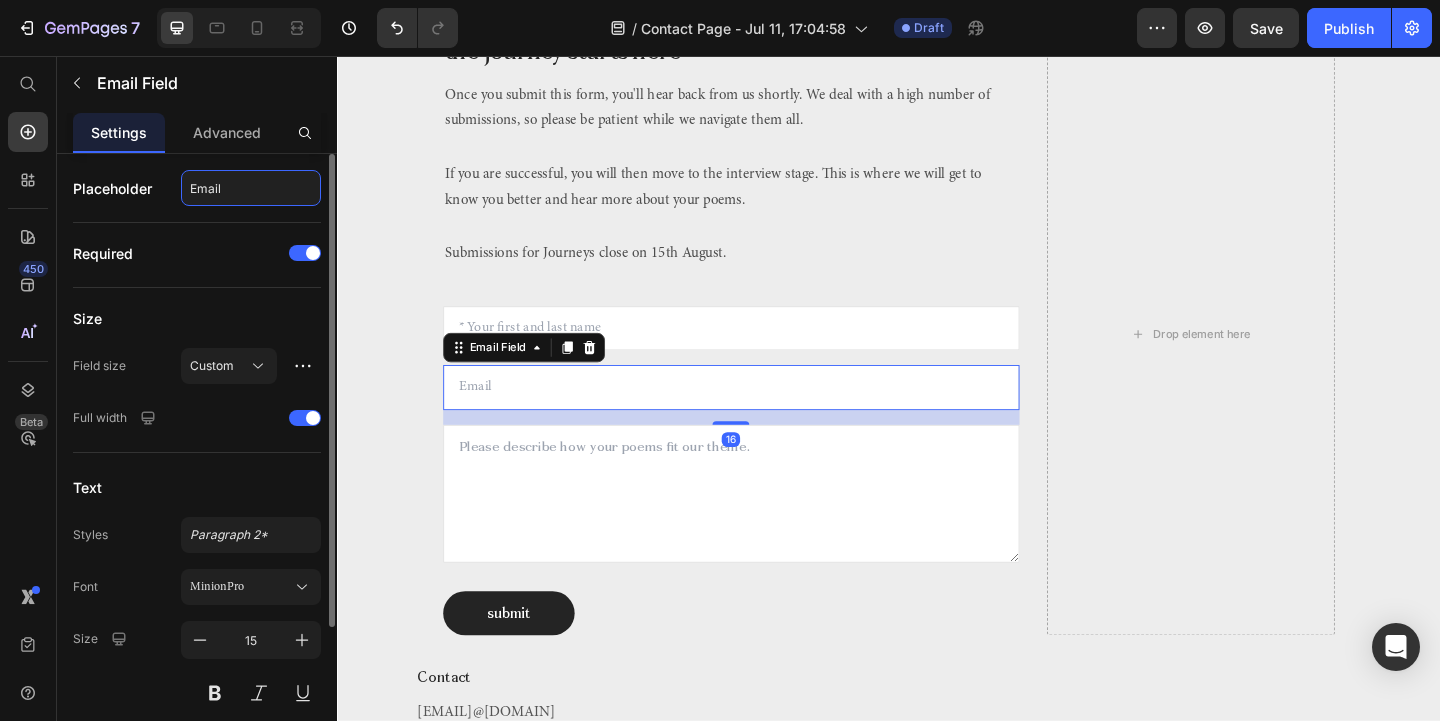 drag, startPoint x: 249, startPoint y: 177, endPoint x: 316, endPoint y: 194, distance: 69.12308 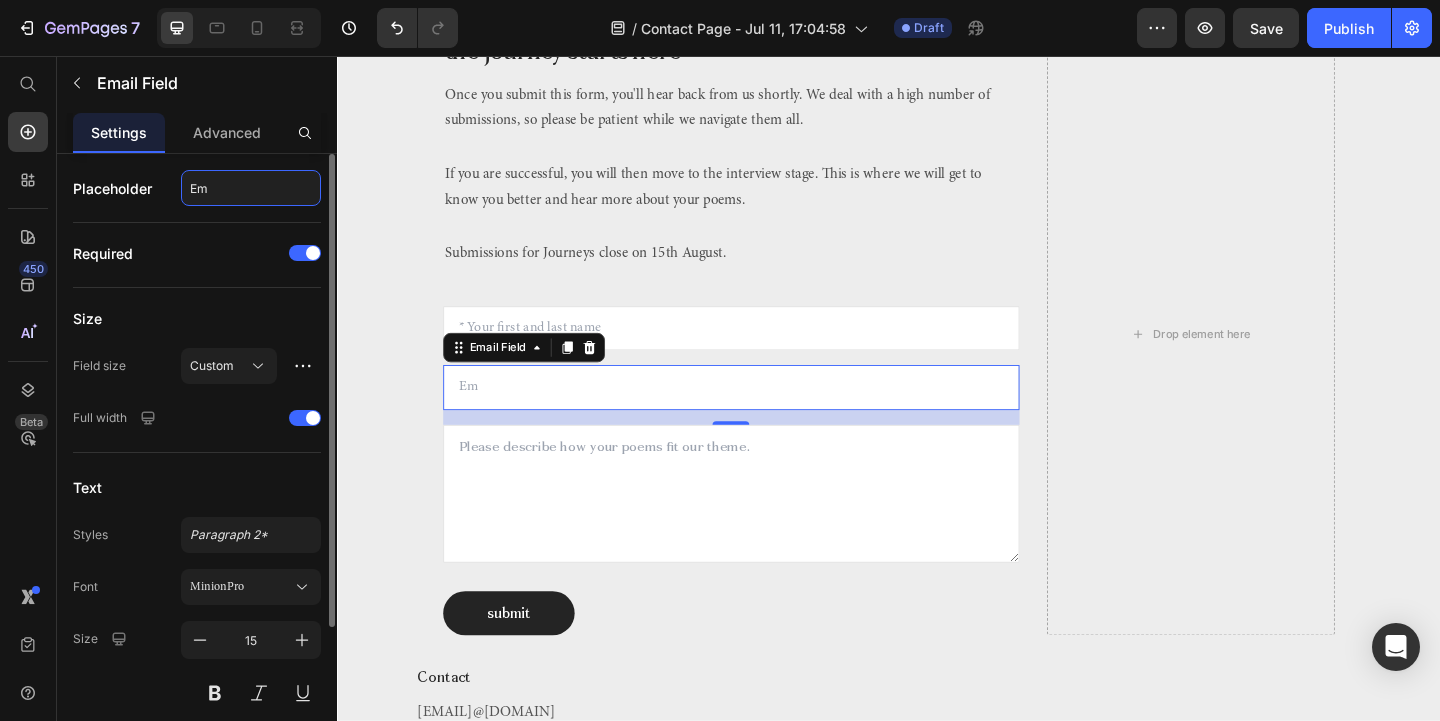 type on "E" 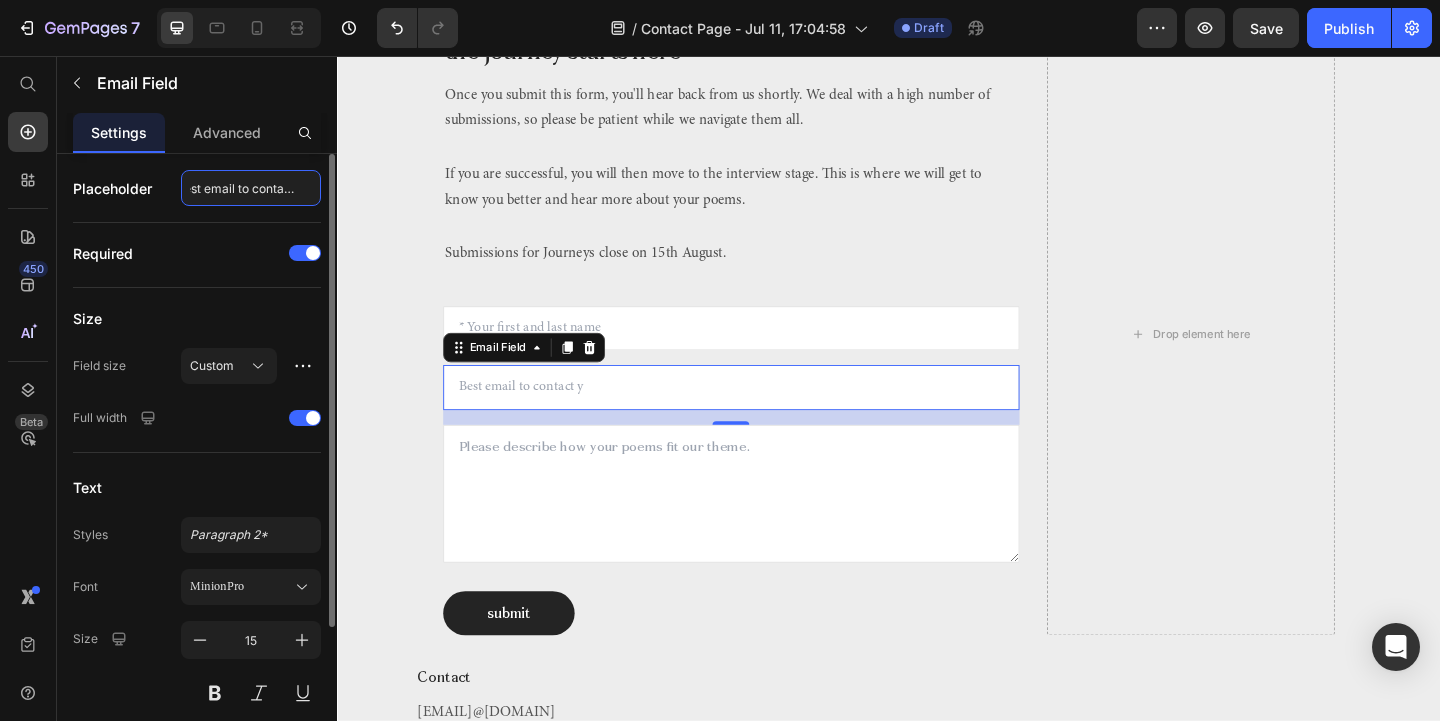 type on "Best email to contact you" 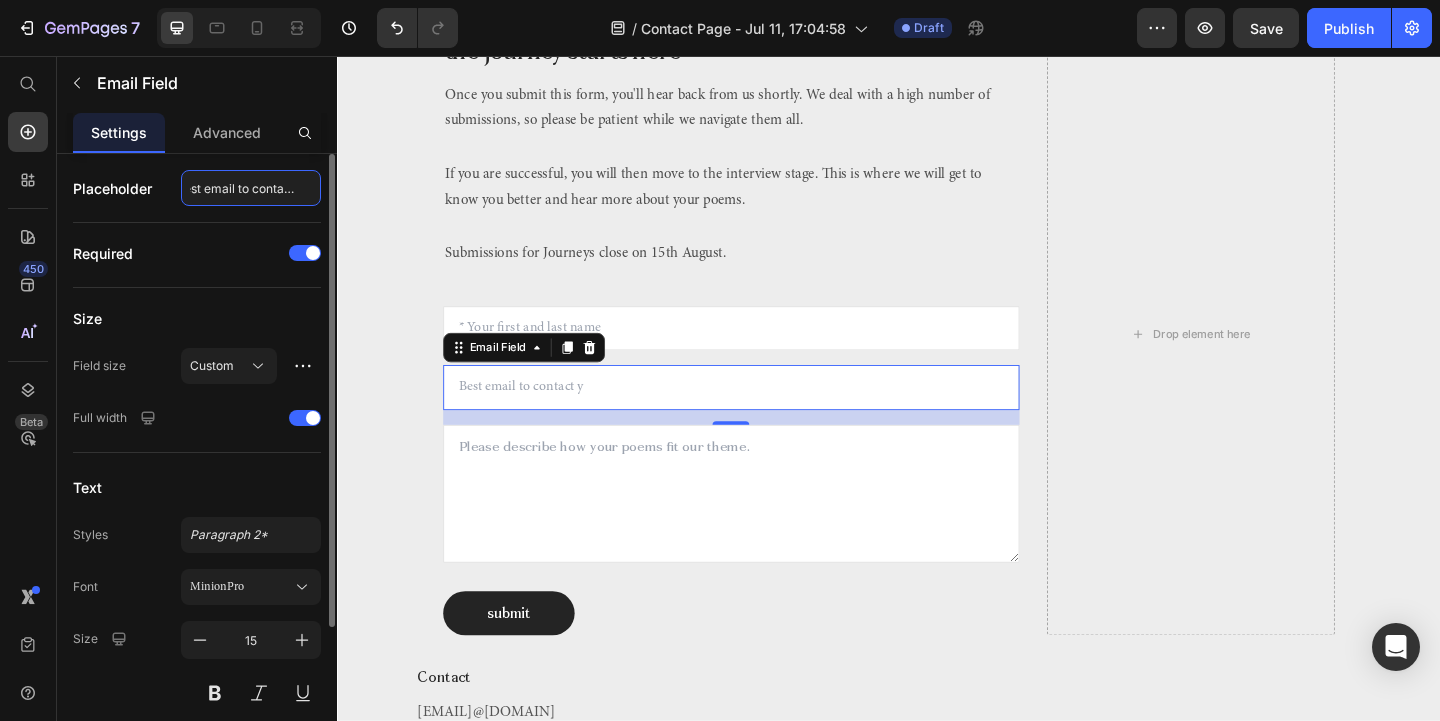 scroll, scrollTop: 0, scrollLeft: 21, axis: horizontal 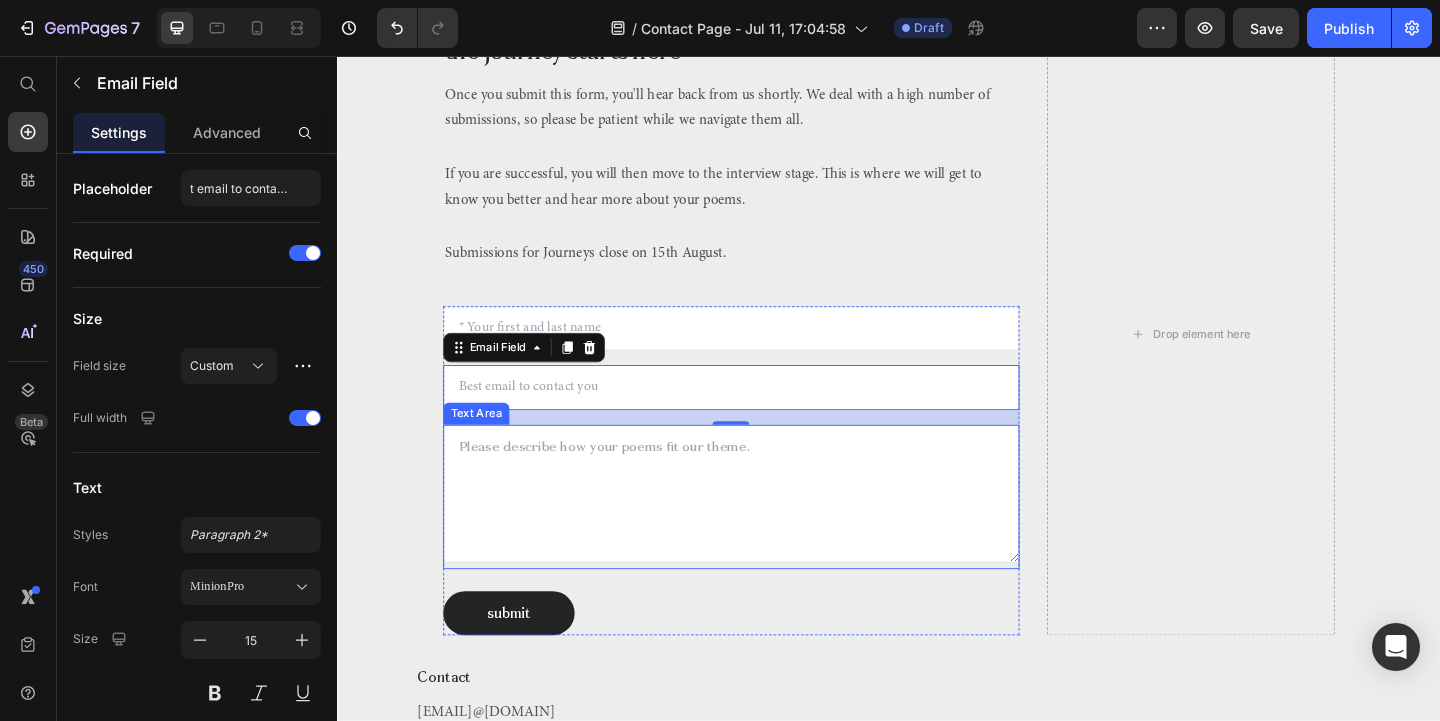 click at bounding box center (765, 532) 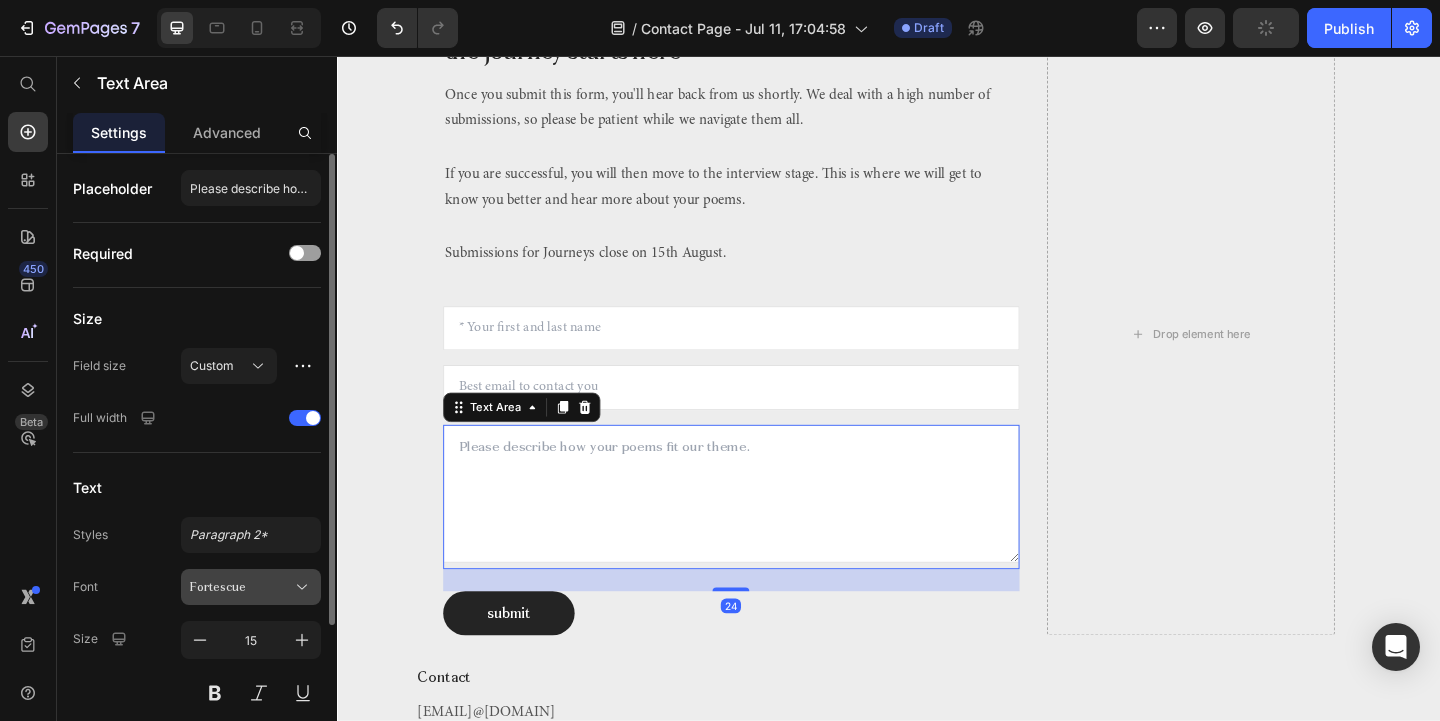 click on "Fortescue" at bounding box center [251, 587] 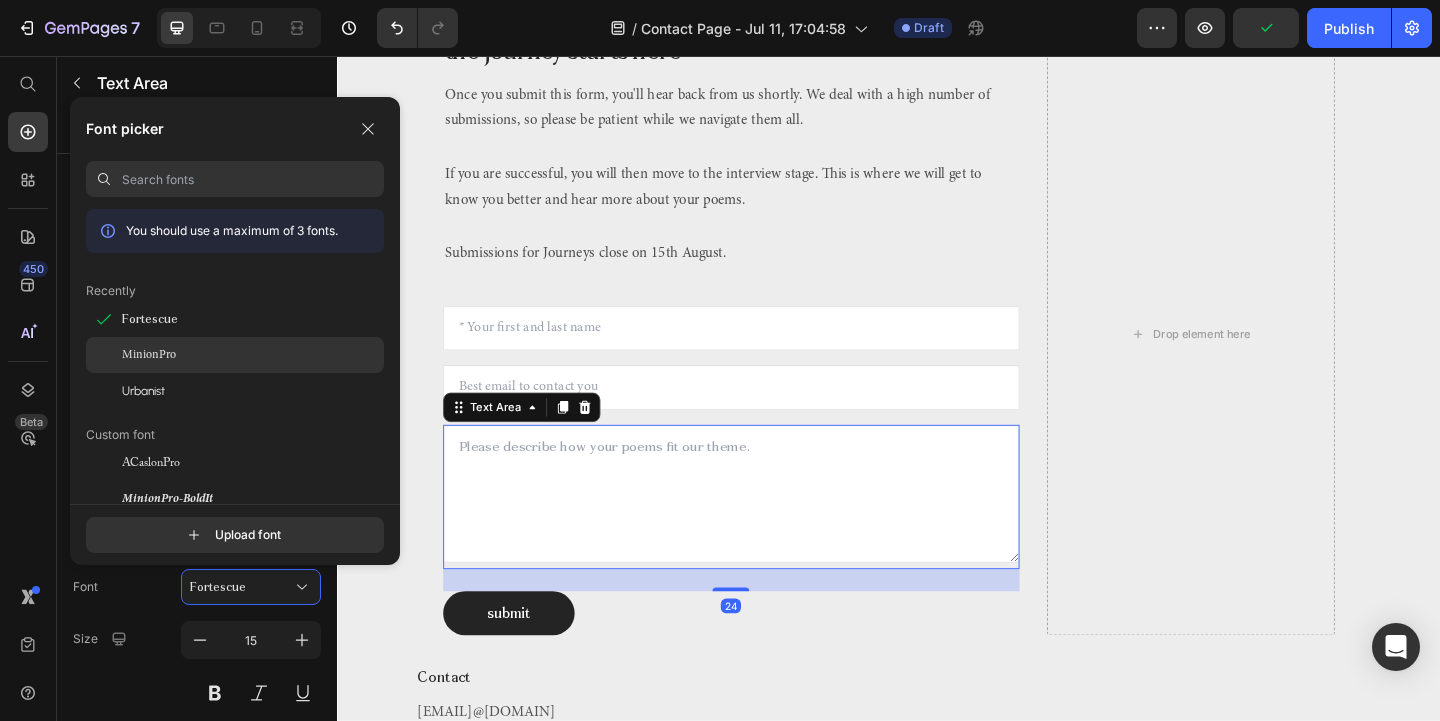 click on "MinionPro" 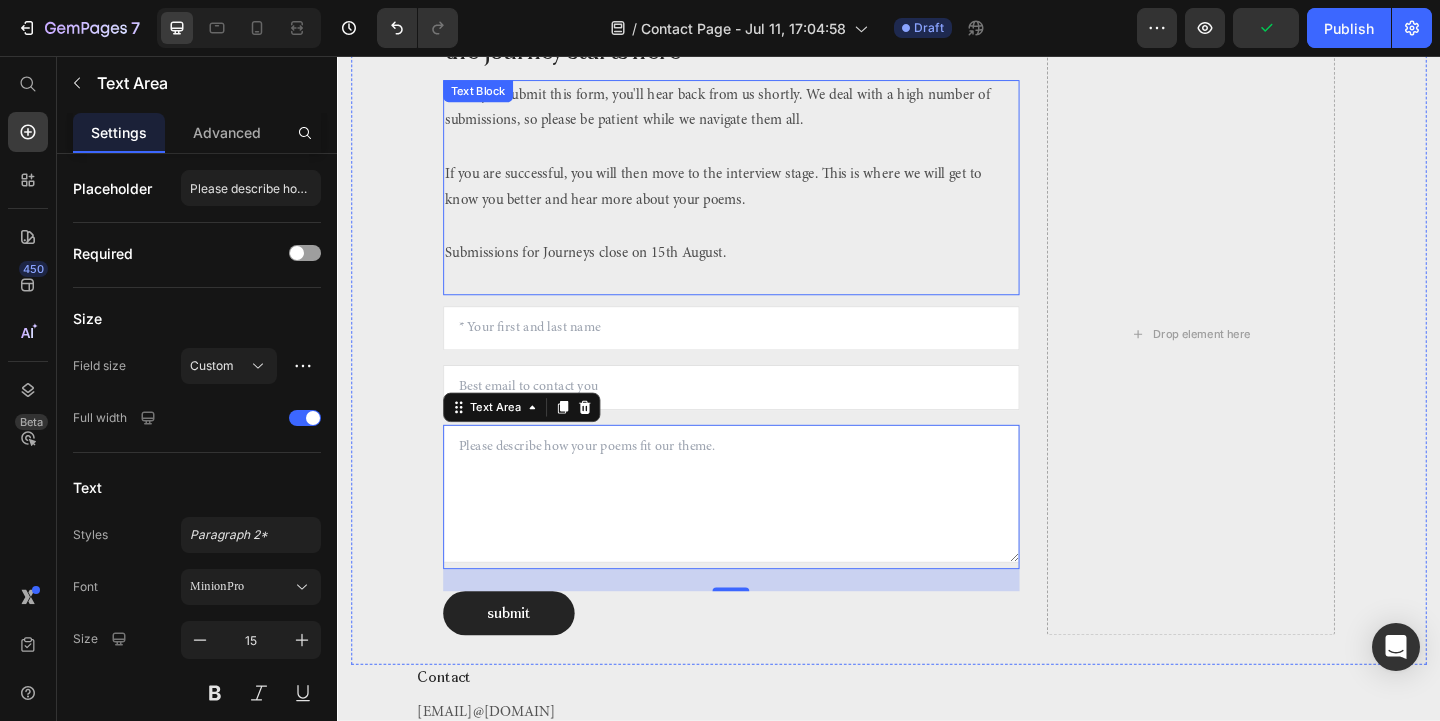 click on "Submissions for Journeys close on 15th August." at bounding box center [765, 270] 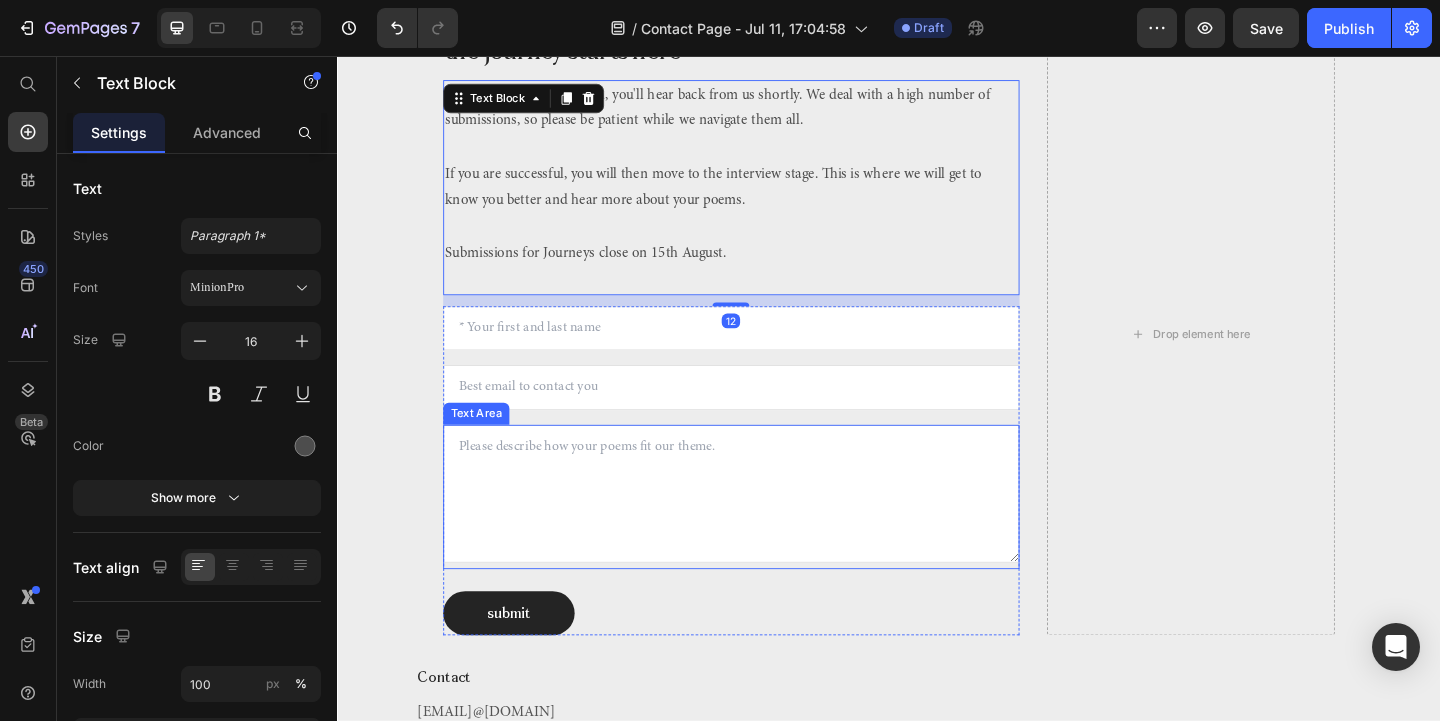 click at bounding box center [765, 532] 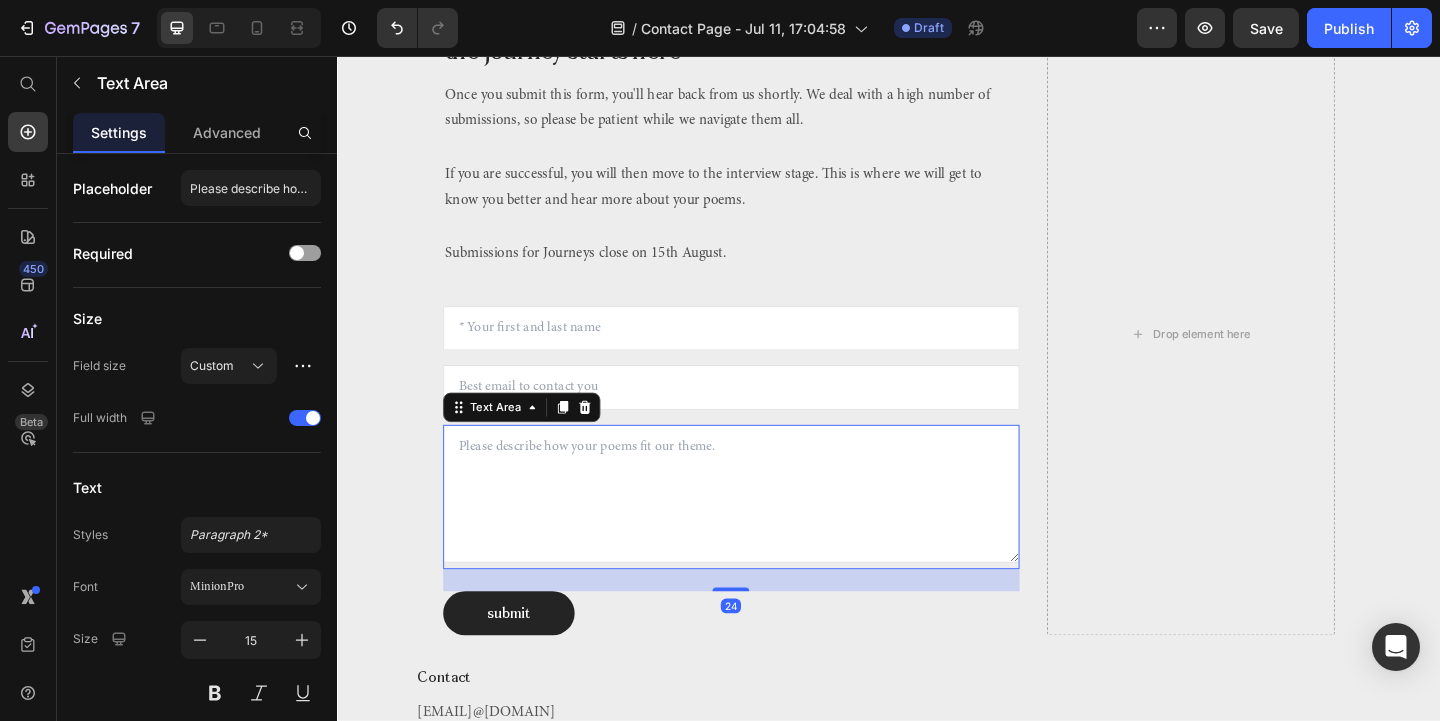 click at bounding box center [765, 532] 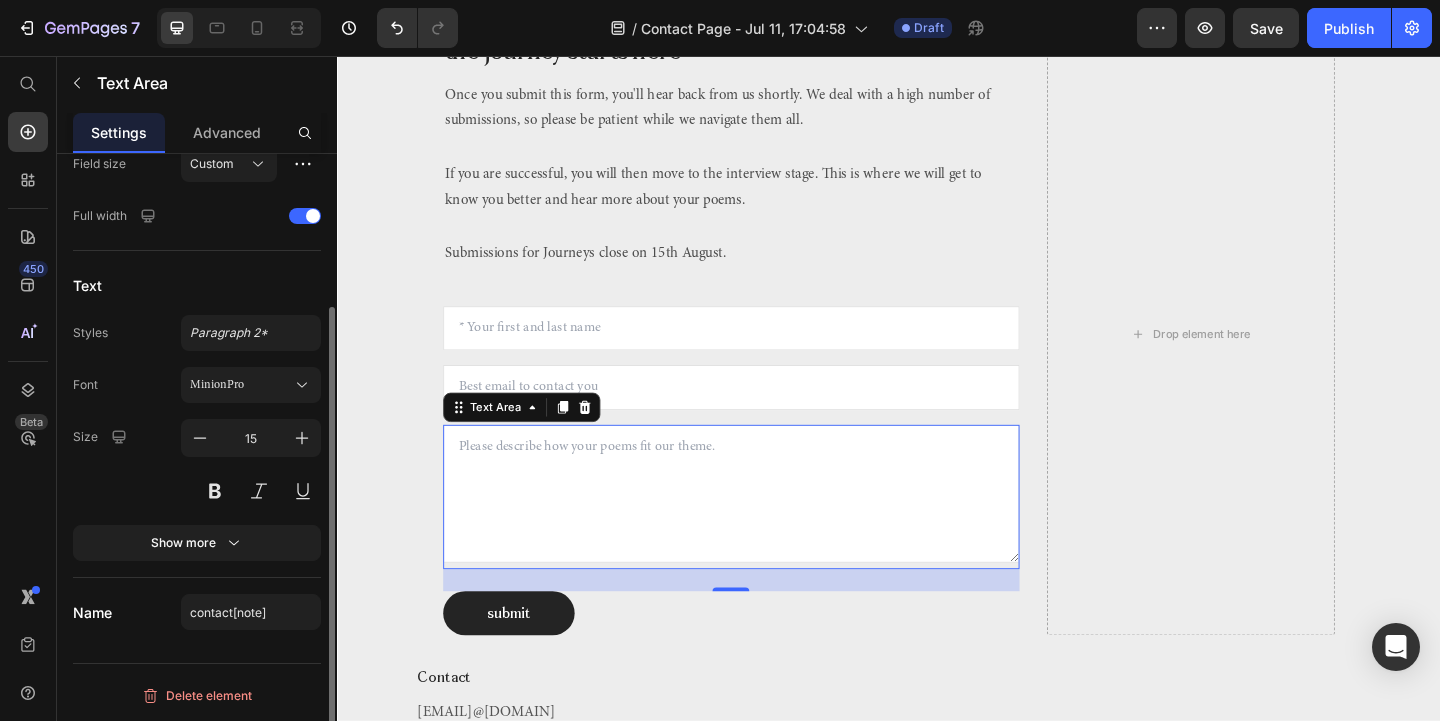 scroll, scrollTop: 0, scrollLeft: 0, axis: both 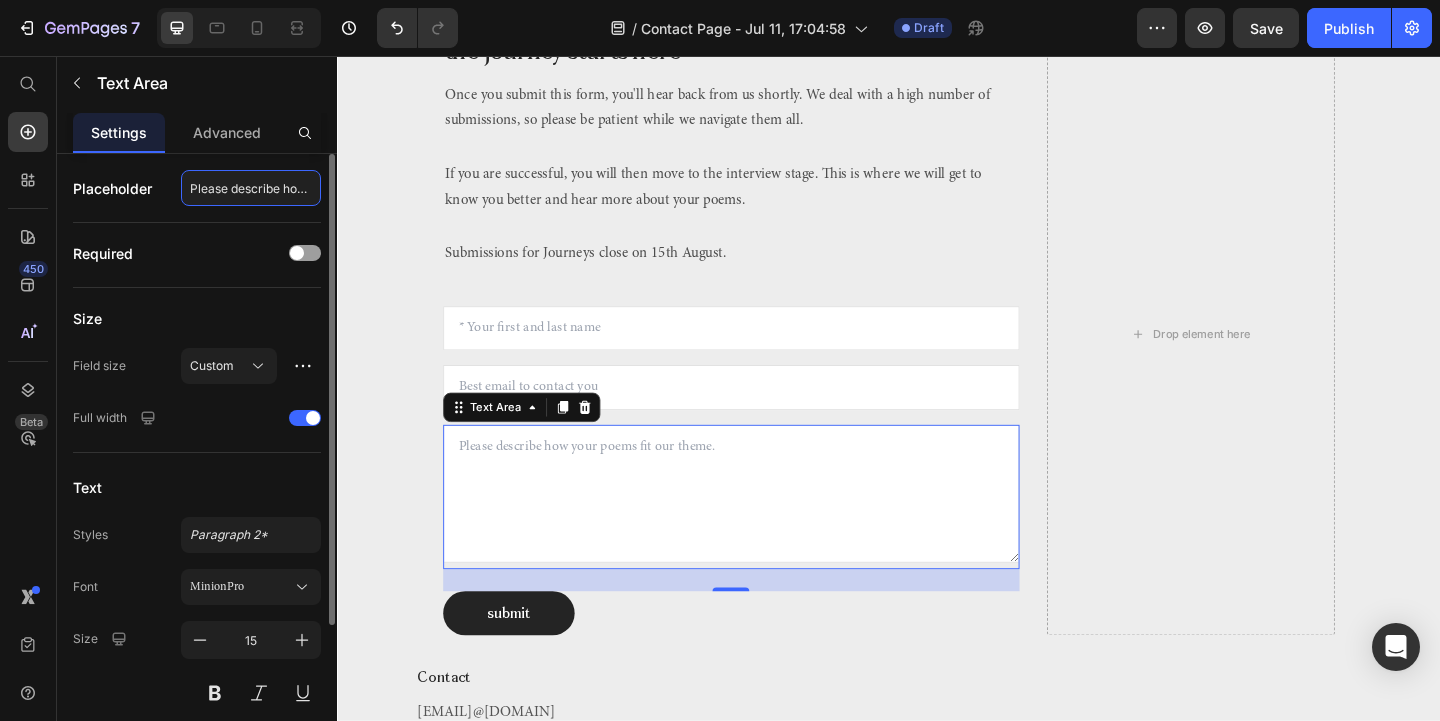 click on "Please describe how your poems fit our theme." 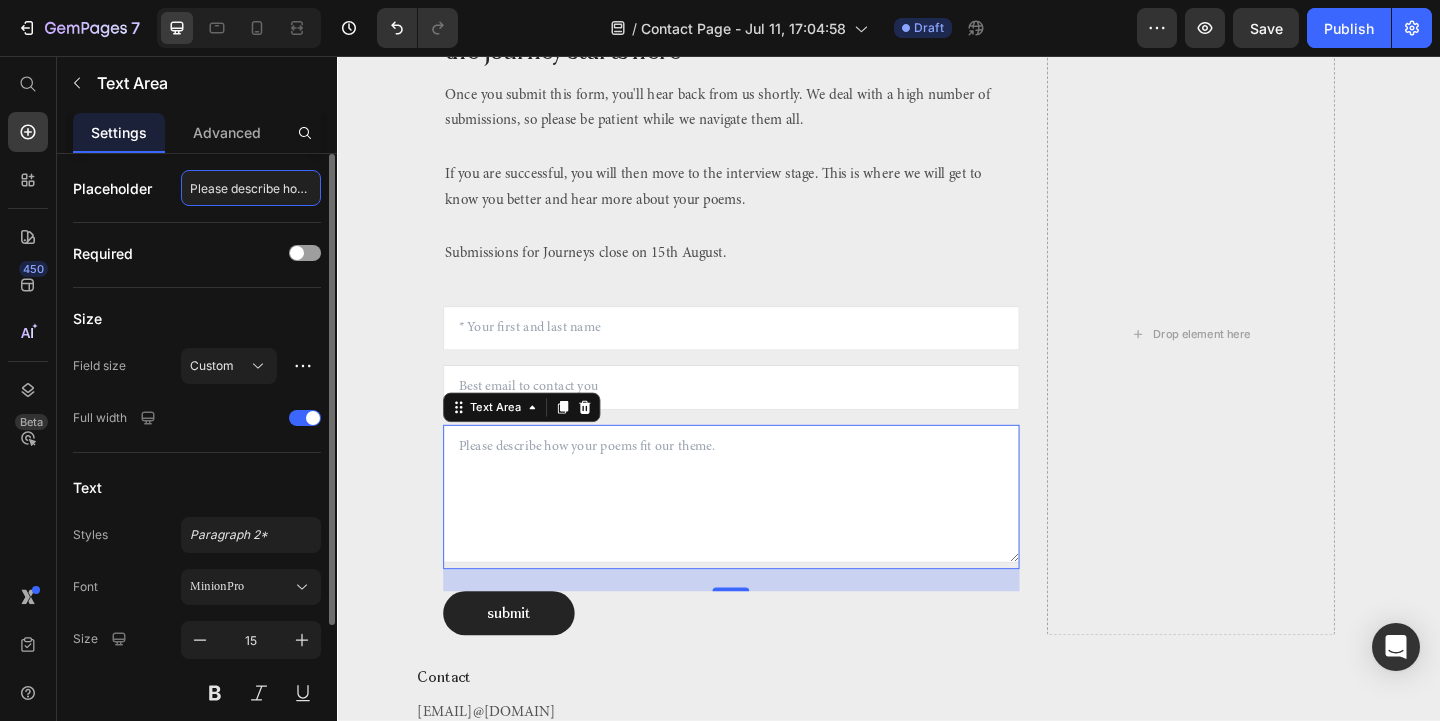 drag, startPoint x: 233, startPoint y: 191, endPoint x: 185, endPoint y: 191, distance: 48 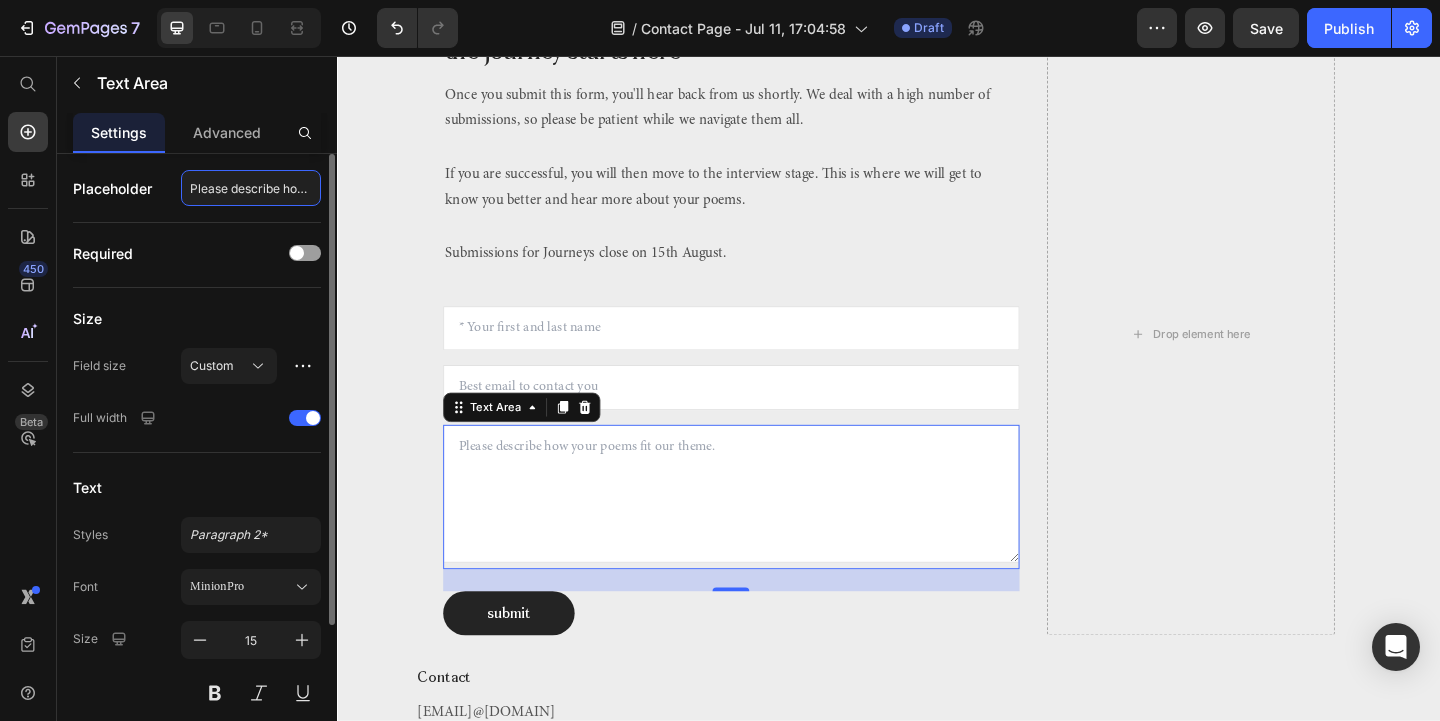 click on "Please describe how your poems fit our theme." 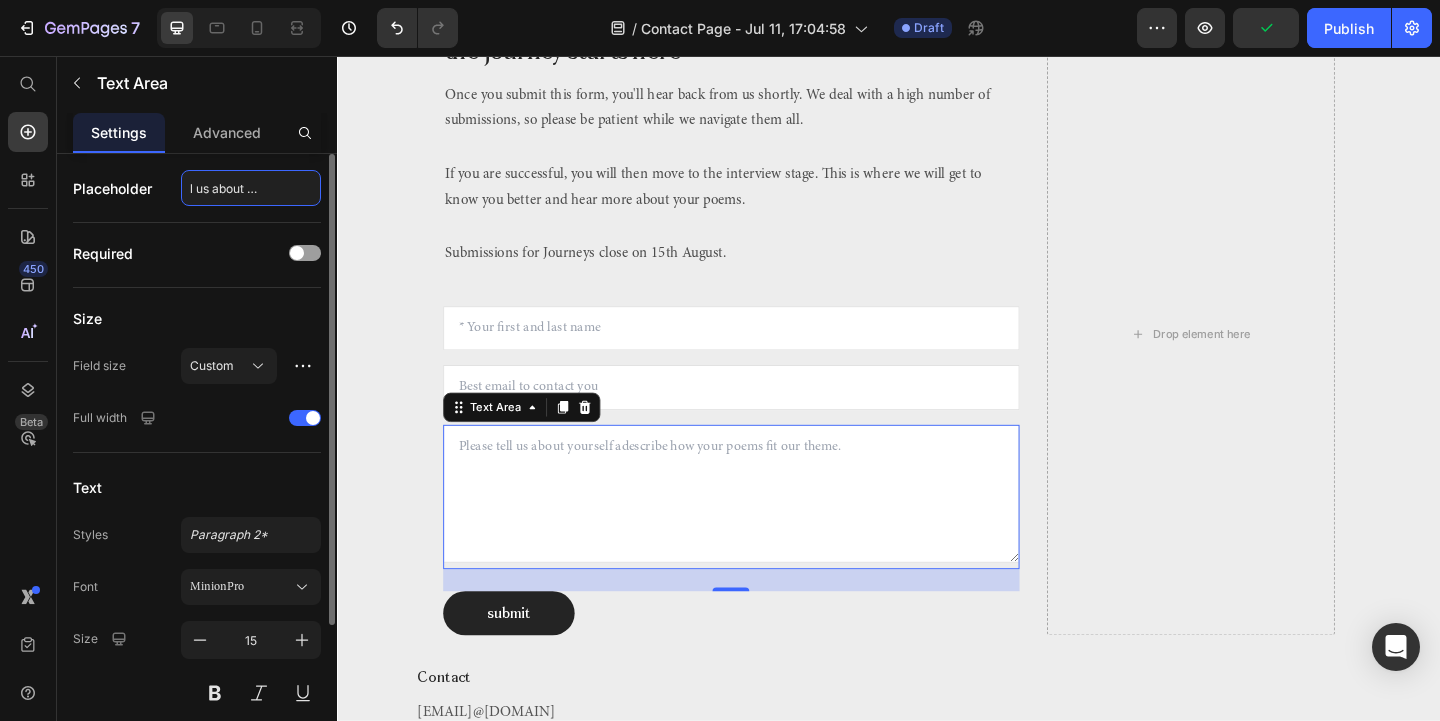 type on "Please tell us about yourself and describe how your poems fit our theme." 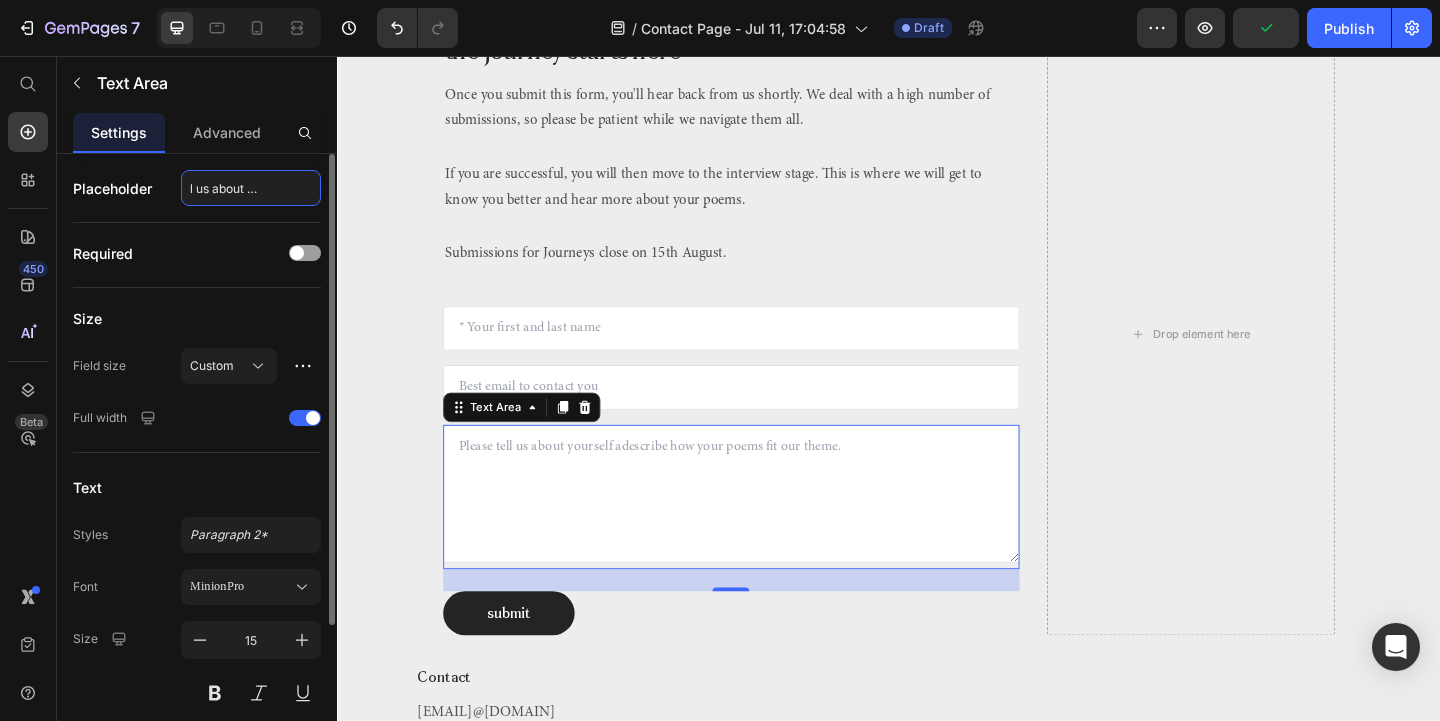 scroll, scrollTop: 0, scrollLeft: 66, axis: horizontal 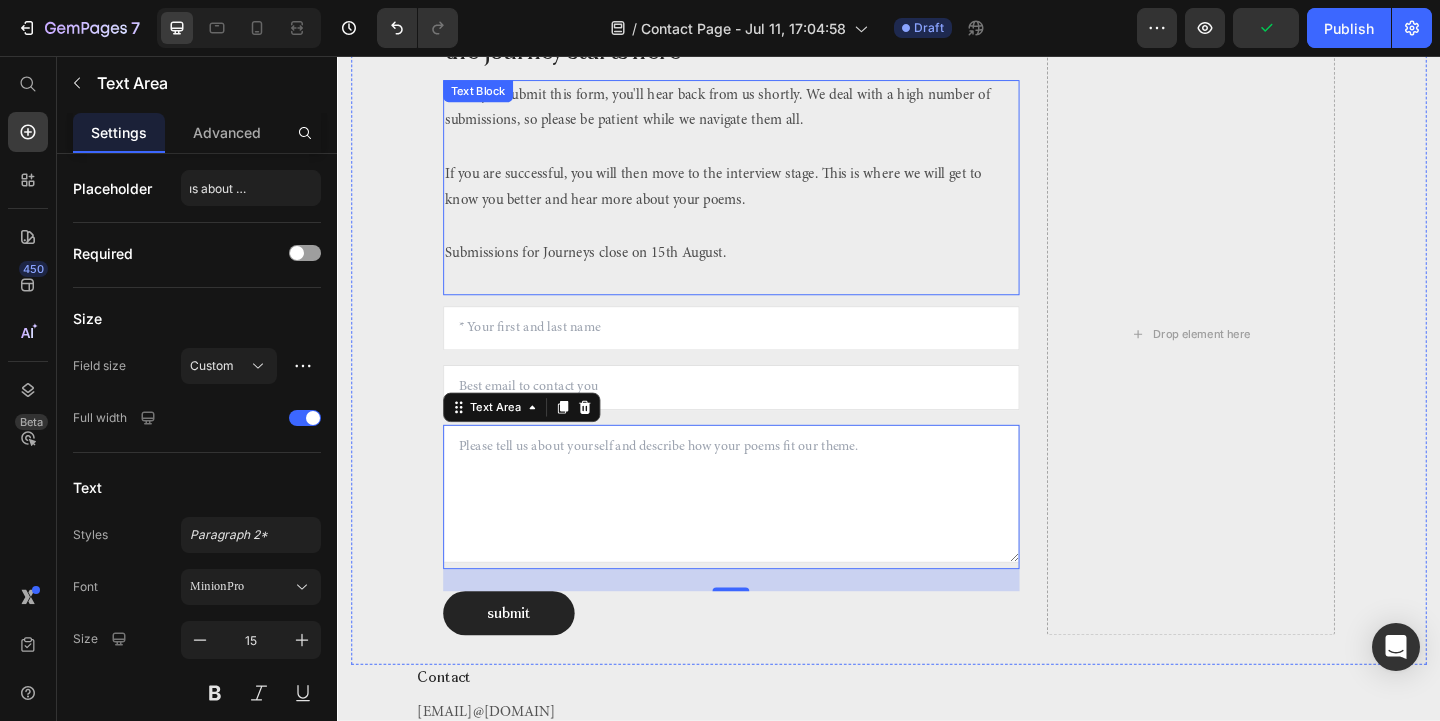 click at bounding box center [765, 299] 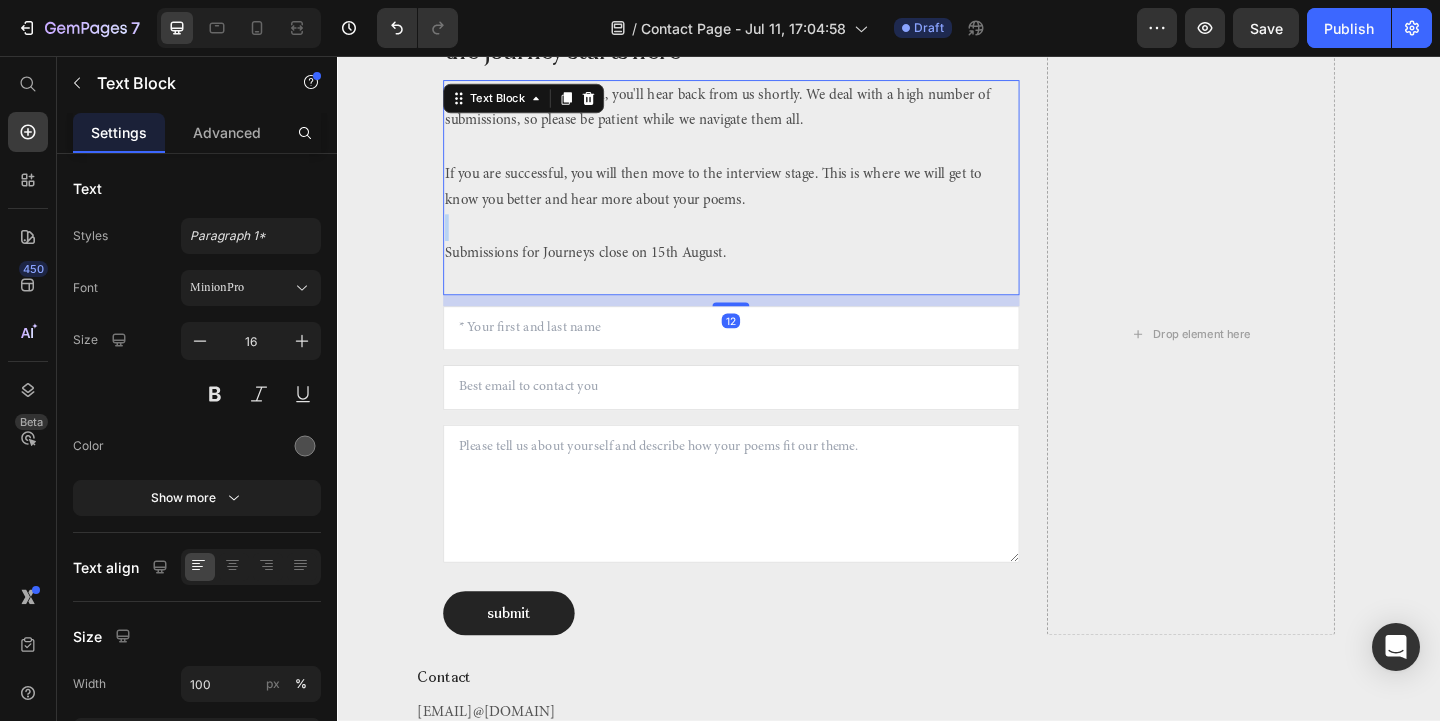 click on "If you are successful, you will then move to the interview stage. This is where we will get to know you better and hear more about your poems." at bounding box center (765, 199) 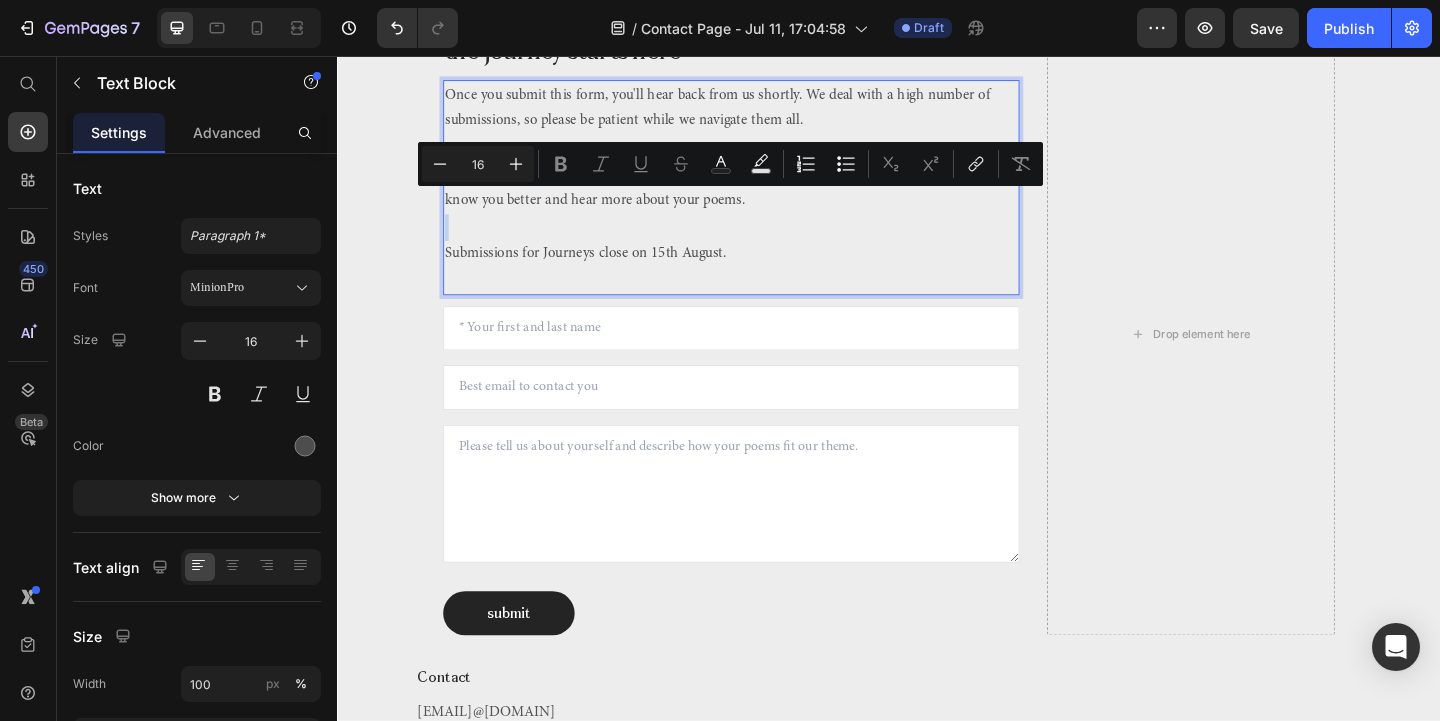click on "If you are successful, you will then move to the interview stage. This is where we will get to know you better and hear more about your poems." at bounding box center (765, 199) 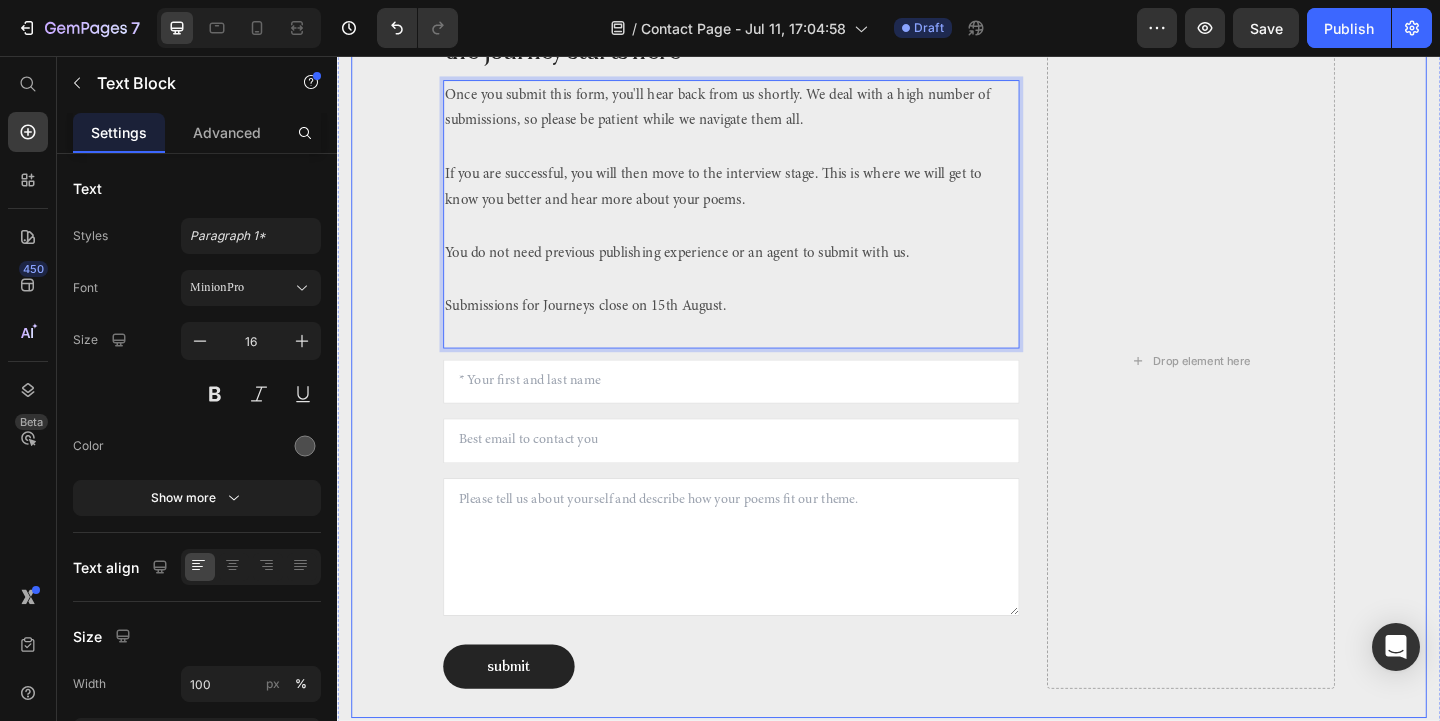 click on "Submissions for Journeys close on 15th August." at bounding box center (937, 388) 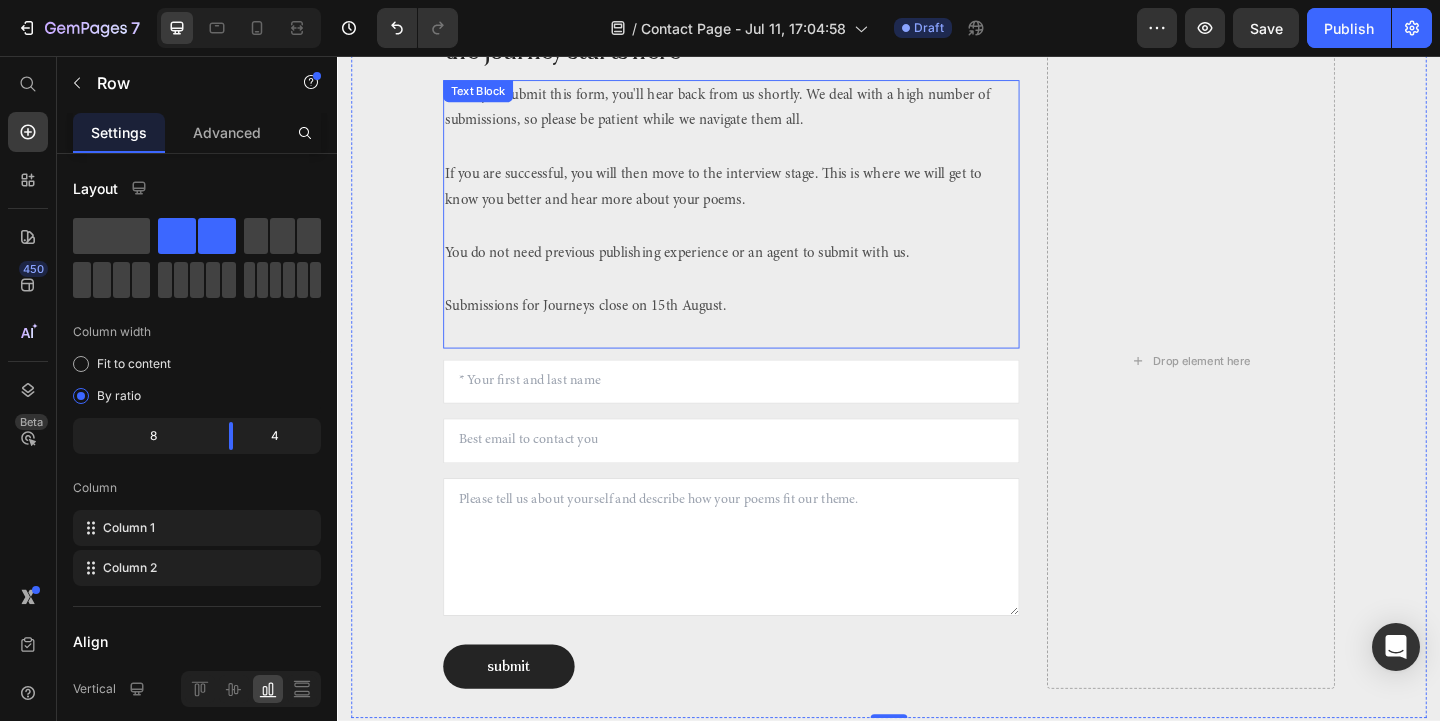 click at bounding box center [765, 357] 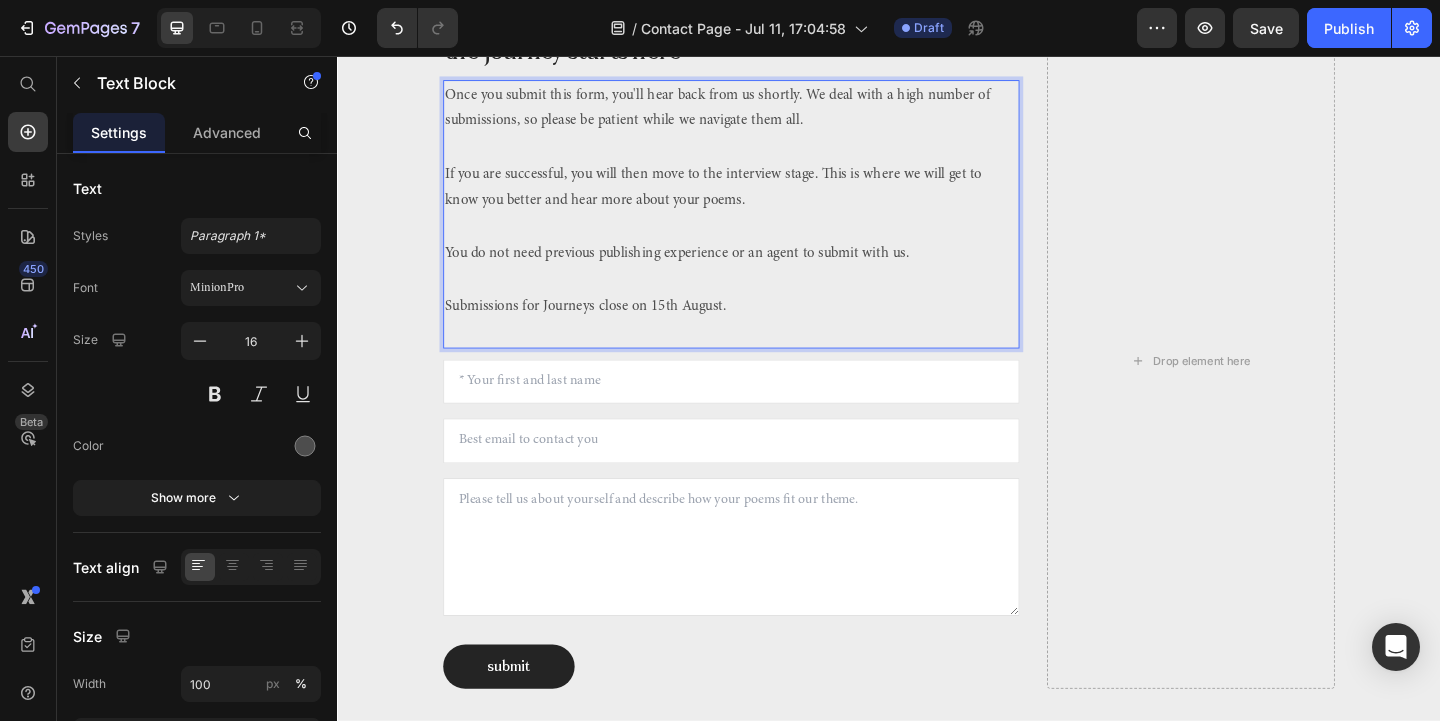 click on "Submissions for Journeys close on 15th August." at bounding box center [765, 328] 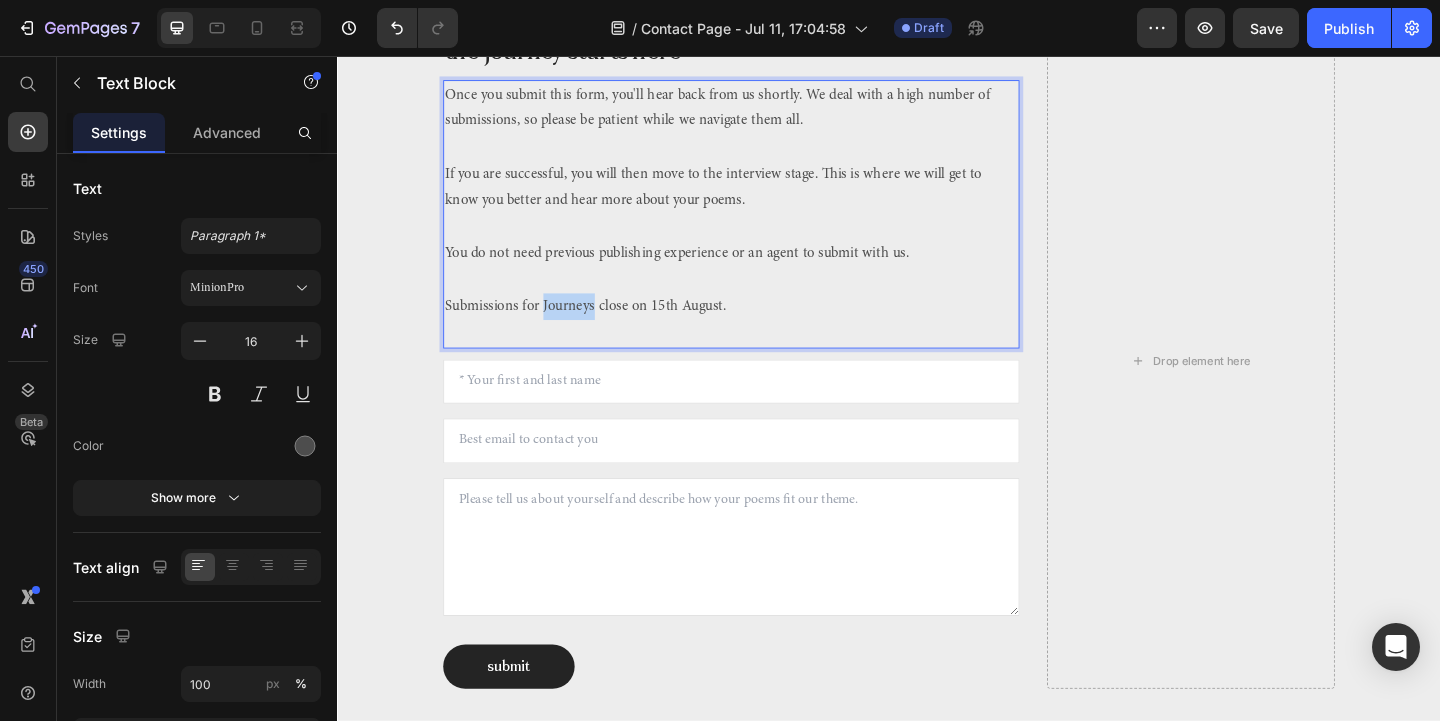 click on "Submissions for Journeys close on 15th August." at bounding box center (765, 328) 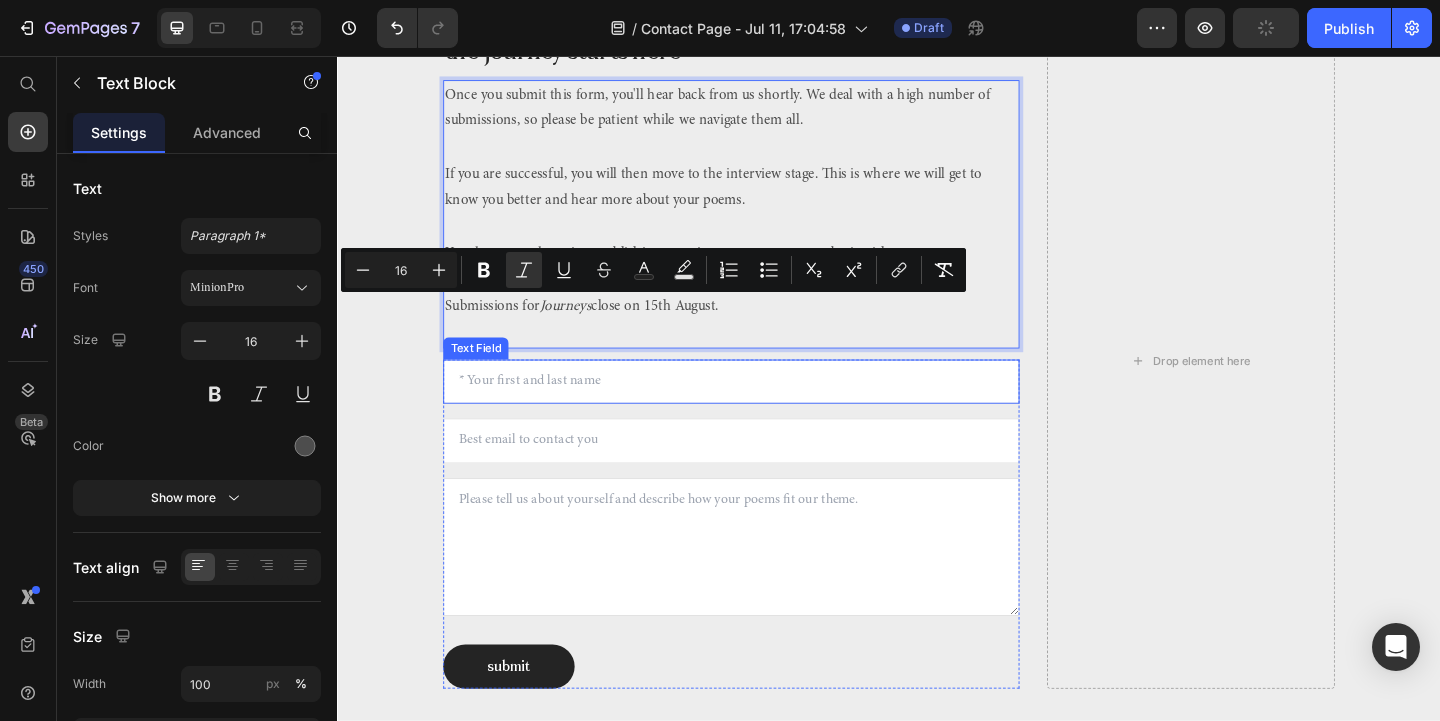 click at bounding box center (765, 590) 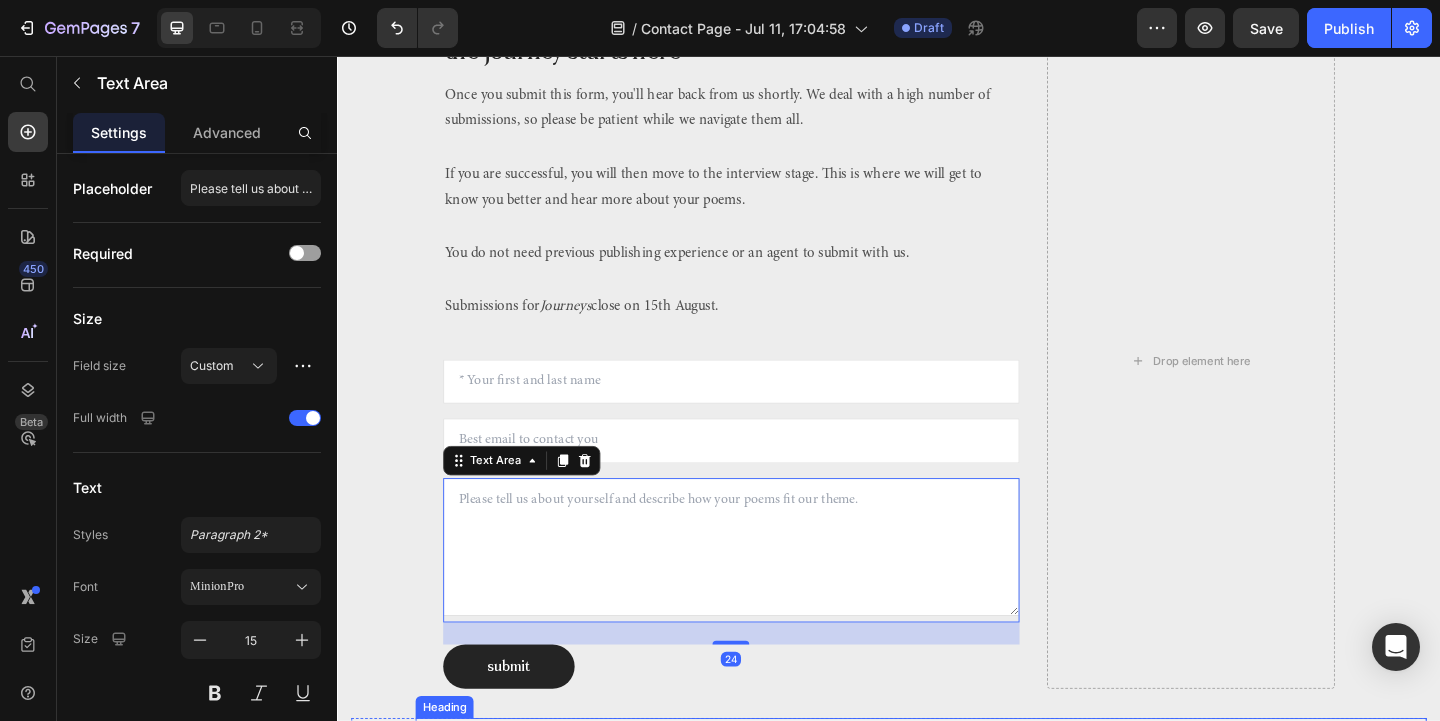 click on "submit Submit Button" at bounding box center [765, 720] 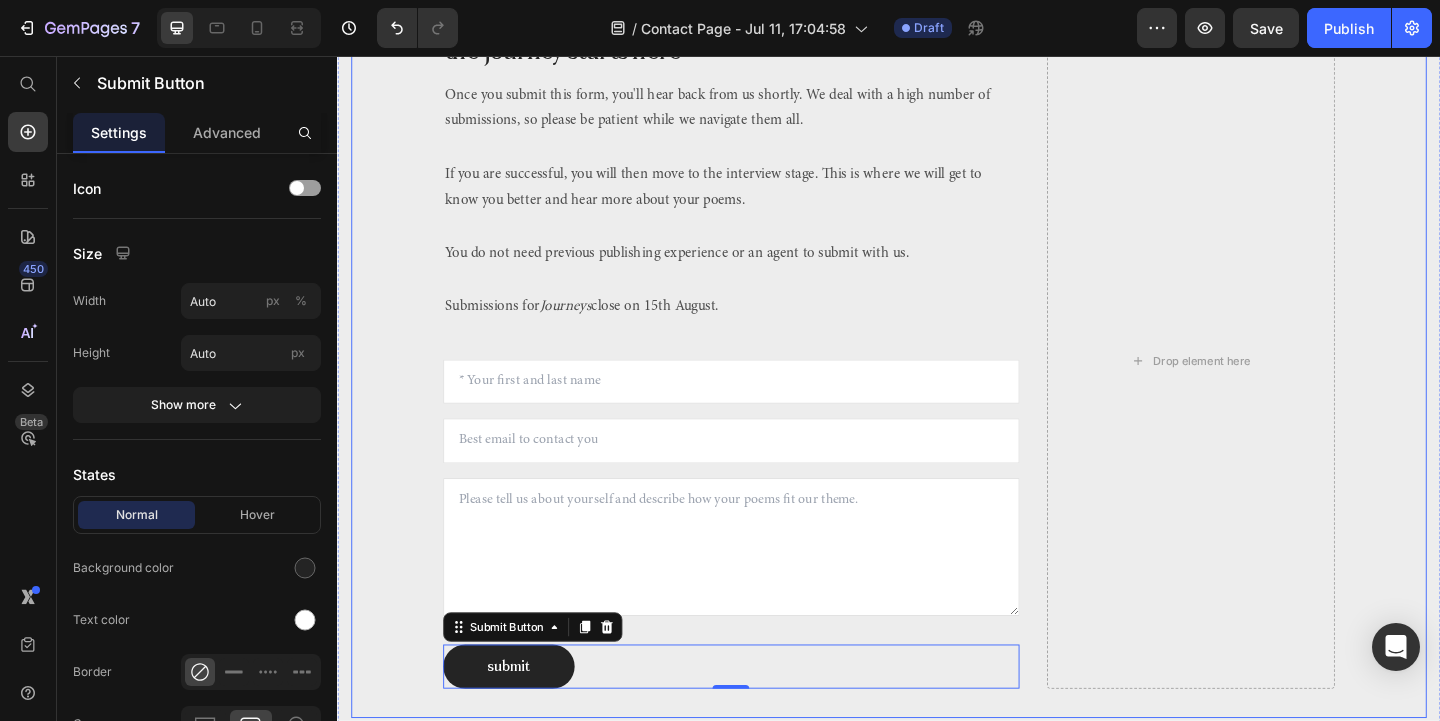 click on "Submissions for Journeys close on 15th August." at bounding box center (937, 388) 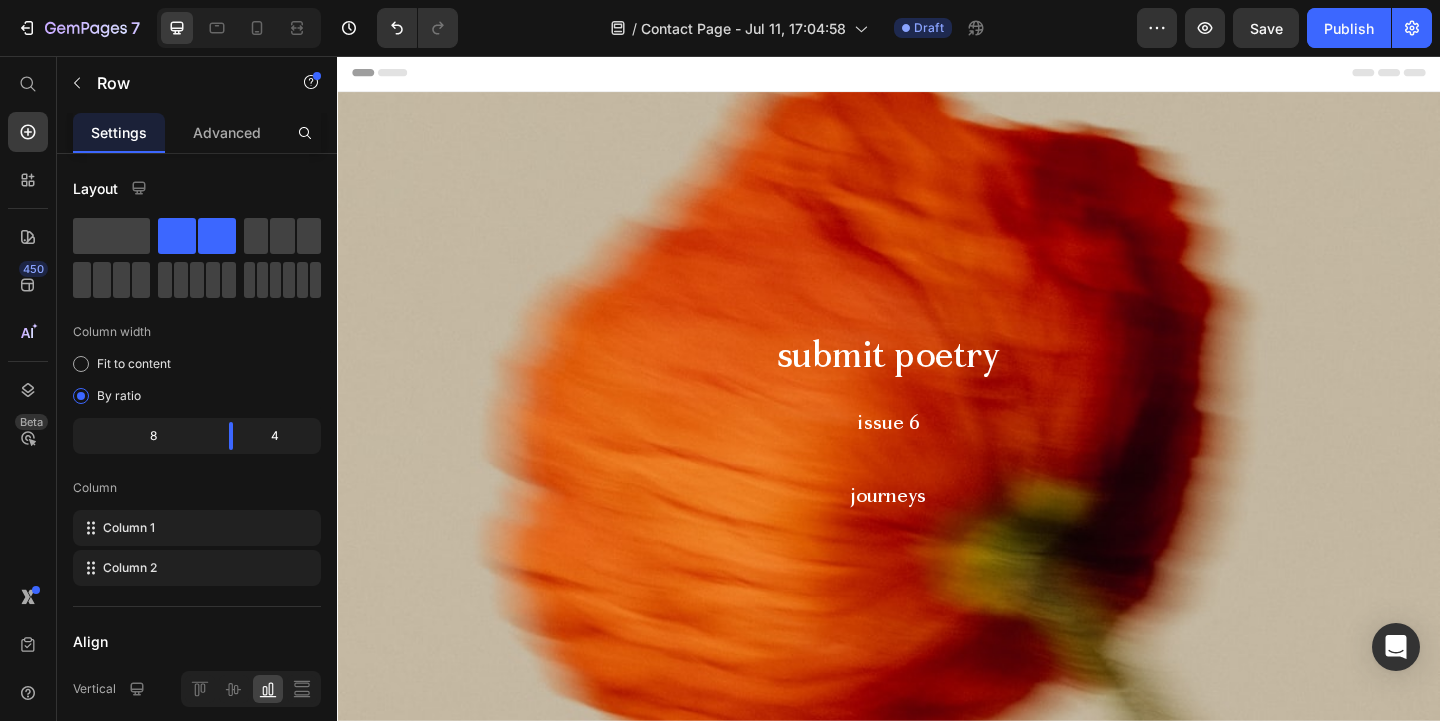 scroll, scrollTop: 0, scrollLeft: 0, axis: both 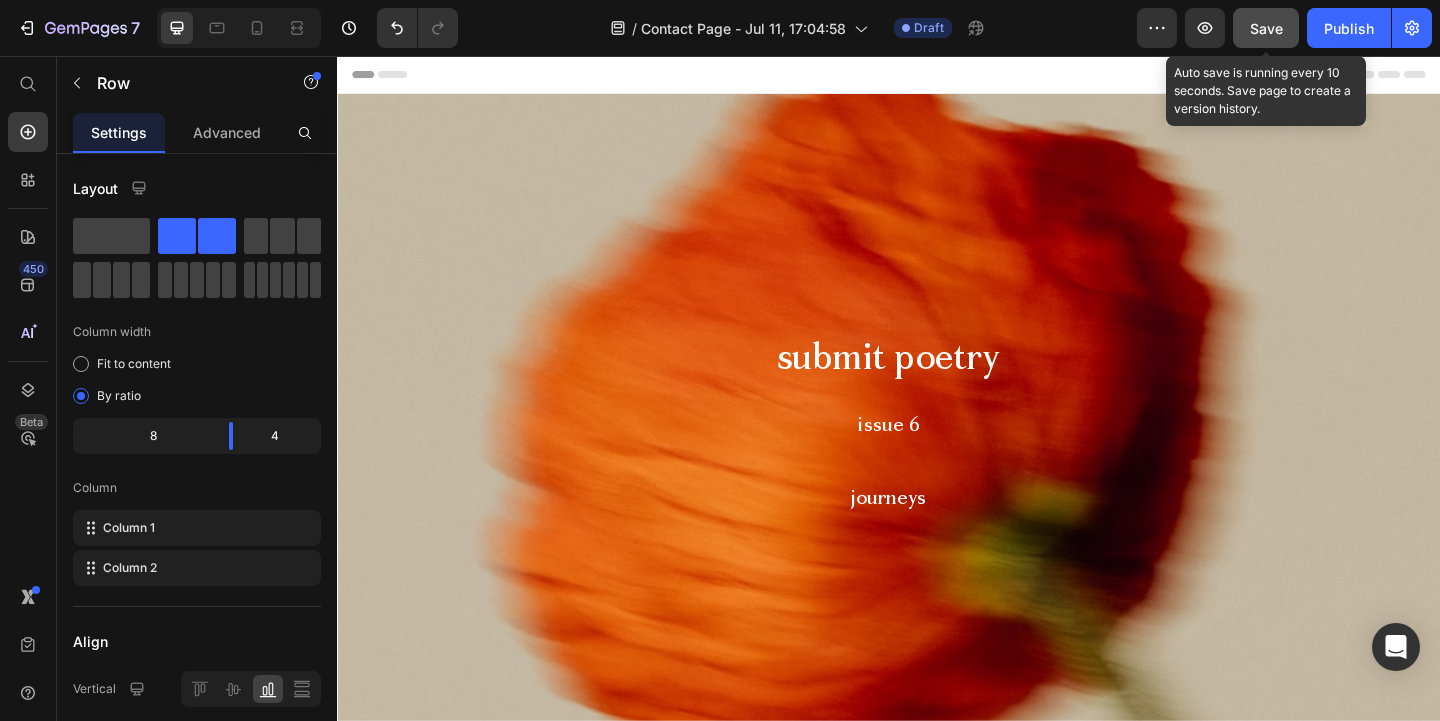 click on "Save" 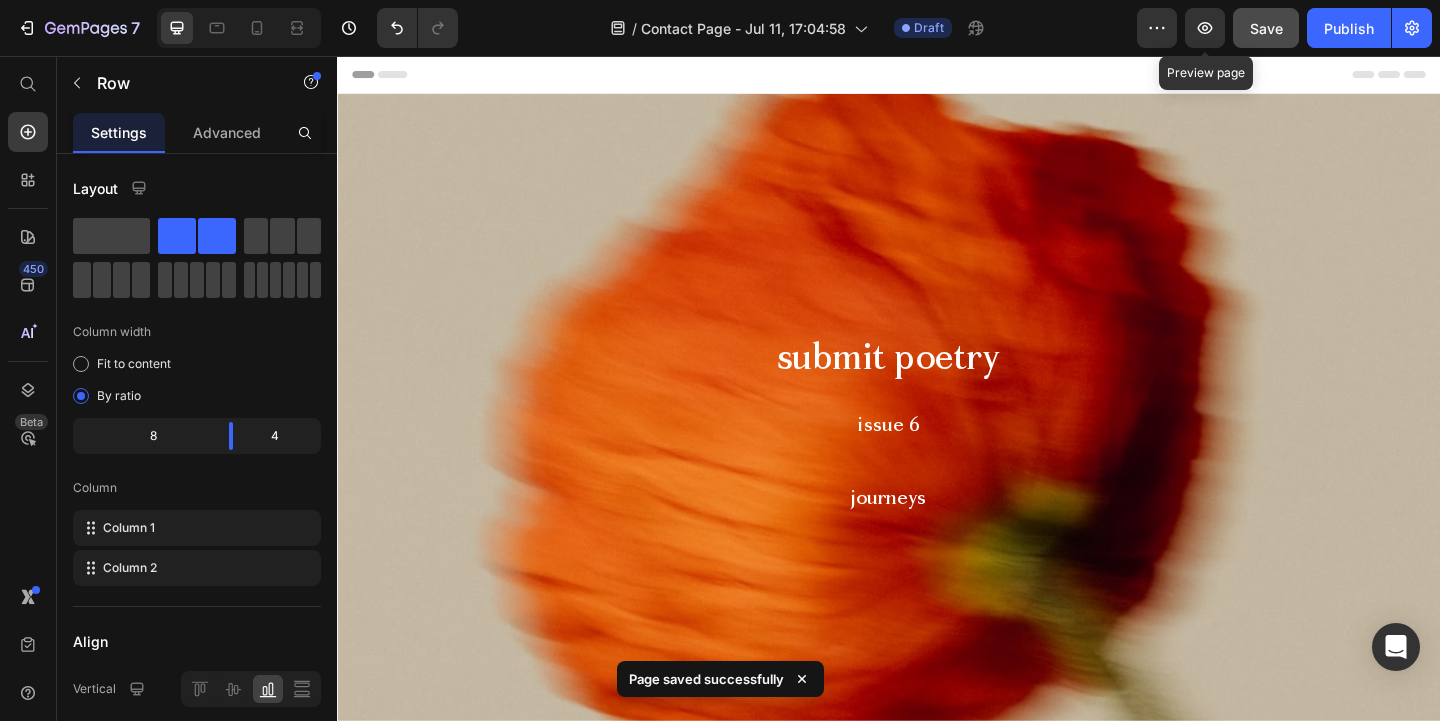 click on "/  Contact Page - Jul 11, 17:04:58 Draft" 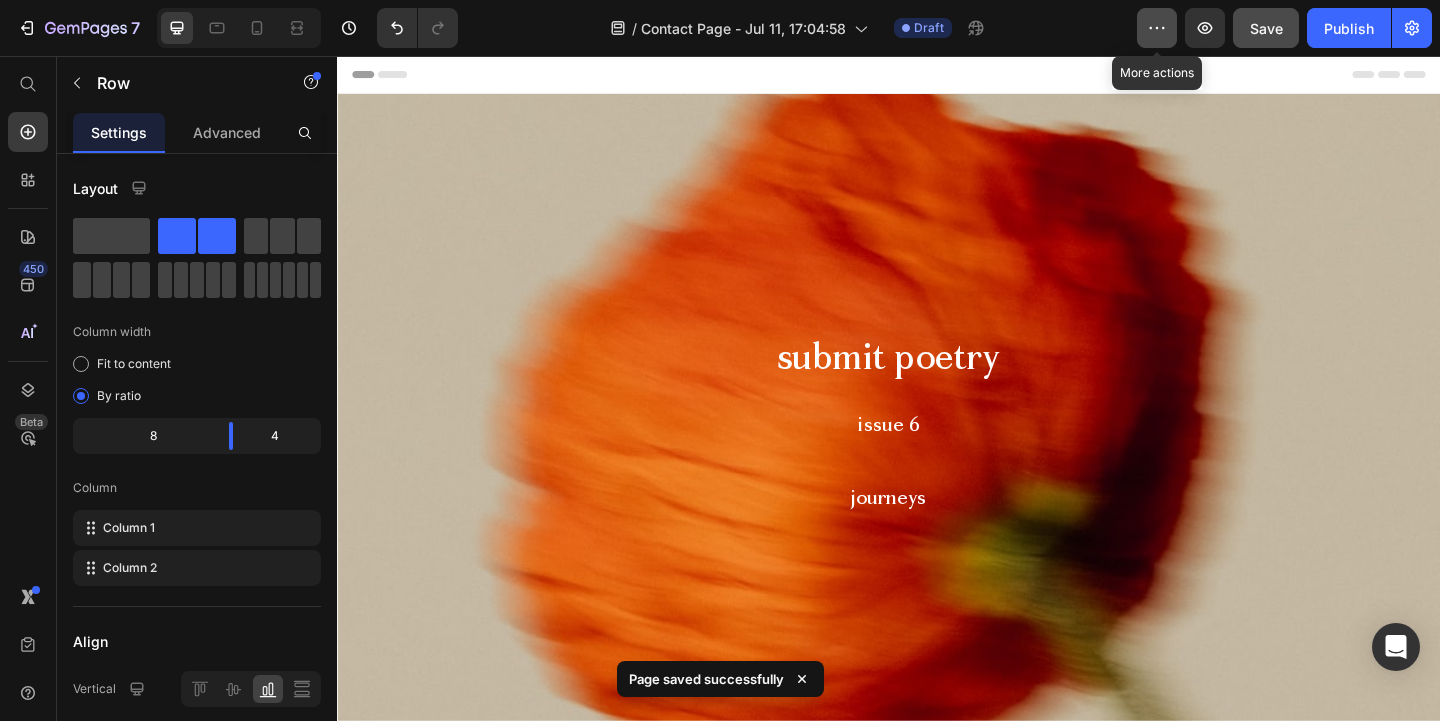 click 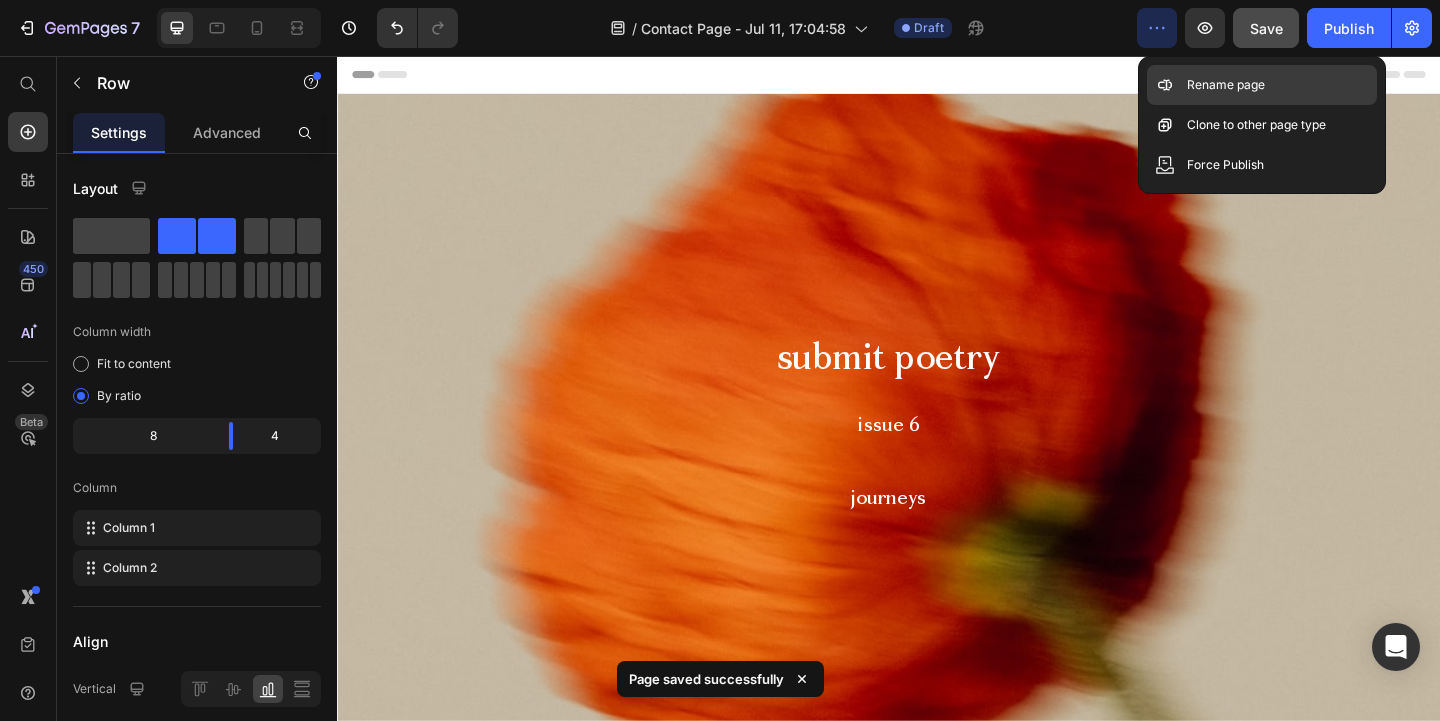 click on "Rename page" 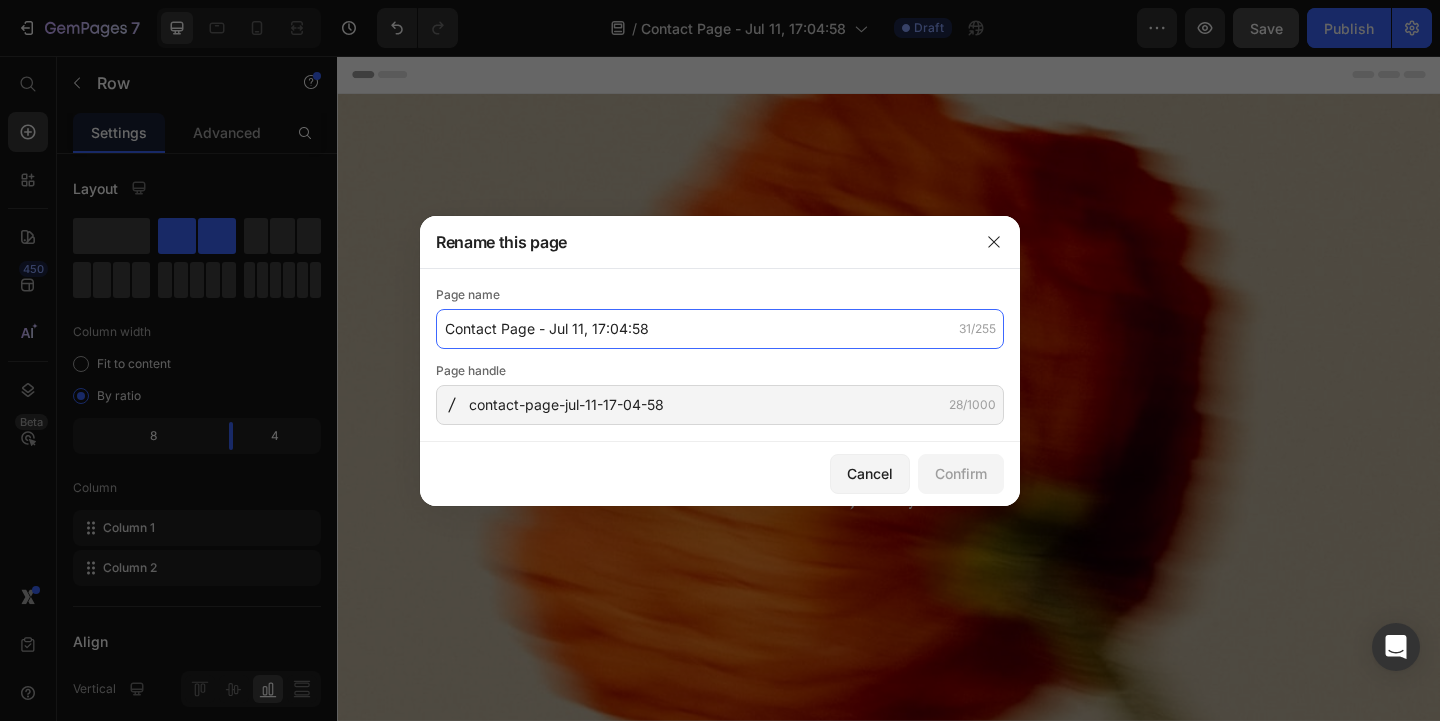 click on "Contact Page - Jul 11, 17:04:58" 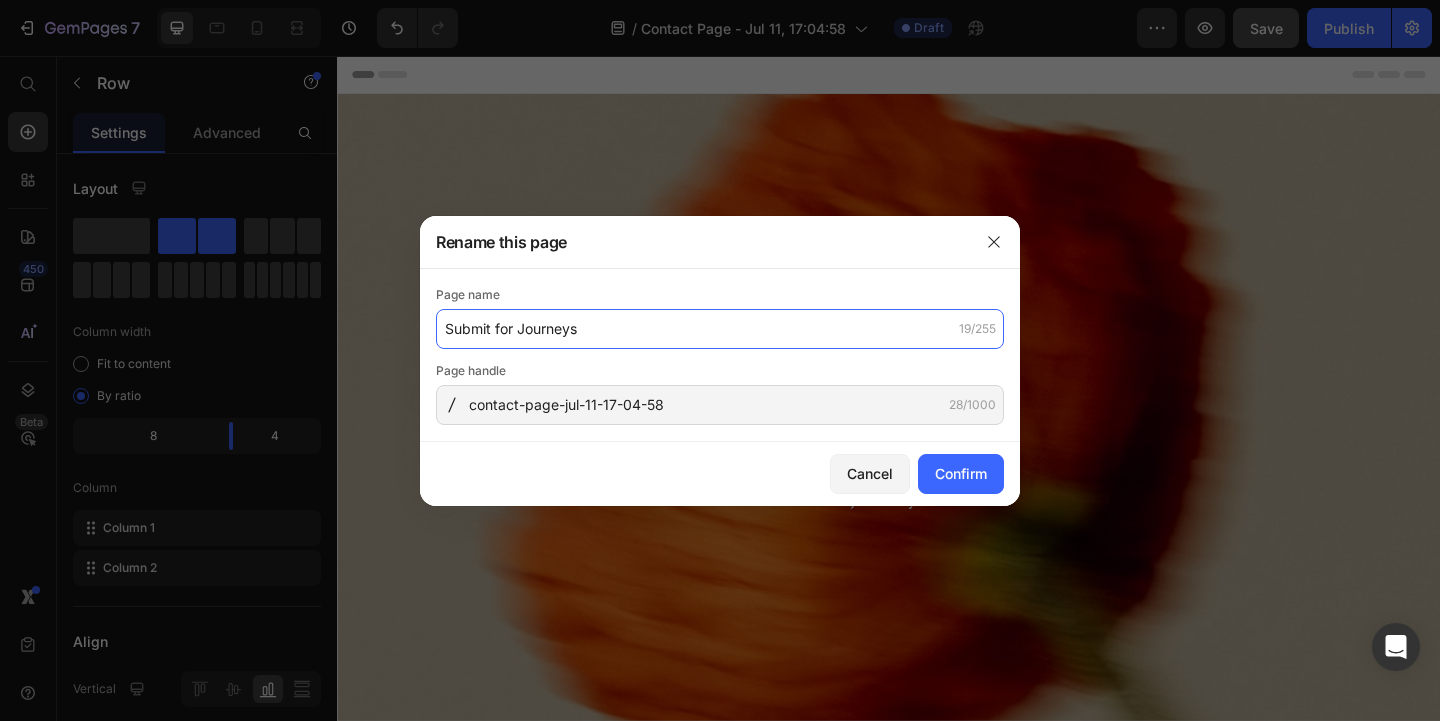 drag, startPoint x: 517, startPoint y: 328, endPoint x: 417, endPoint y: 328, distance: 100 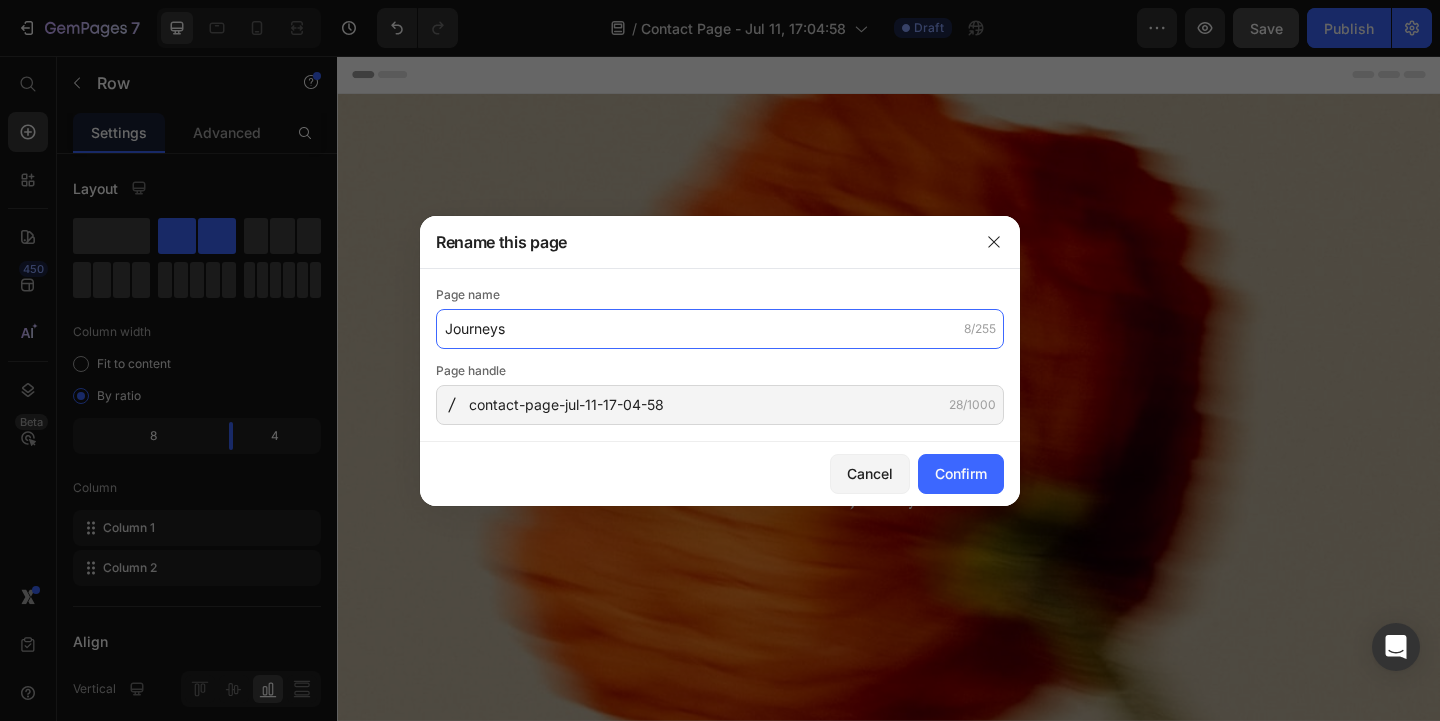 click on "Journeys" 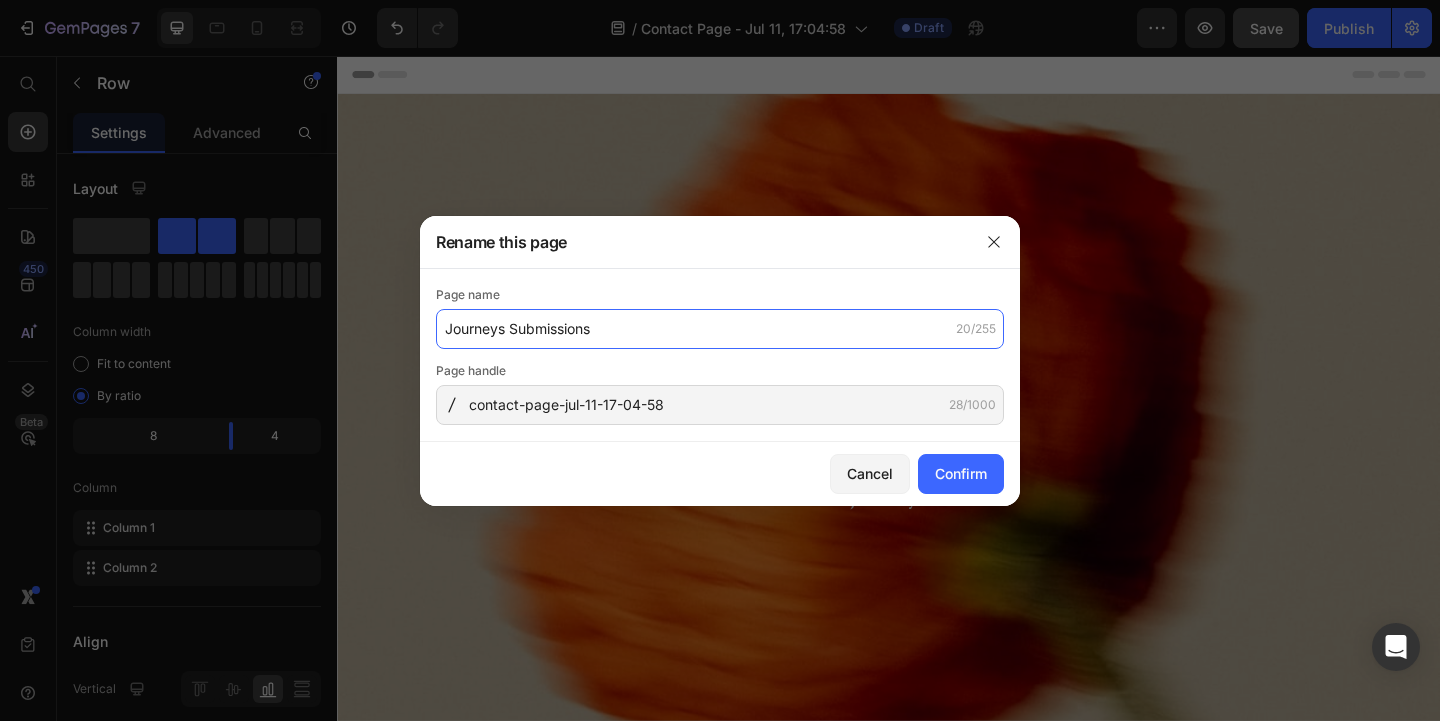 type on "Journeys Submissions" 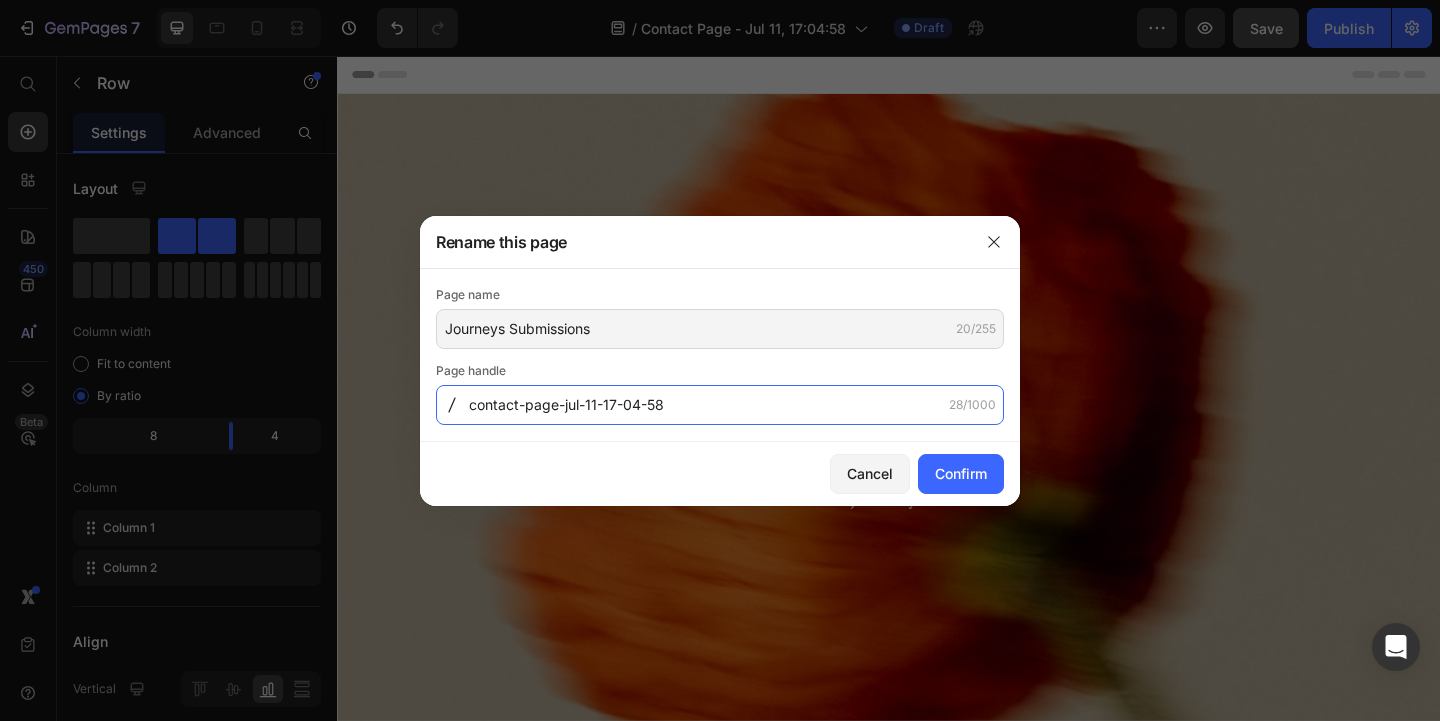 click on "contact-page-jul-11-17-04-58" 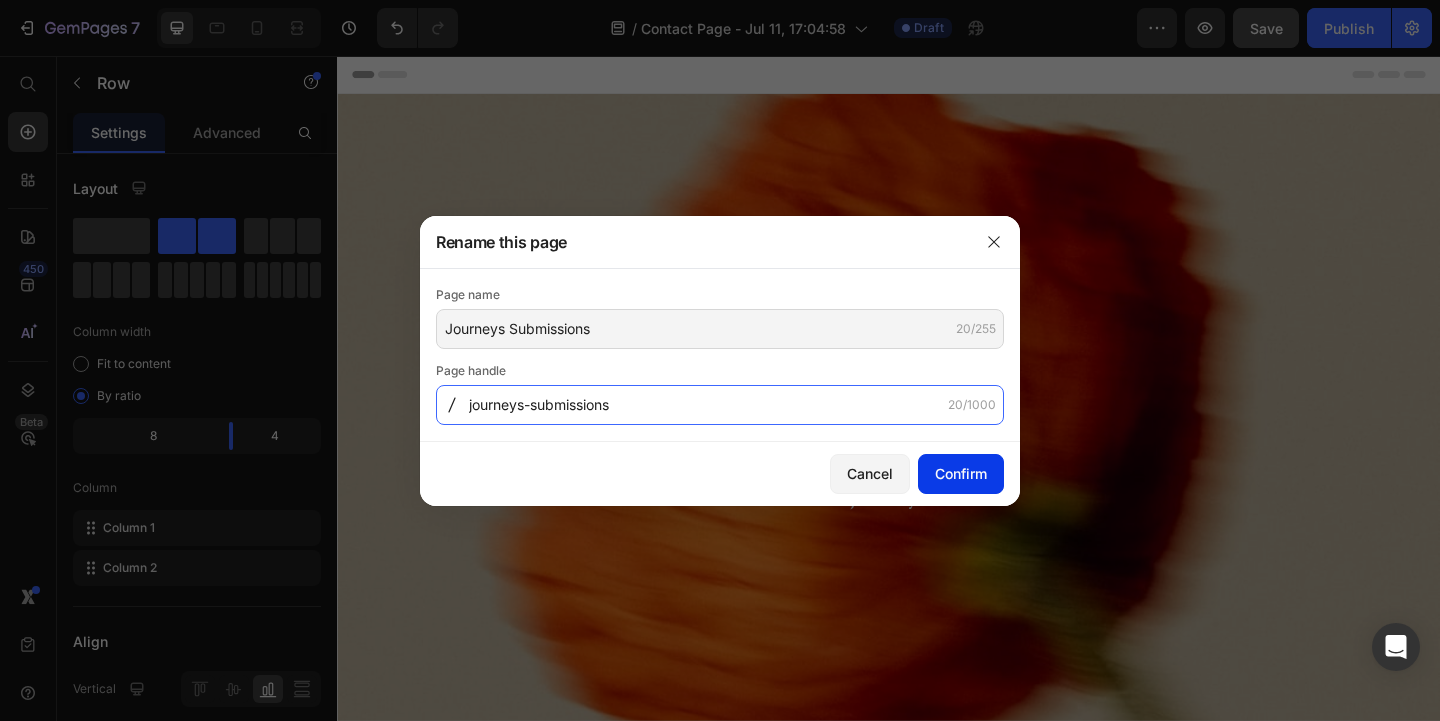 type on "journeys-submissions" 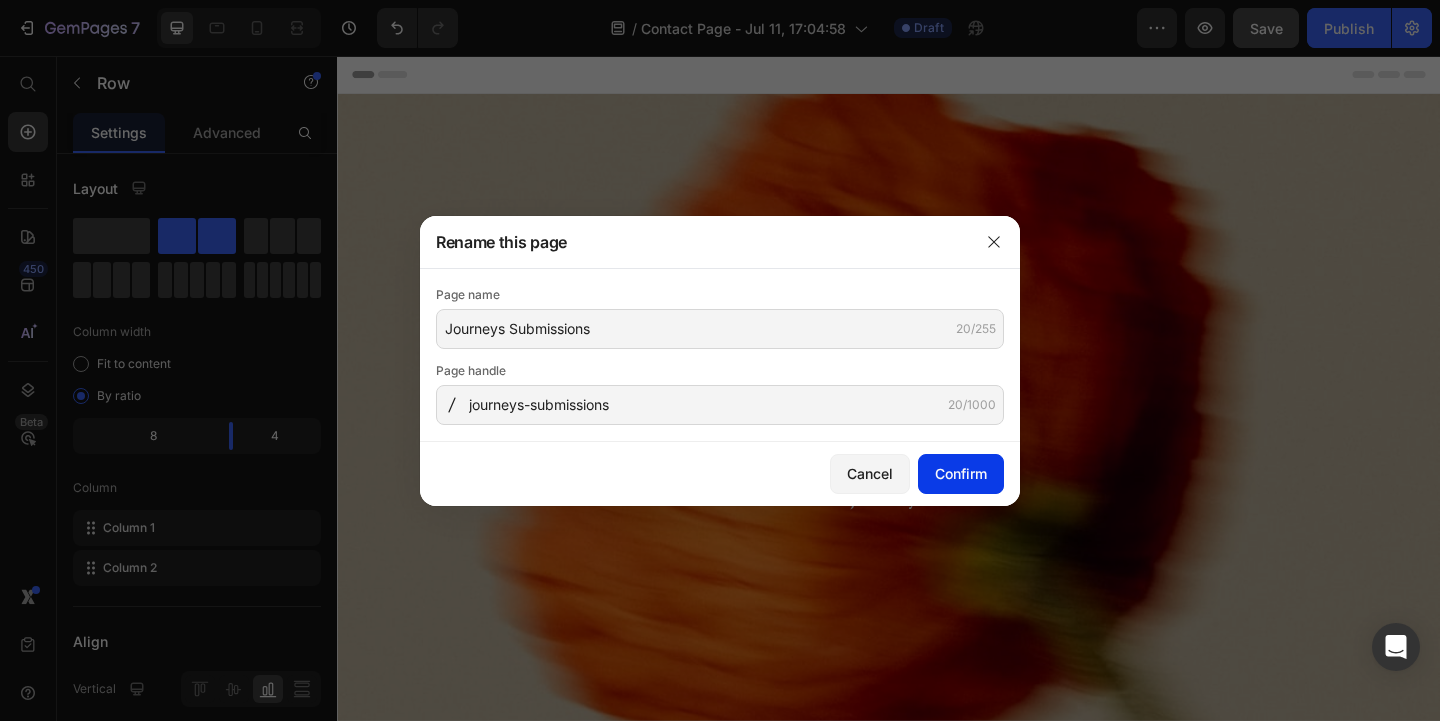 click on "Confirm" 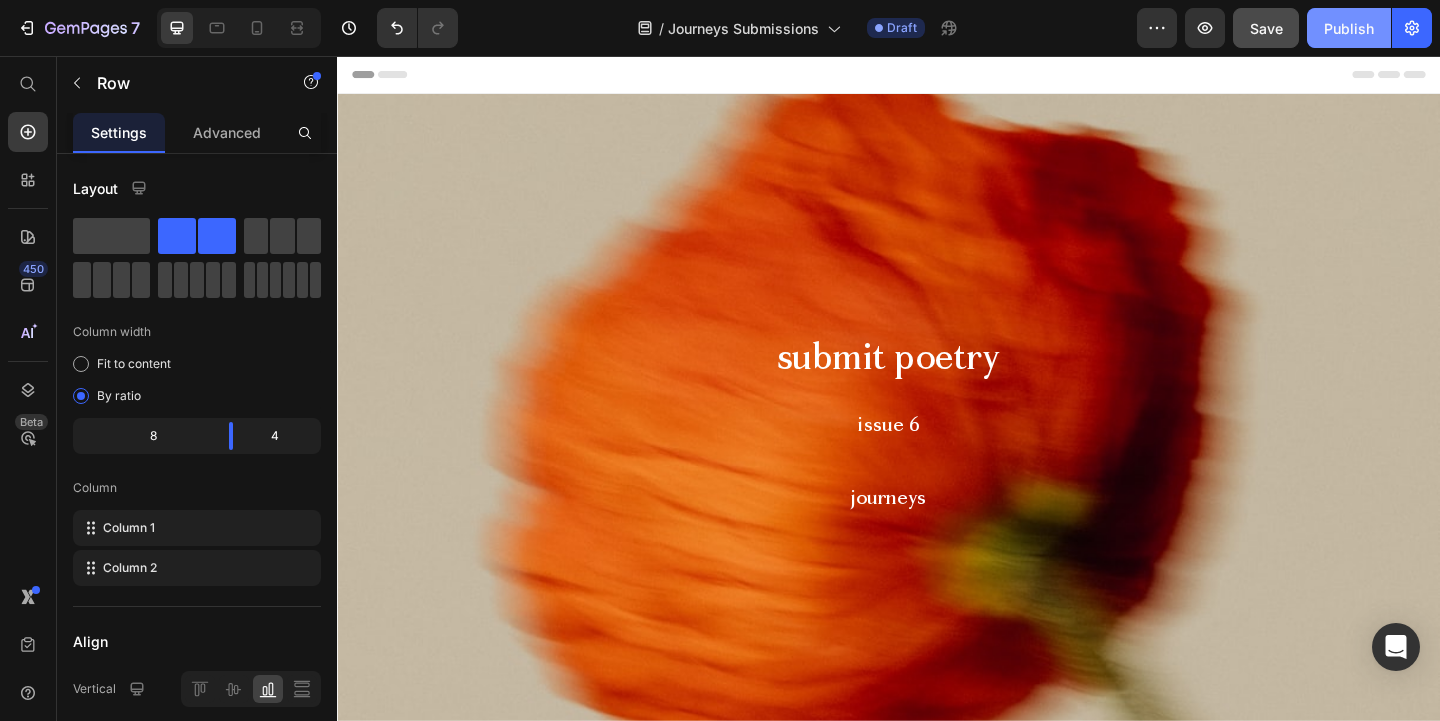 click on "Publish" at bounding box center [1349, 28] 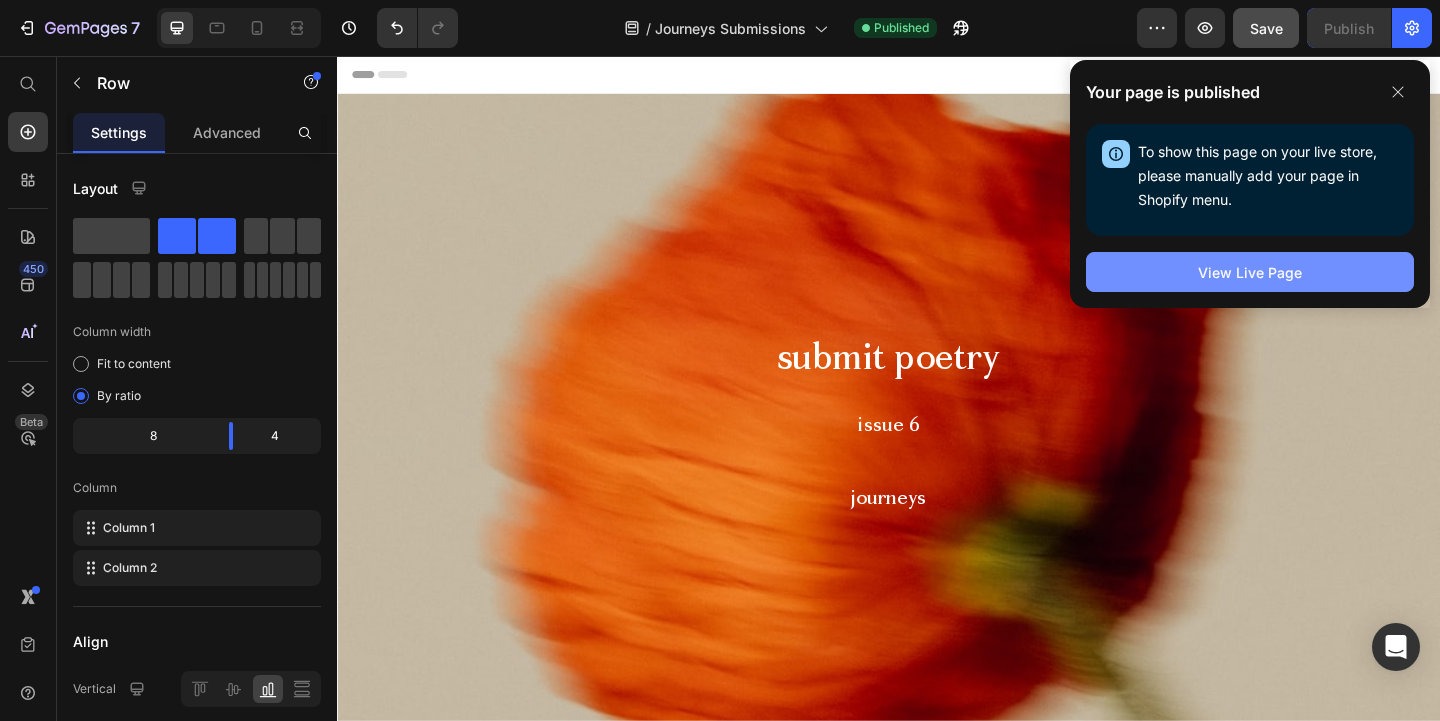 click on "View Live Page" at bounding box center [1250, 272] 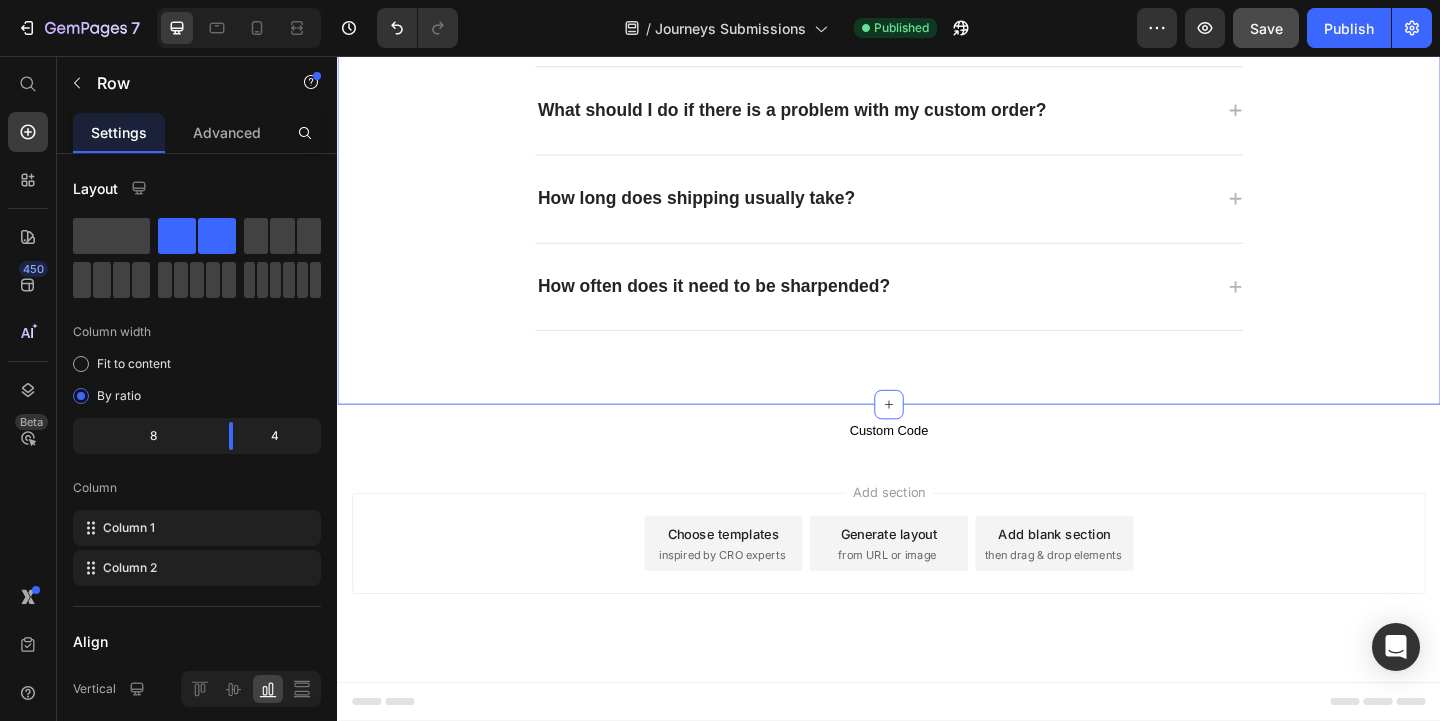scroll, scrollTop: 2678, scrollLeft: 0, axis: vertical 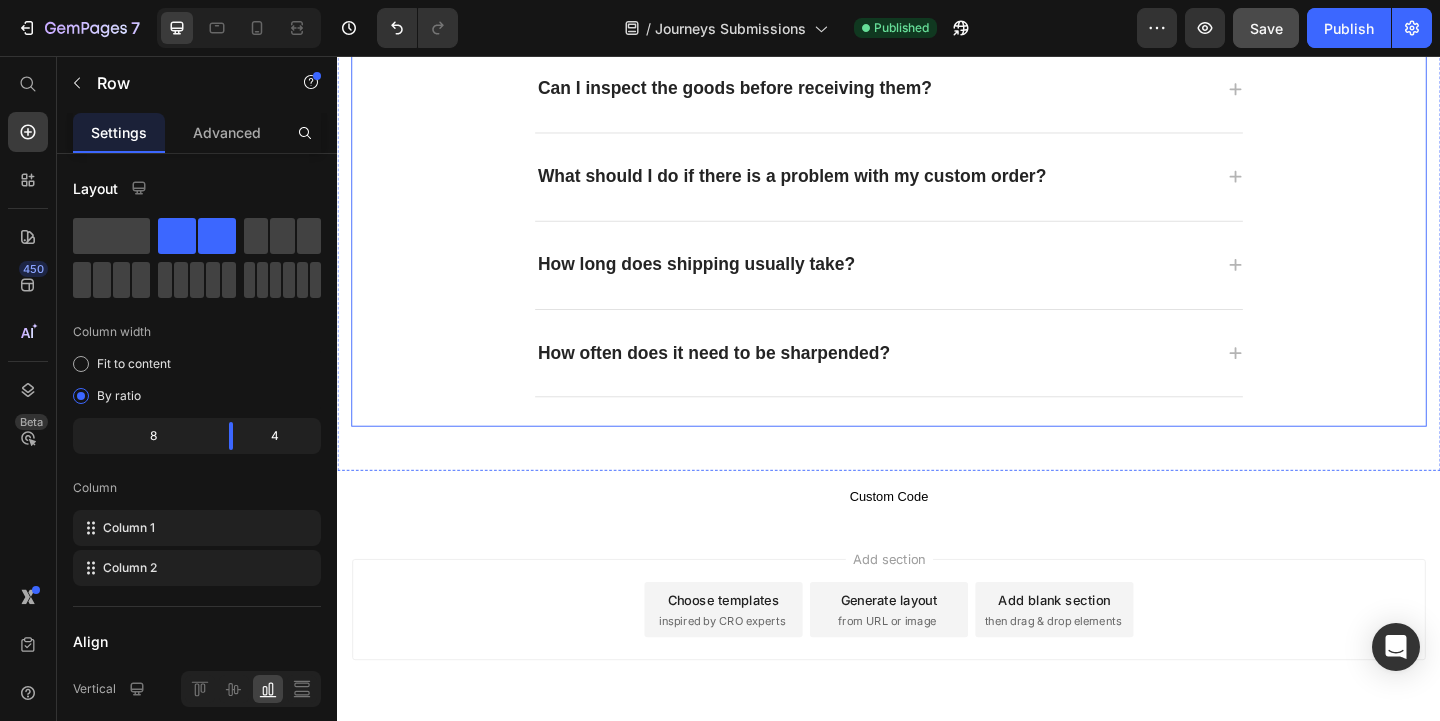 click on "Frequently asked questions Heading Have questions? We’re here to help Text block How long does it take to complete an order? Custom orders take 3 to 5 days to process, depending on the item purchased. We do provide express processing with next-day delivery for an additional fee. Text block Can I inspect the goods before receiving them? What should I do if there is a problem with my custom order? How long does shipping usually take? How often does it need to be sharpended? Accordion" at bounding box center (937, 87) 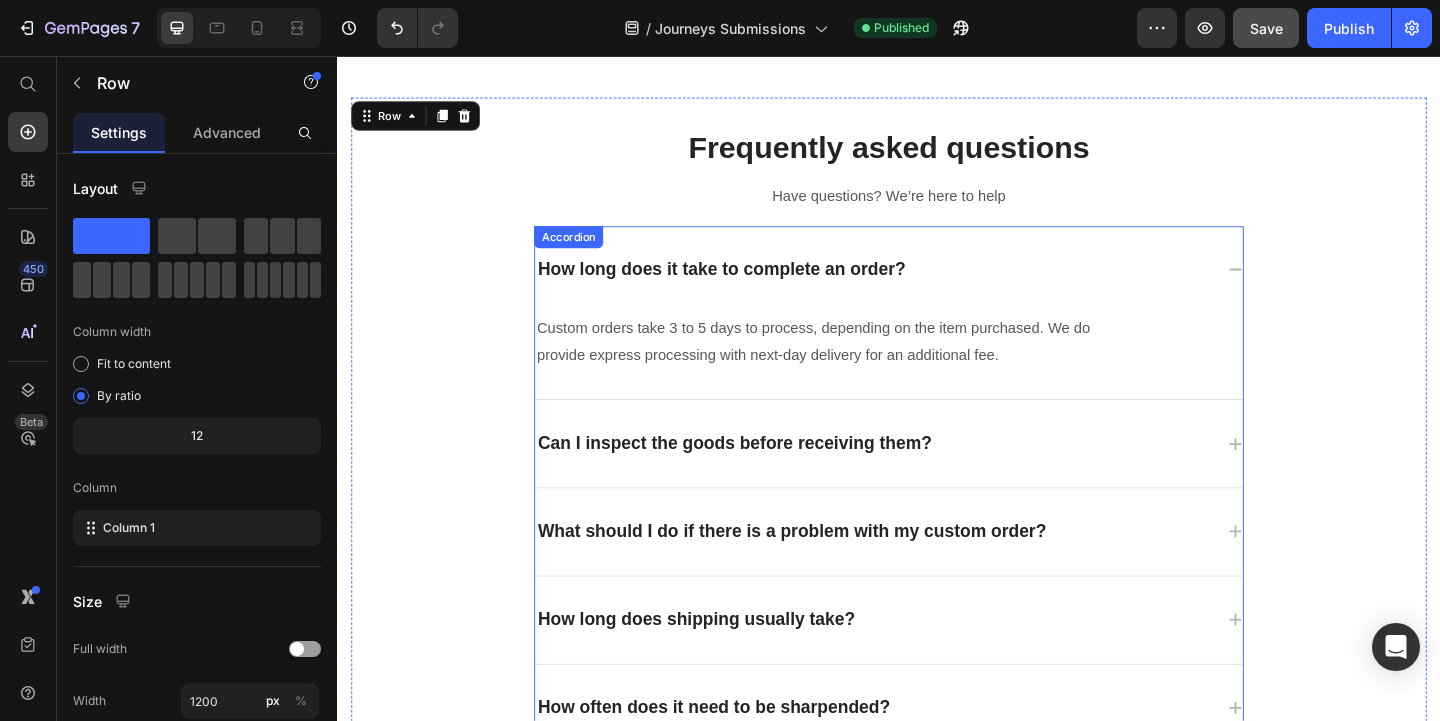 scroll, scrollTop: 2263, scrollLeft: 0, axis: vertical 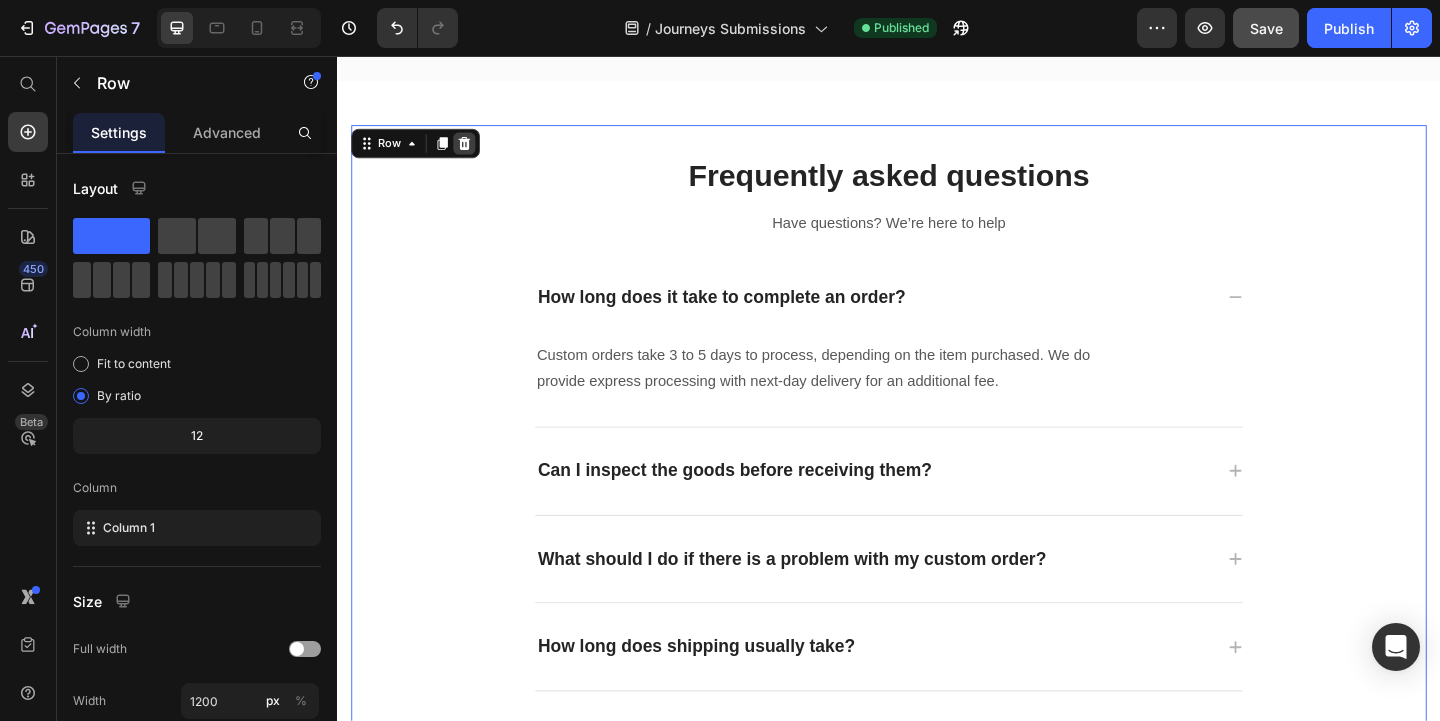 click 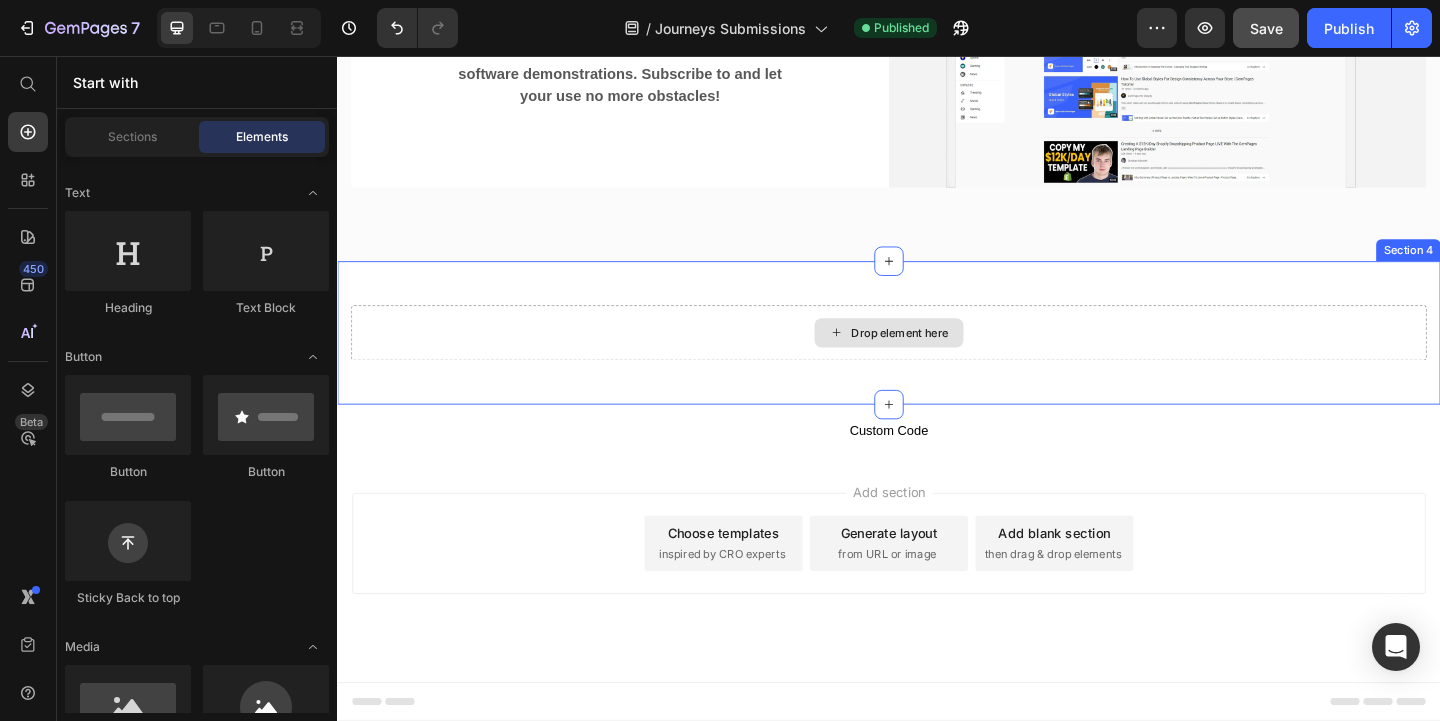 click on "Drop element here Section 4" at bounding box center [937, 357] 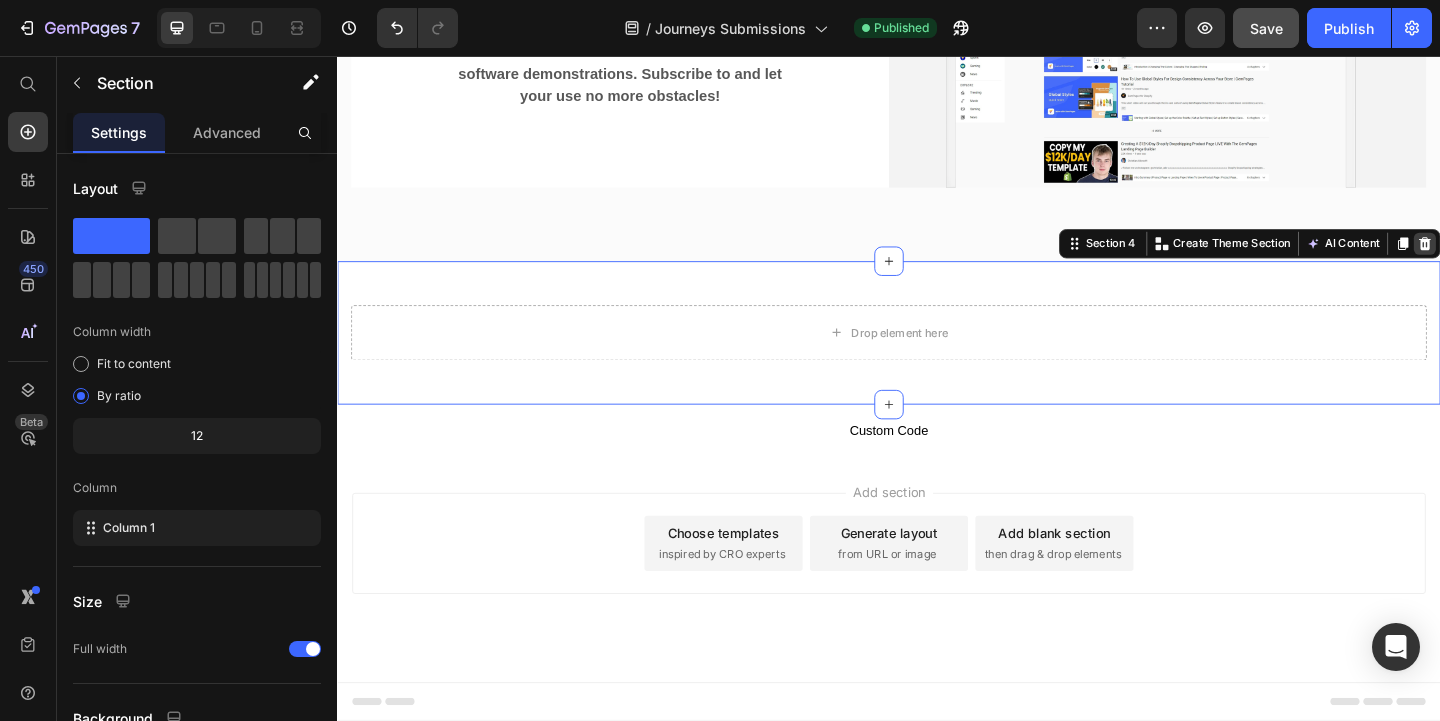 click 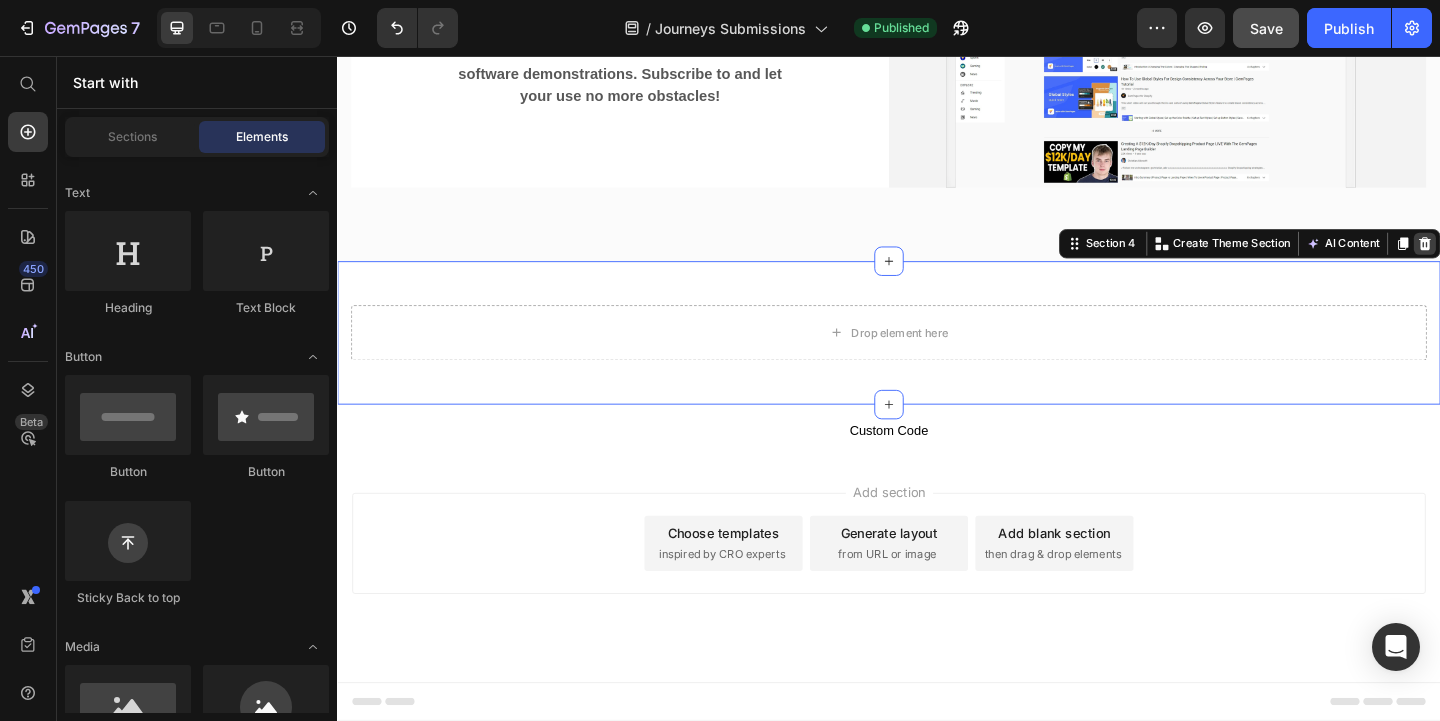 scroll, scrollTop: 2153, scrollLeft: 0, axis: vertical 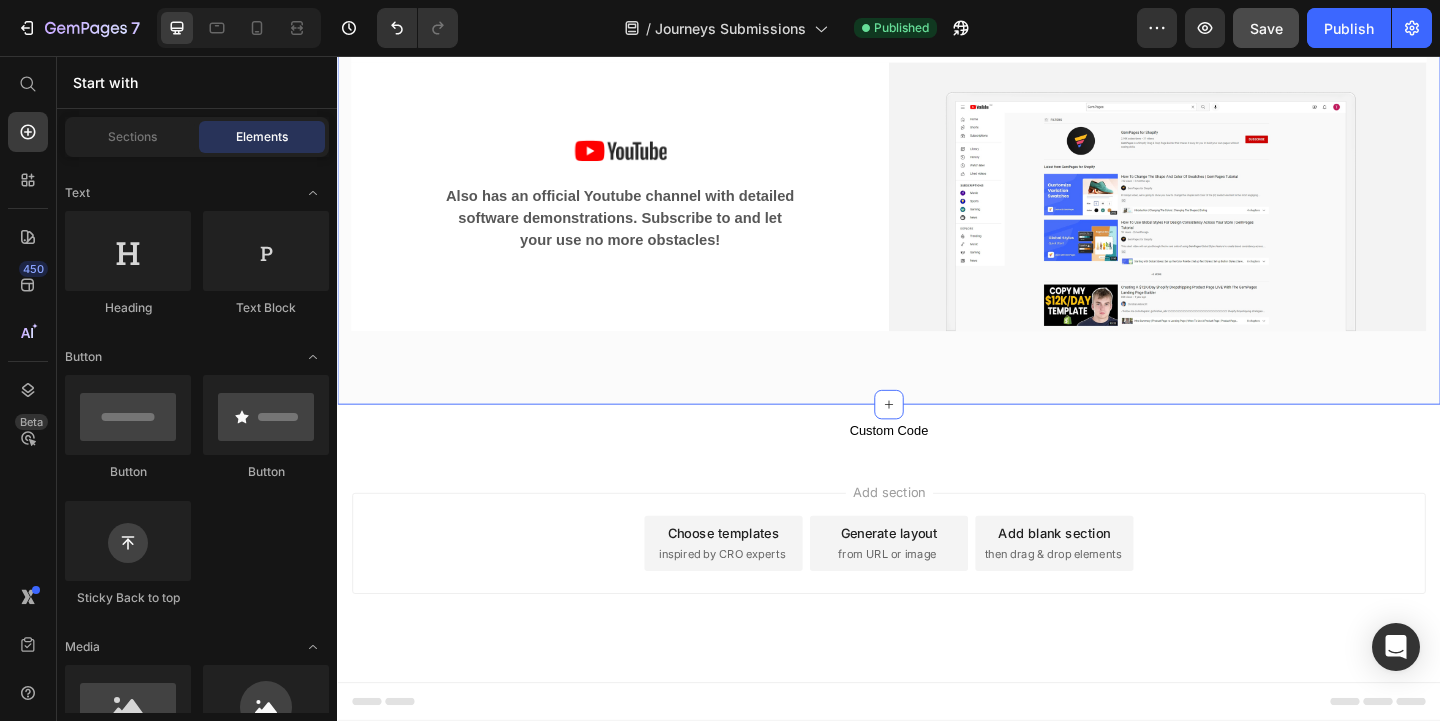 click on "Image Image Facebook platform is constantly updated with artwork, special offers, and many users sharing their questions and suggestions. Text block Row Row Image Also has an official Youtube channel with detailed software demonstrations. Subscribe to and let your use no more obstacles! Text block Row Image Row Row Section 3   You can create reusable sections Create Theme Section AI Content Write with GemAI What would you like to describe here? Tone and Voice Persuasive Product Support Us Show more Generate" at bounding box center (937, 113) 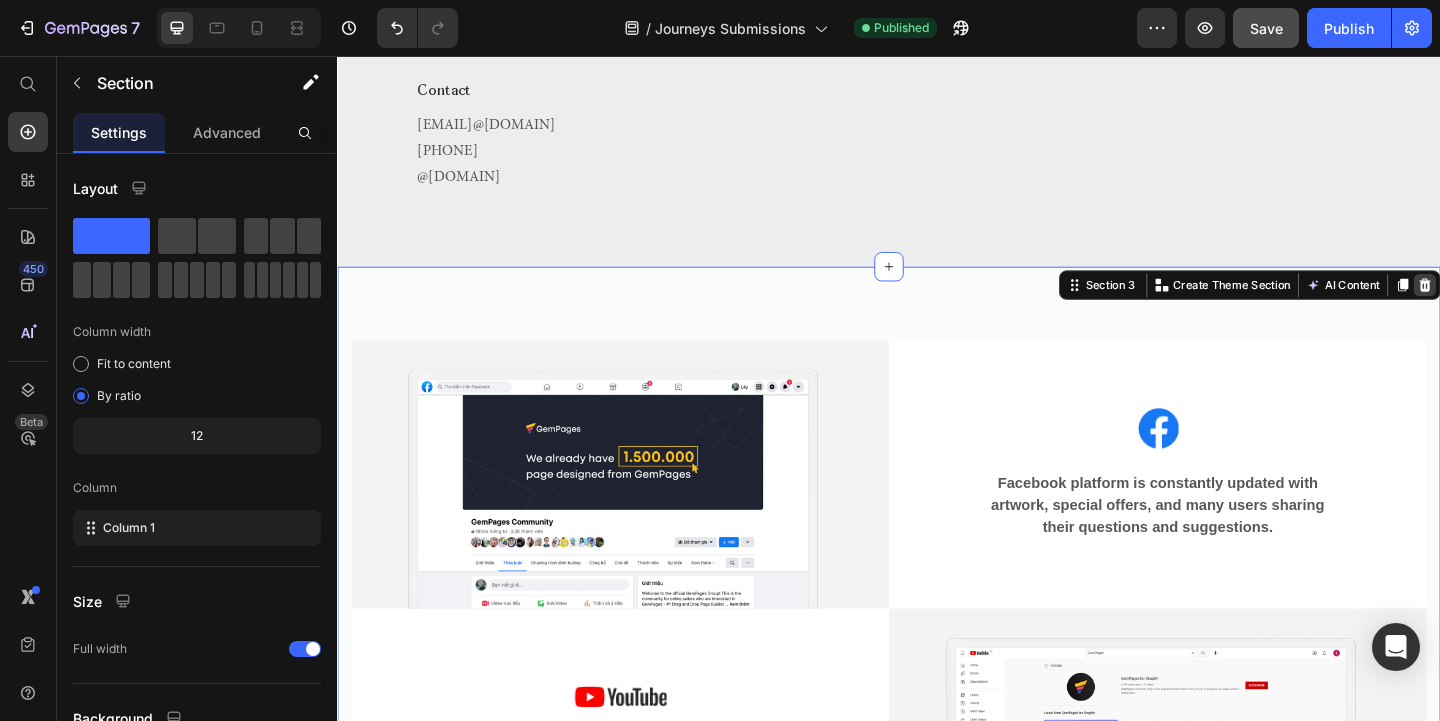 click 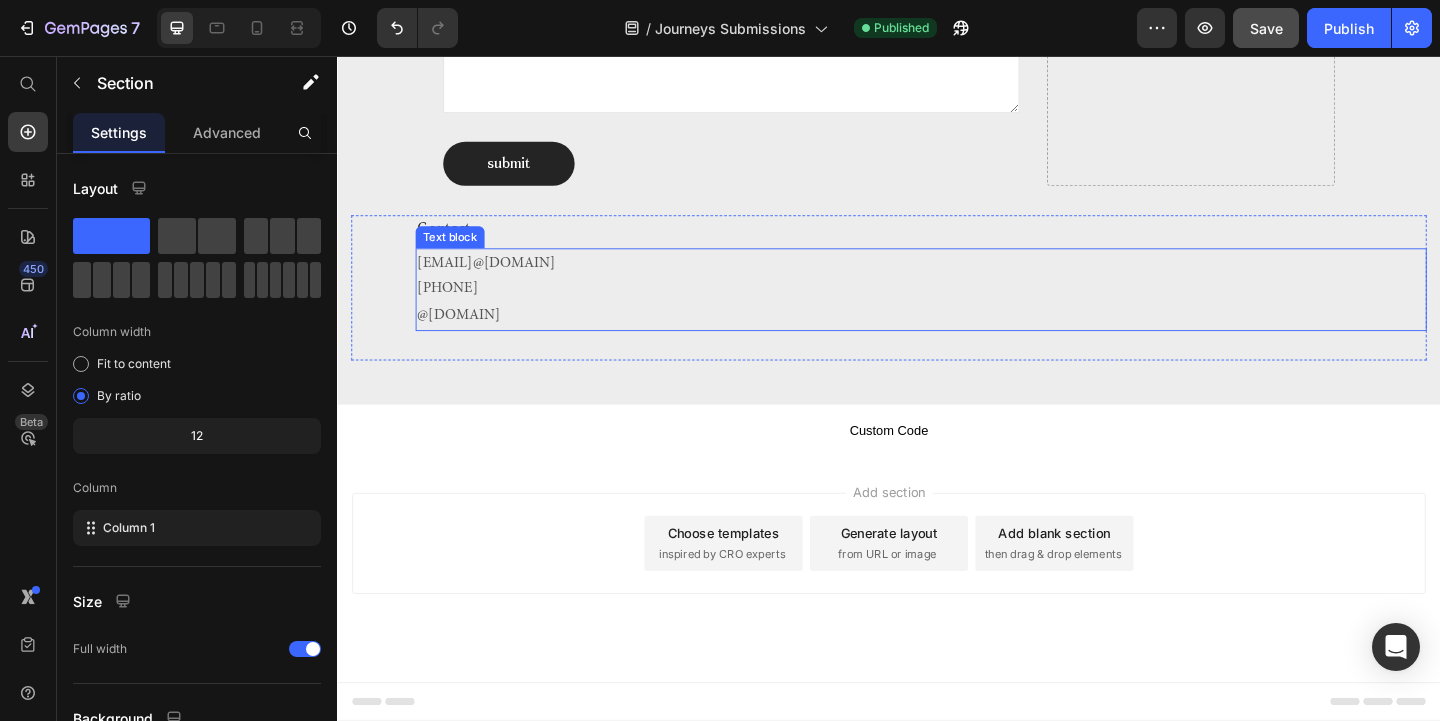 scroll, scrollTop: 1410, scrollLeft: 0, axis: vertical 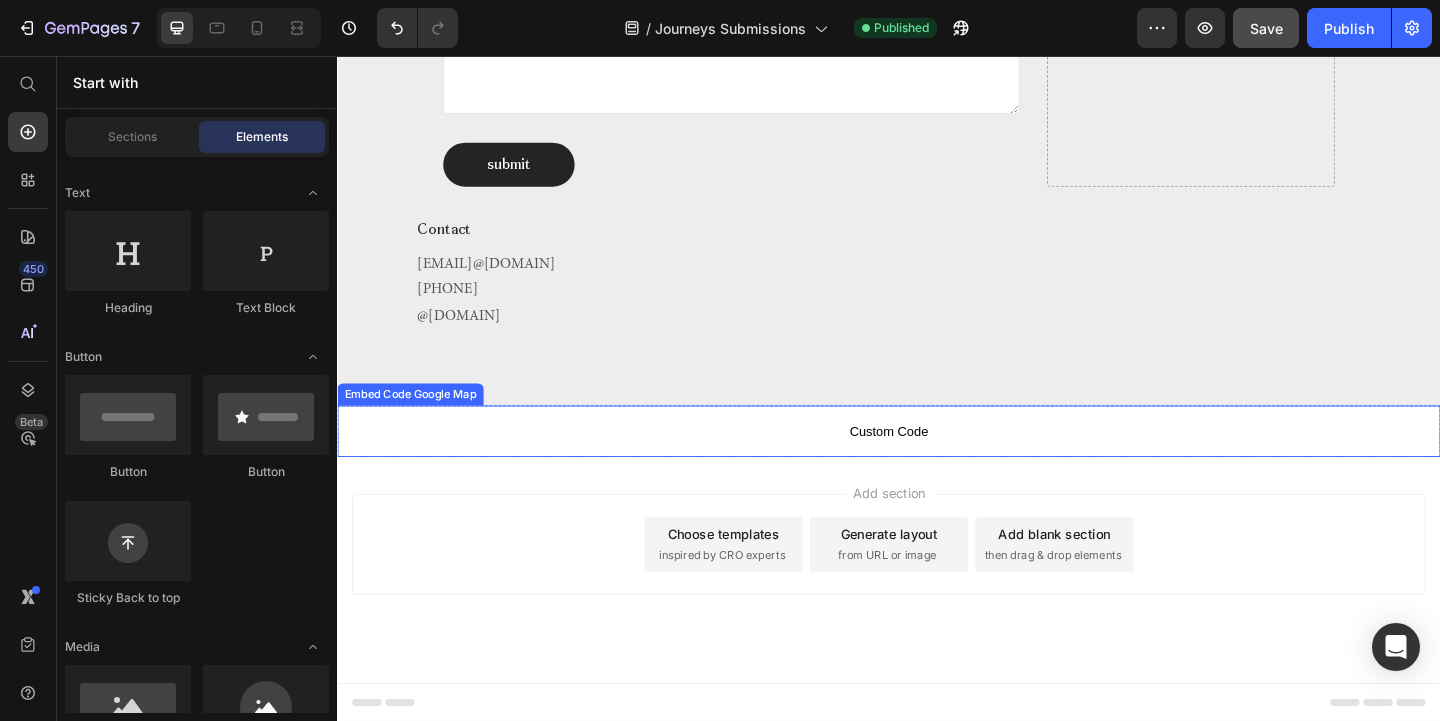 click on "Custom Code" at bounding box center (937, 464) 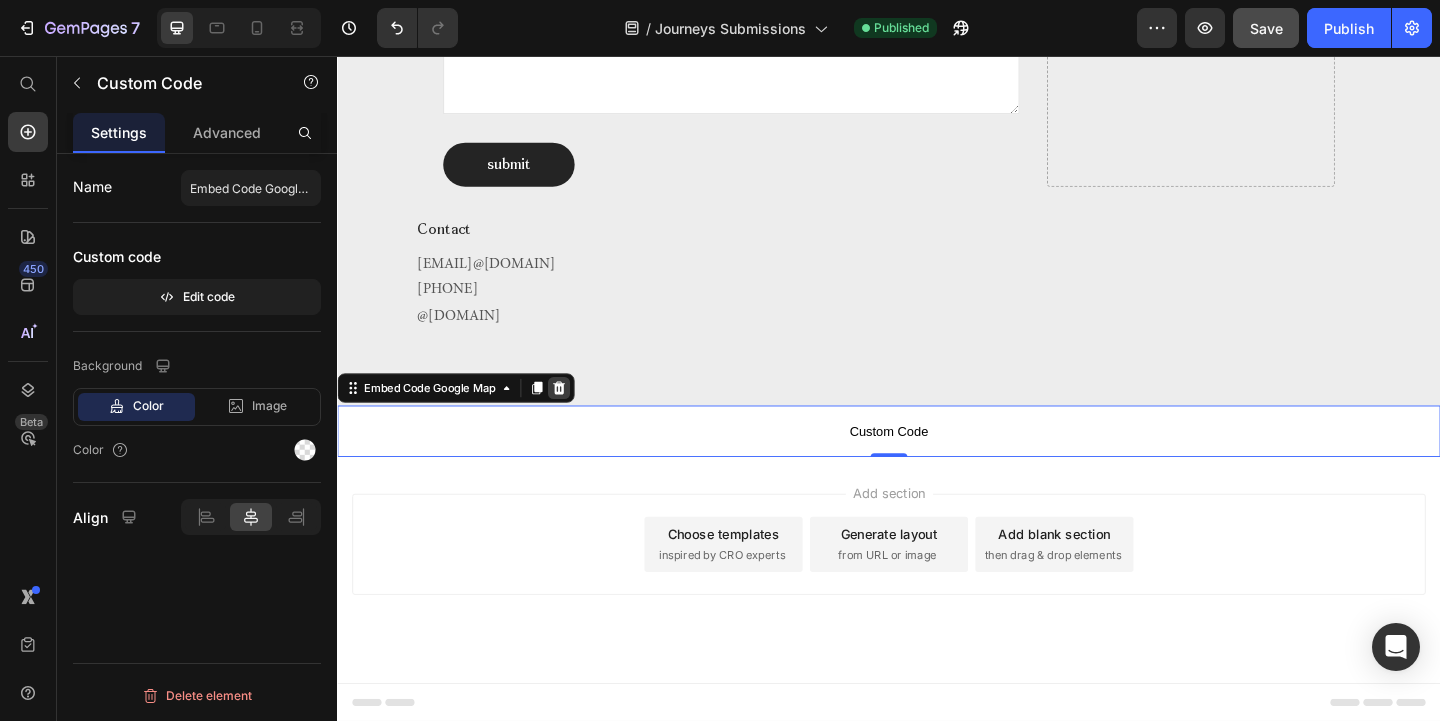 click 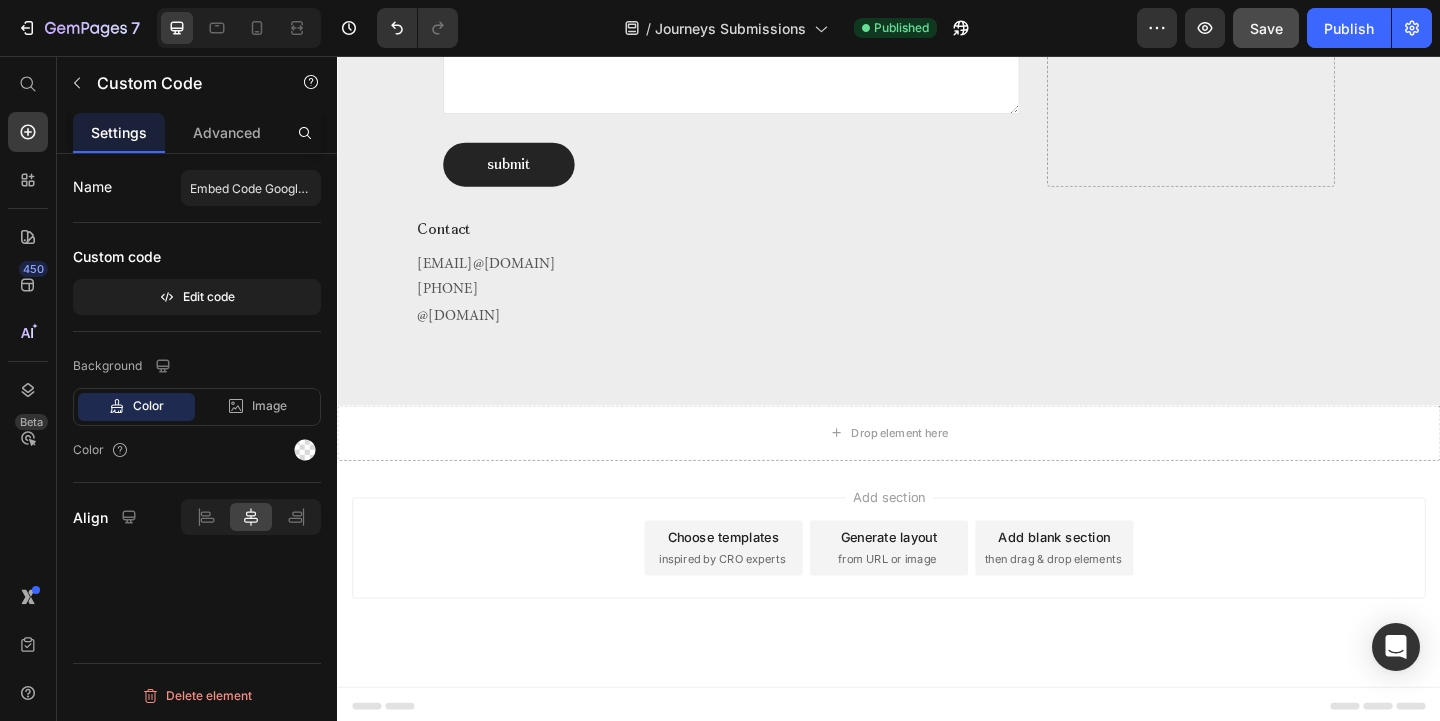 scroll, scrollTop: 1414, scrollLeft: 0, axis: vertical 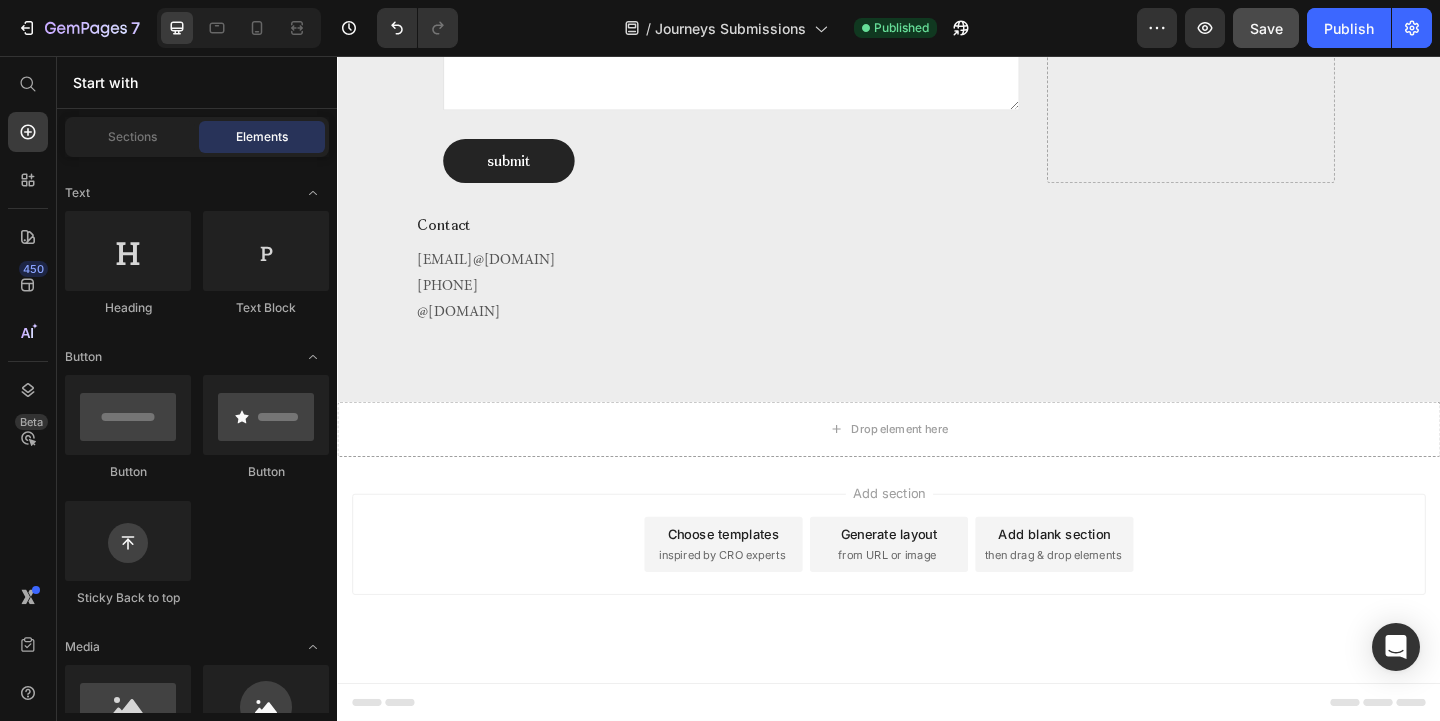 click on "Add section Choose templates inspired by CRO experts Generate layout from URL or image Add blank section then drag & drop elements" at bounding box center (937, 615) 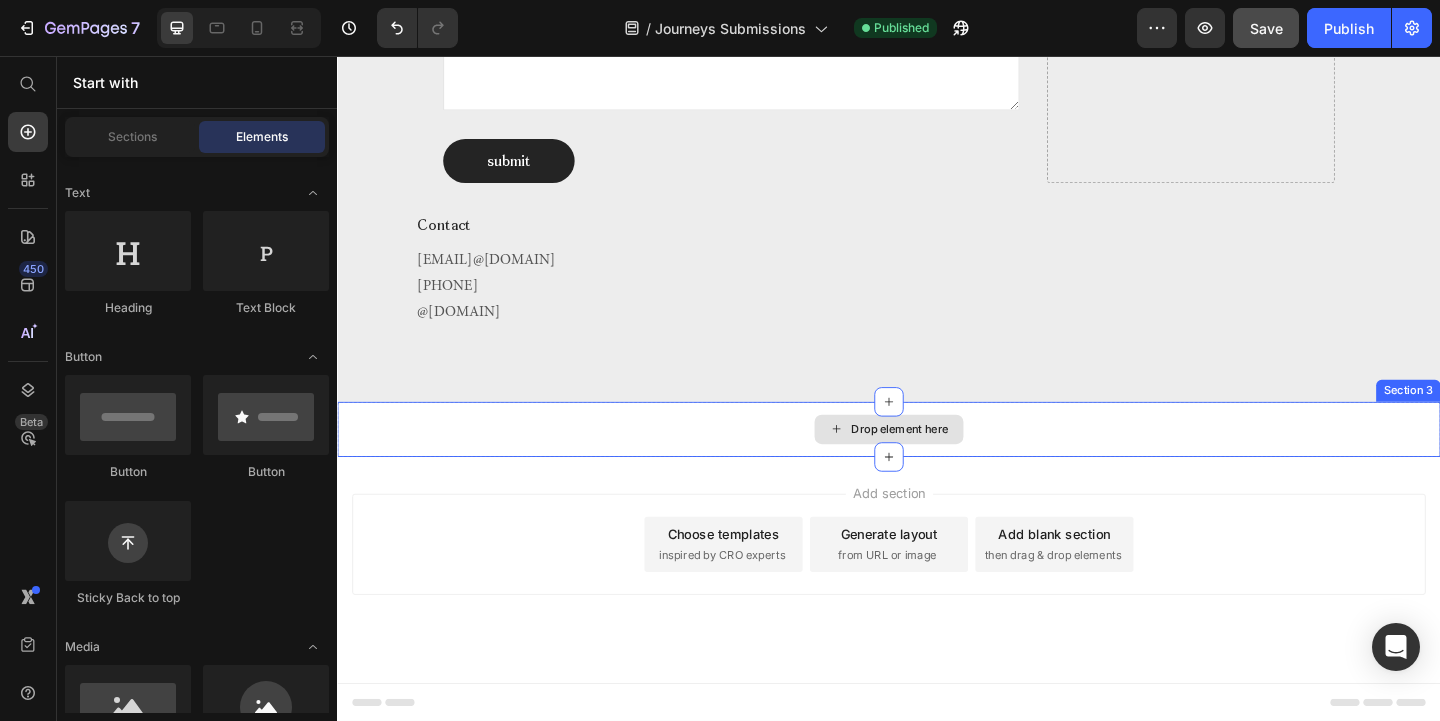 click on "Drop element here" at bounding box center [937, 462] 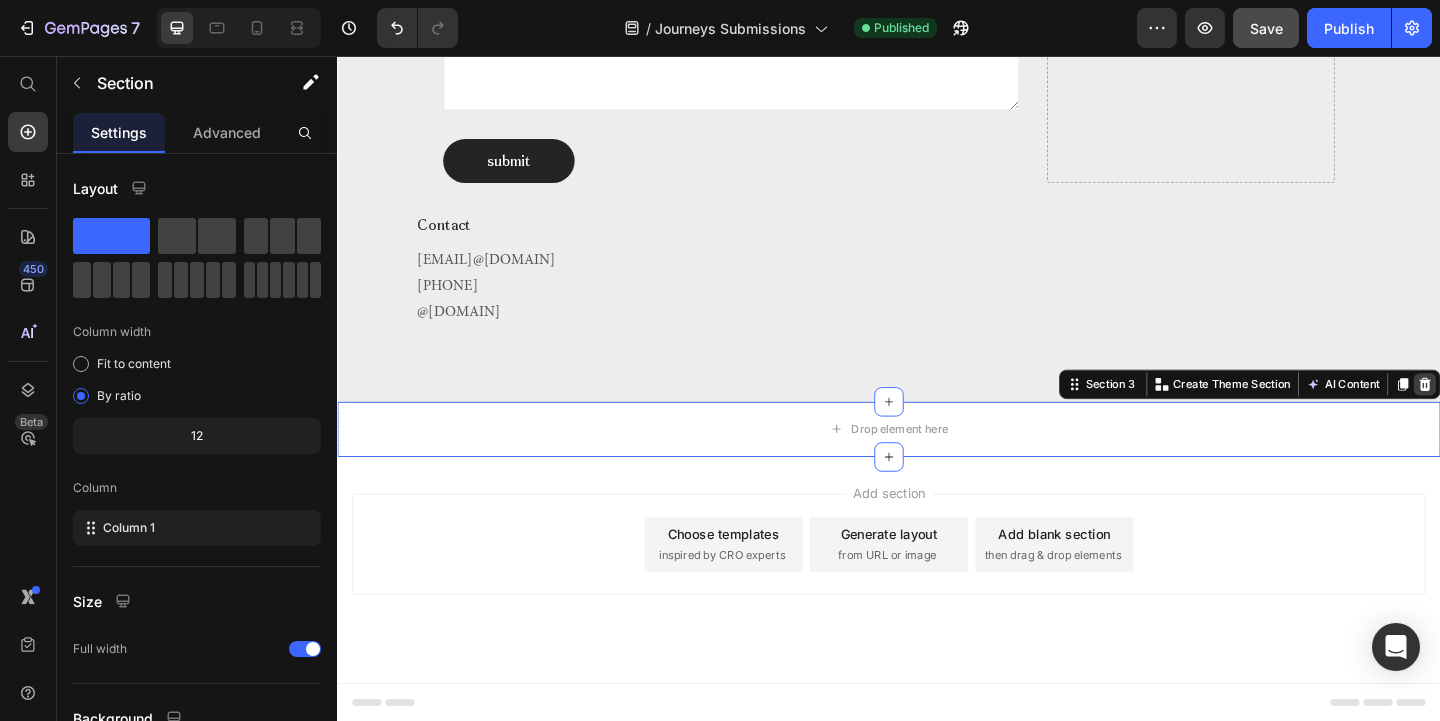 click at bounding box center [1520, 413] 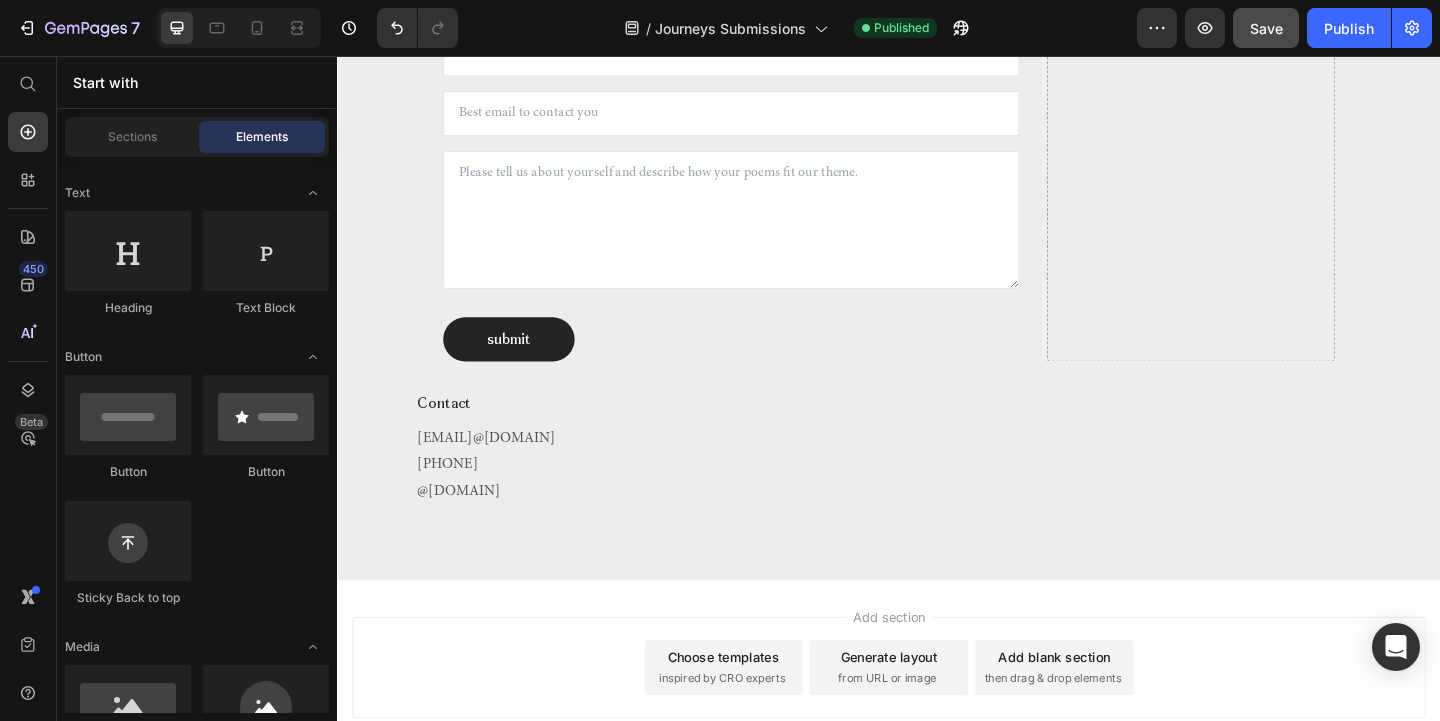 scroll, scrollTop: 1251, scrollLeft: 0, axis: vertical 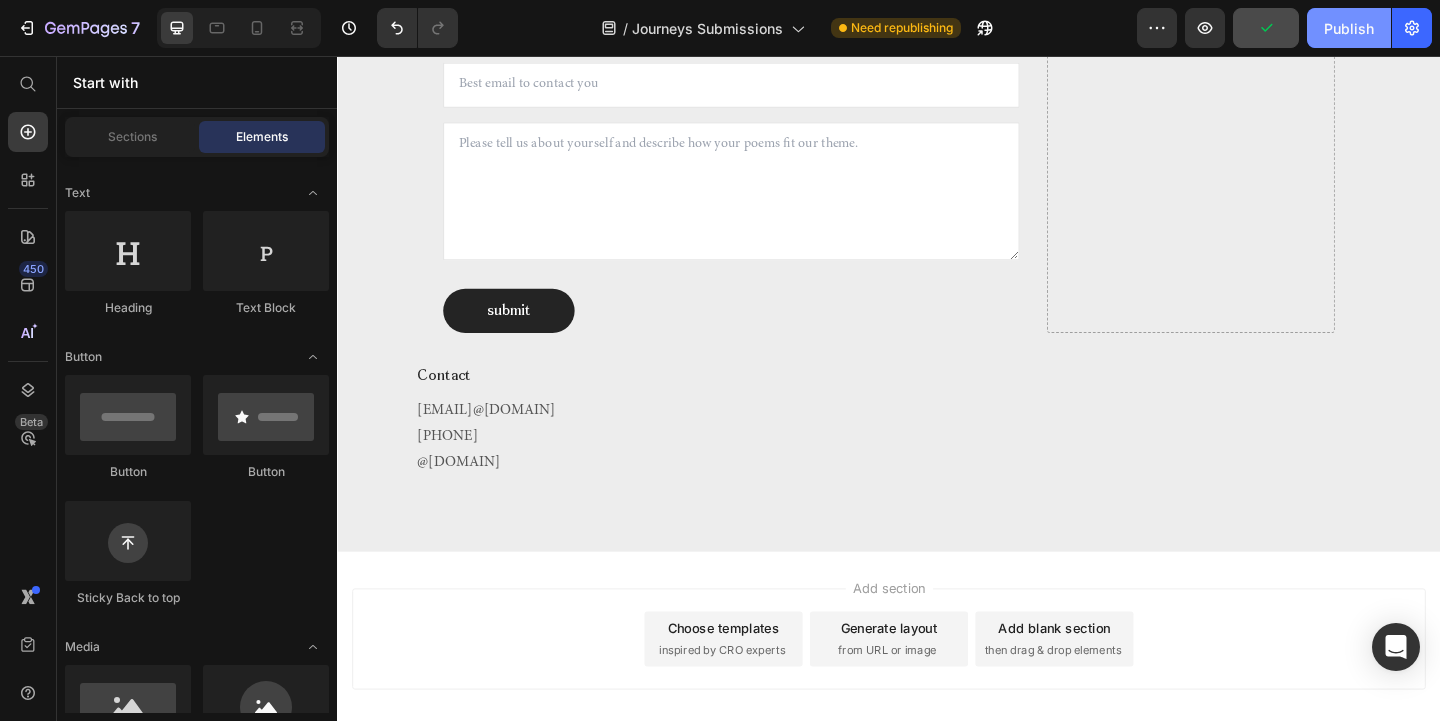 click on "Publish" at bounding box center [1349, 28] 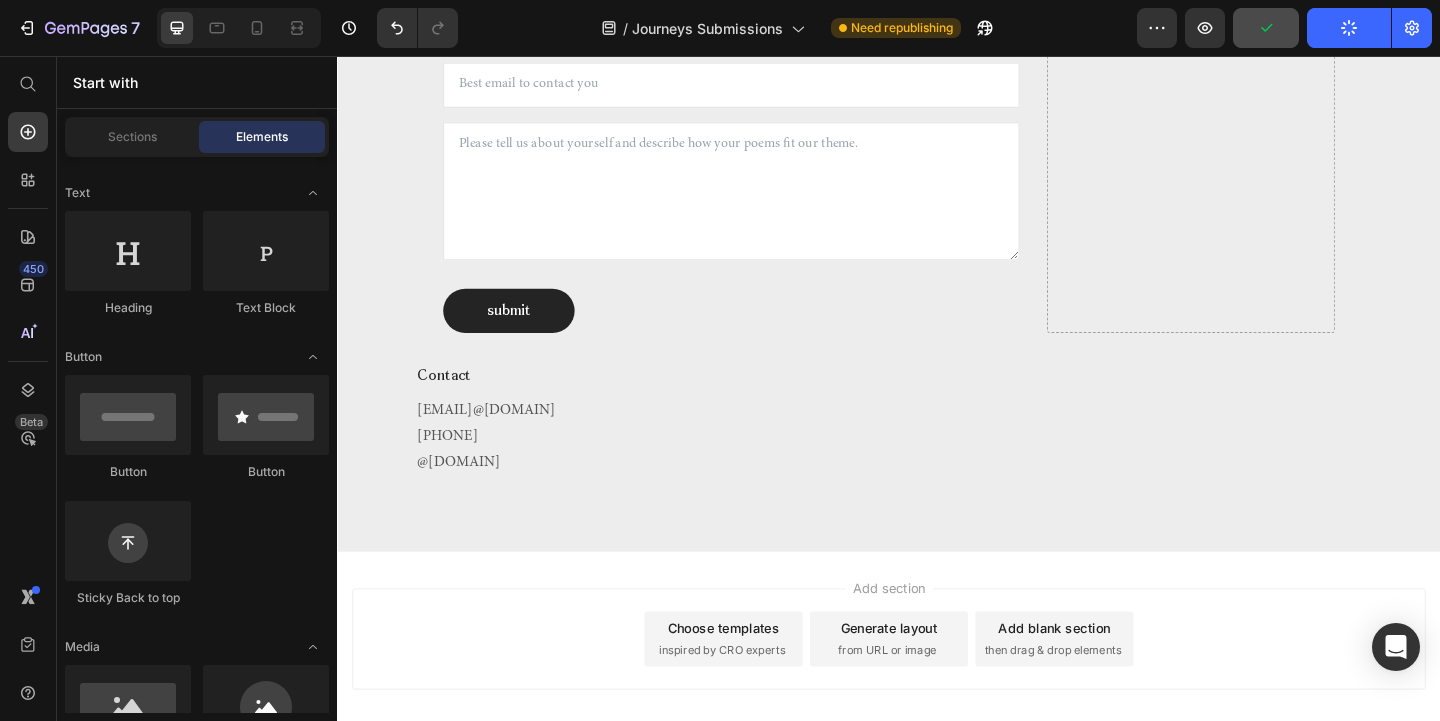 type 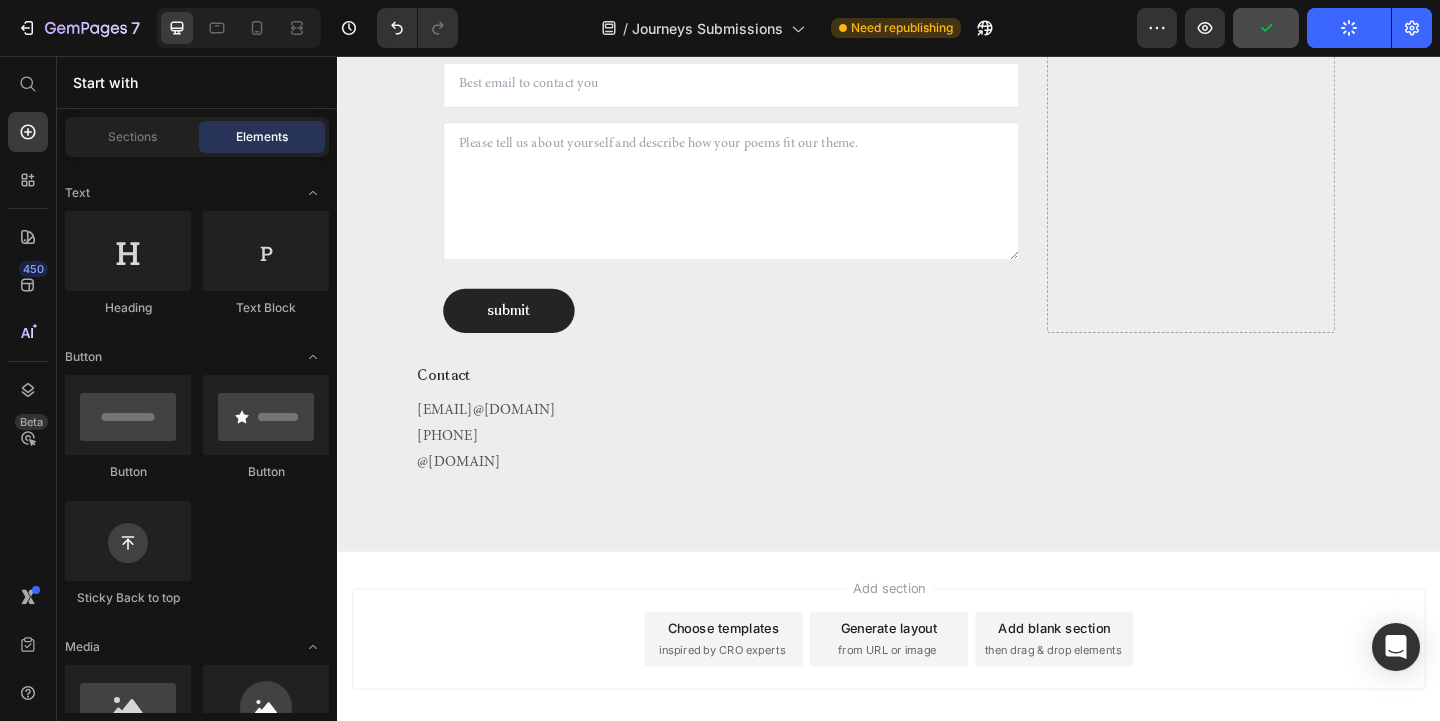 click on "Publish" 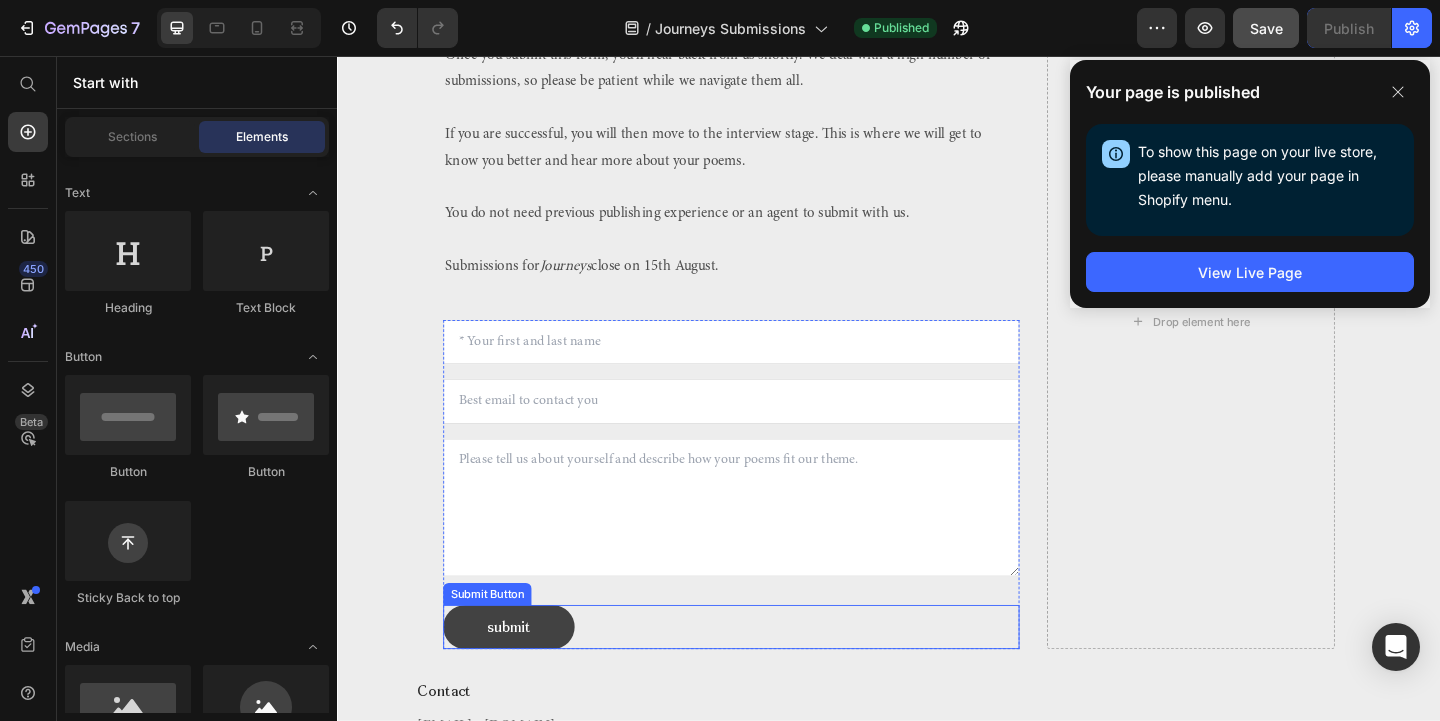 scroll, scrollTop: 892, scrollLeft: 0, axis: vertical 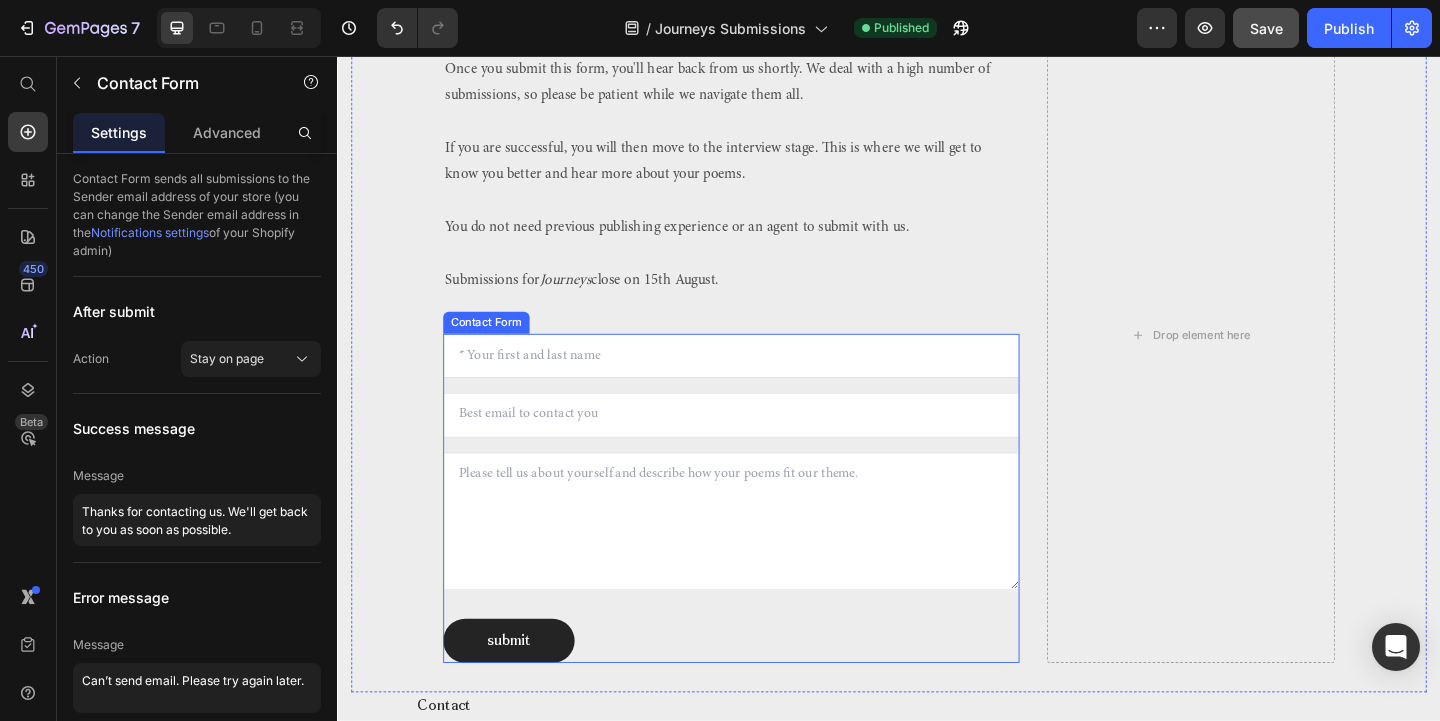 click on "Text Field Email Field Text Area submit Submit Button Contact Form" at bounding box center (765, 537) 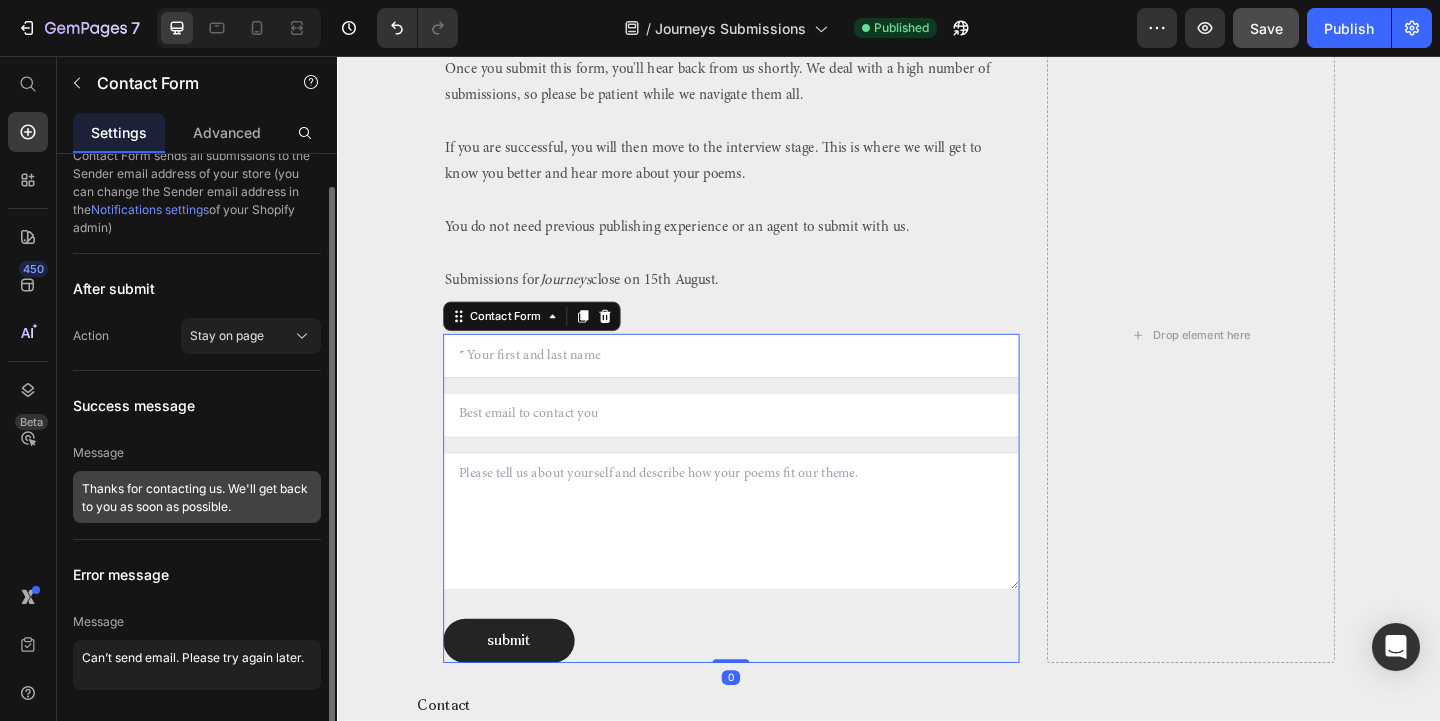 scroll, scrollTop: 83, scrollLeft: 0, axis: vertical 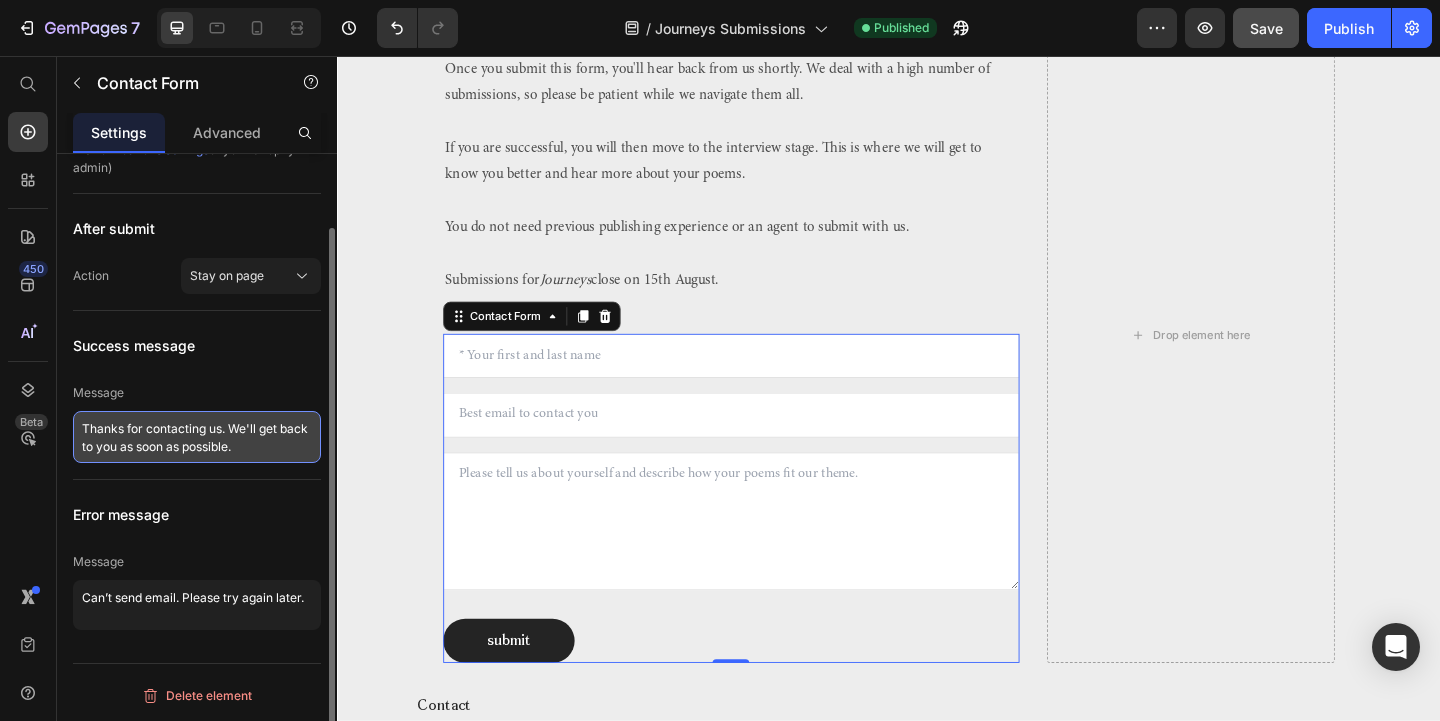 click on "Thanks for contacting us. We'll get back to you as soon as possible." at bounding box center (197, 437) 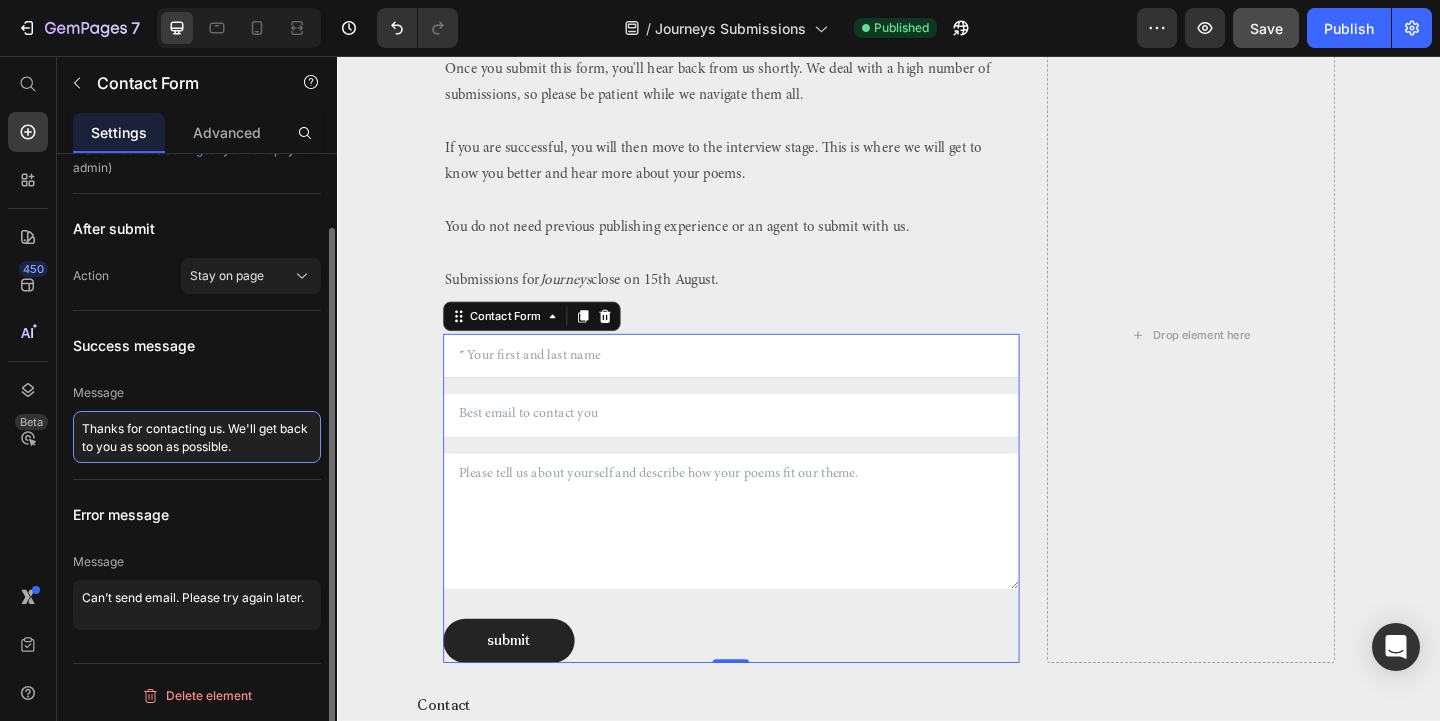 scroll, scrollTop: 0, scrollLeft: 0, axis: both 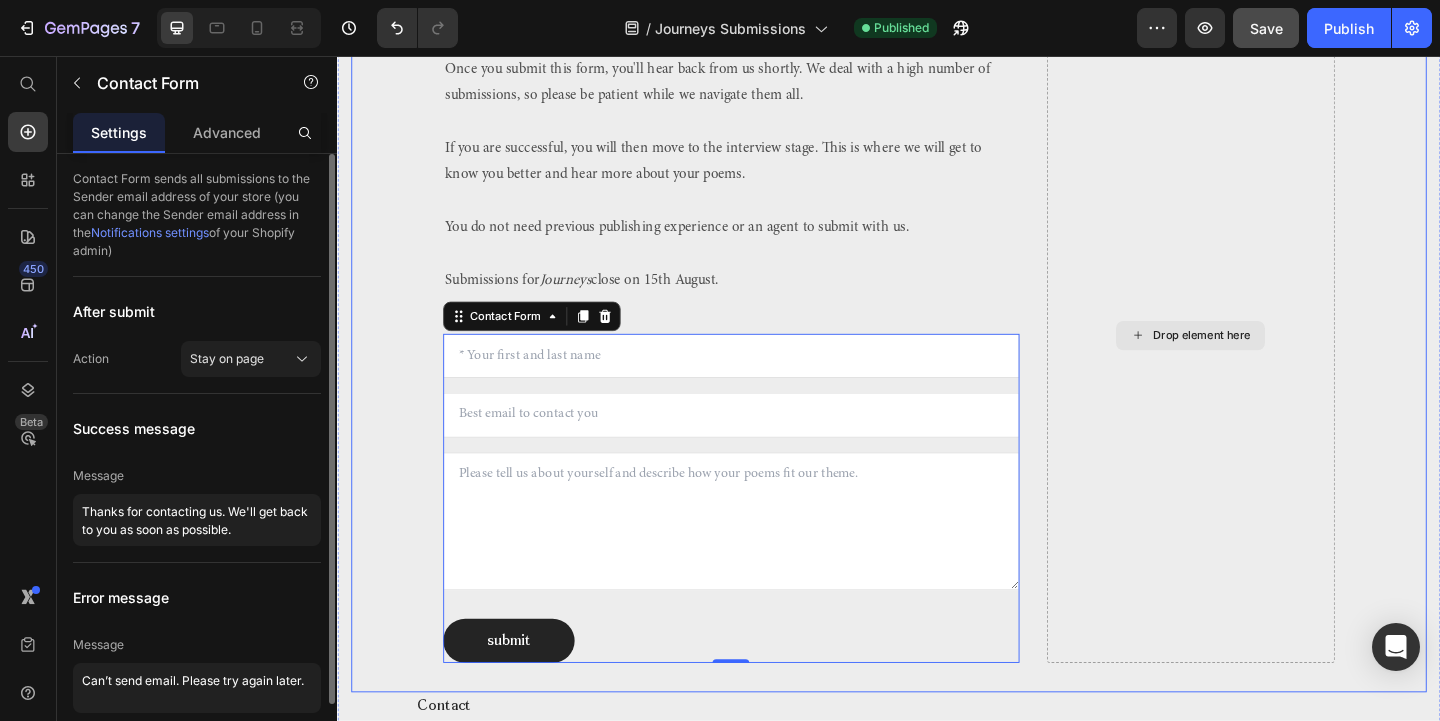 click on "the journey starts here Heading Once you submit this form, you'll hear back from us shortly. We deal with a high number of submissions, so please be patient while we navigate them all.   If you are successful, you will then move to the interview stage. This is where we will get to know you better and hear more about your poems.   You do not need previous publishing experience or an agent to submit with us.   Submissions for  Journeys  close on 15th August.   Text Block Text Field Email Field Text Area submit Submit Button Contact Form   0
Drop element here Row" at bounding box center (937, 360) 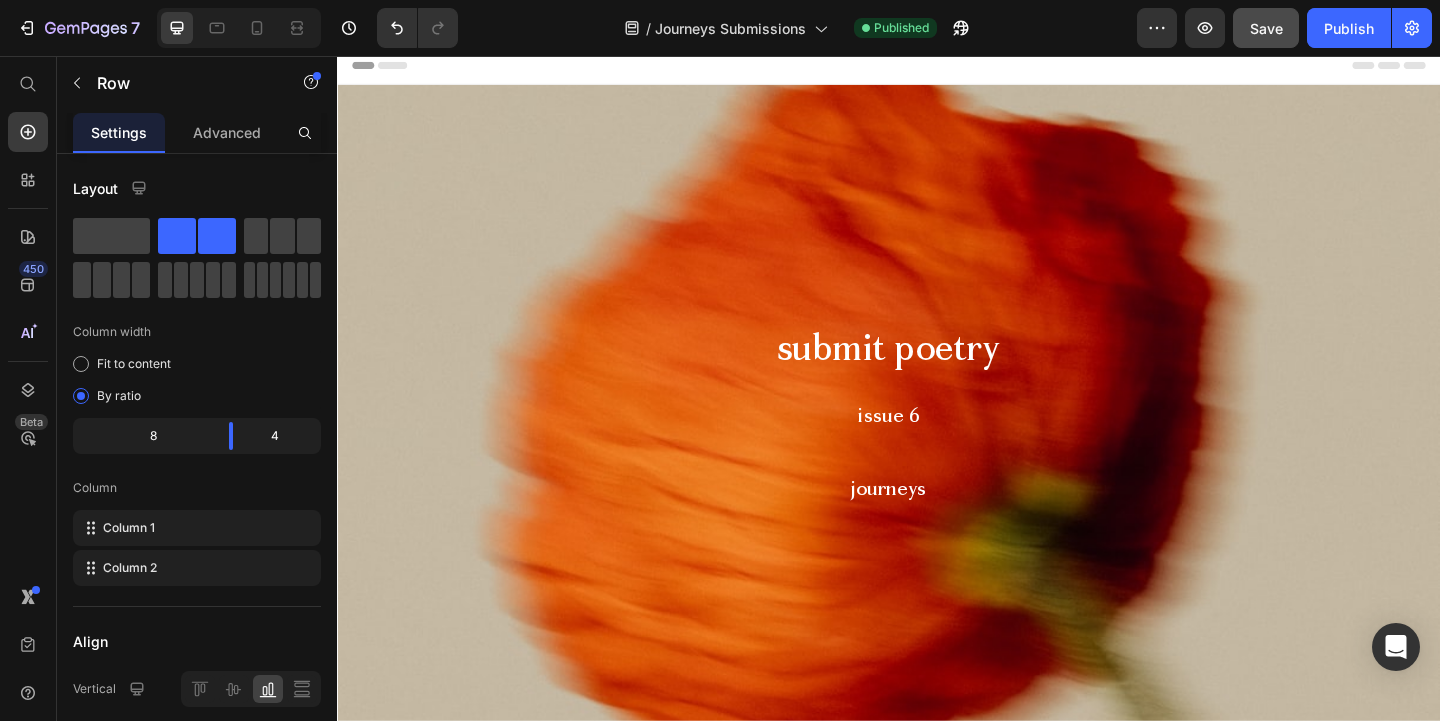 scroll, scrollTop: 0, scrollLeft: 0, axis: both 